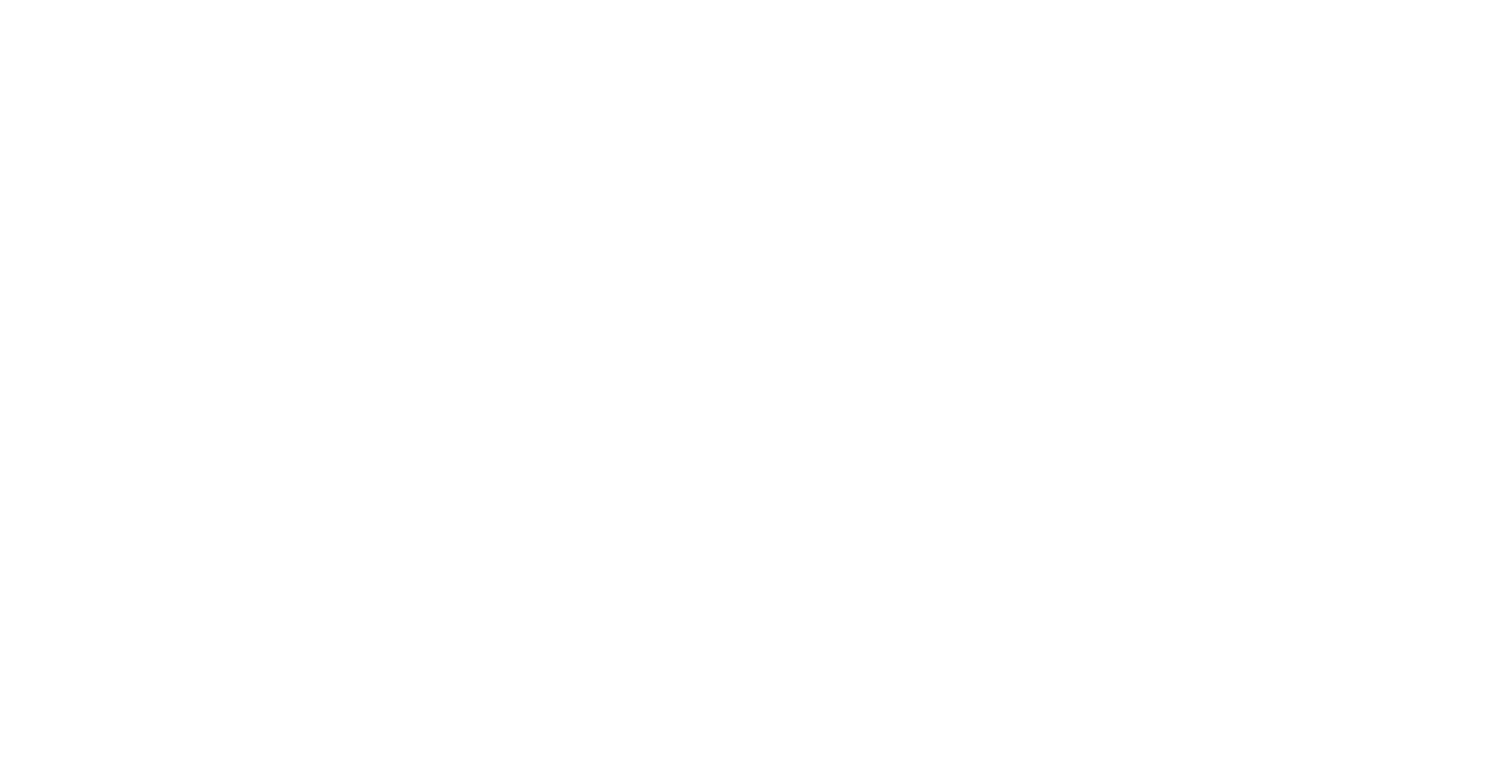 scroll, scrollTop: 0, scrollLeft: 0, axis: both 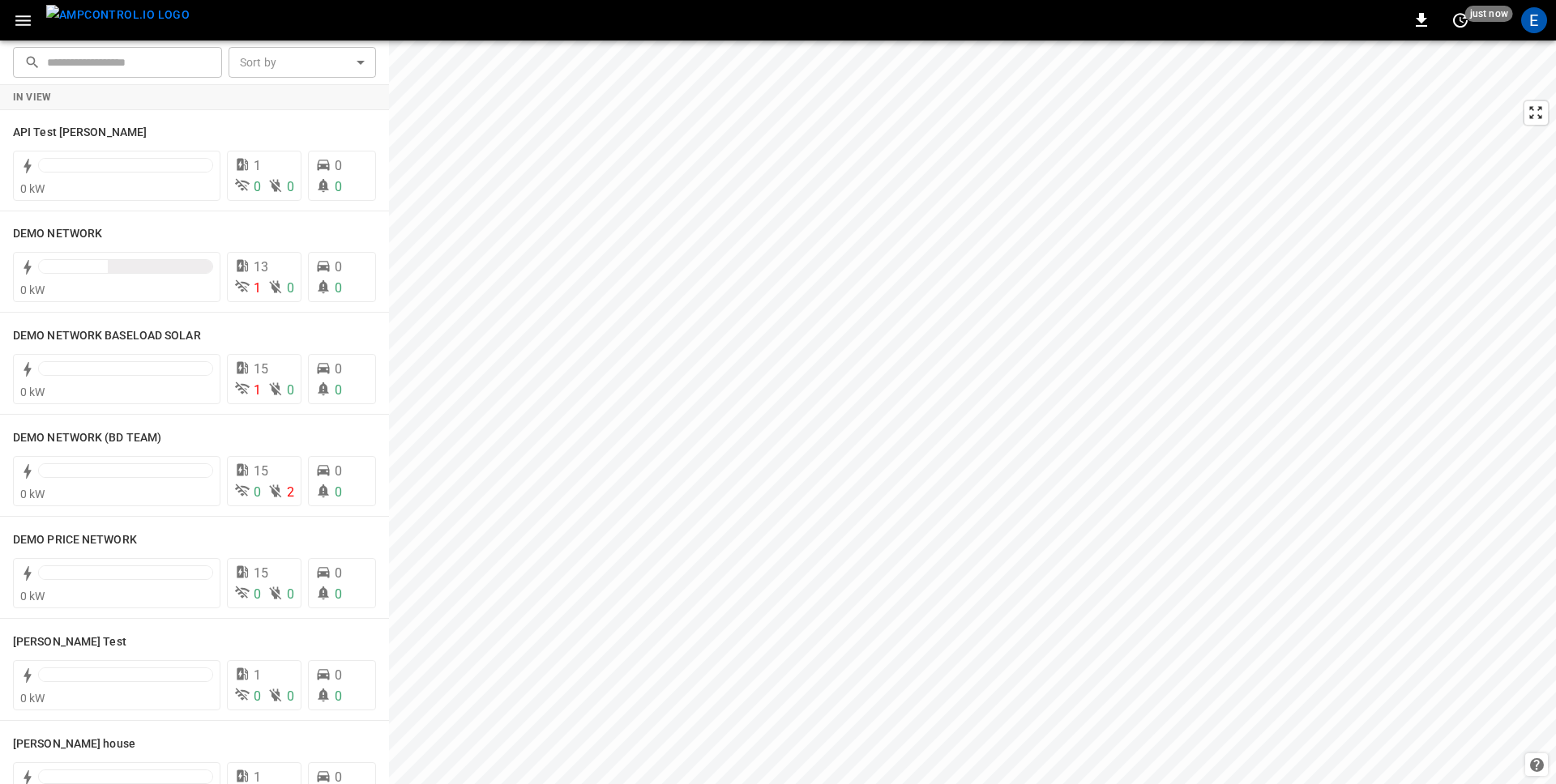 click 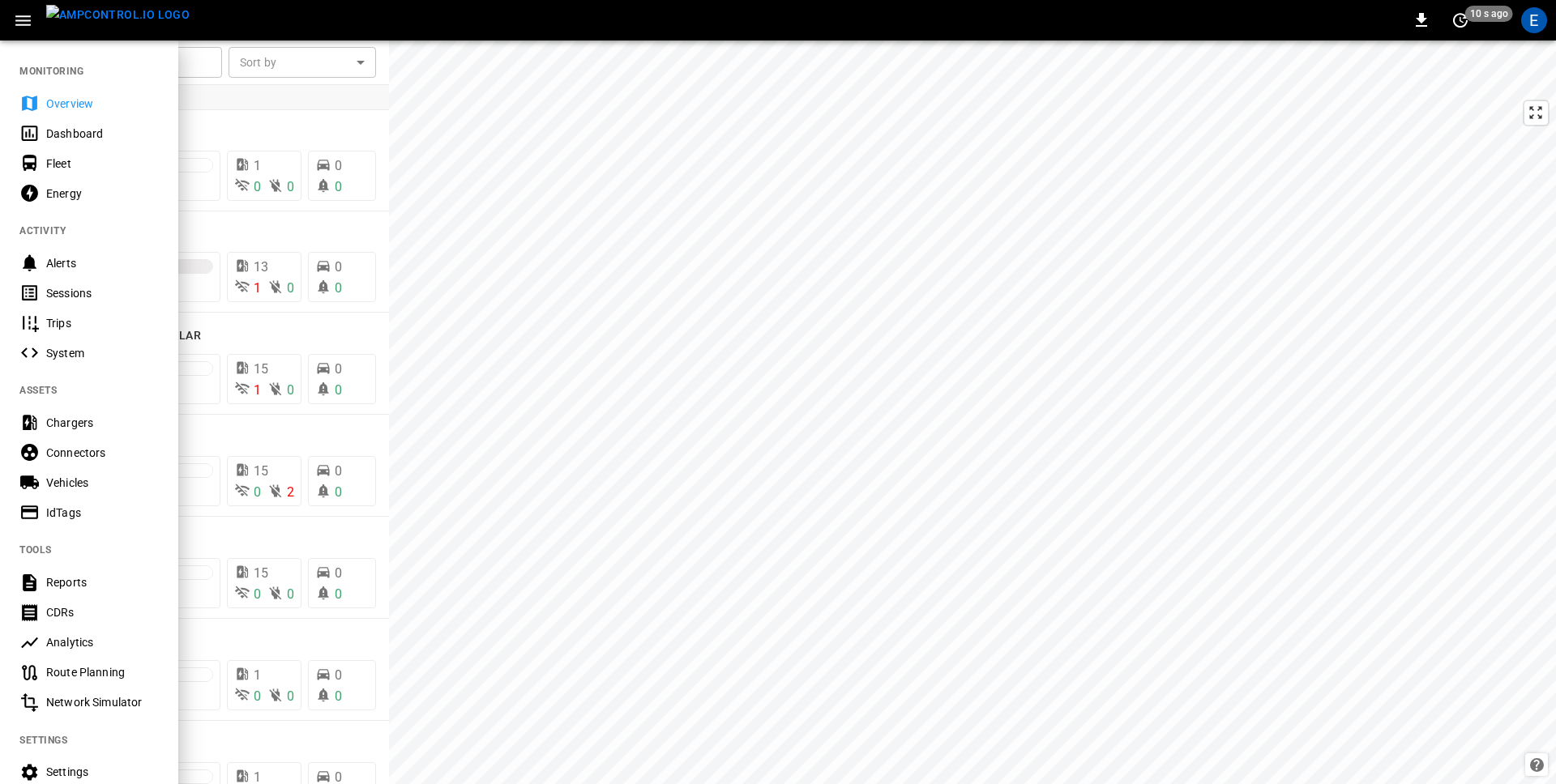 click on "Connectors" at bounding box center (102, 453) 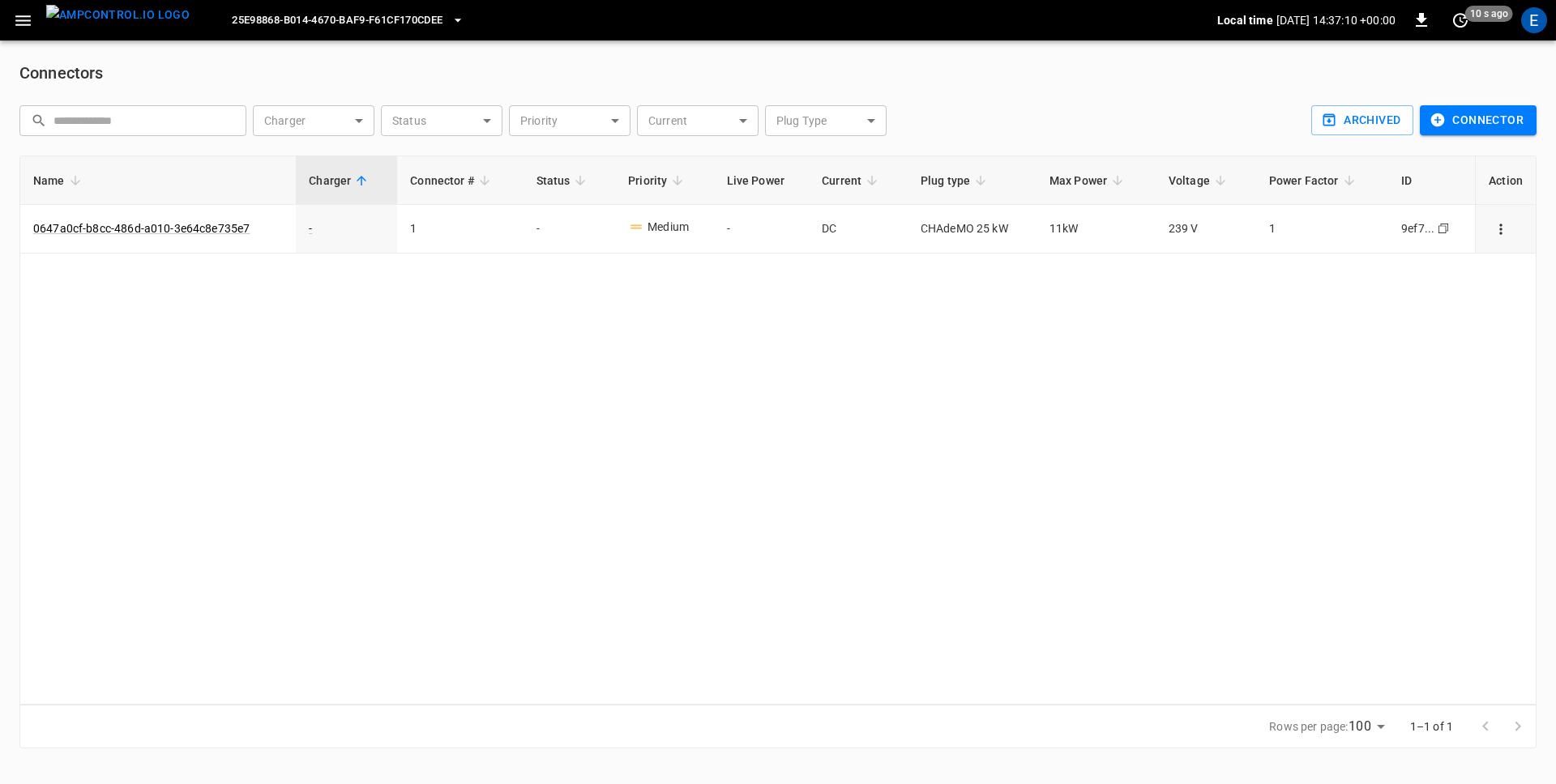 click on "E" at bounding box center (1534, 20) 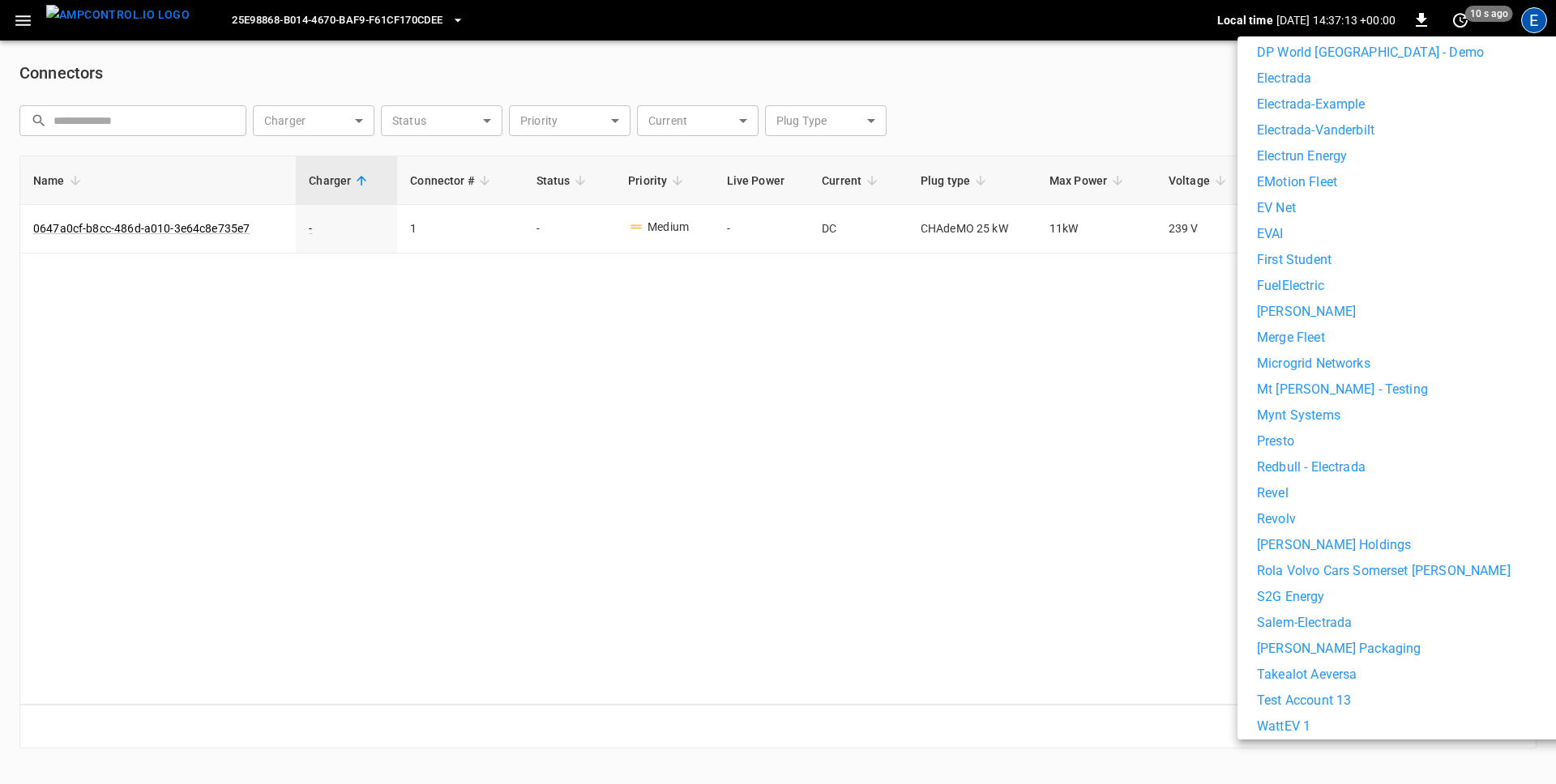 scroll, scrollTop: 646, scrollLeft: 0, axis: vertical 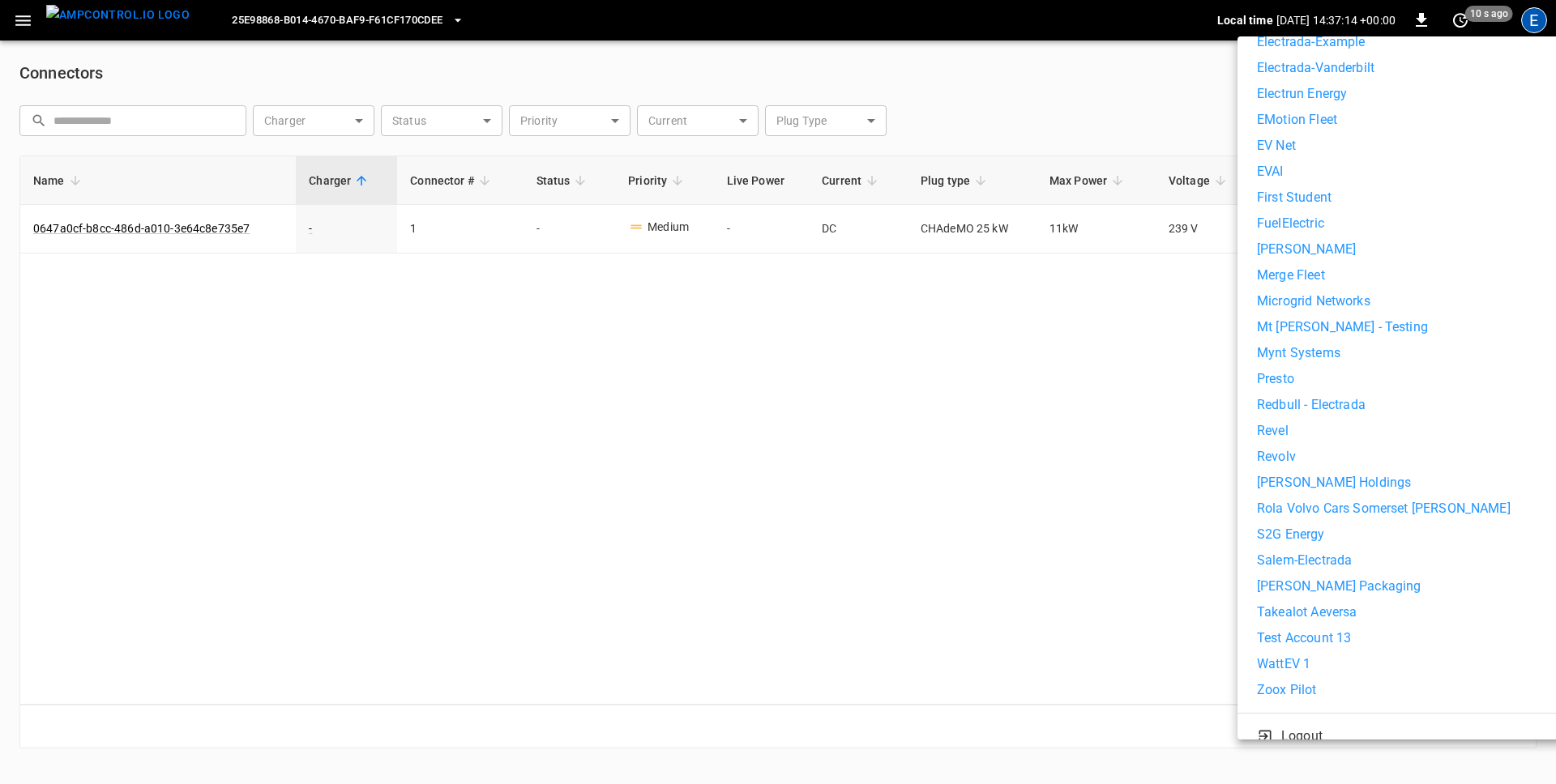 click on "WattEV 1" at bounding box center [1284, 664] 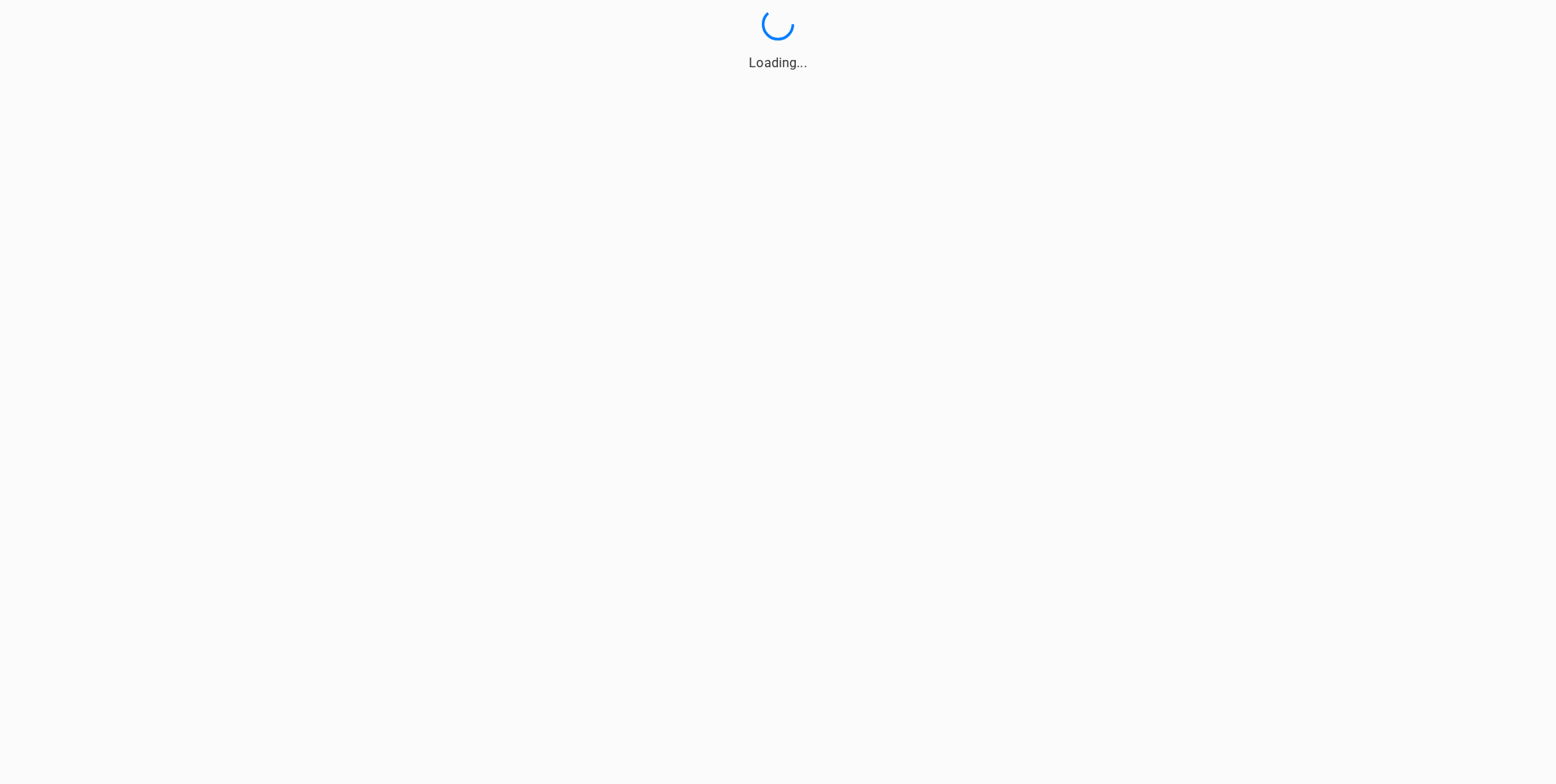 scroll, scrollTop: 0, scrollLeft: 0, axis: both 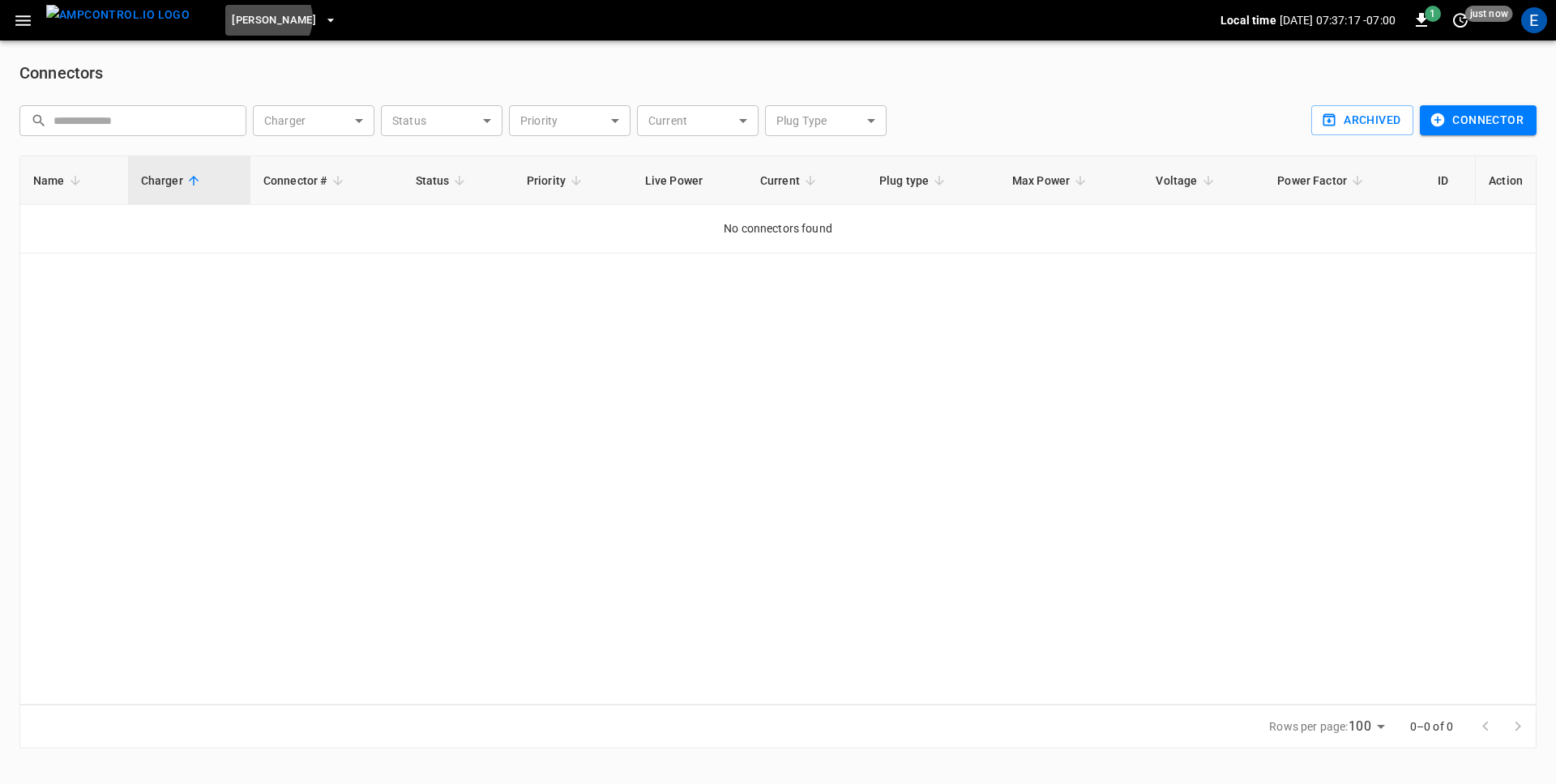 click on "Vernon" at bounding box center (274, 20) 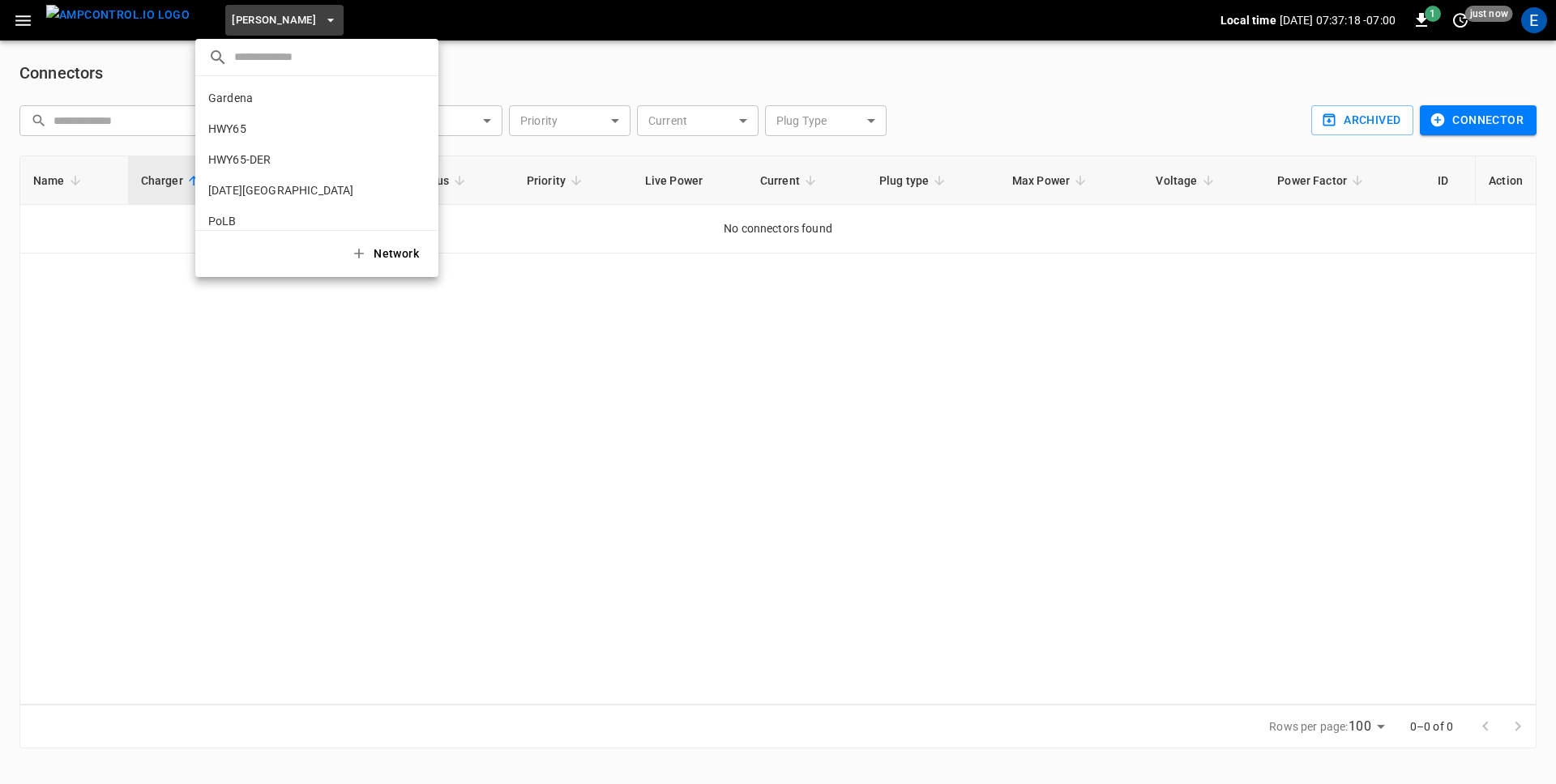 scroll, scrollTop: 105, scrollLeft: 0, axis: vertical 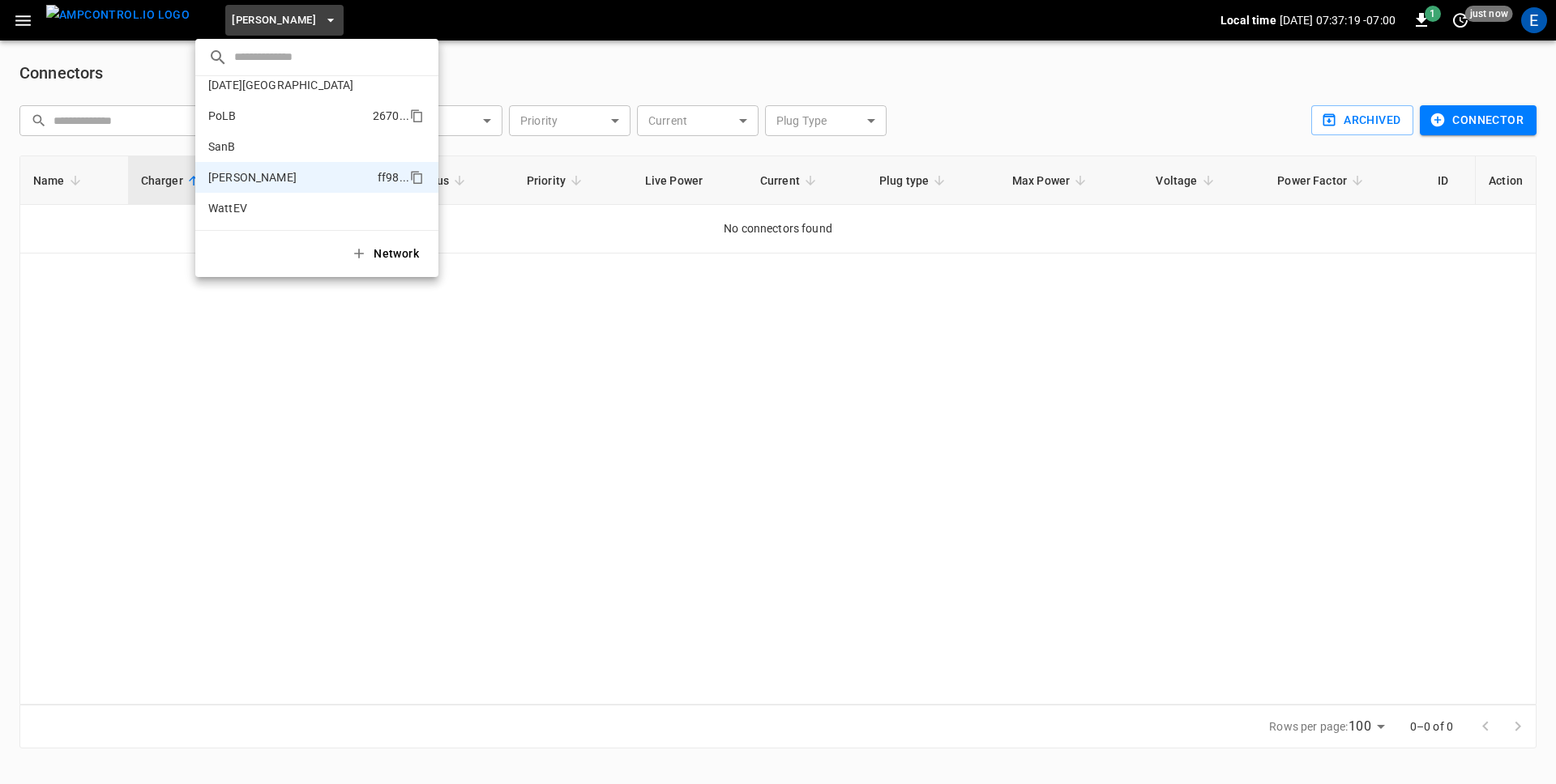 click on "PoLB 2670 ..." at bounding box center [317, 116] 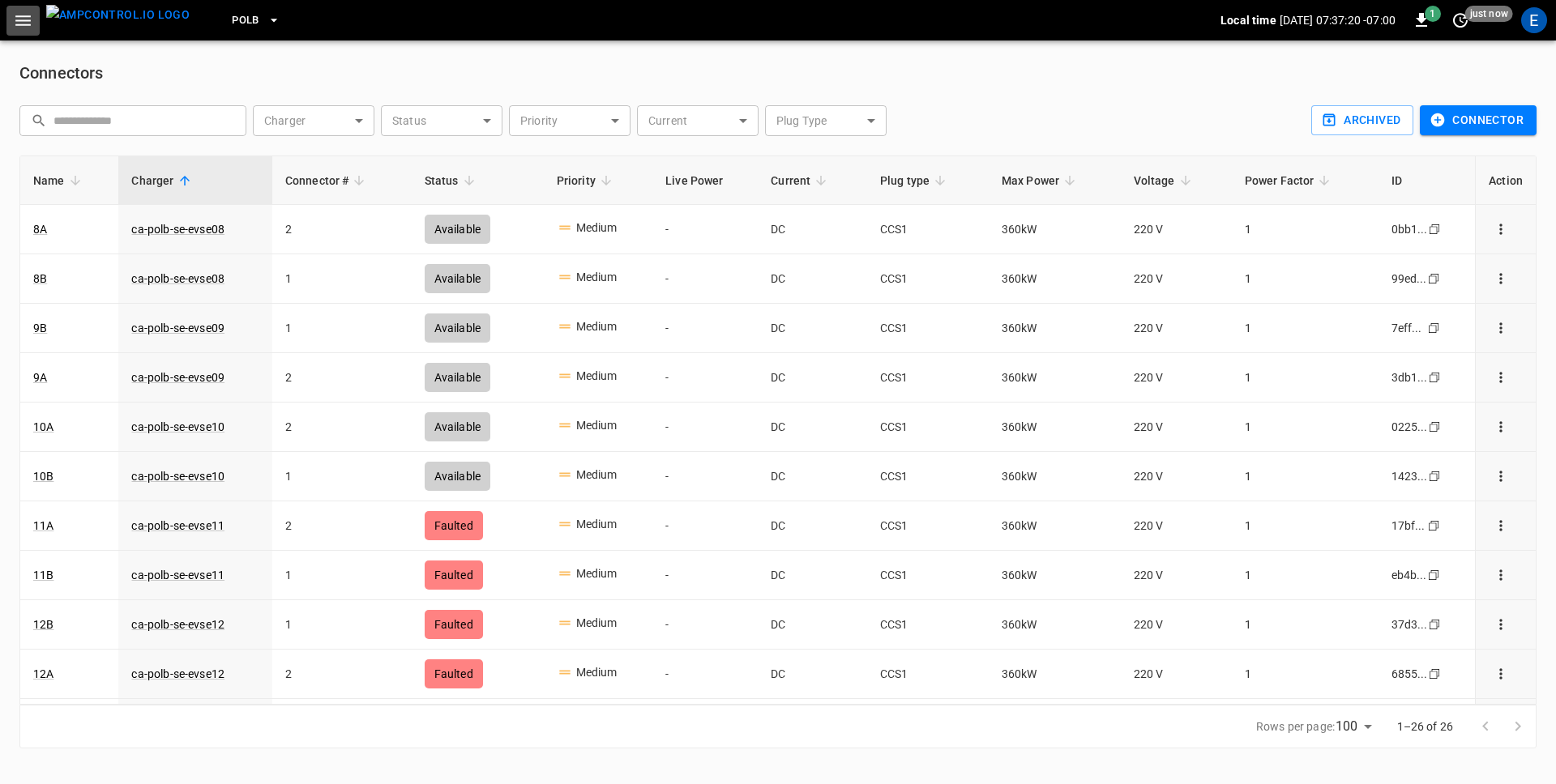 click at bounding box center (23, 20) 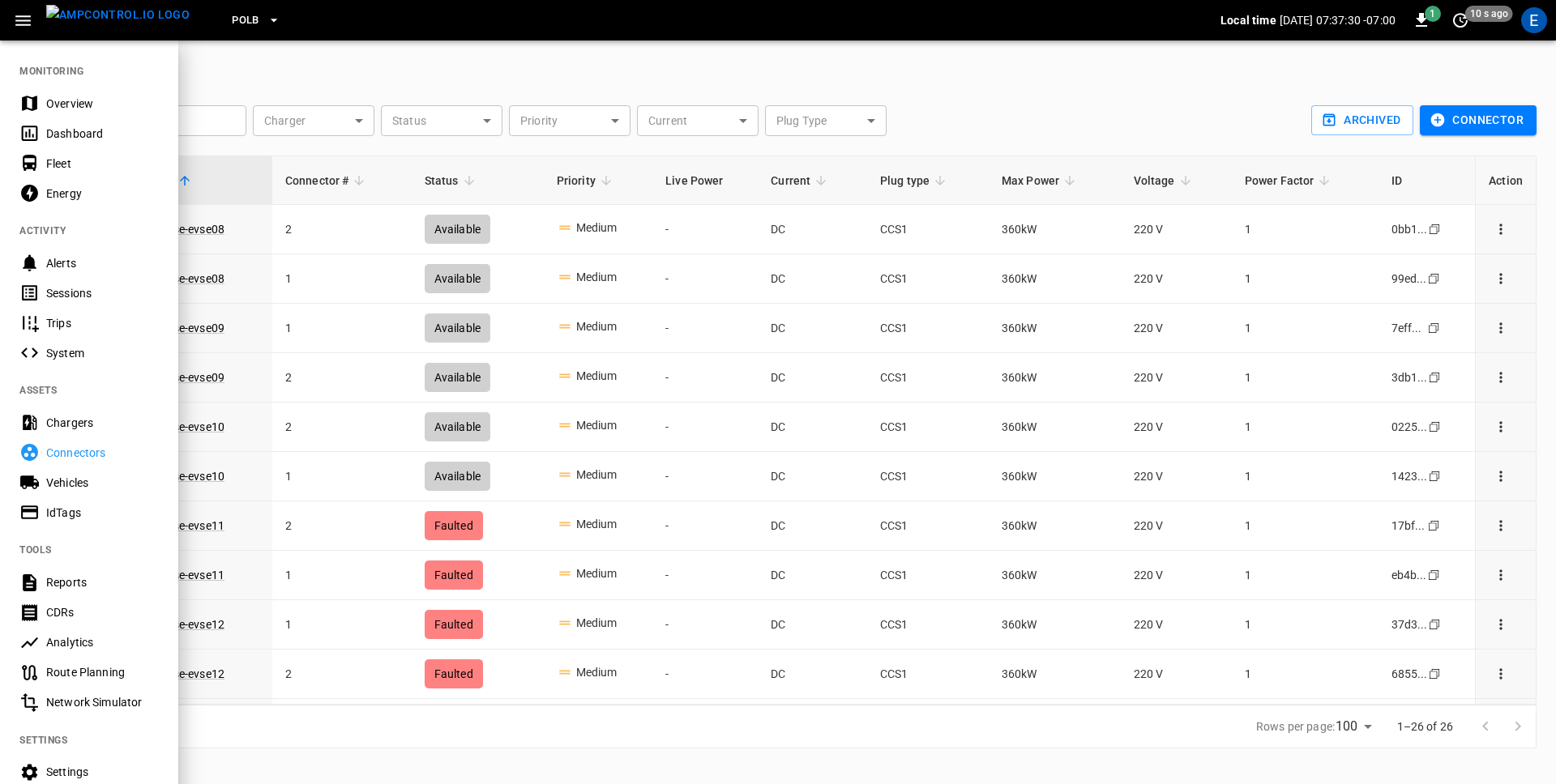 click on "Chargers" at bounding box center (102, 423) 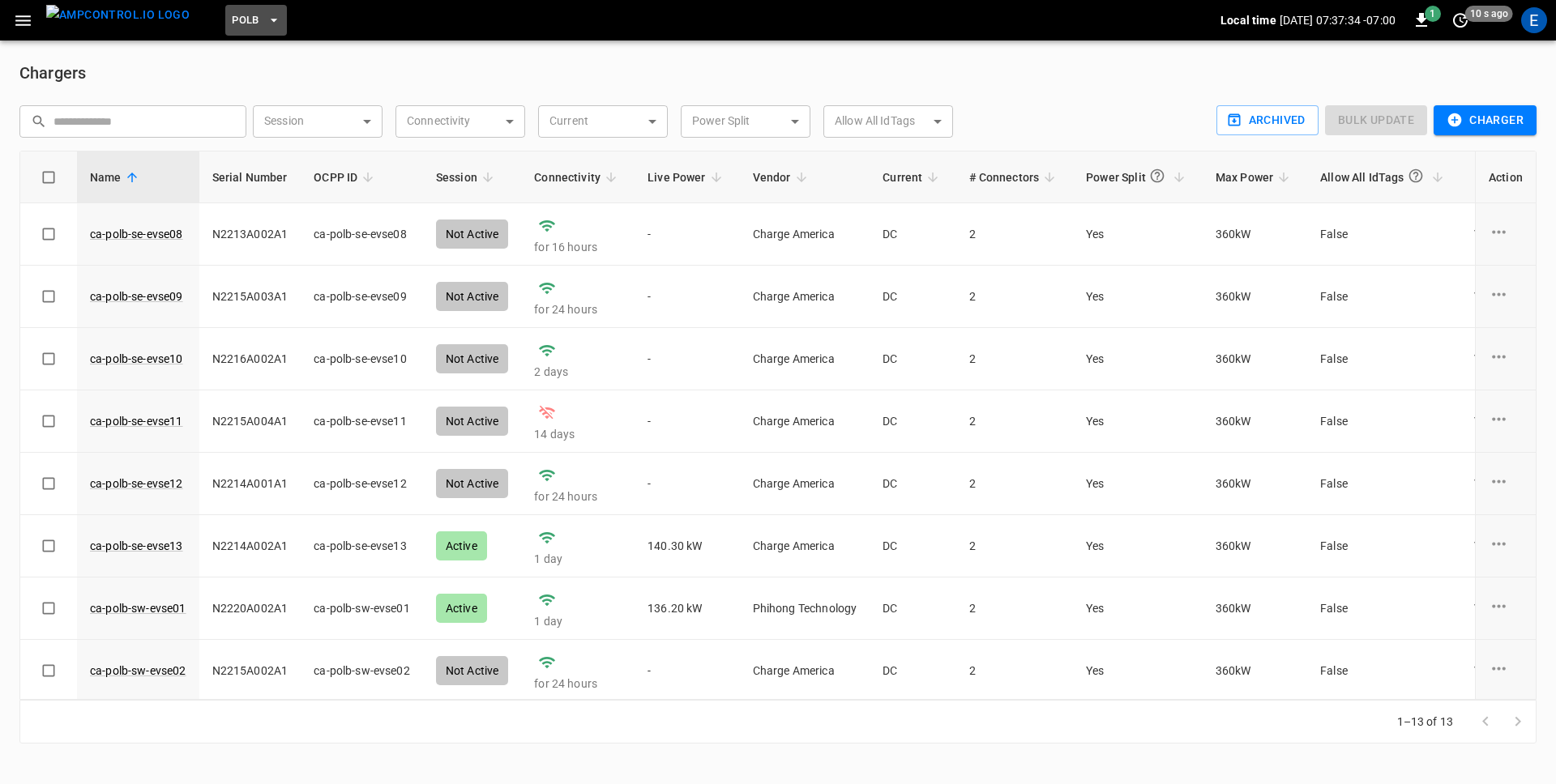 click on "PoLB" at bounding box center [256, 20] 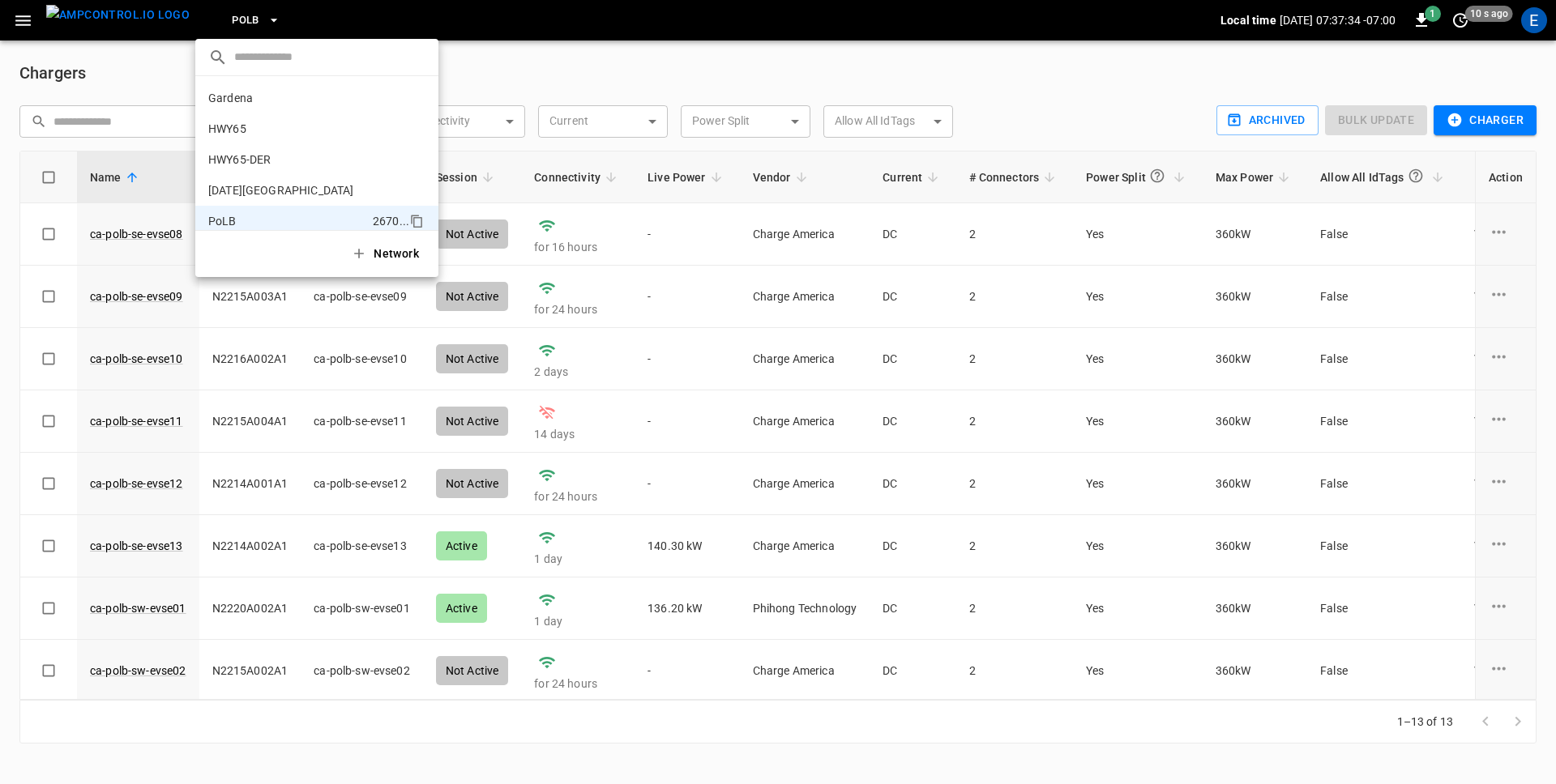 scroll, scrollTop: 105, scrollLeft: 0, axis: vertical 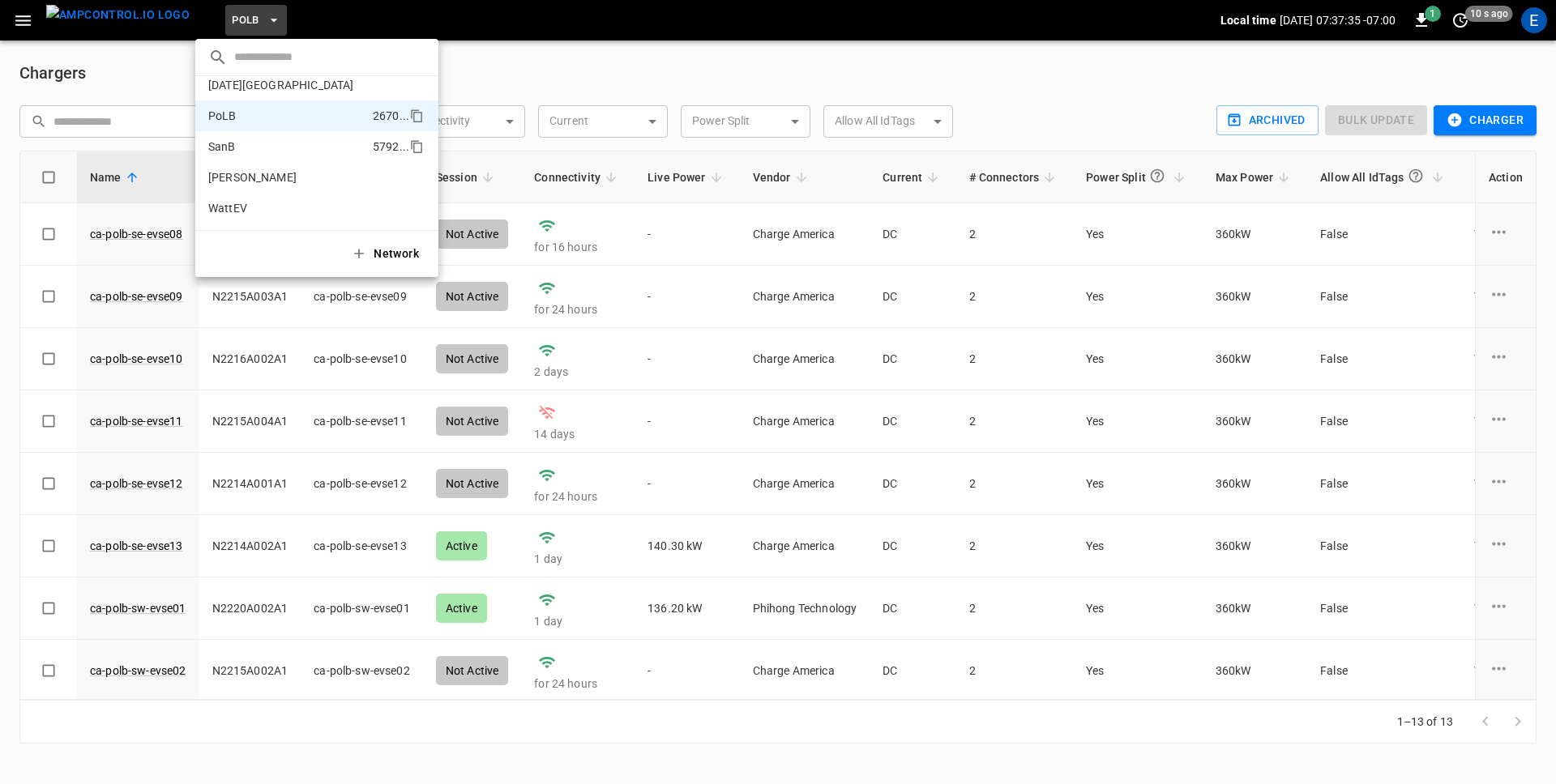 click on "SanB 5792 ..." at bounding box center [317, 147] 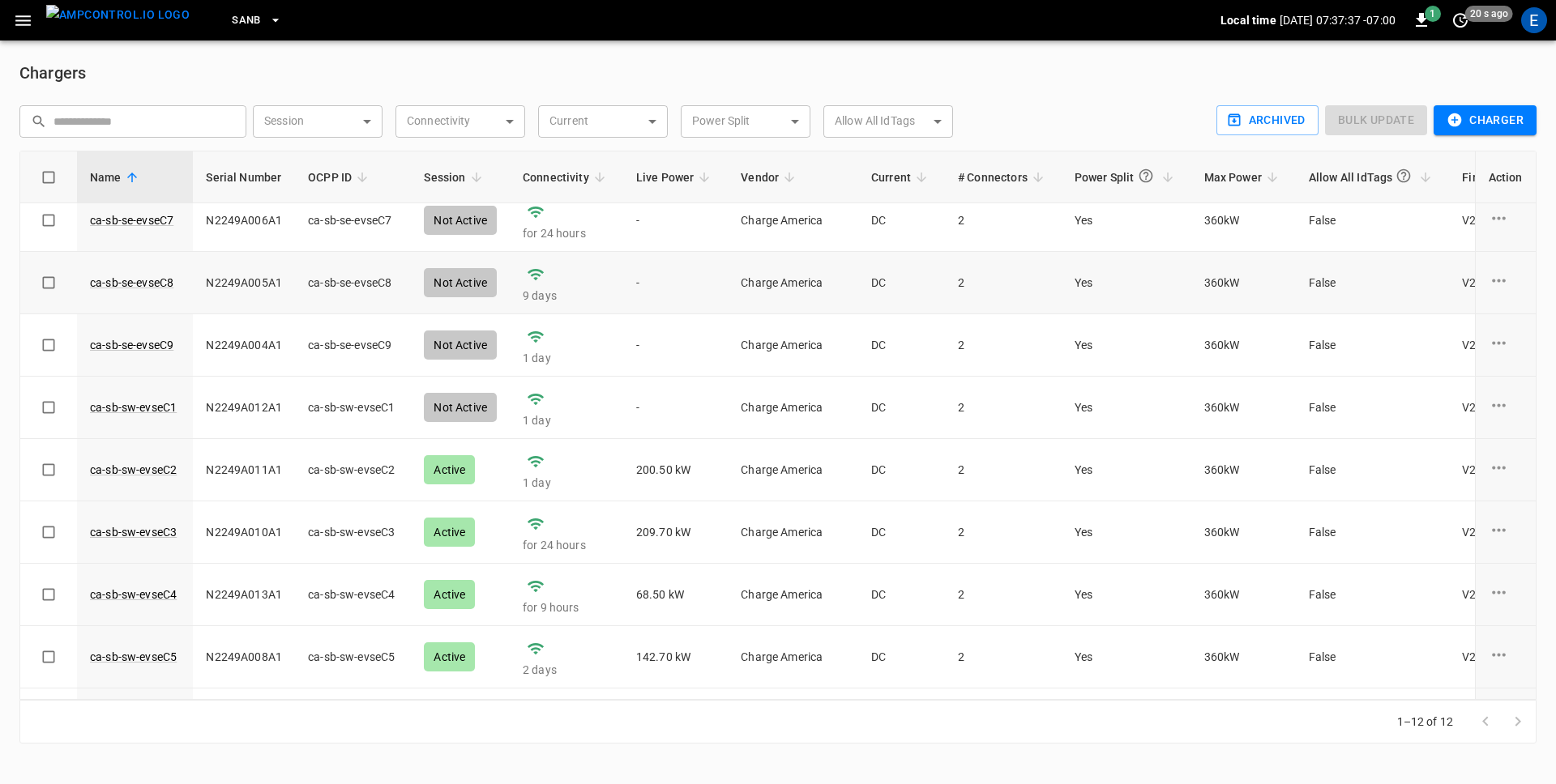 scroll, scrollTop: 0, scrollLeft: 0, axis: both 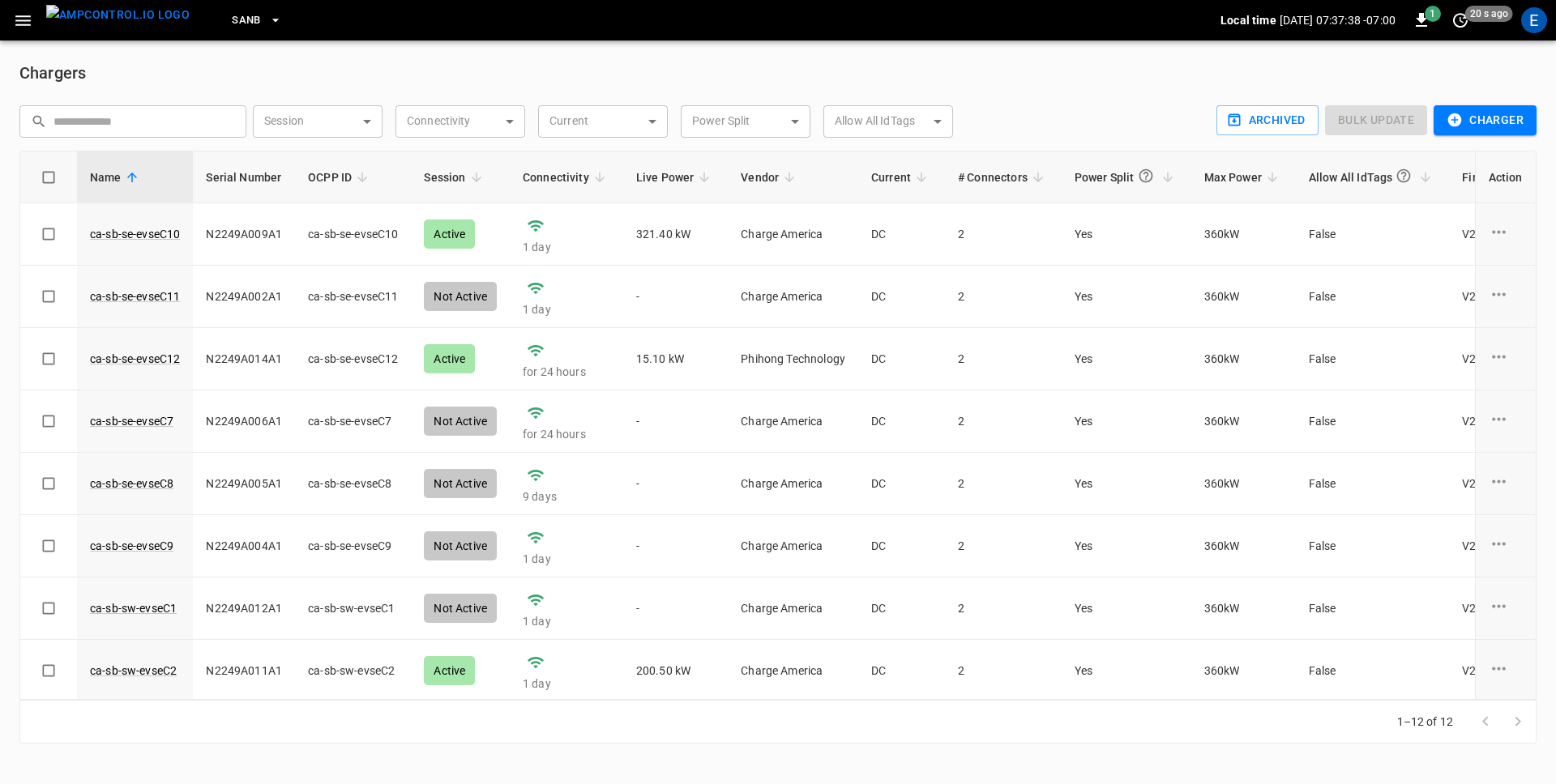 click 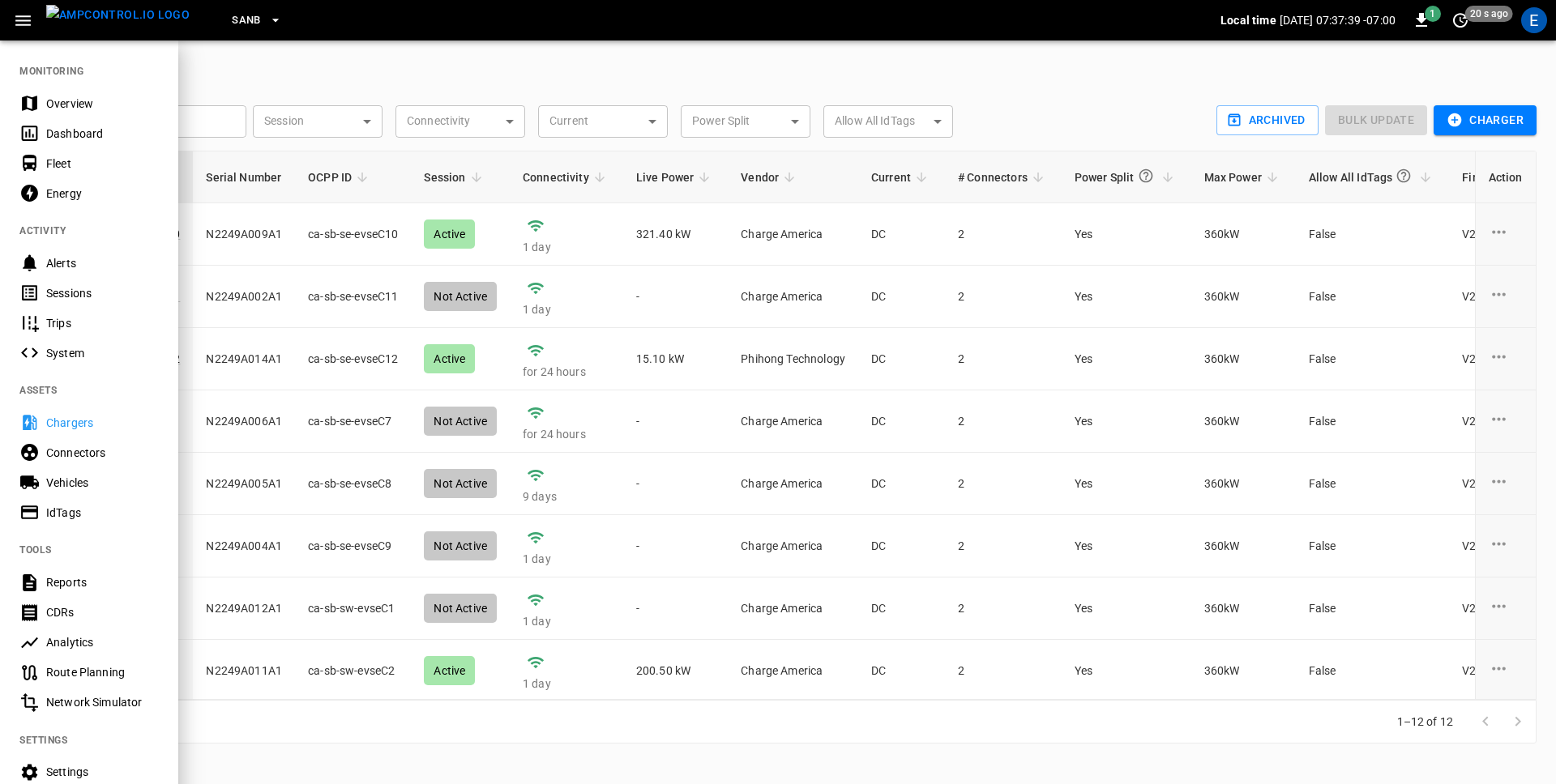 click on "Connectors" at bounding box center (102, 453) 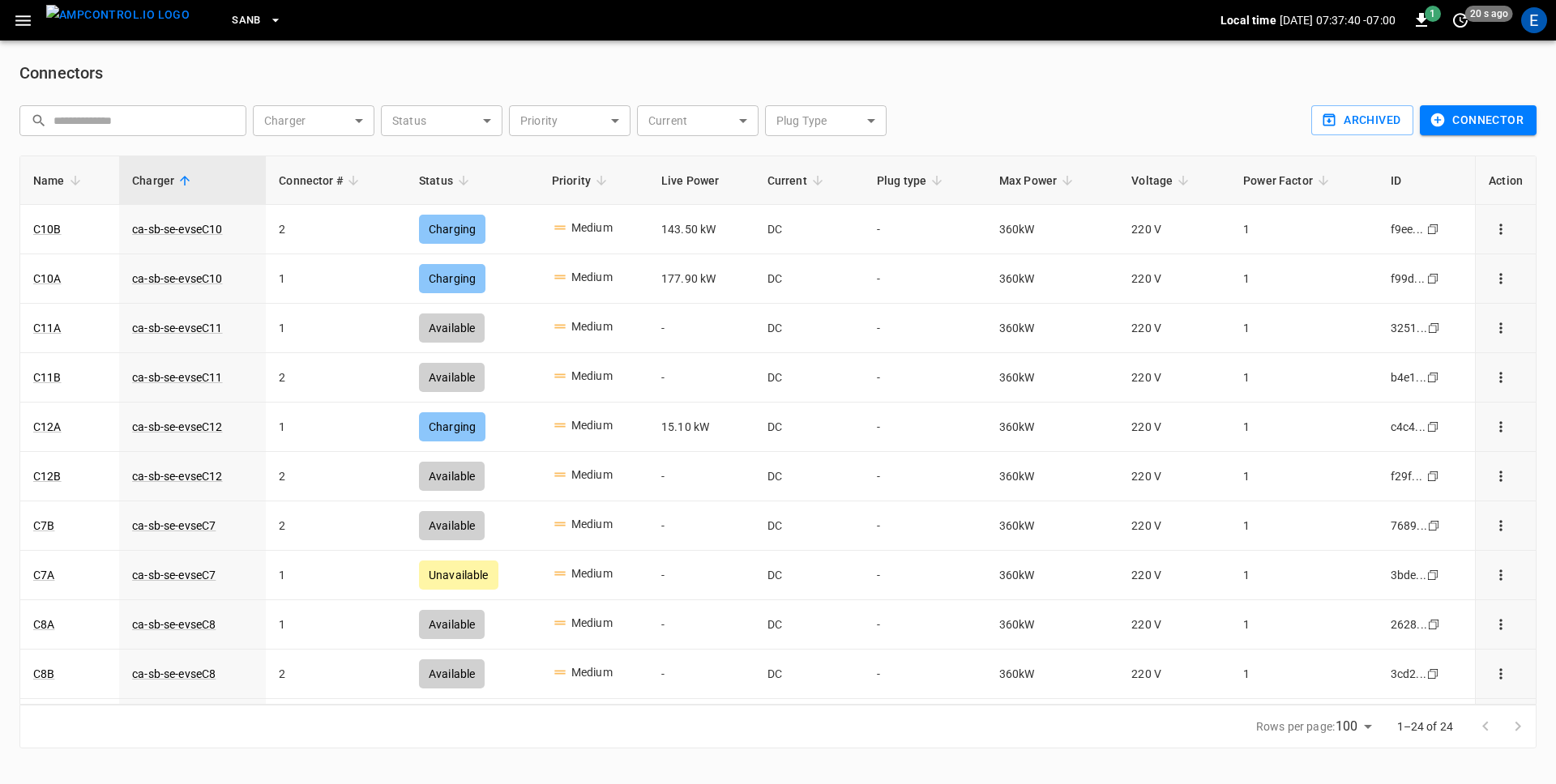 click 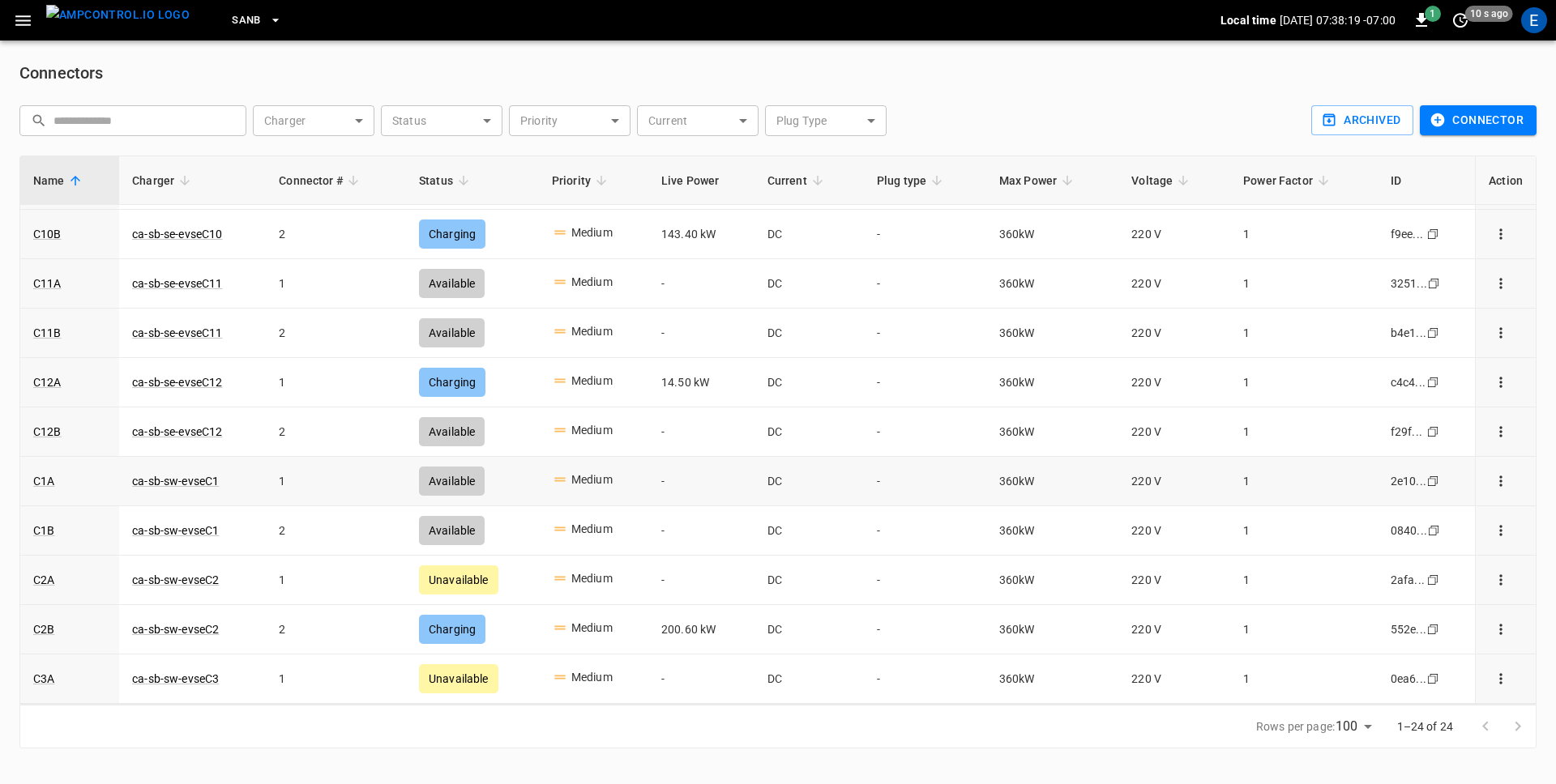 scroll, scrollTop: 0, scrollLeft: 0, axis: both 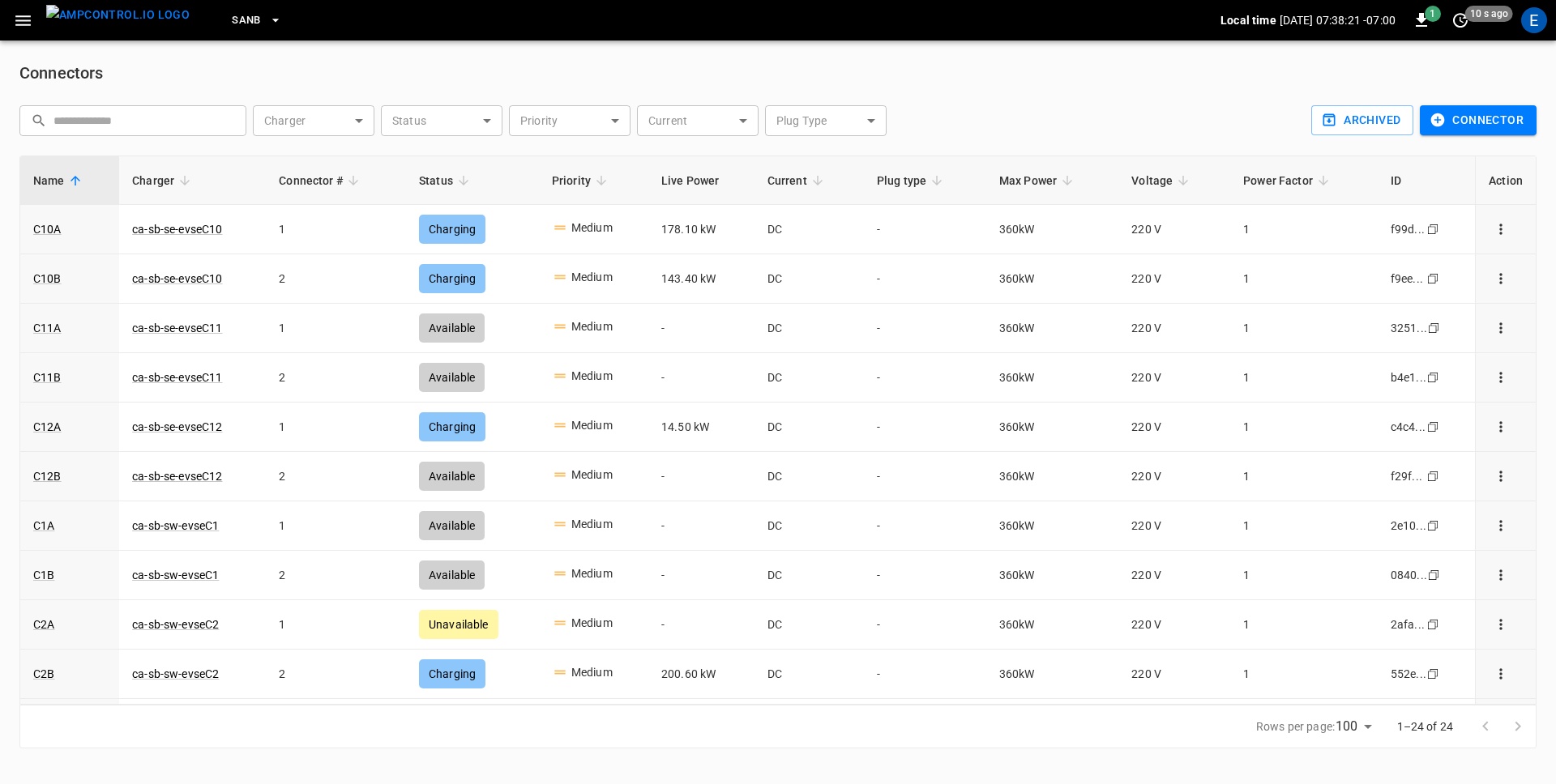 click 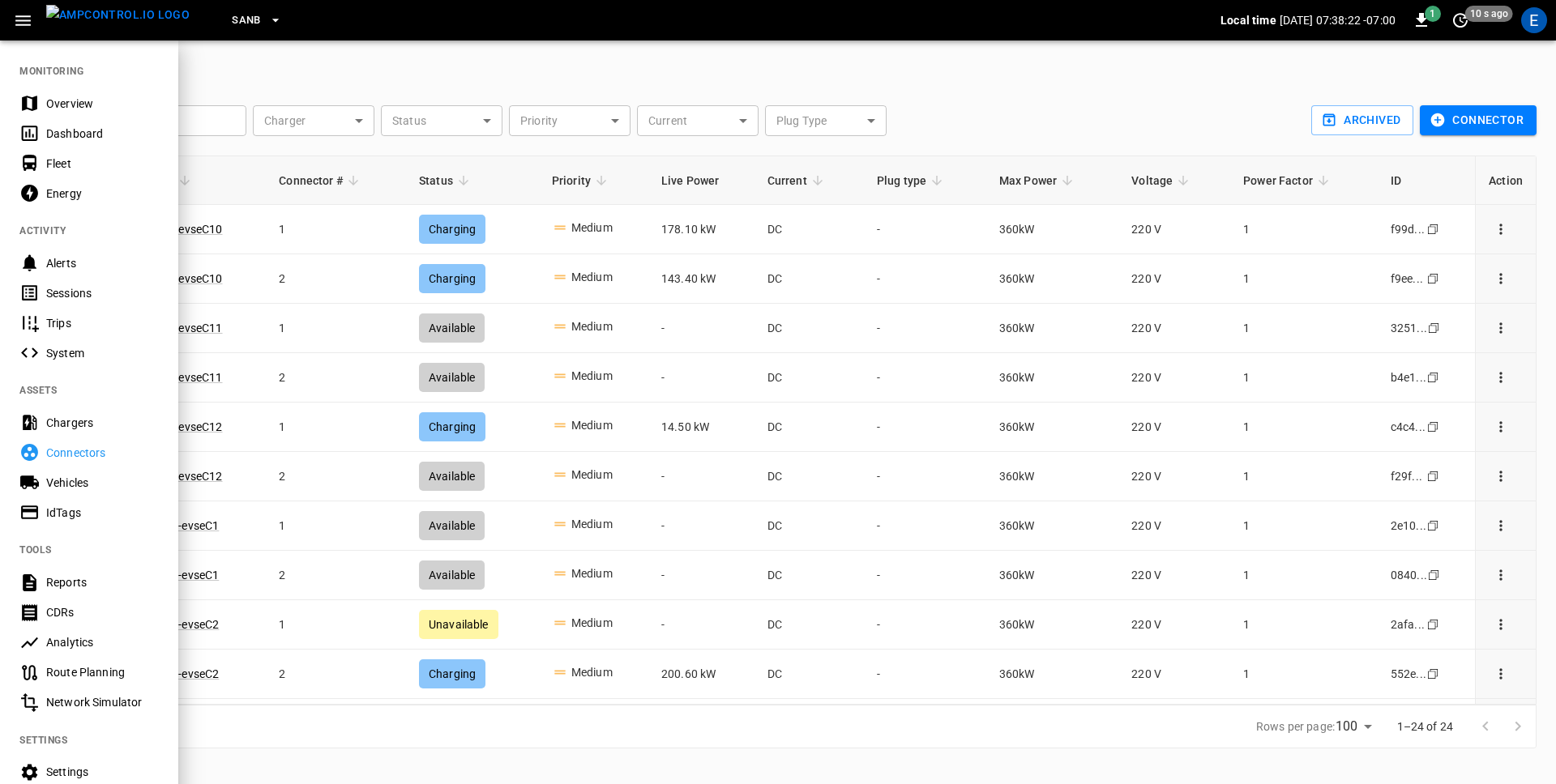 click 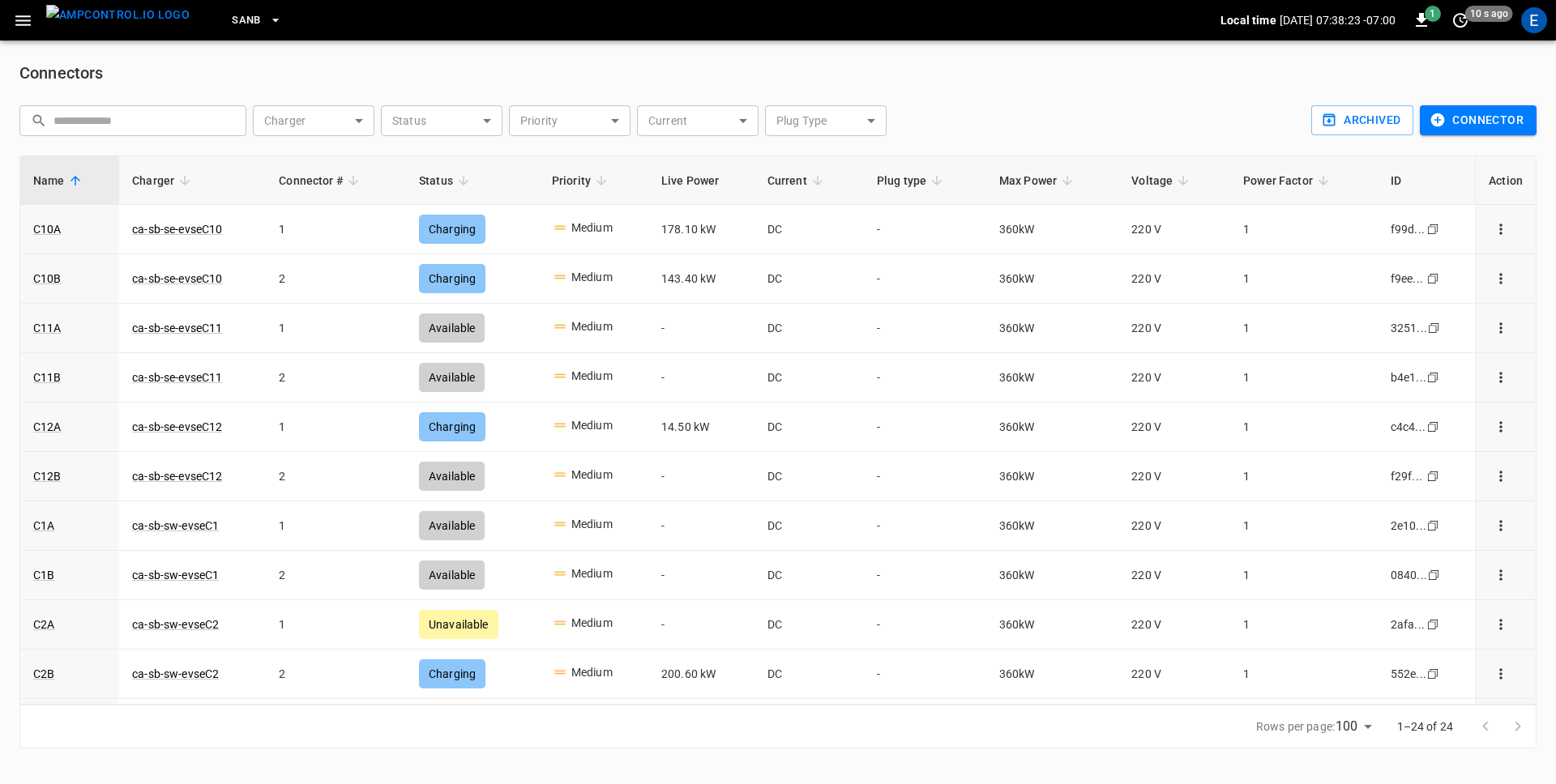 click 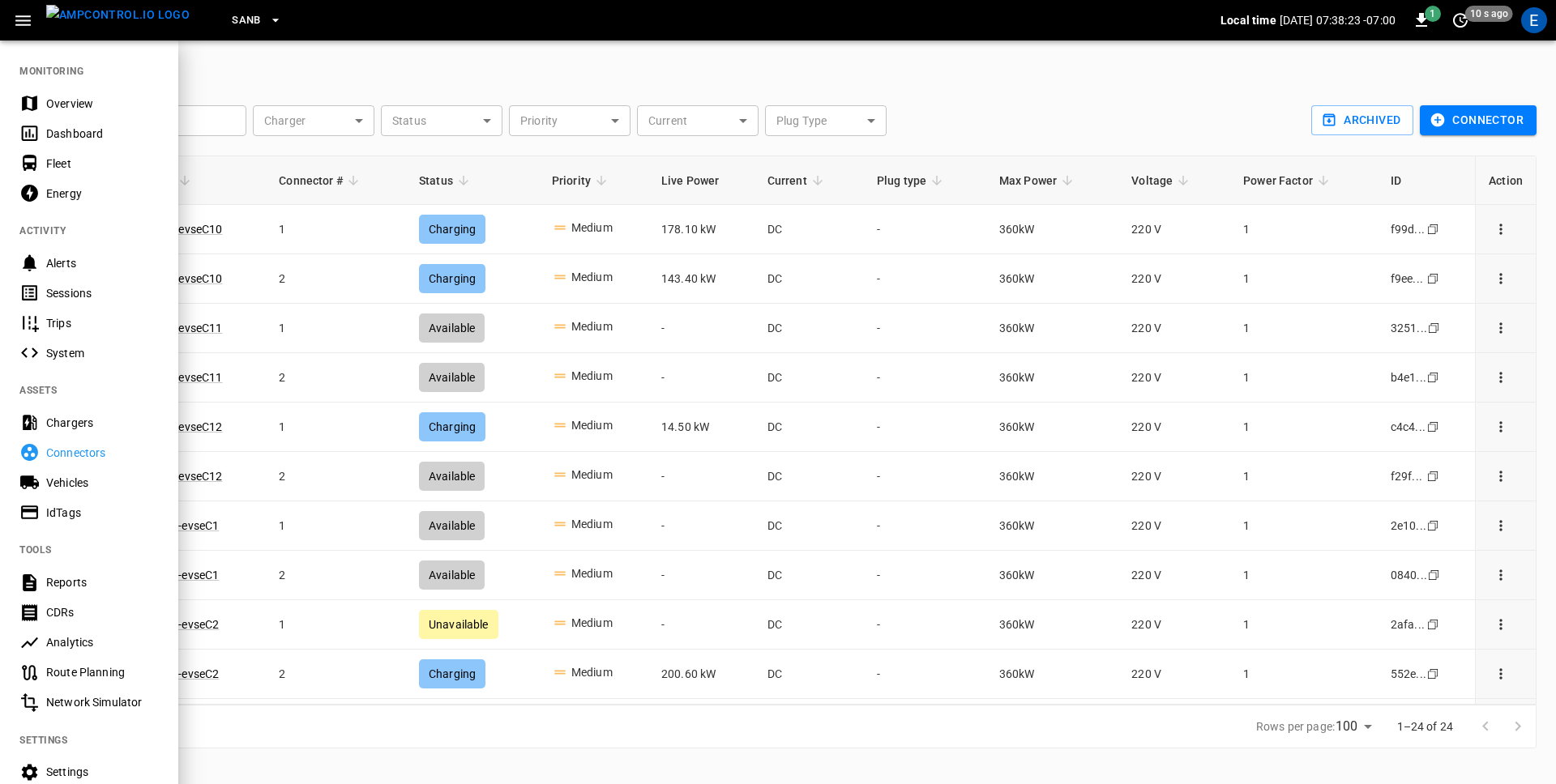 click 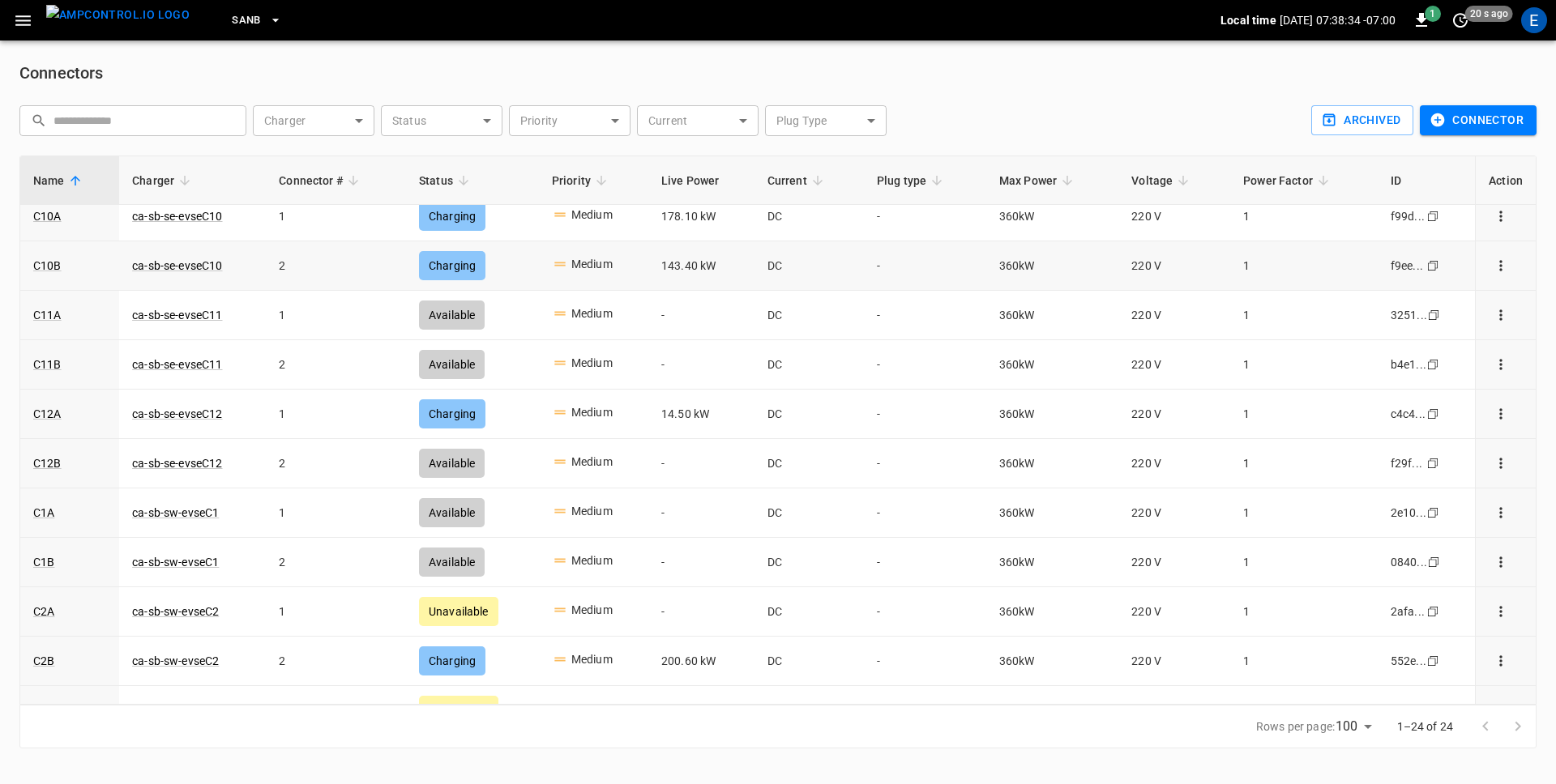 scroll, scrollTop: 0, scrollLeft: 0, axis: both 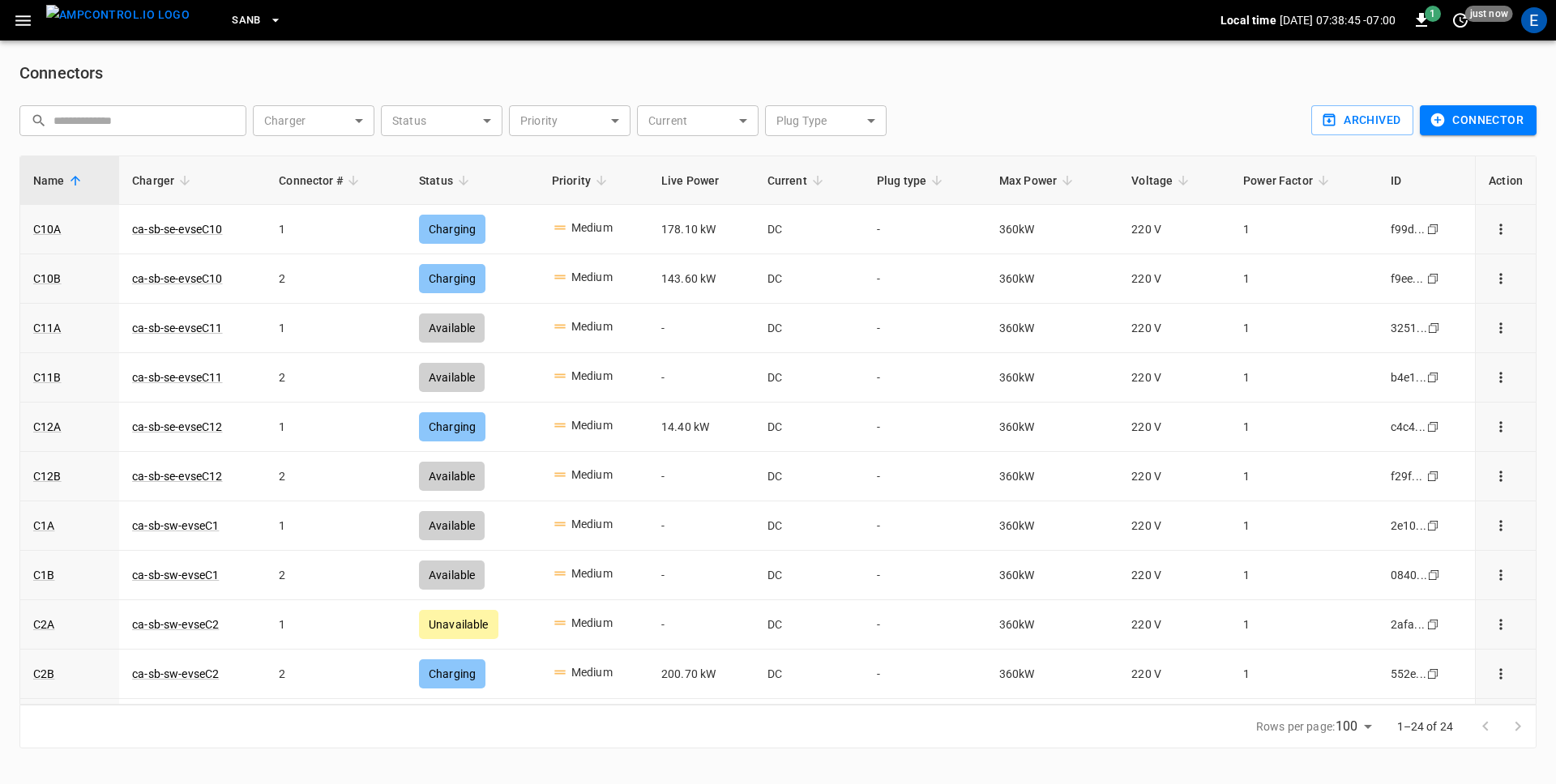 click 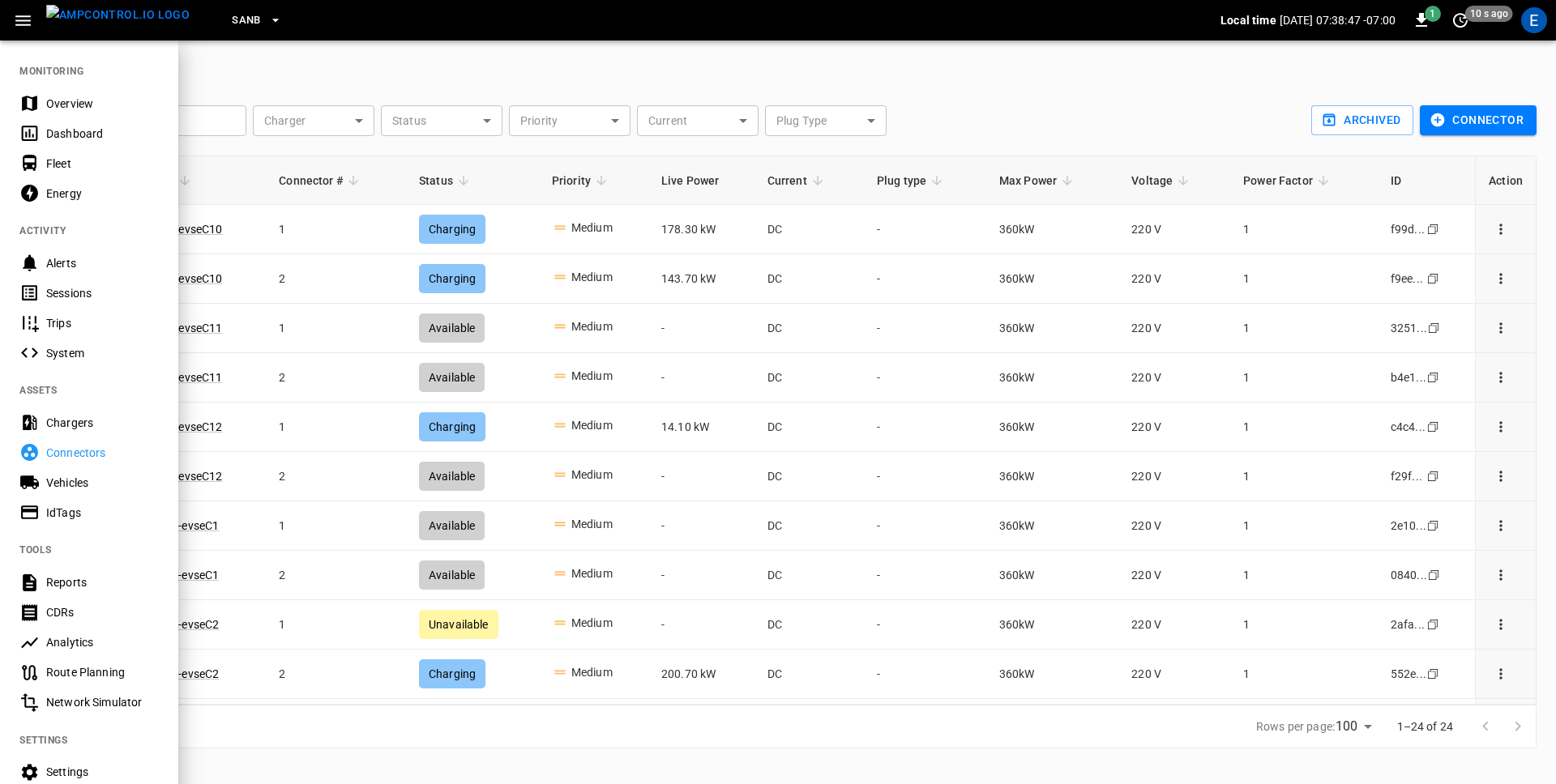 click on "Dashboard" at bounding box center (102, 134) 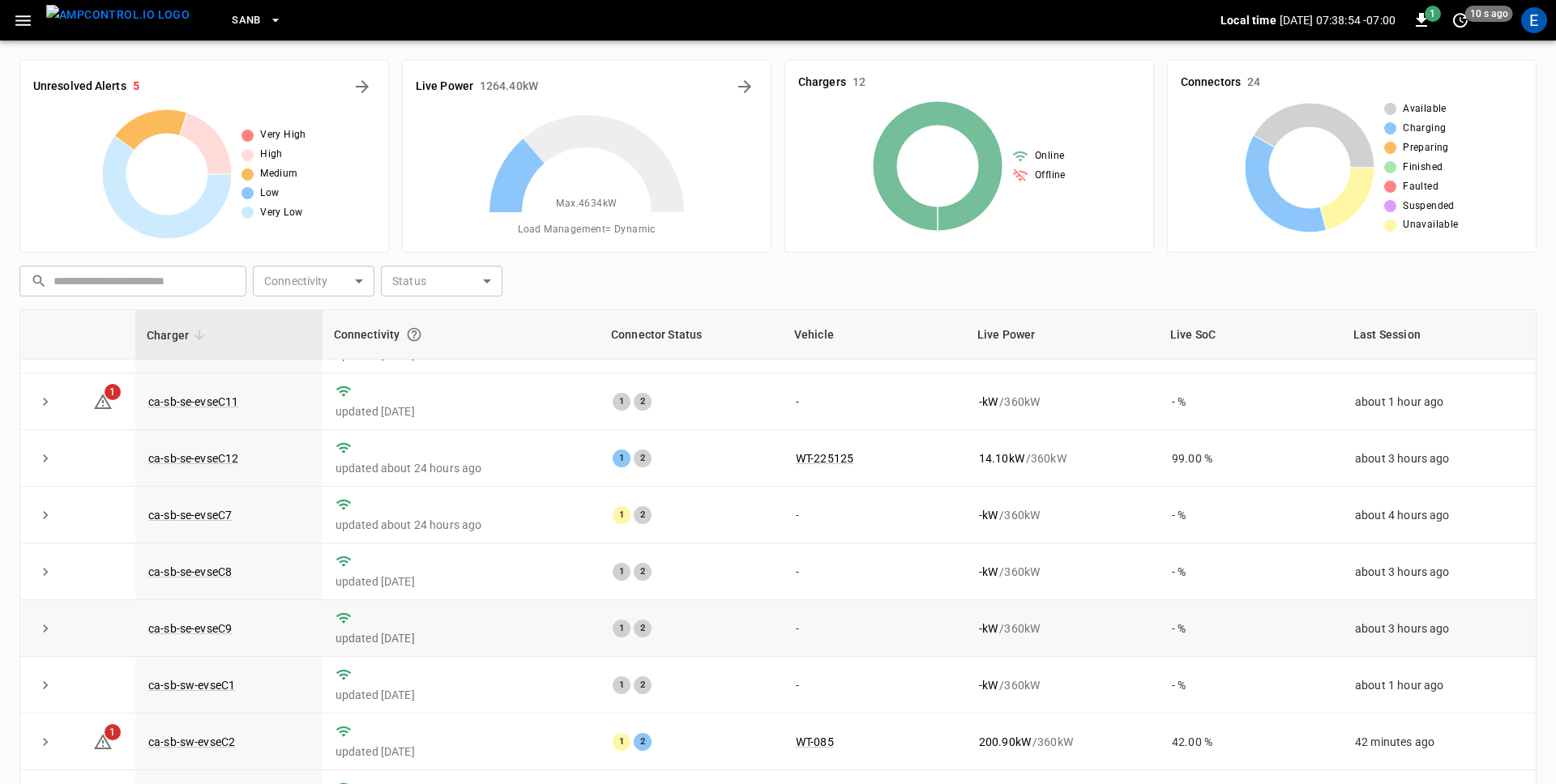 scroll, scrollTop: 0, scrollLeft: 0, axis: both 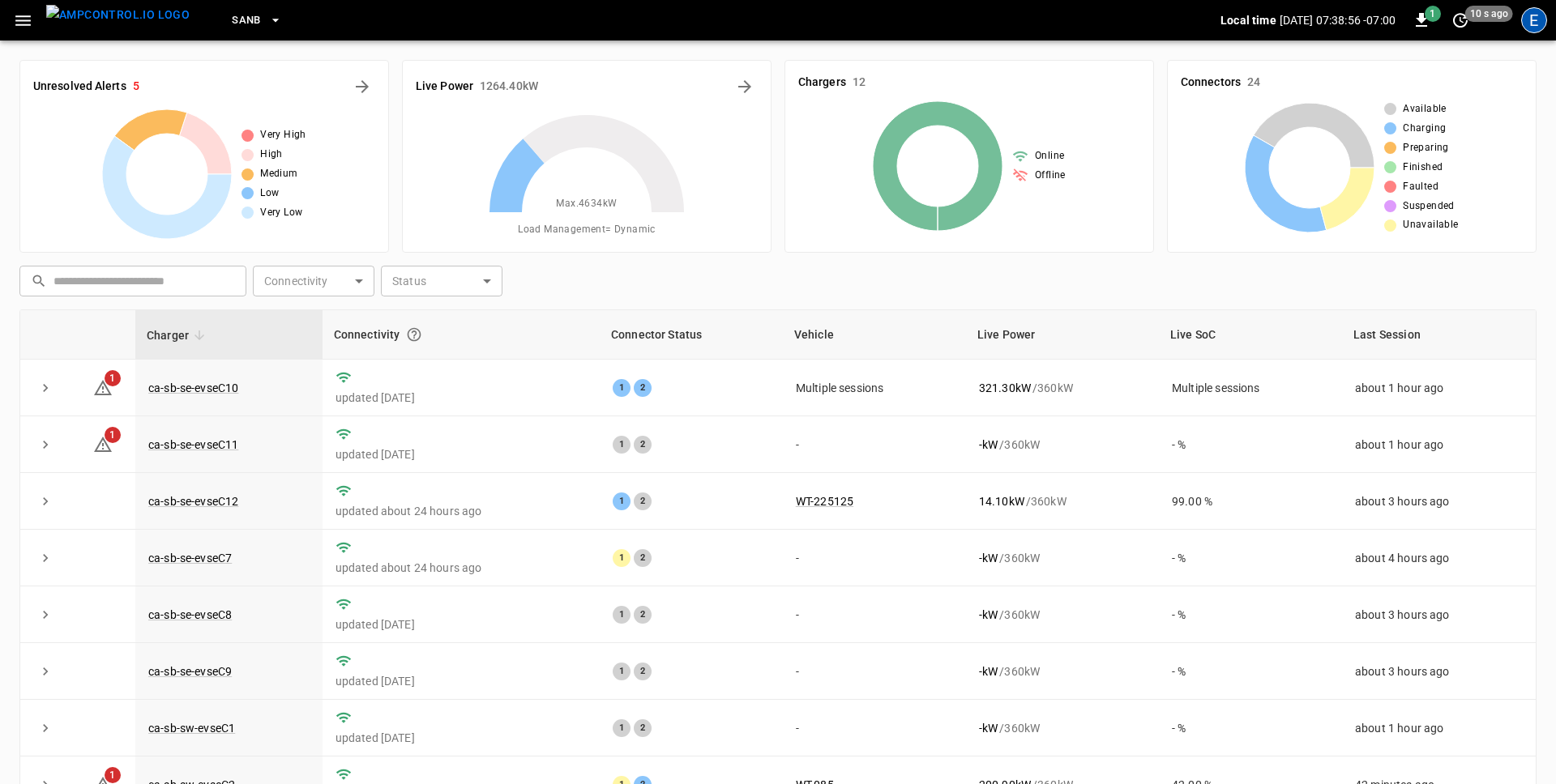 click on "E" at bounding box center (1534, 20) 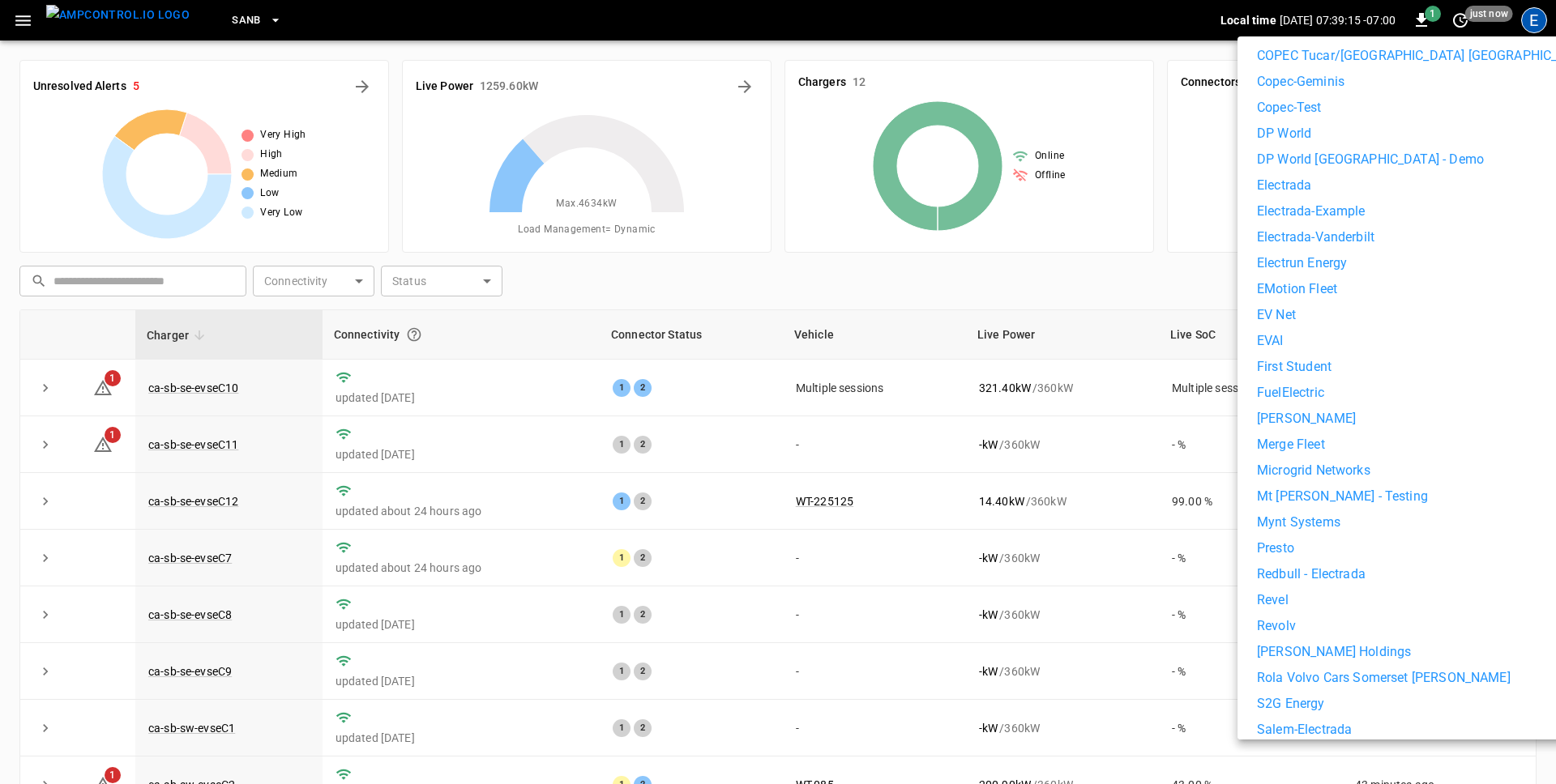 scroll, scrollTop: 543, scrollLeft: 0, axis: vertical 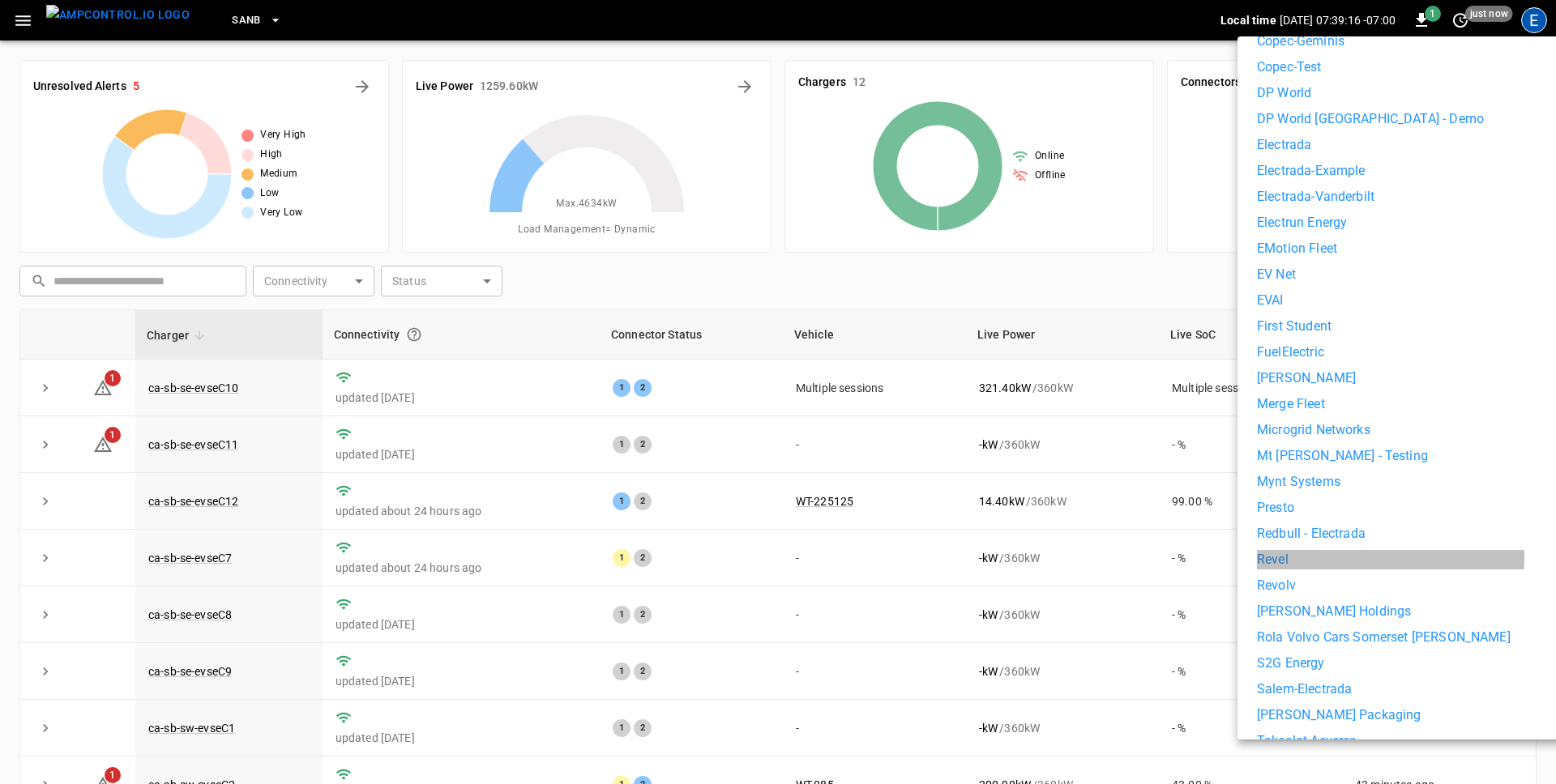 click on "Revel" at bounding box center (1425, 560) 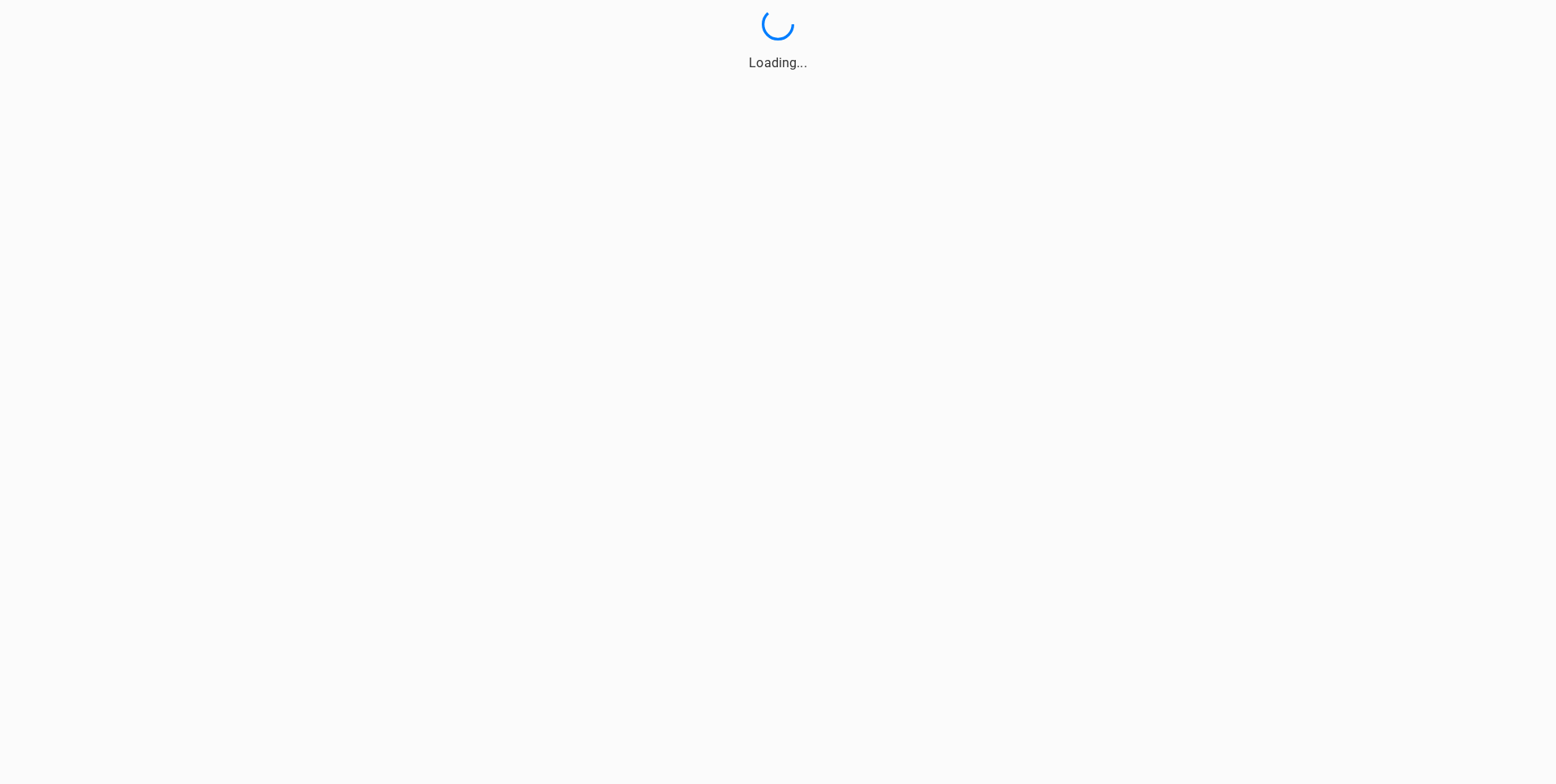 scroll, scrollTop: 0, scrollLeft: 0, axis: both 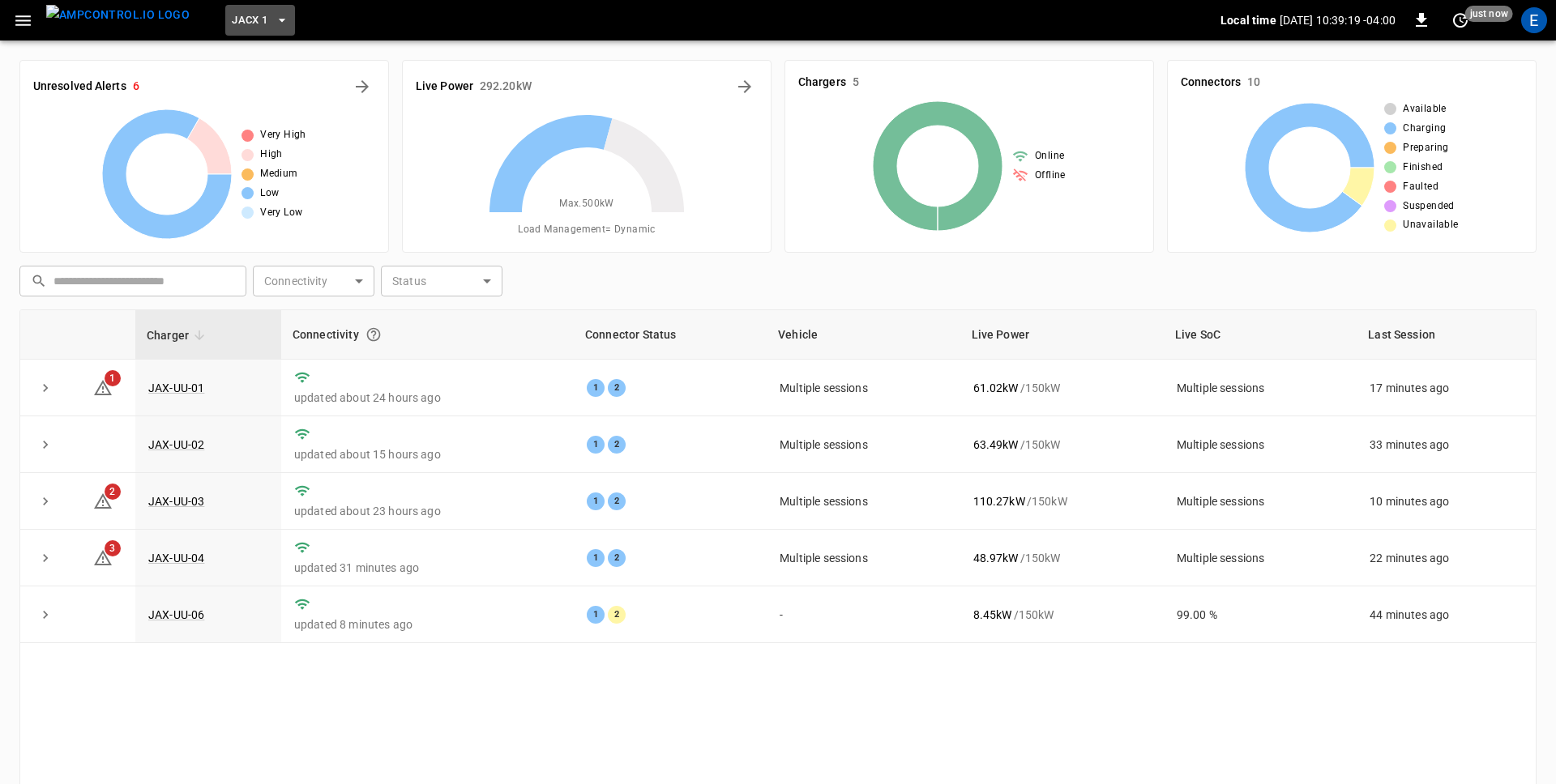 click on "JACX 1" at bounding box center [250, 20] 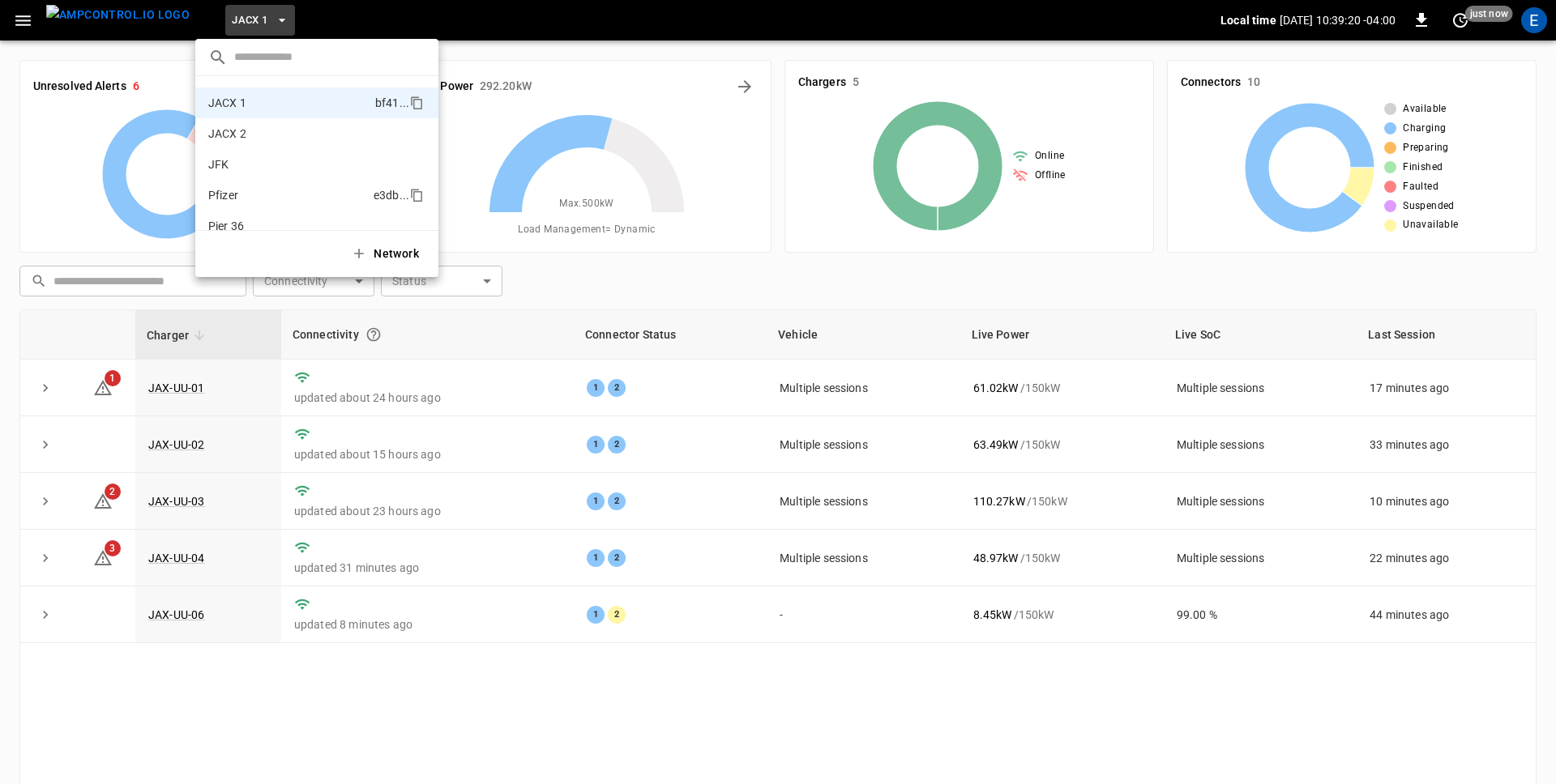 scroll, scrollTop: 105, scrollLeft: 0, axis: vertical 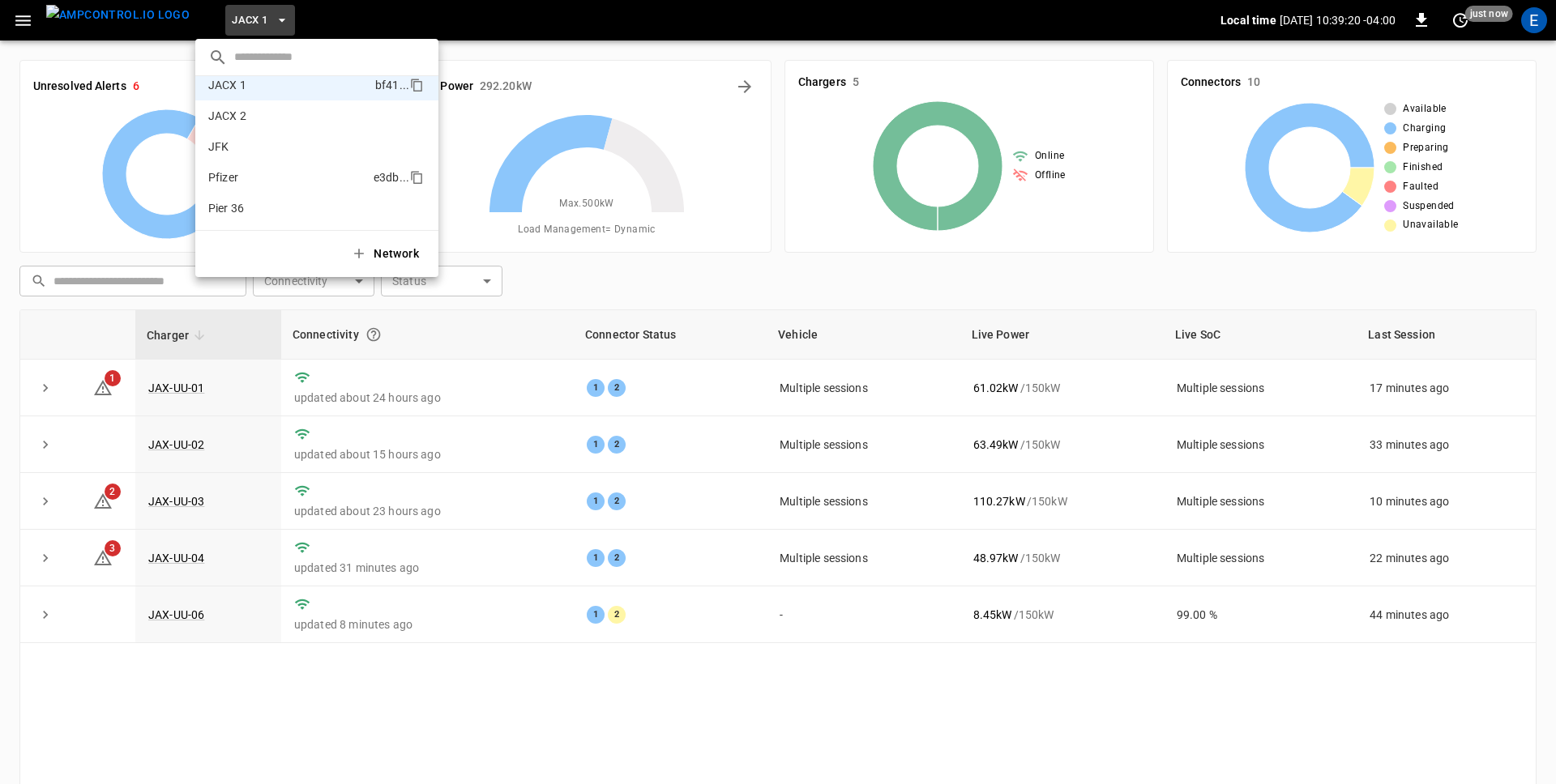 click on "Pfizer e3db ..." at bounding box center (317, 177) 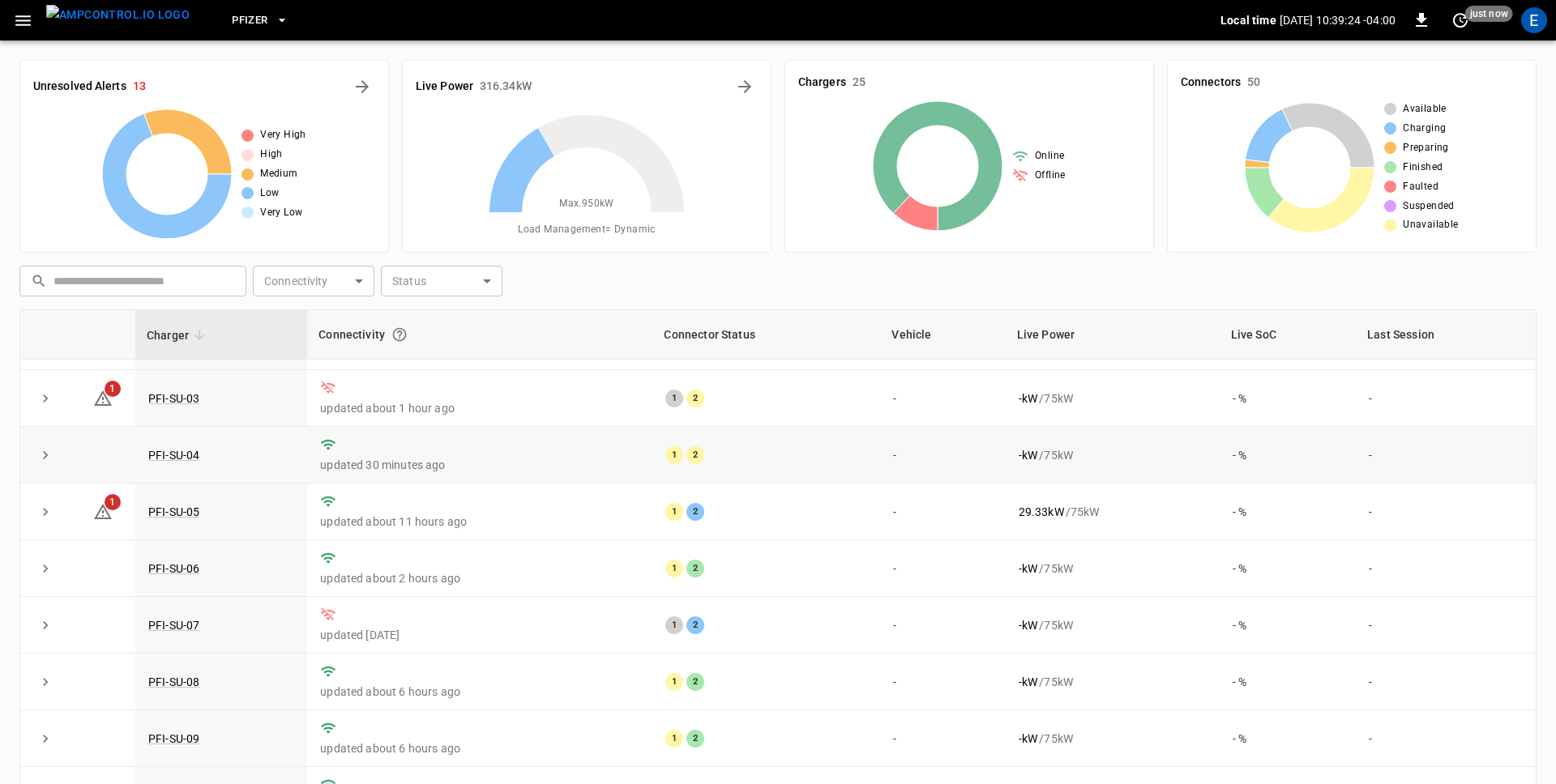 scroll, scrollTop: 0, scrollLeft: 0, axis: both 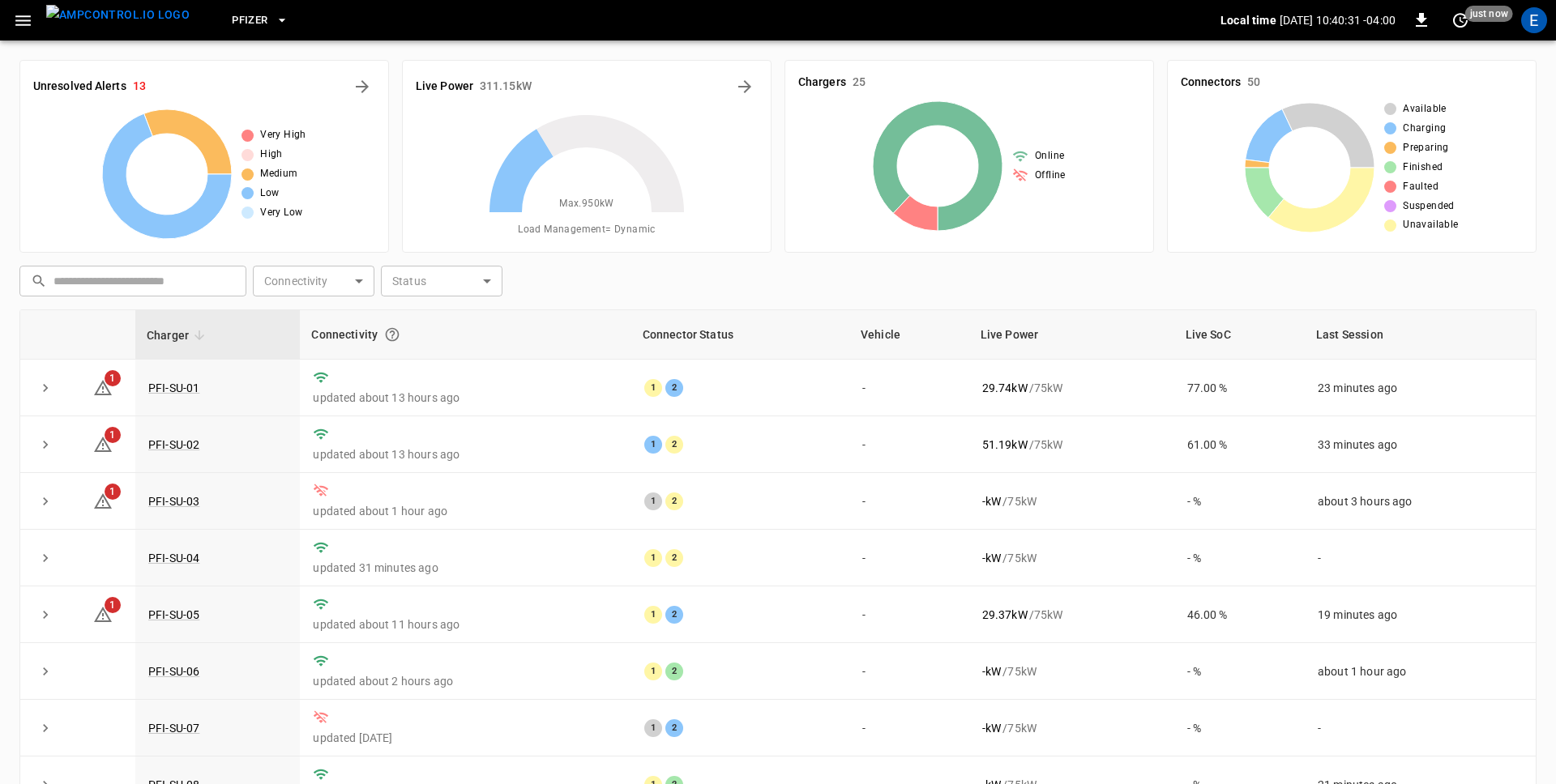 click 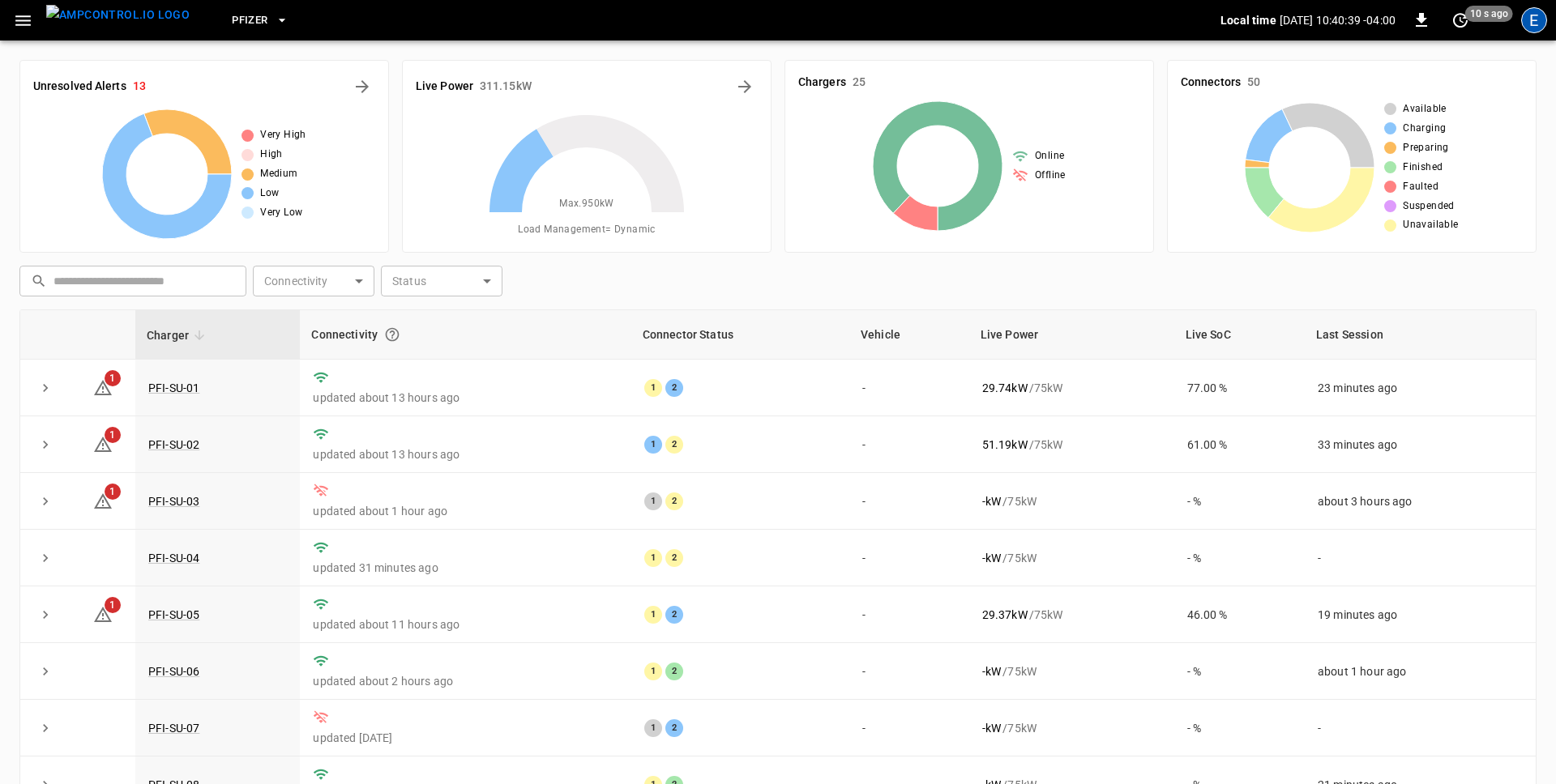 click on "E" at bounding box center [1534, 20] 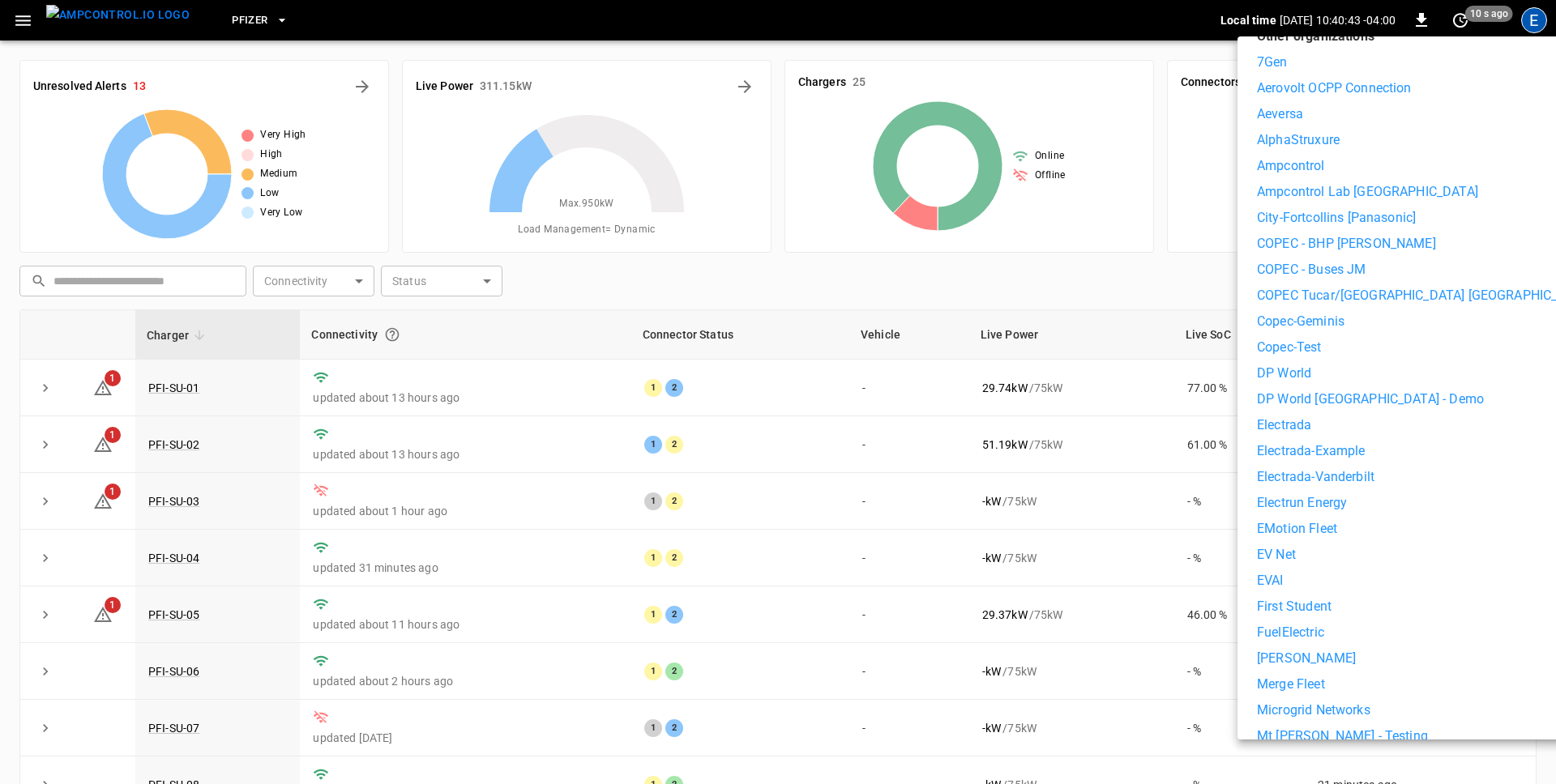 scroll, scrollTop: 268, scrollLeft: 0, axis: vertical 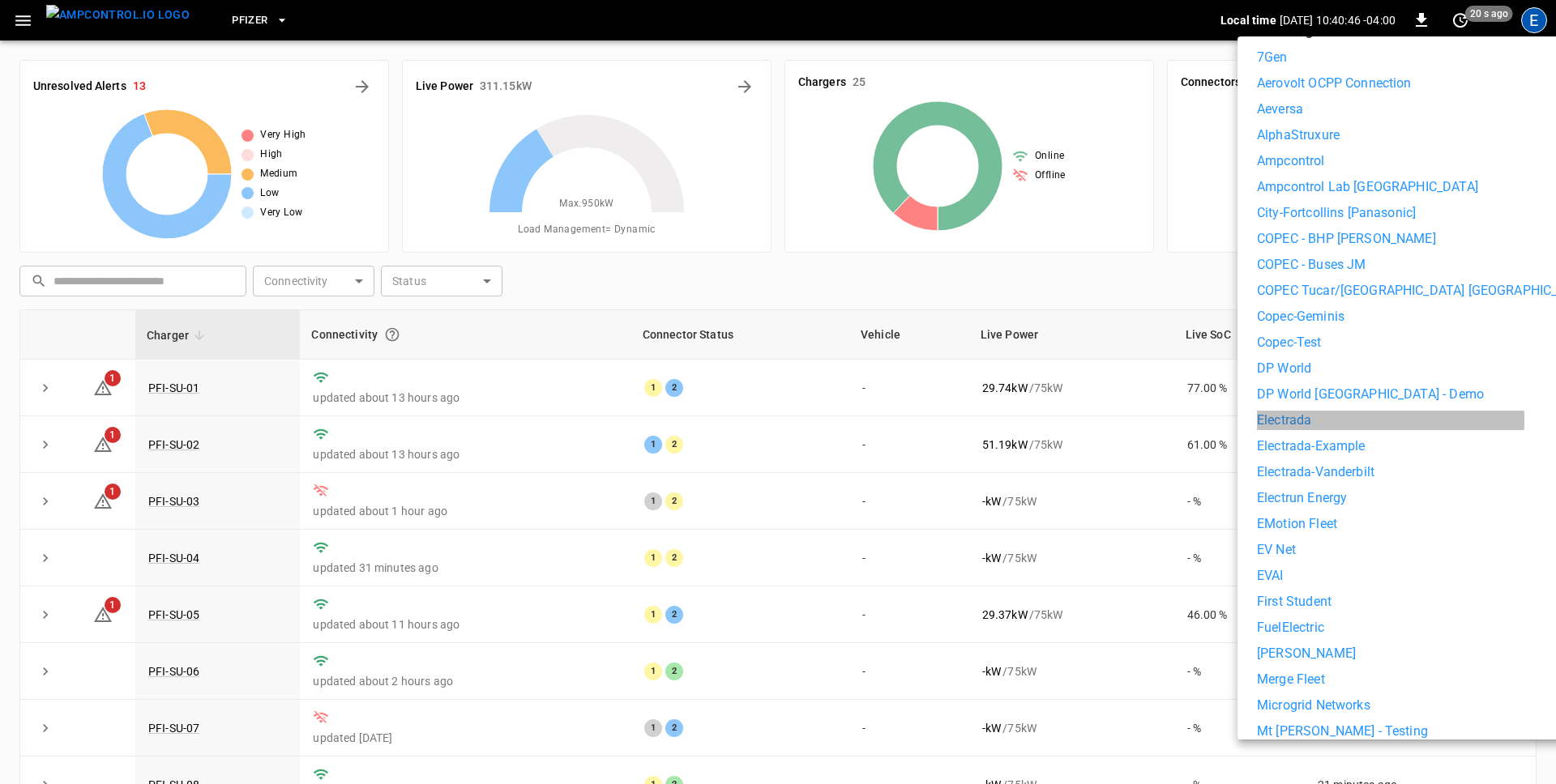 click on "Electrada" at bounding box center [1425, 420] 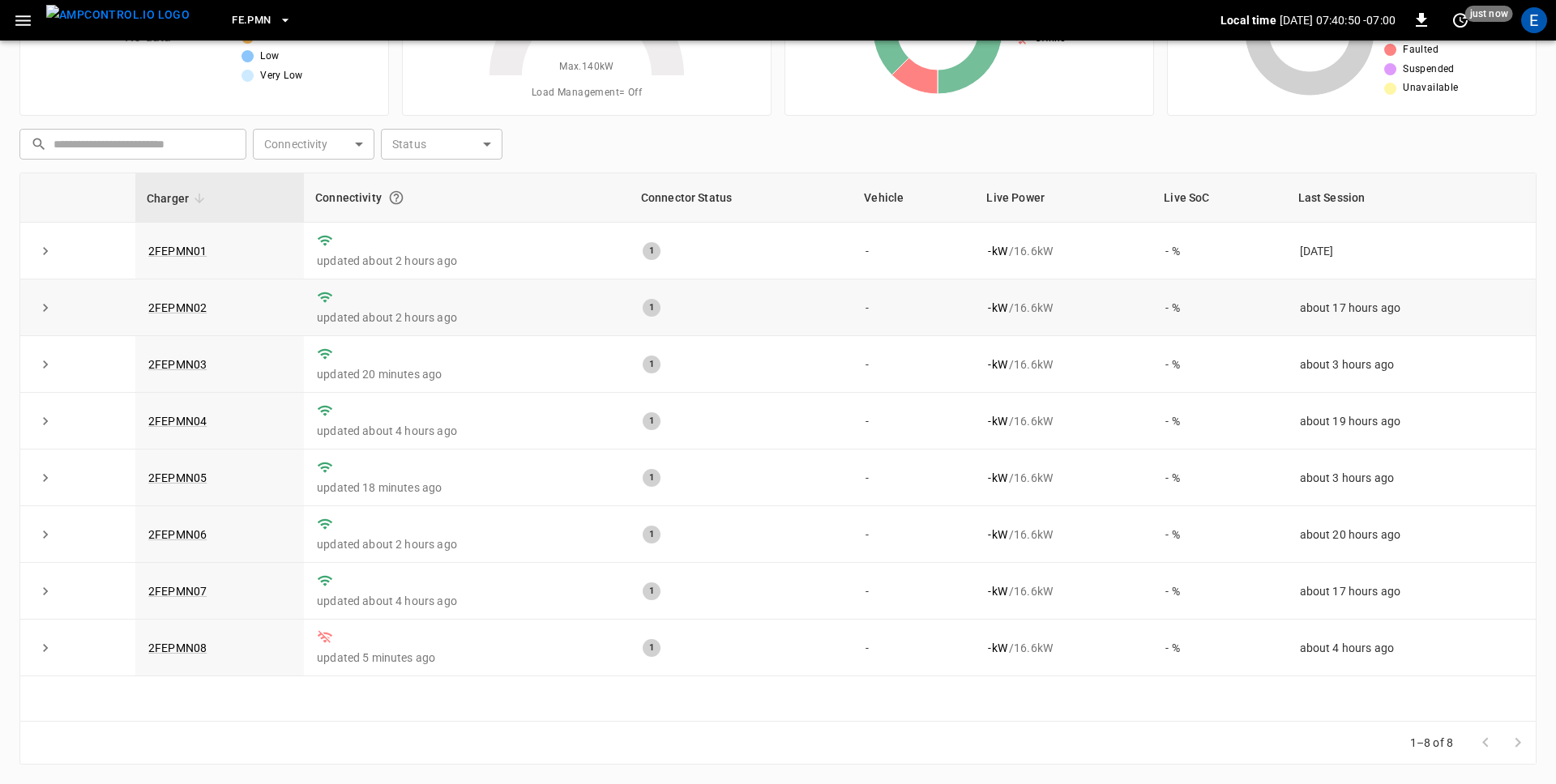 scroll, scrollTop: 0, scrollLeft: 0, axis: both 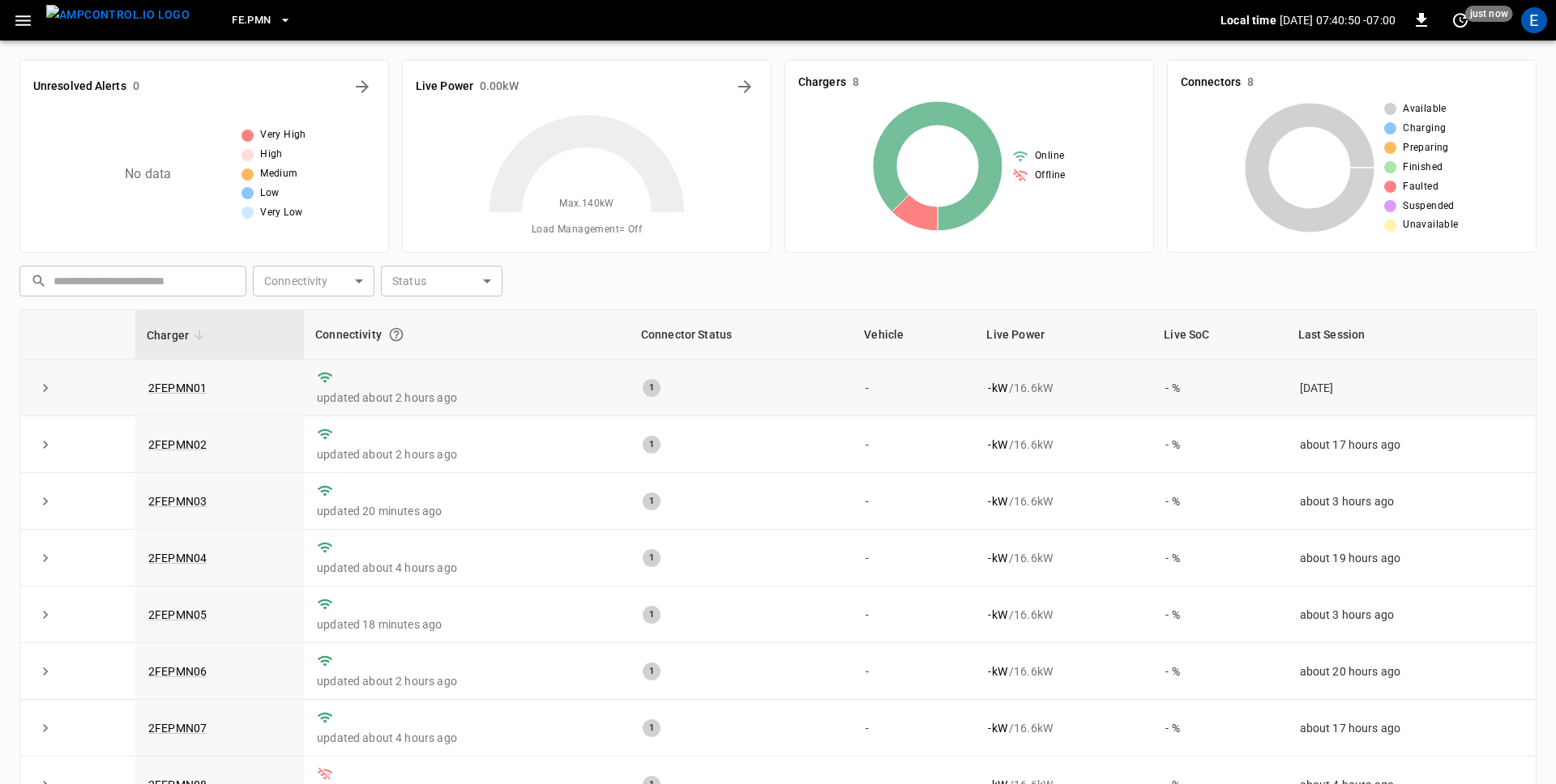 click 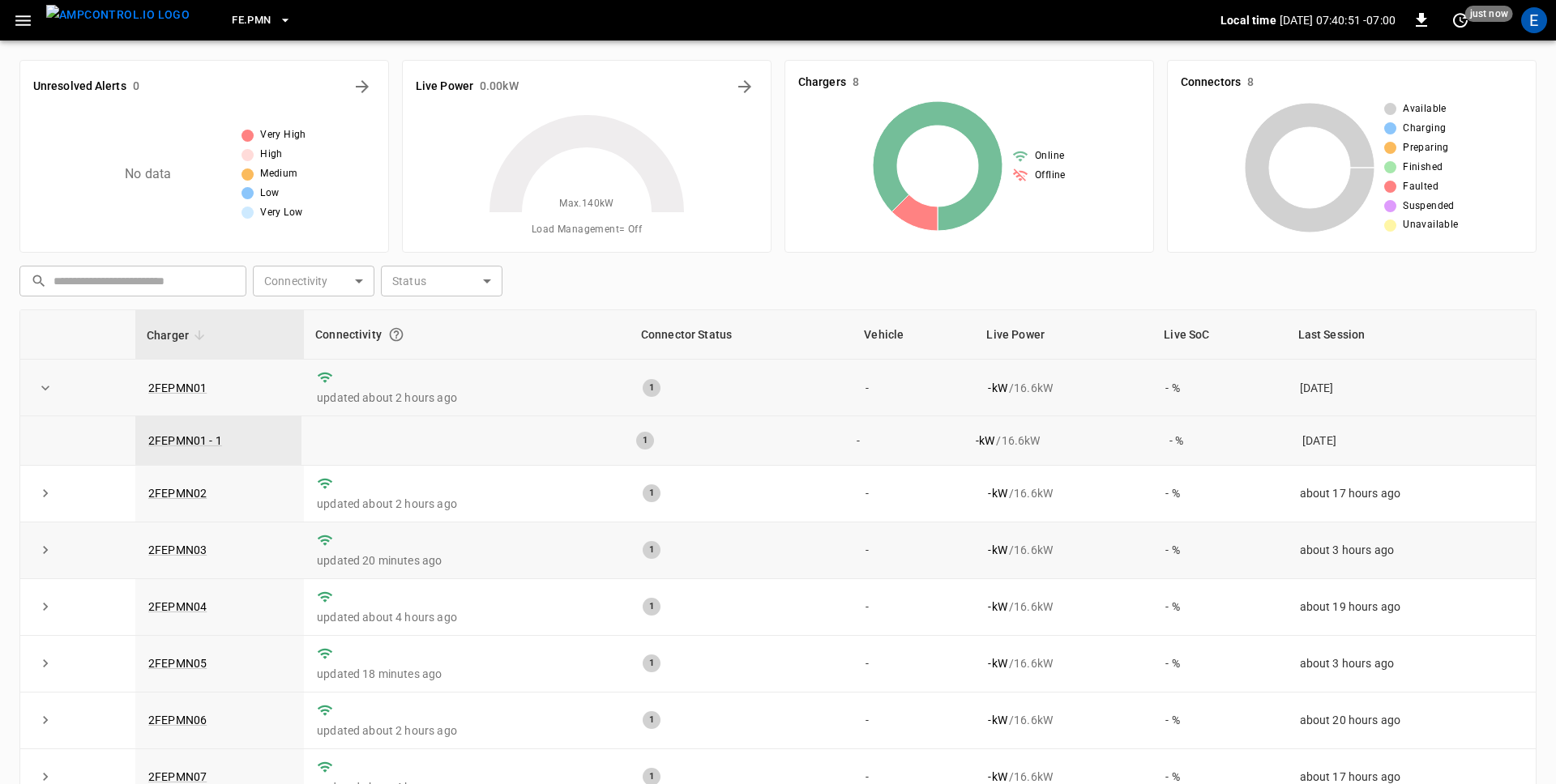 scroll, scrollTop: 5, scrollLeft: 0, axis: vertical 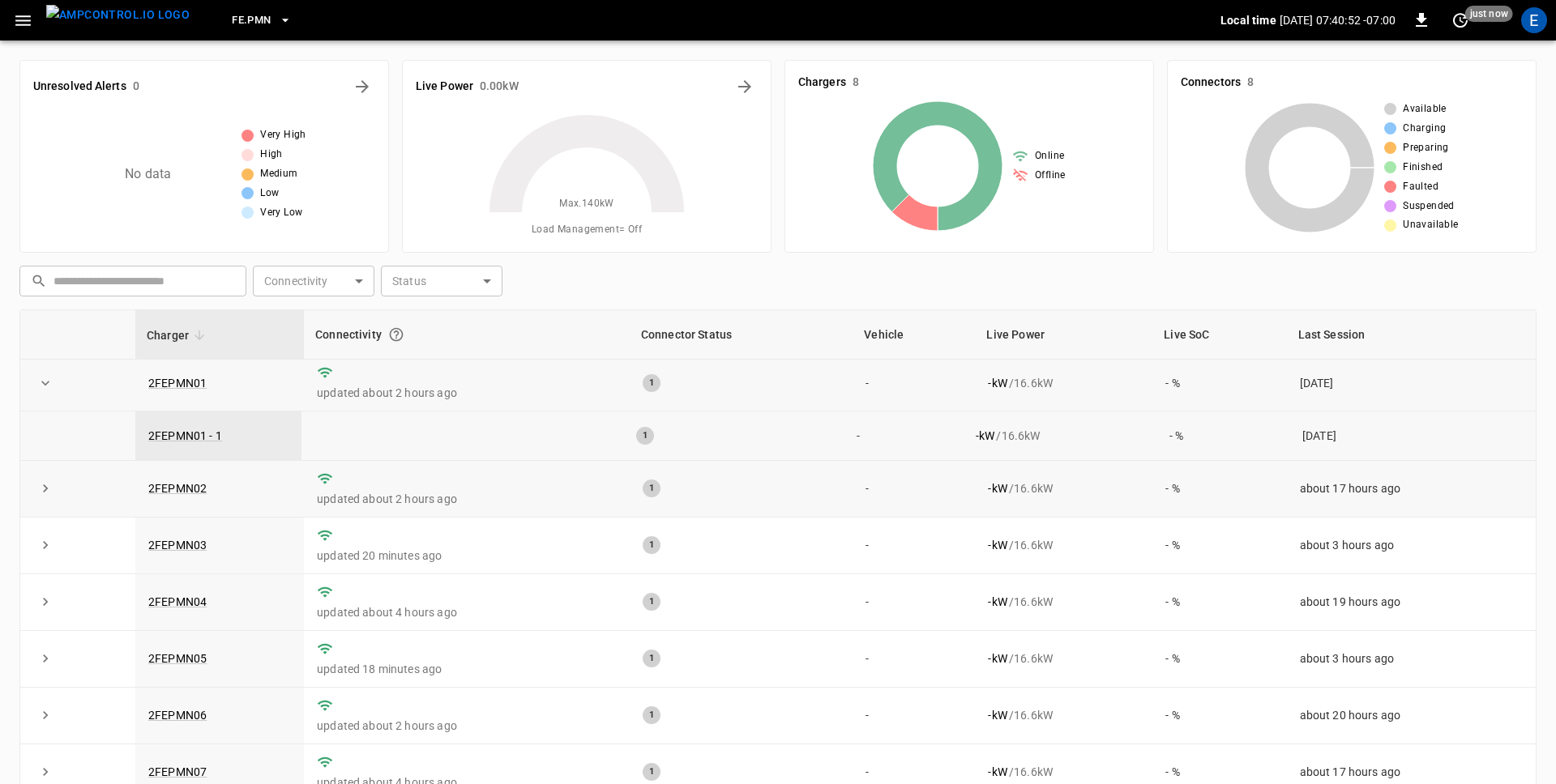 click 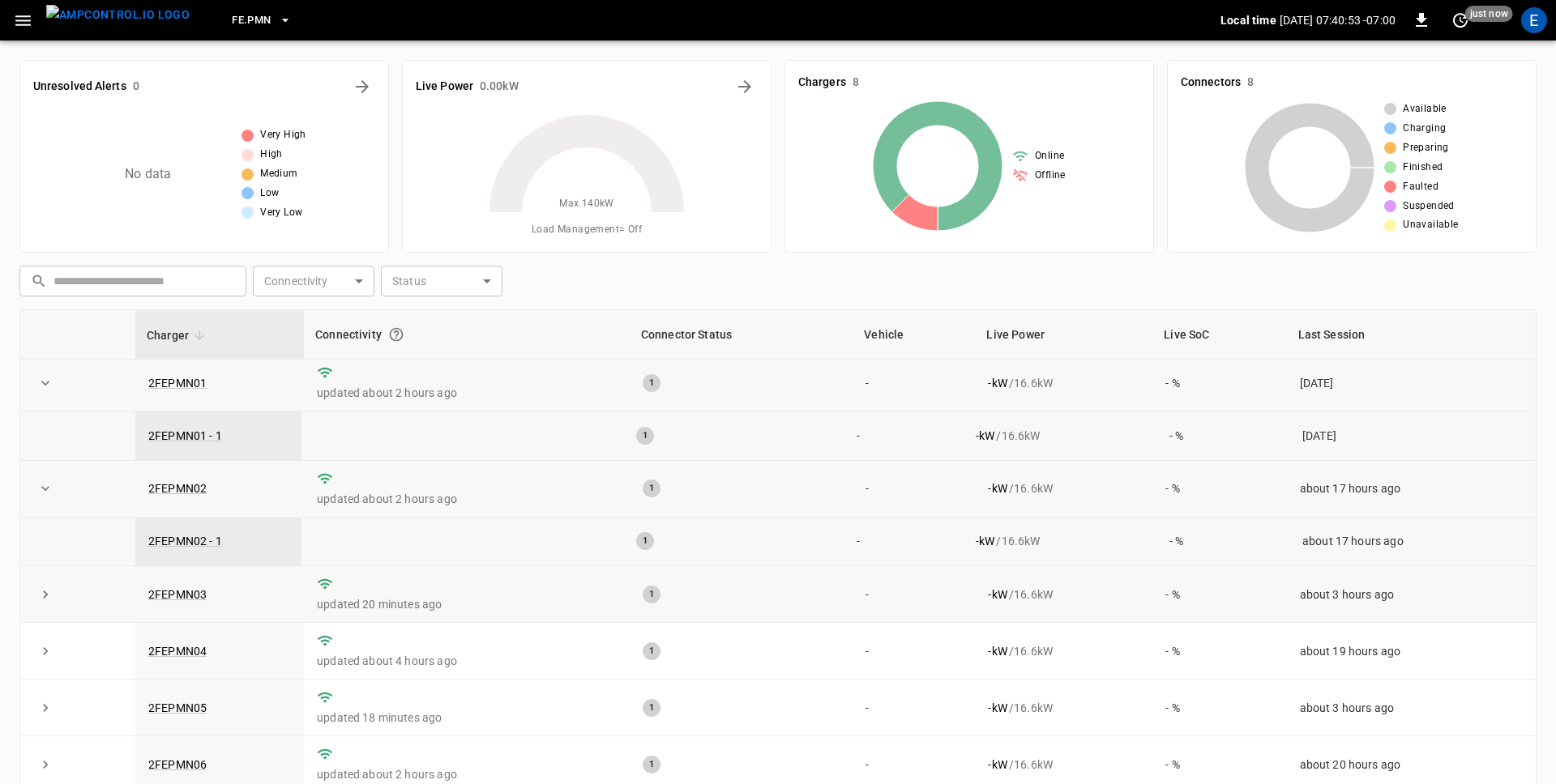 scroll, scrollTop: 43, scrollLeft: 0, axis: vertical 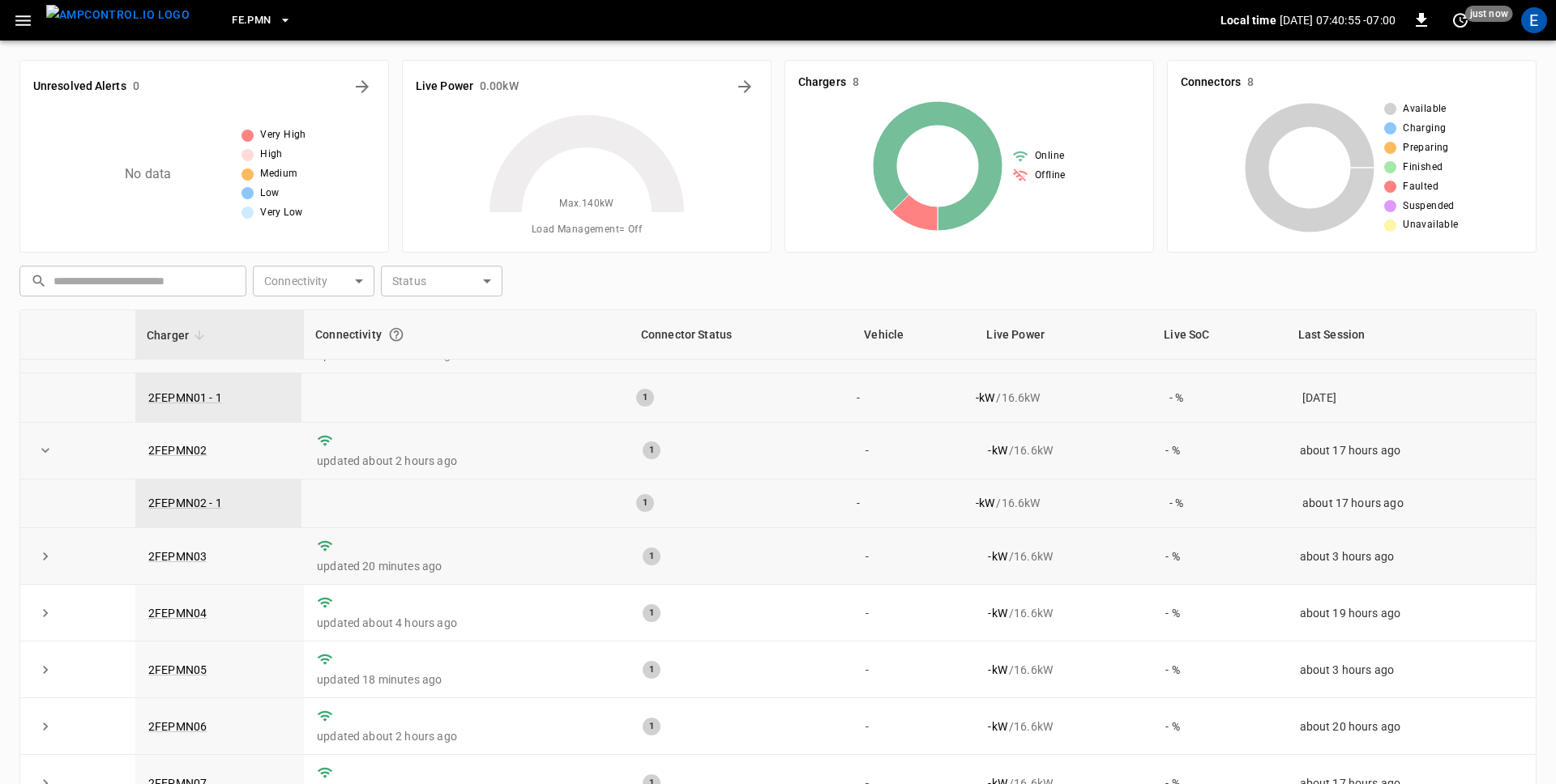 click 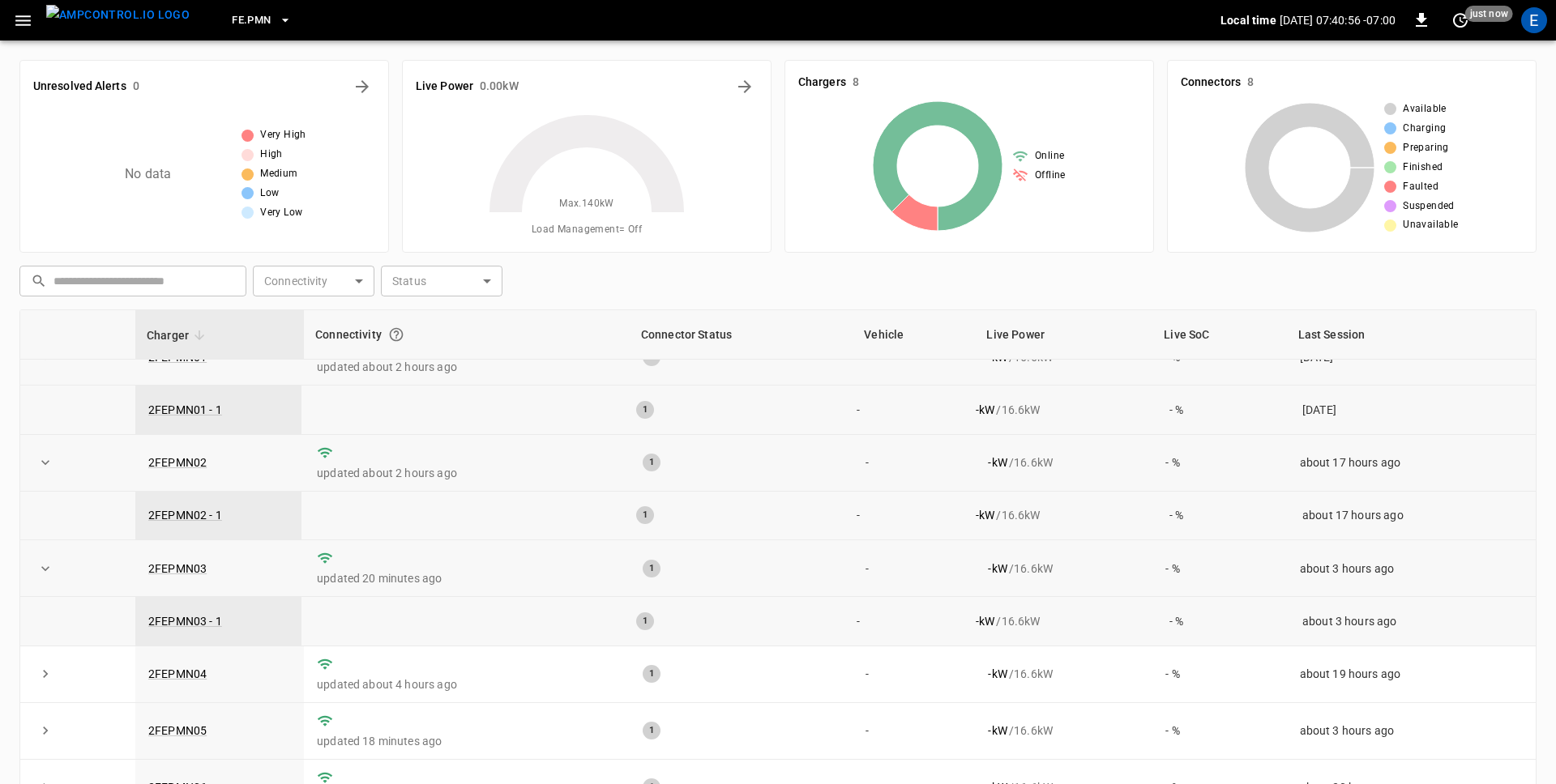 scroll, scrollTop: 103, scrollLeft: 0, axis: vertical 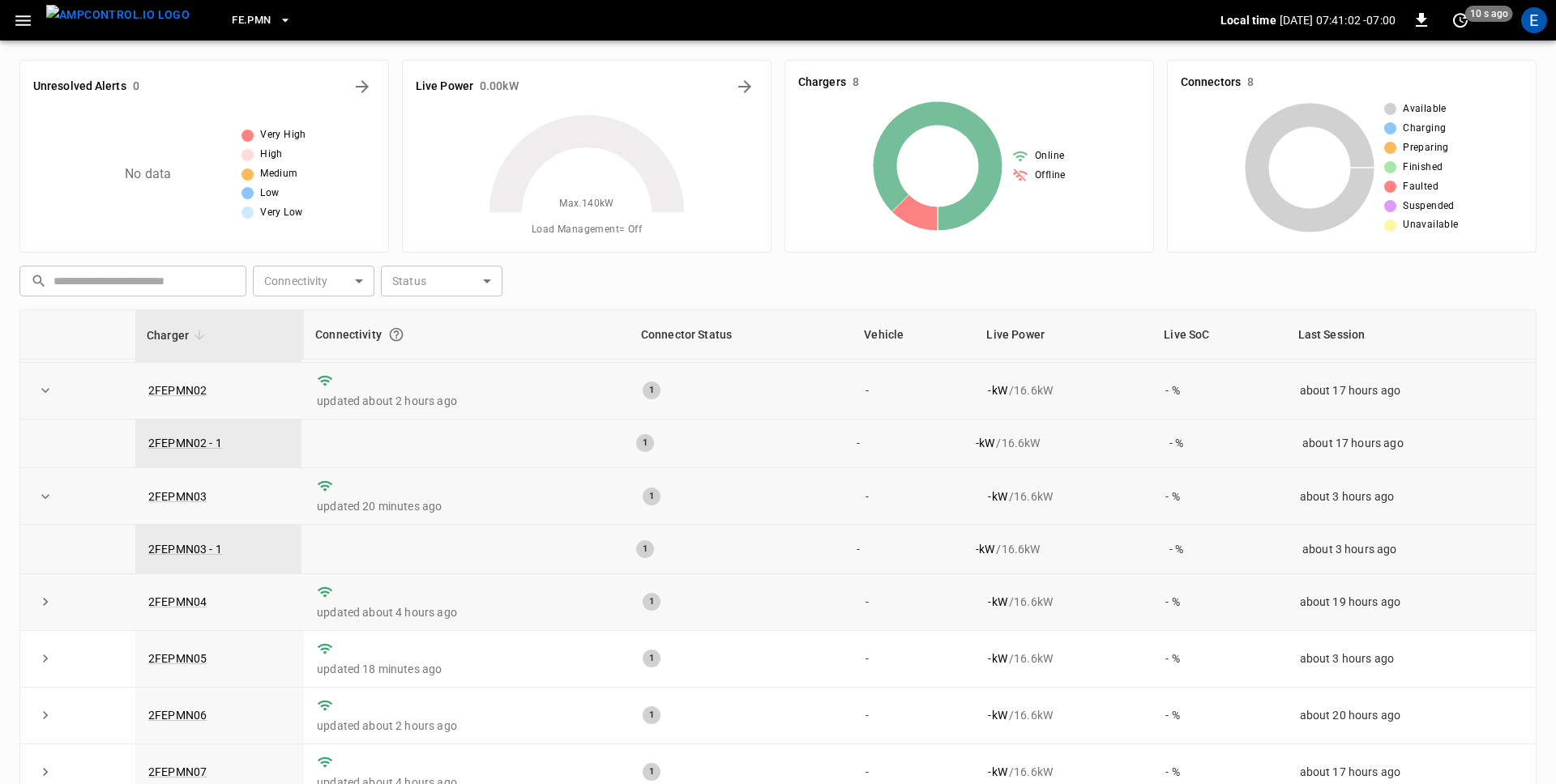 click 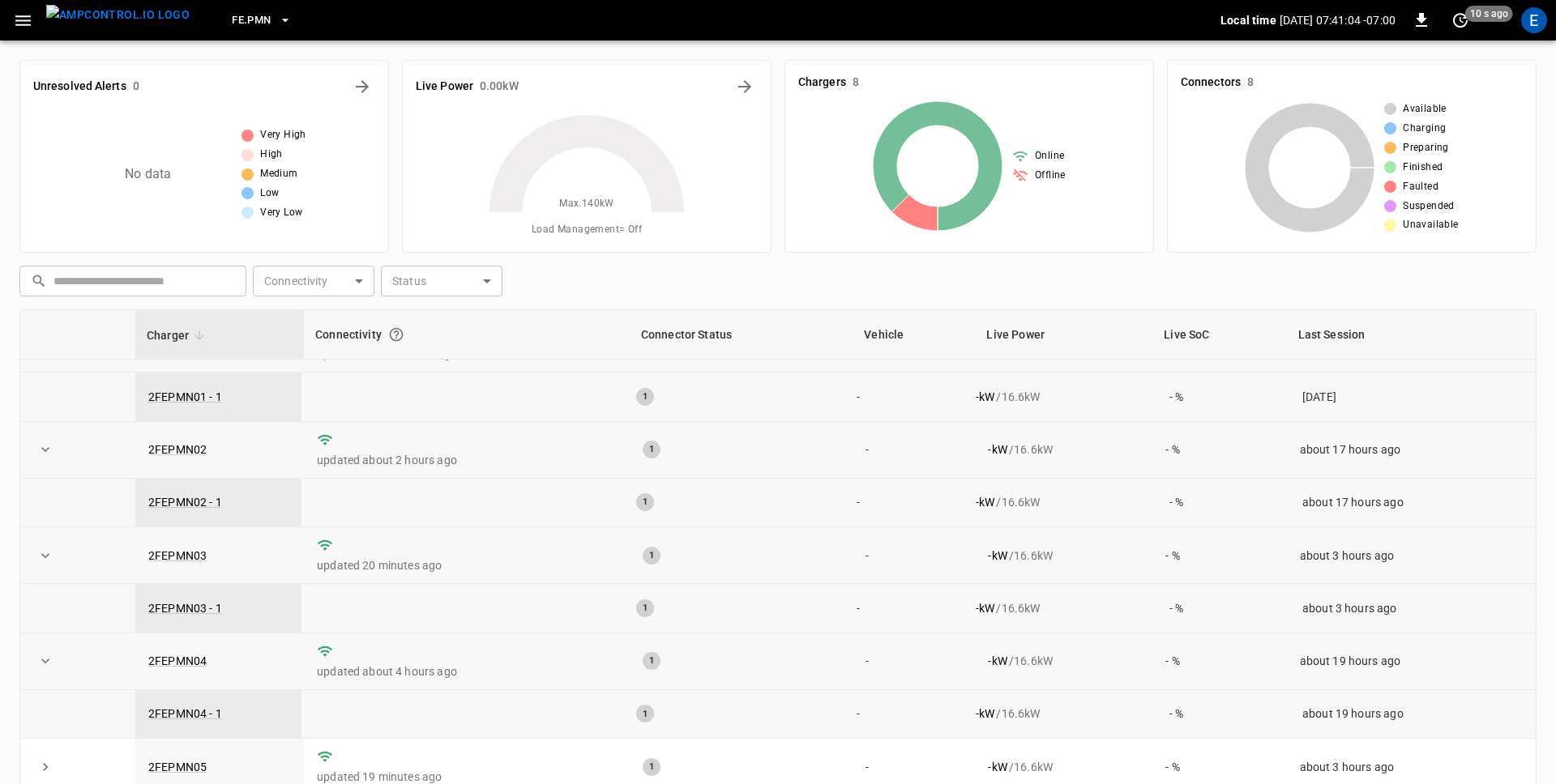 scroll, scrollTop: 0, scrollLeft: 0, axis: both 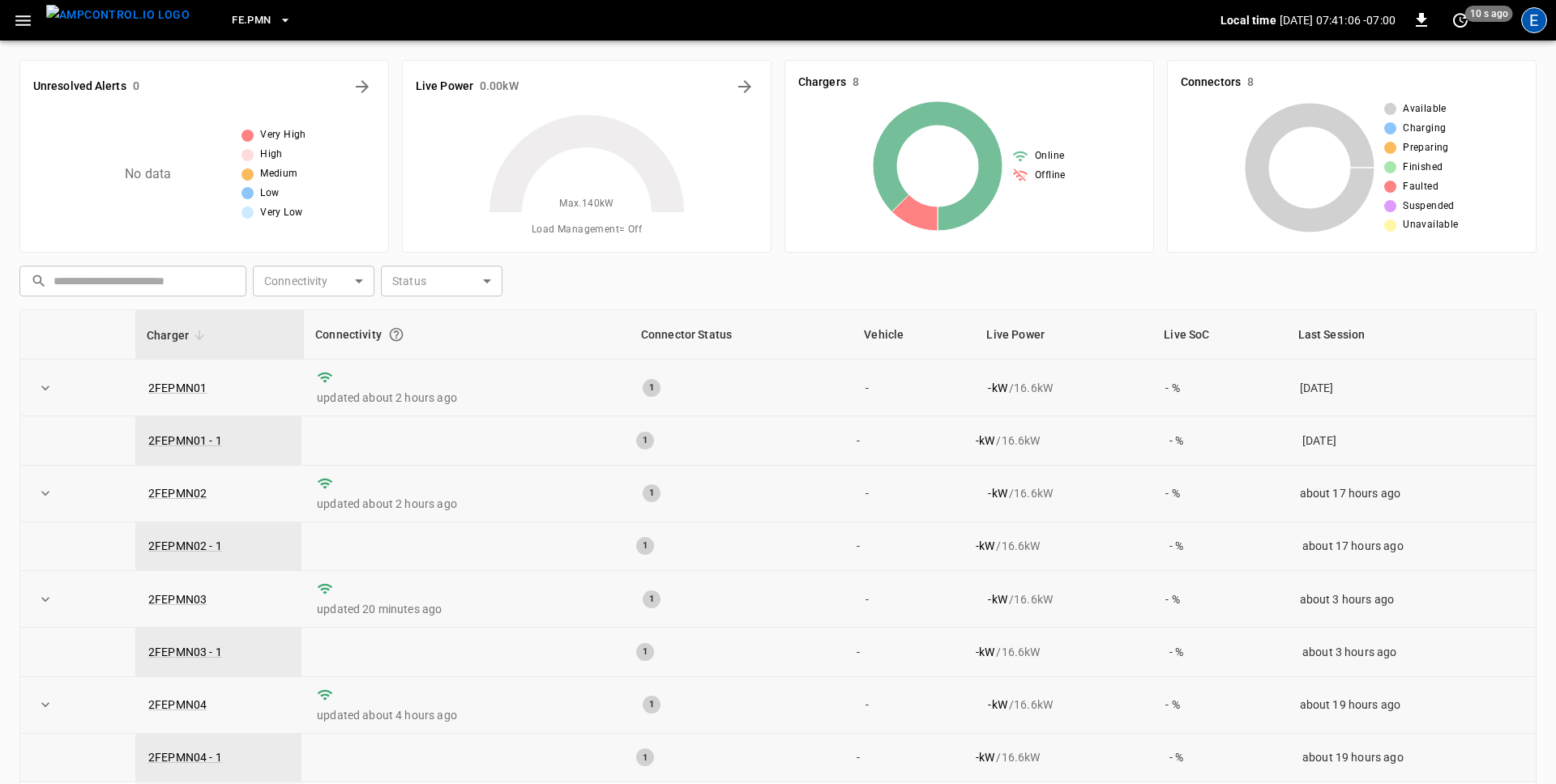 click on "E" at bounding box center (1534, 20) 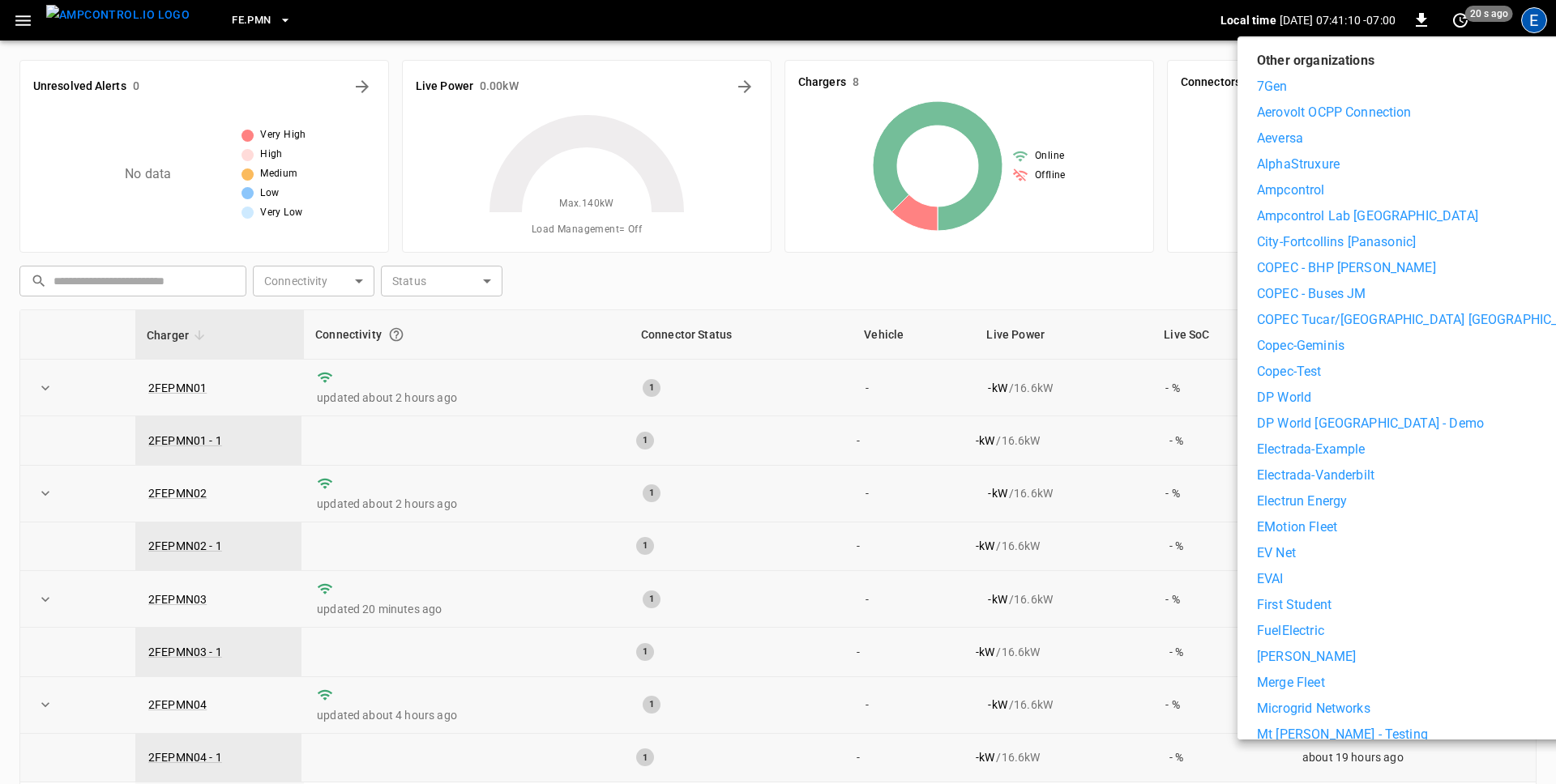 scroll, scrollTop: 243, scrollLeft: 0, axis: vertical 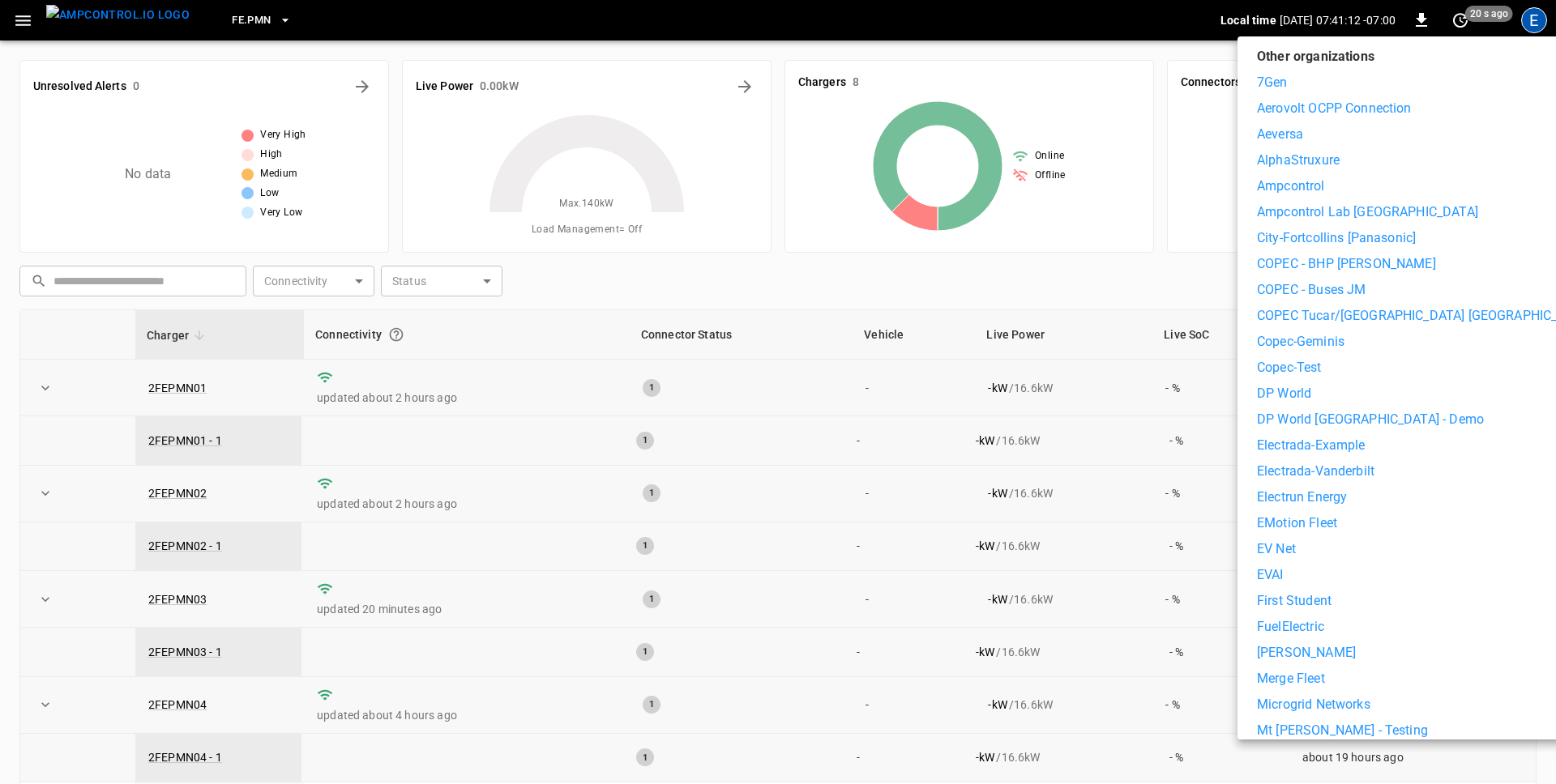click at bounding box center [778, 392] 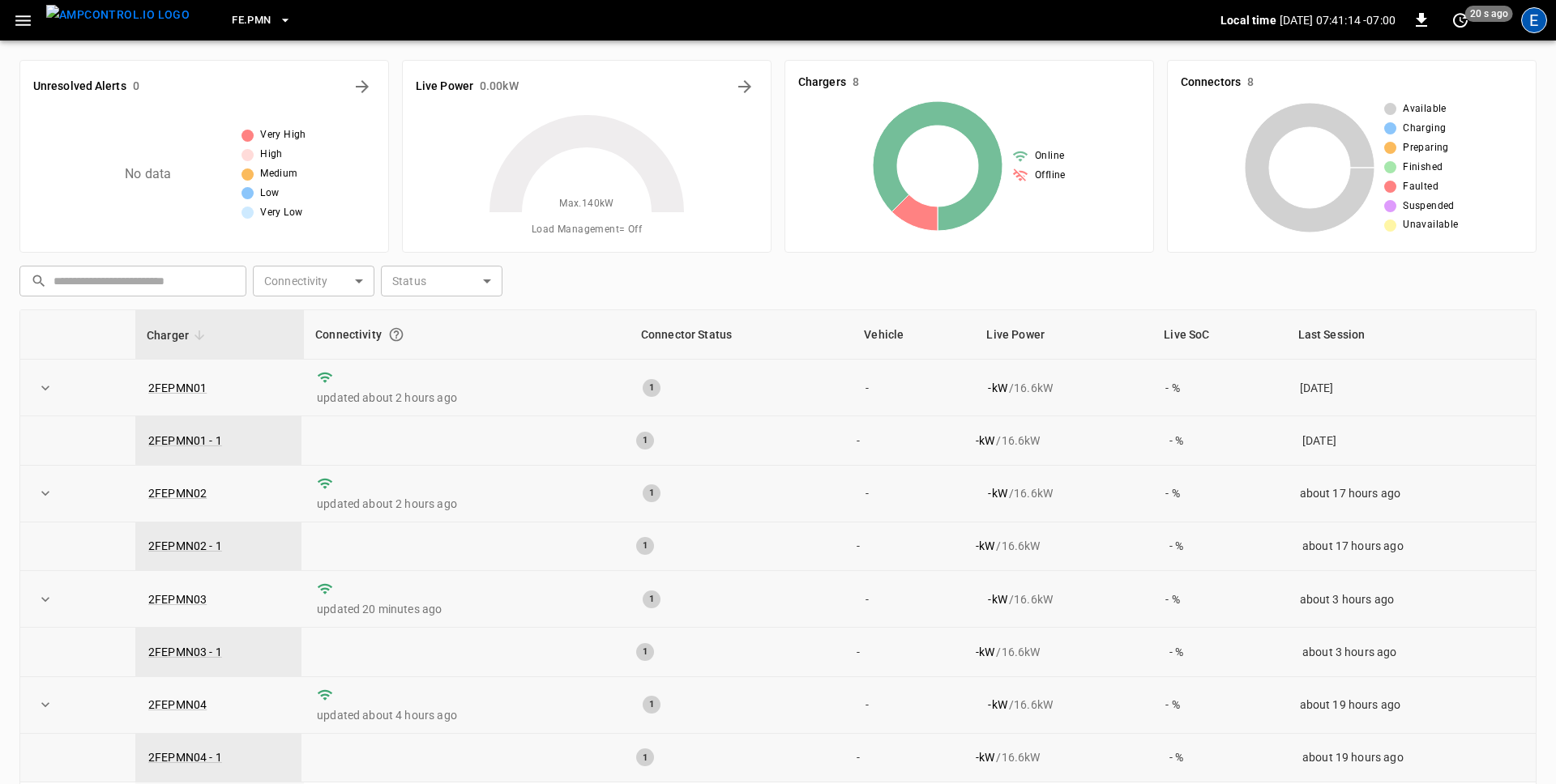 click on "E" at bounding box center (1534, 20) 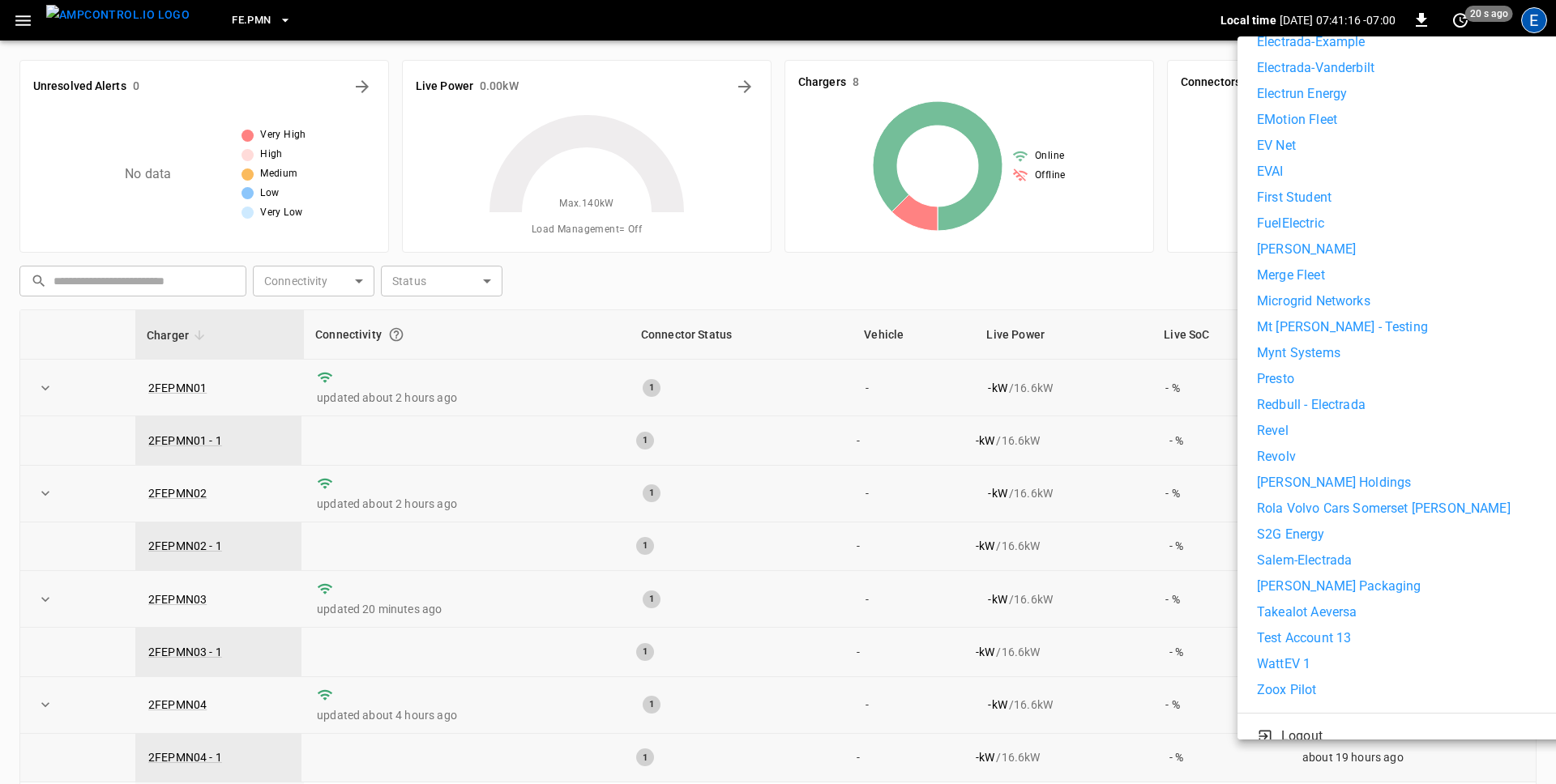 scroll, scrollTop: 616, scrollLeft: 0, axis: vertical 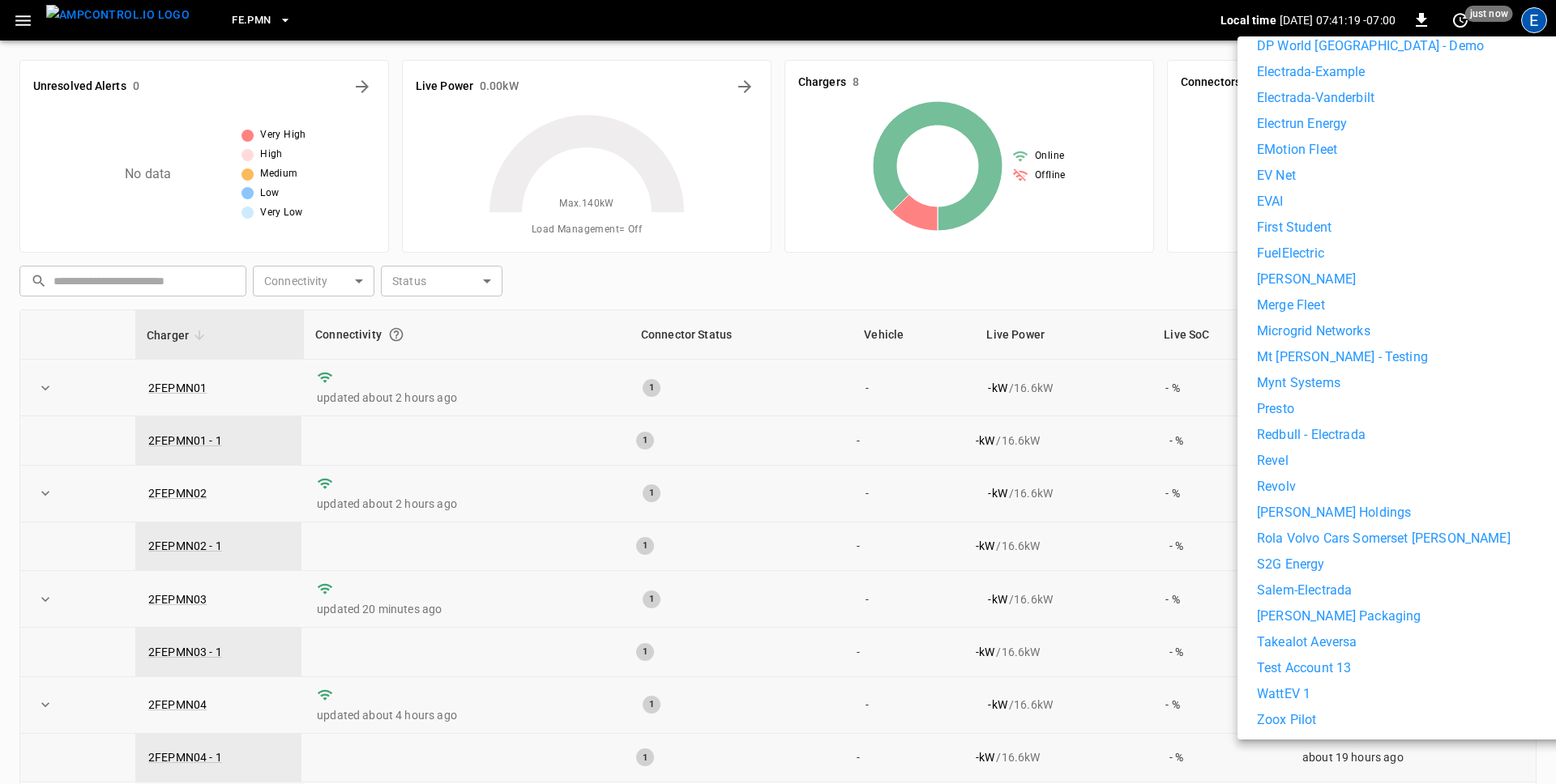 click on "Revolv" at bounding box center (1425, 487) 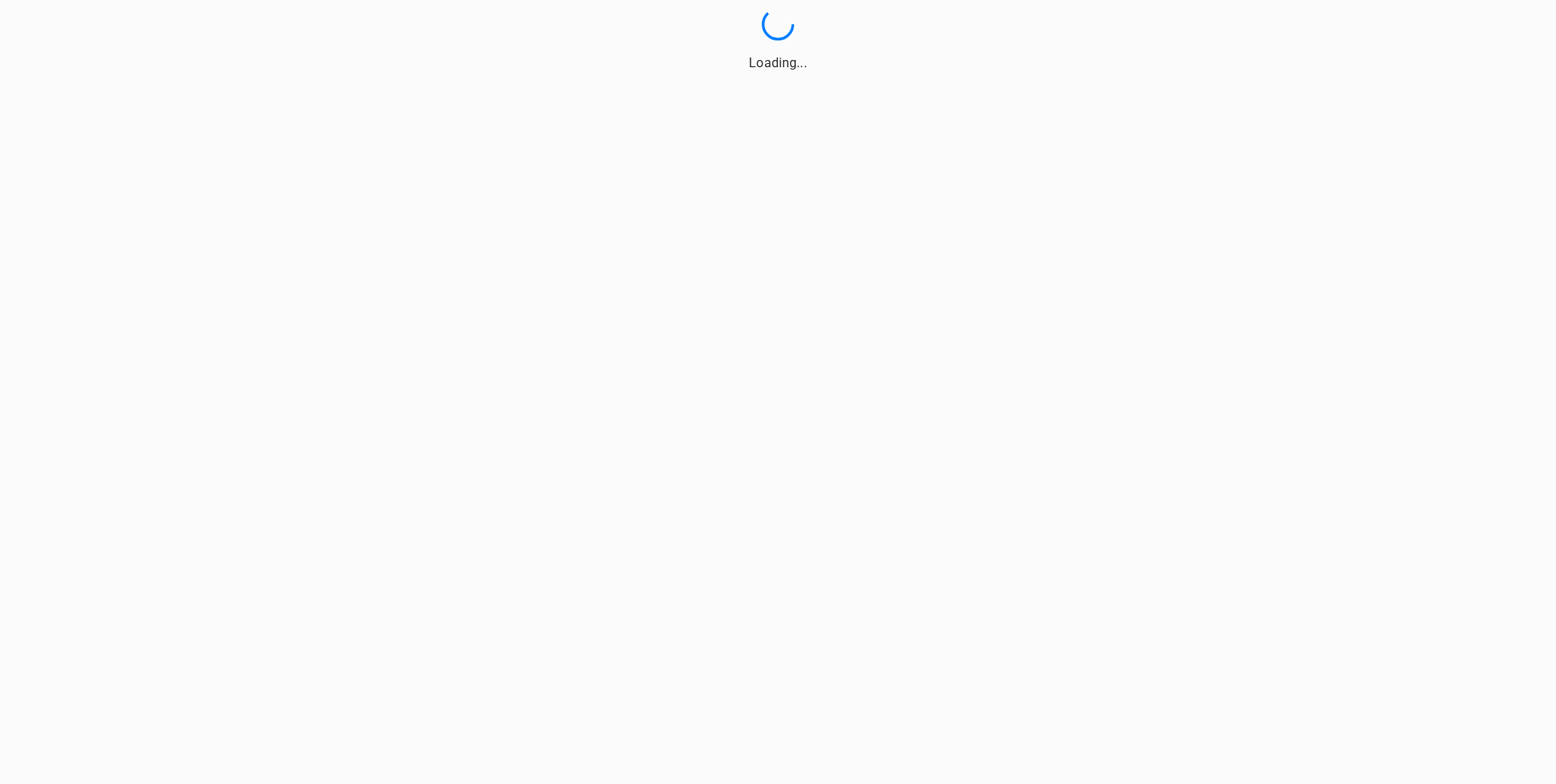 scroll, scrollTop: 0, scrollLeft: 0, axis: both 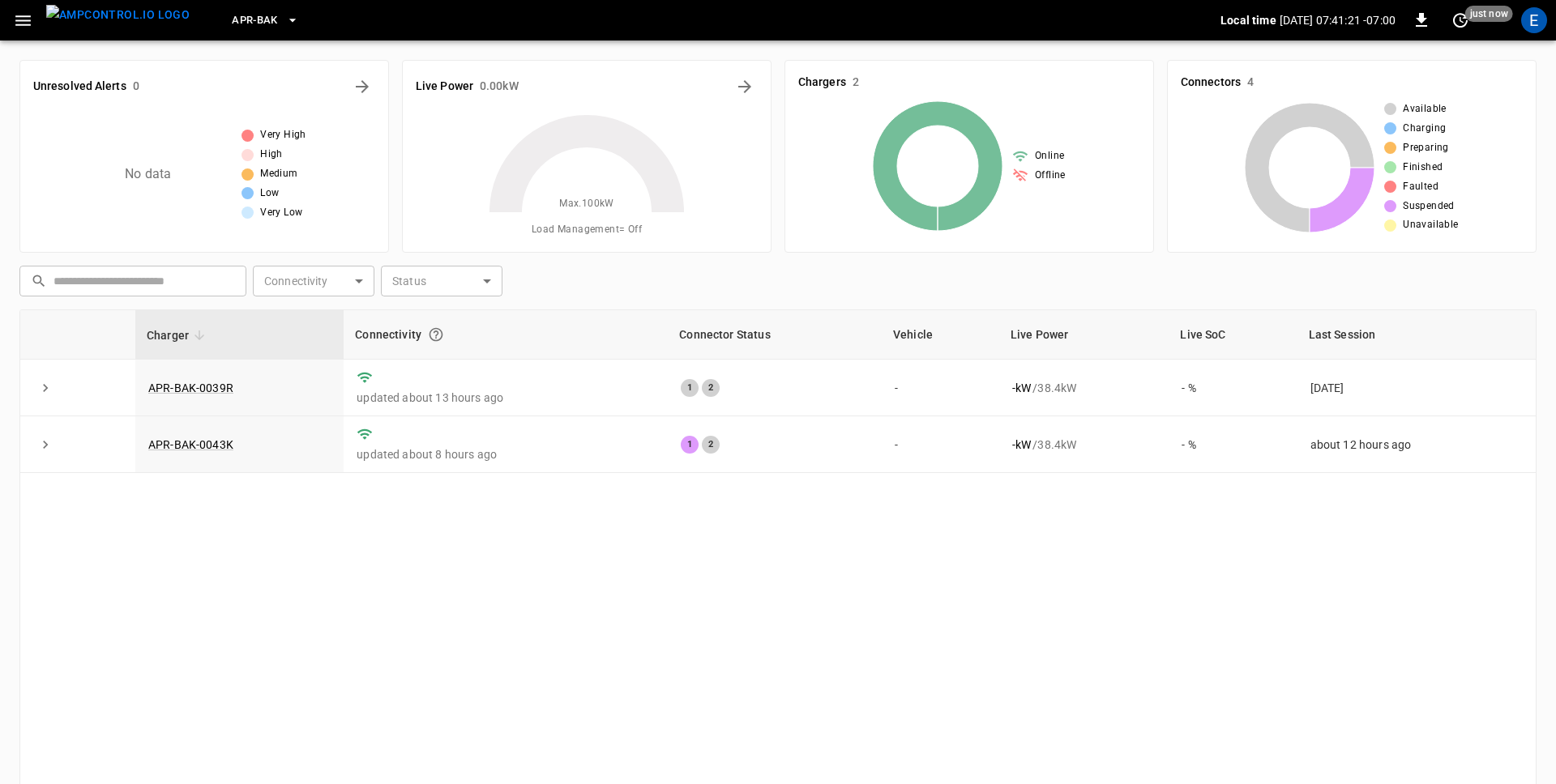 click on "APR-BAK" at bounding box center (254, 20) 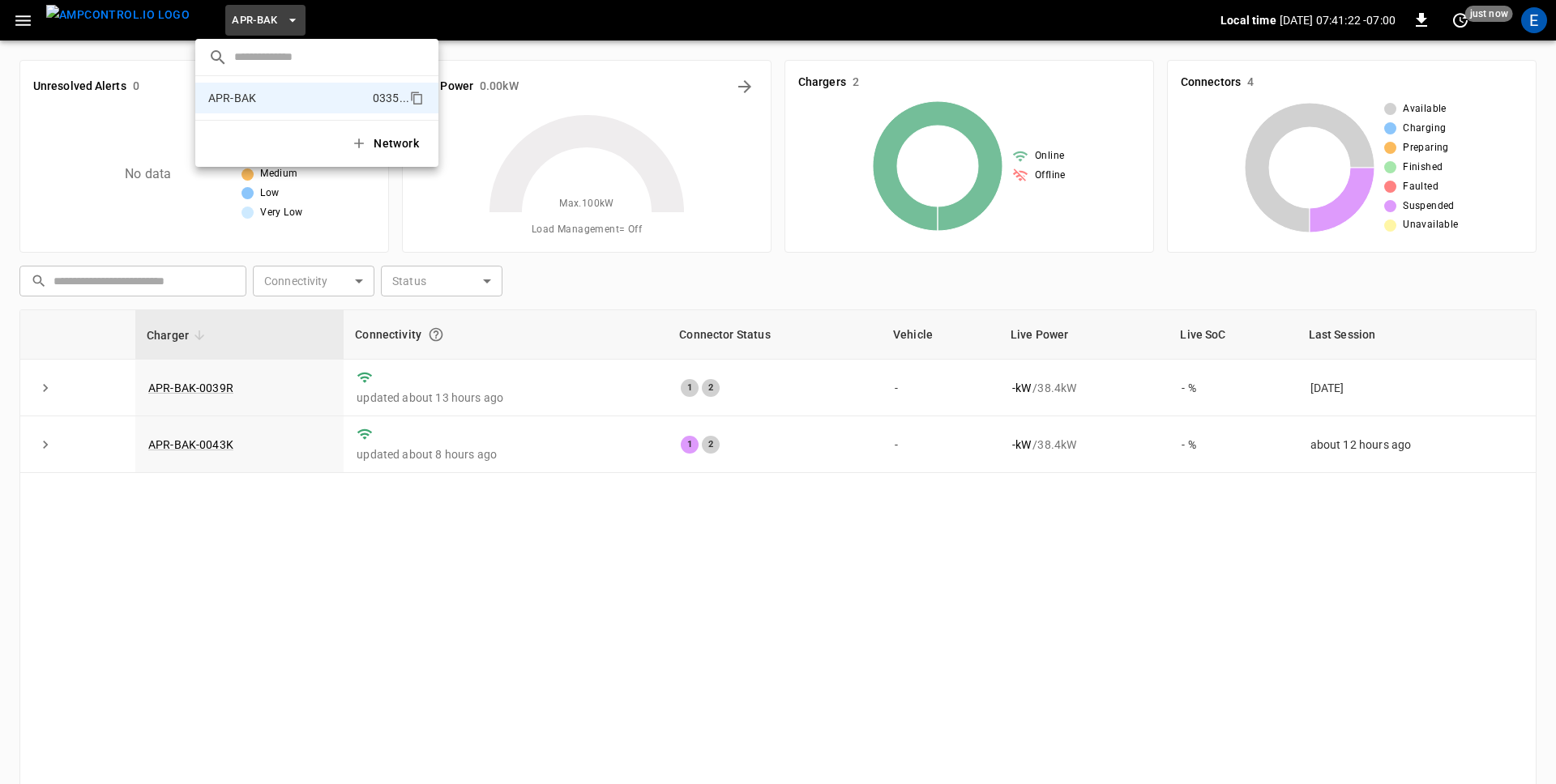 click at bounding box center (778, 392) 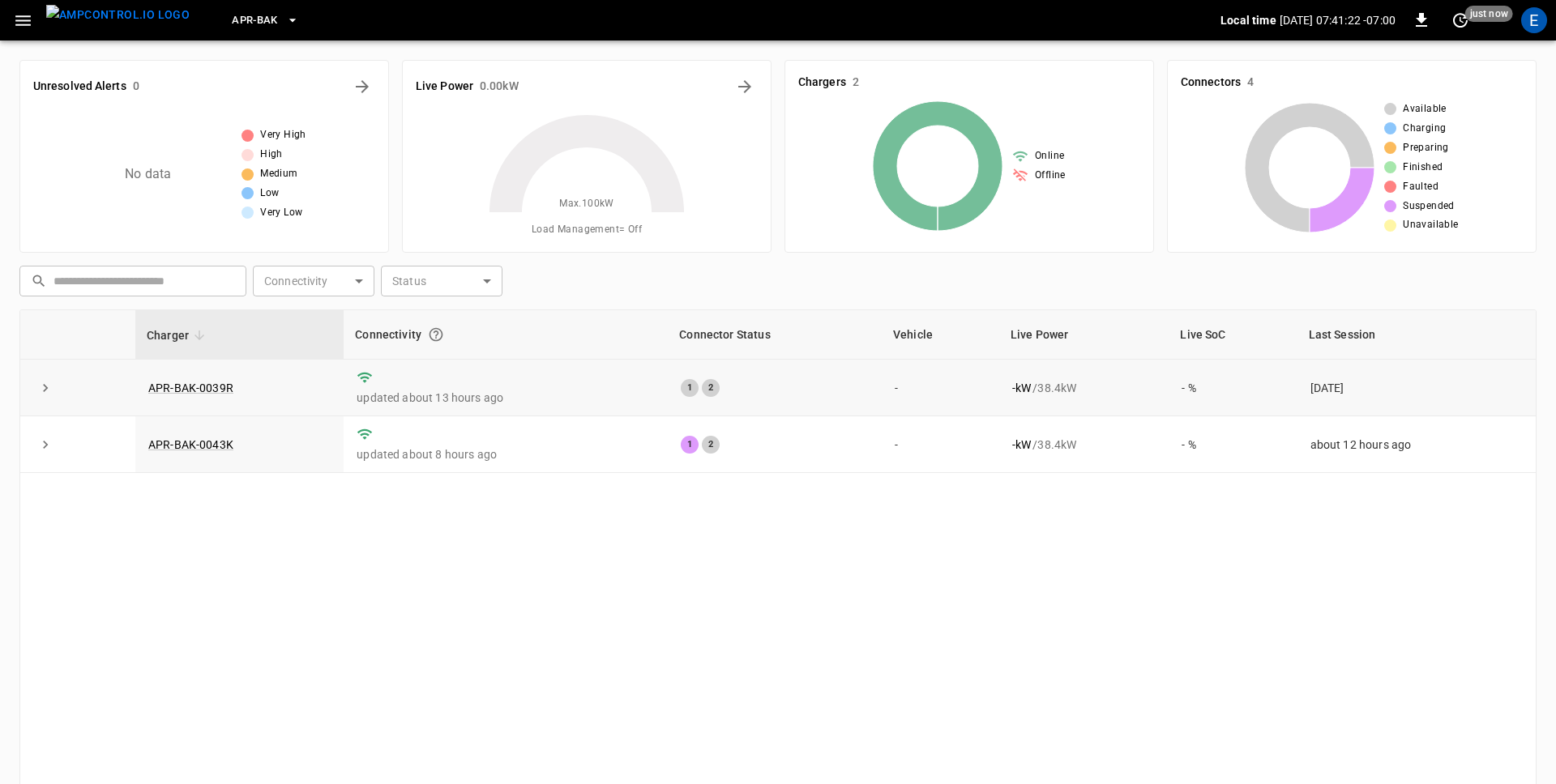 click at bounding box center [45, 388] 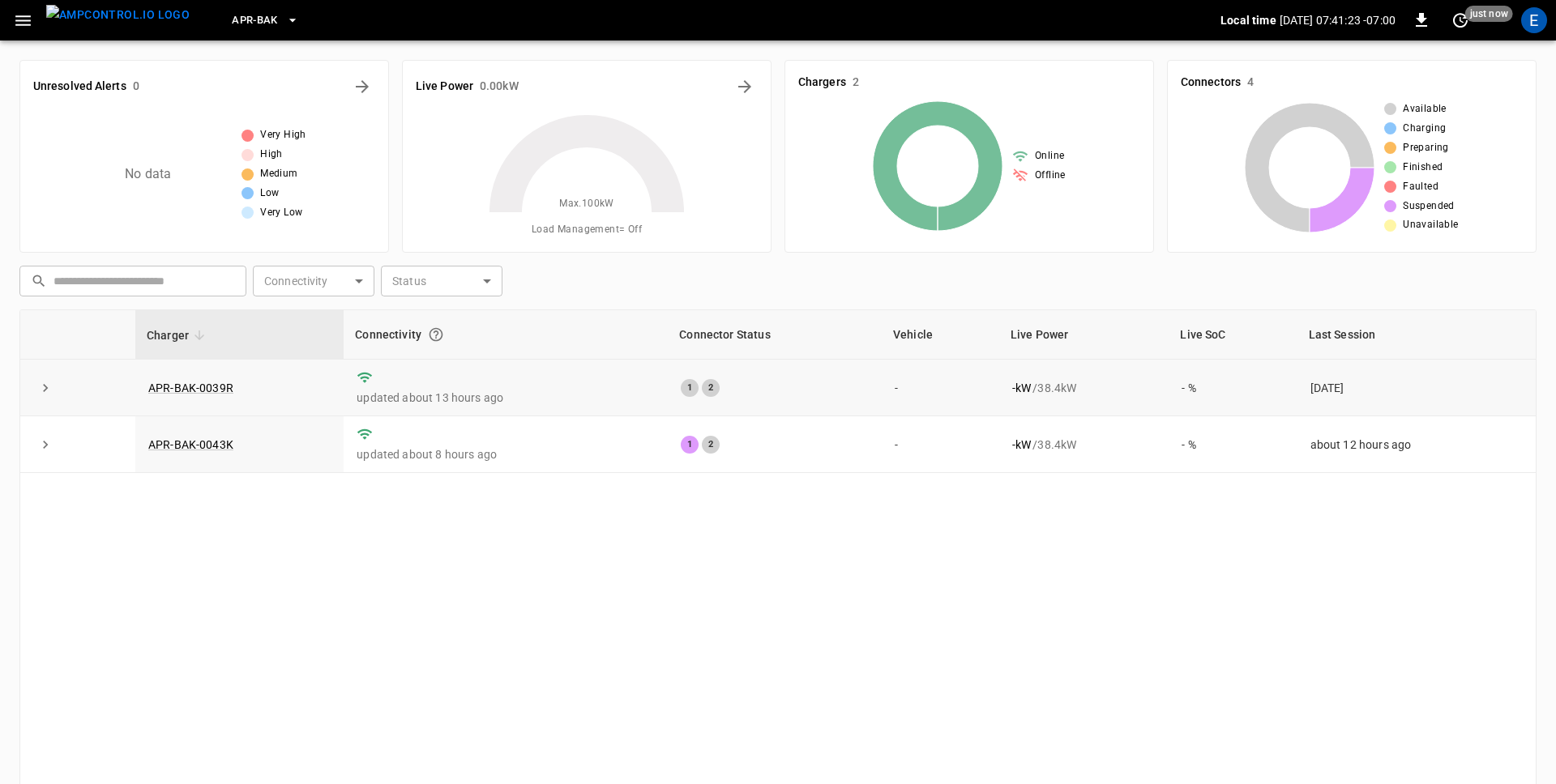 click 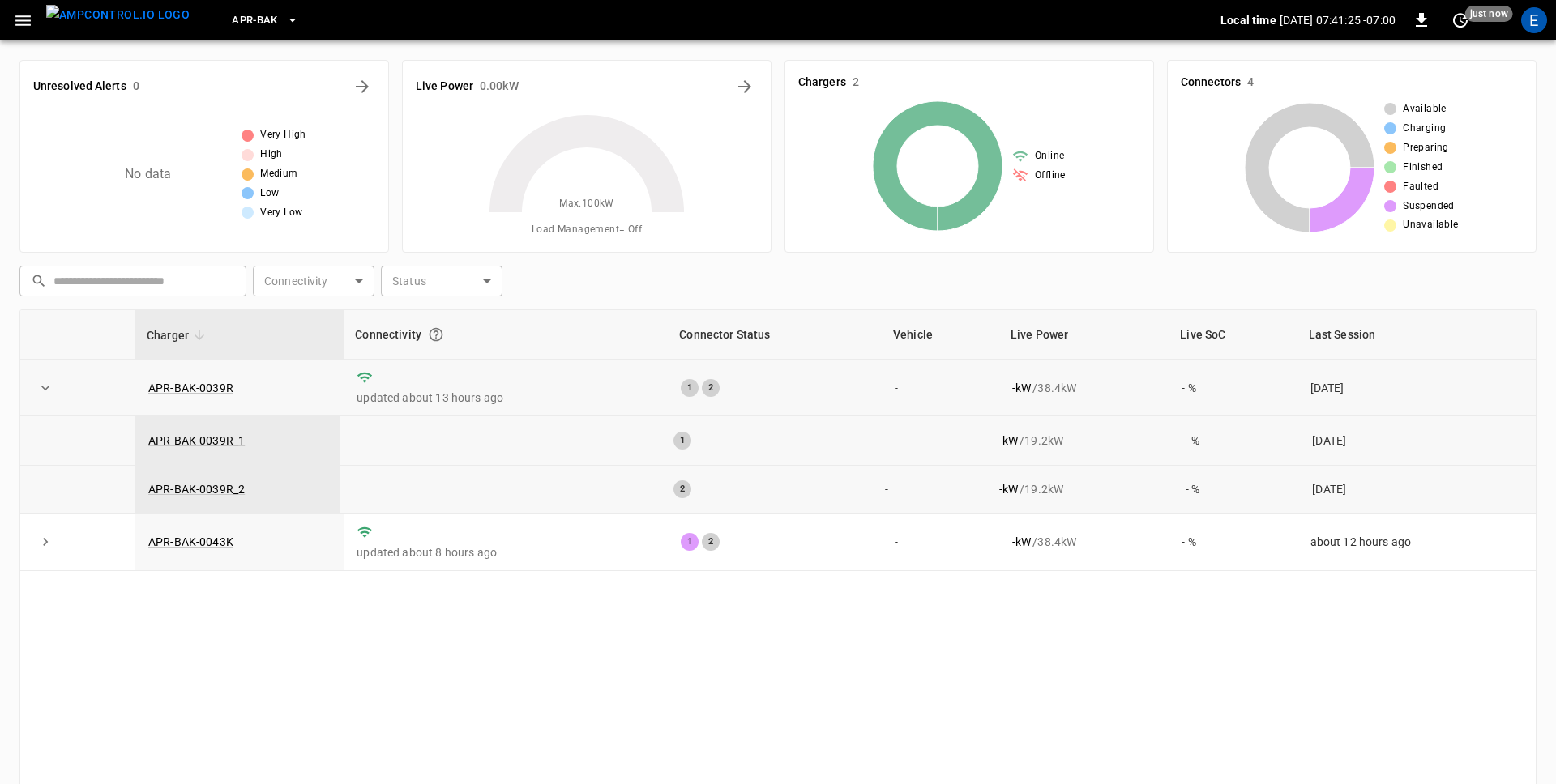 click on "Charger Connectivity Connector Status Vehicle Live Power Live SoC Last Session APR-BAK-0039R updated about 13 hours ago 1 2 - -  kW /  38.4  kW - % [DATE] APR-BAK-0039R_1 1 - -  kW /  19.2  kW - % [DATE] APR-BAK-0039R_2 2 - -  kW /  19.2  kW - % [DATE] APR-BAK-0043K updated about 8 hours ago 1 2 - -  kW /  38.4  kW - % about 12 hours ago" at bounding box center [778, 584] 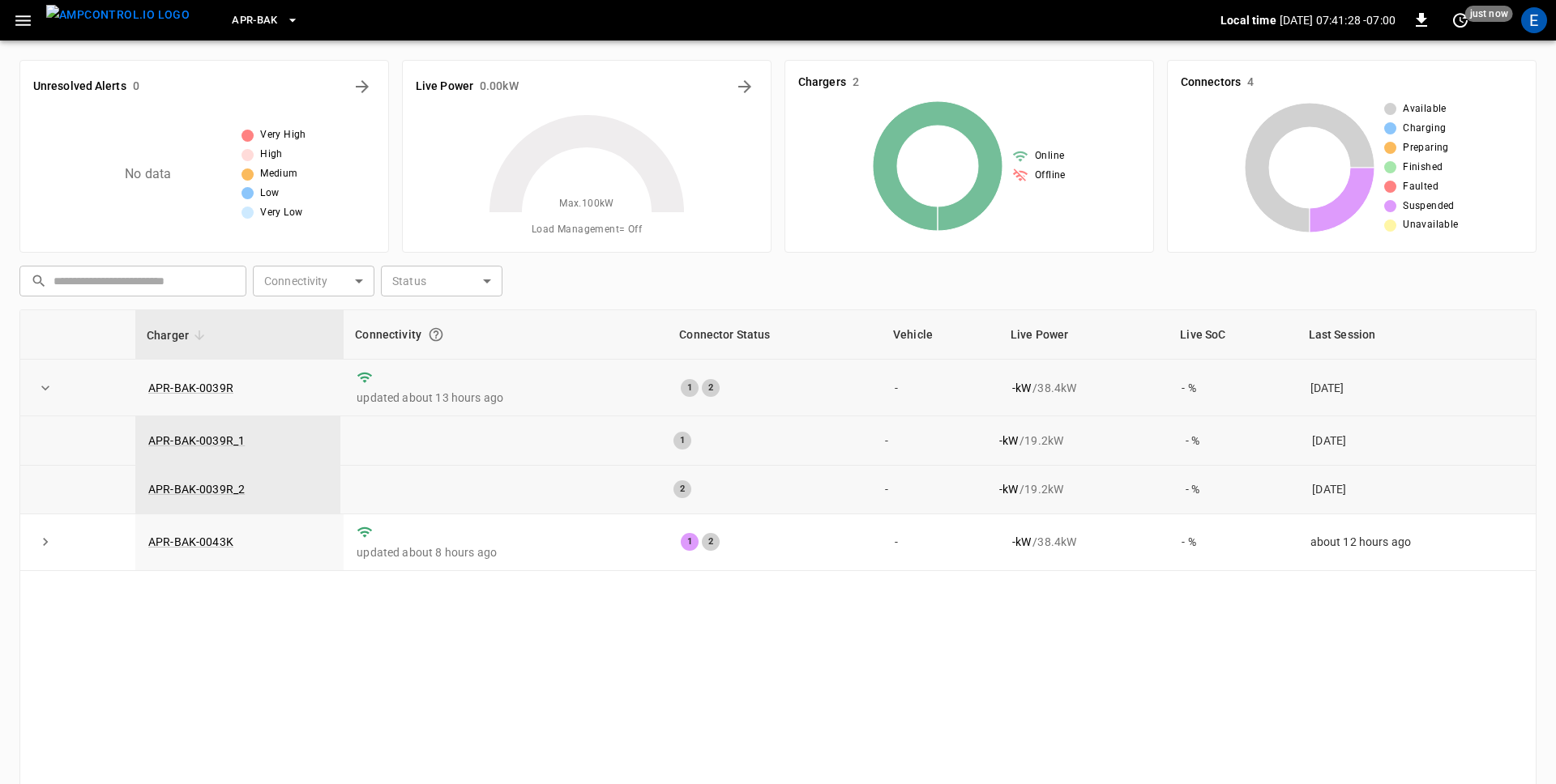click 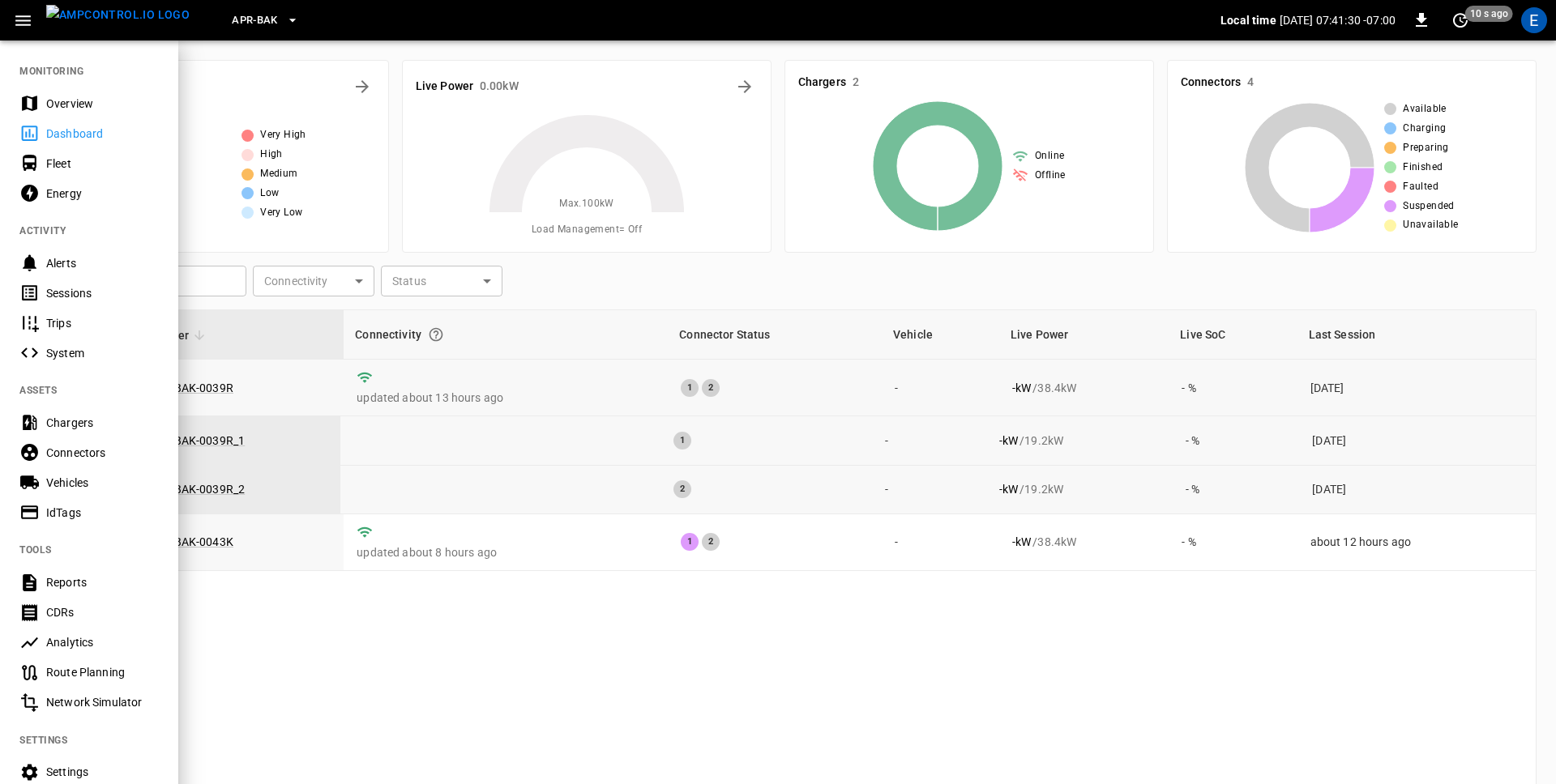 click on "Connectors" at bounding box center (89, 452) 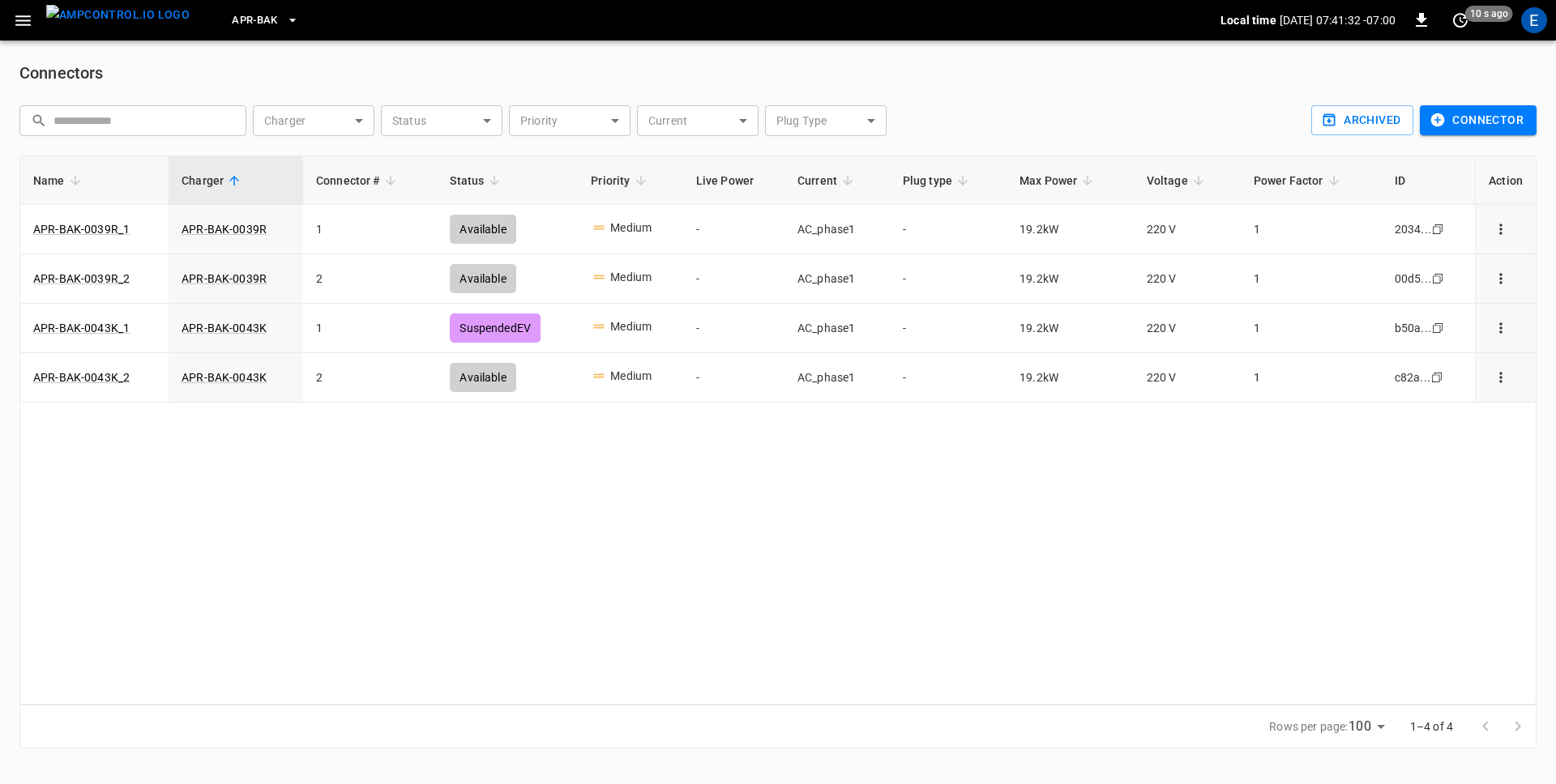 click 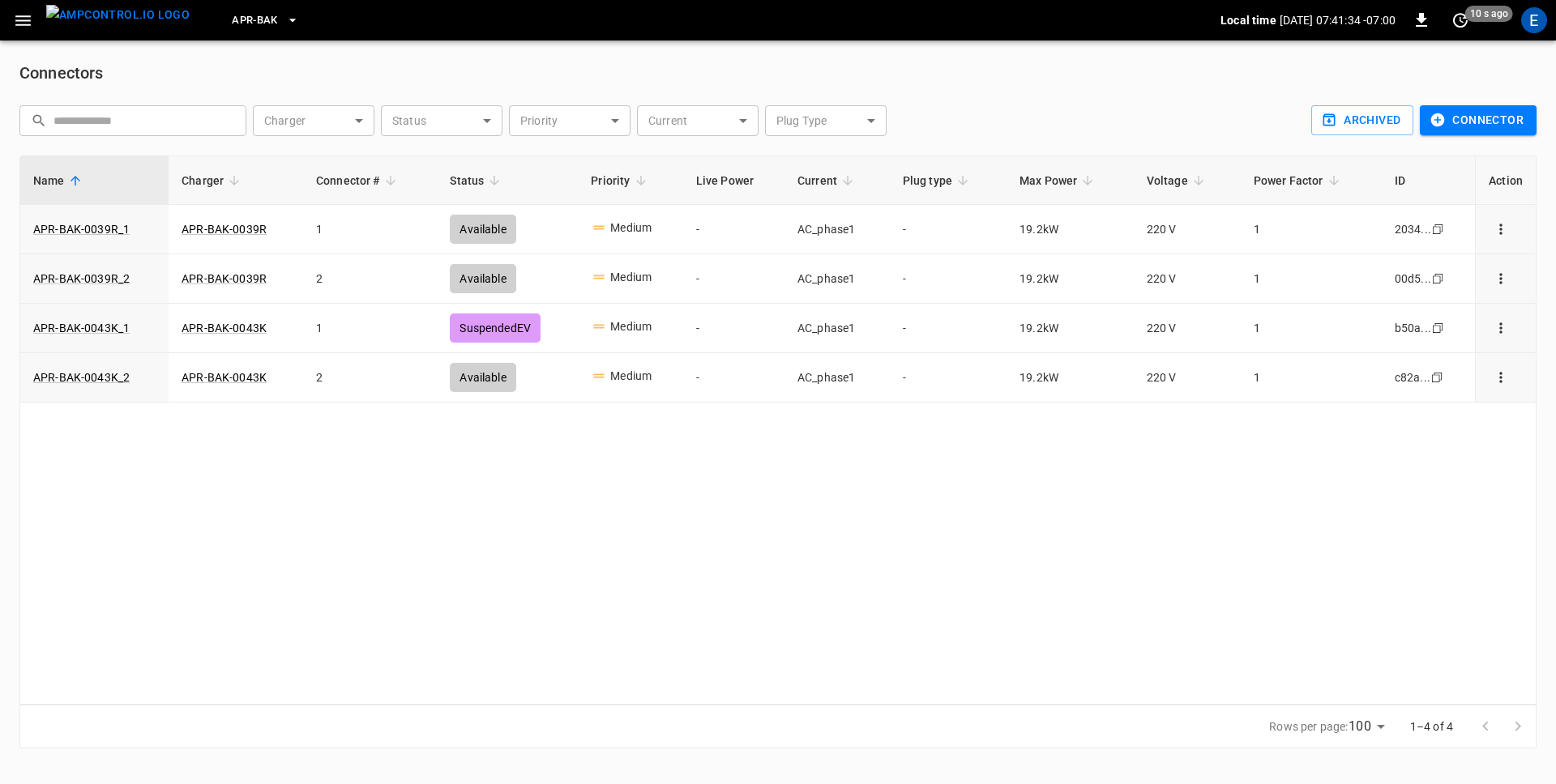 click 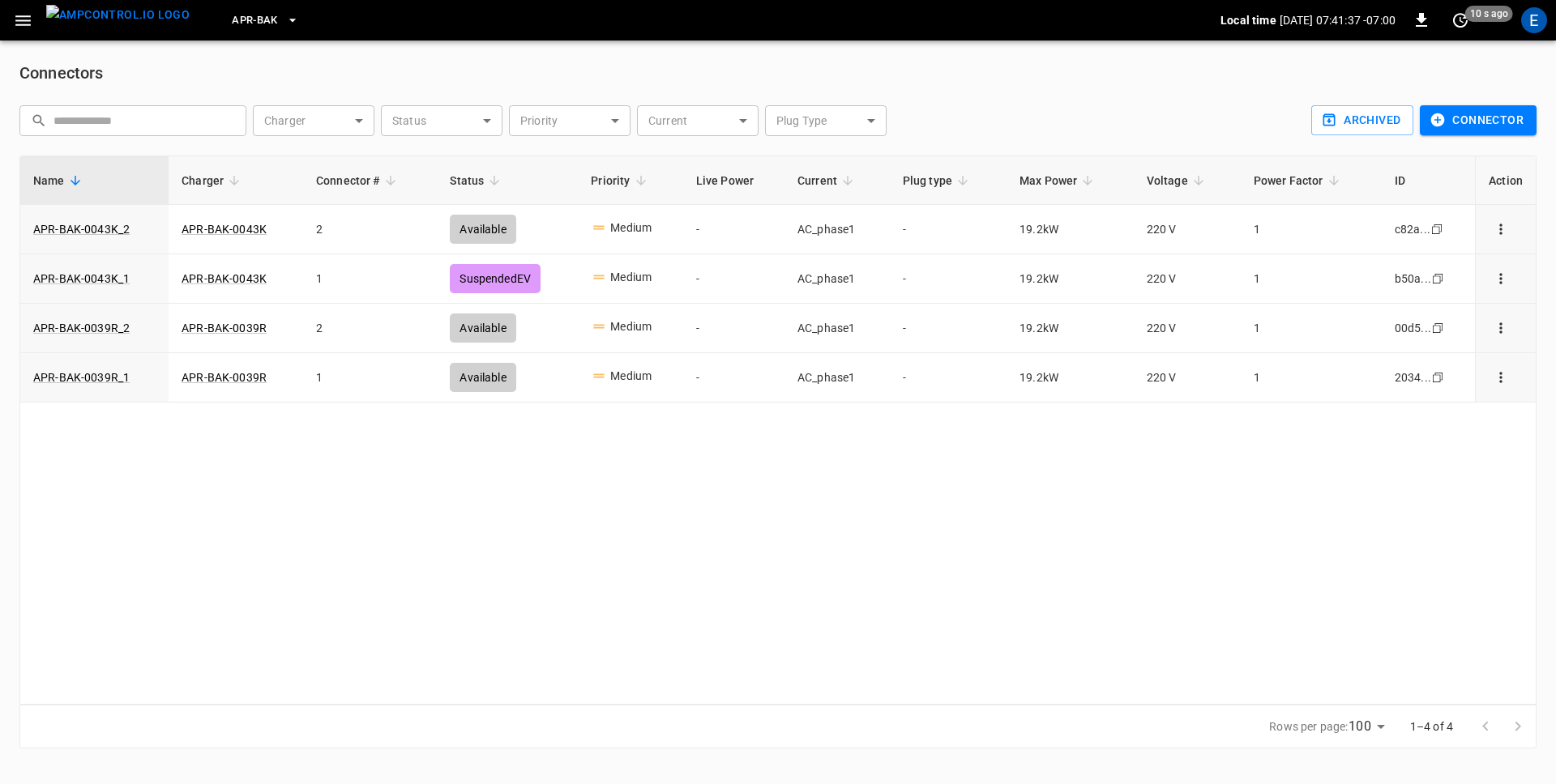 click 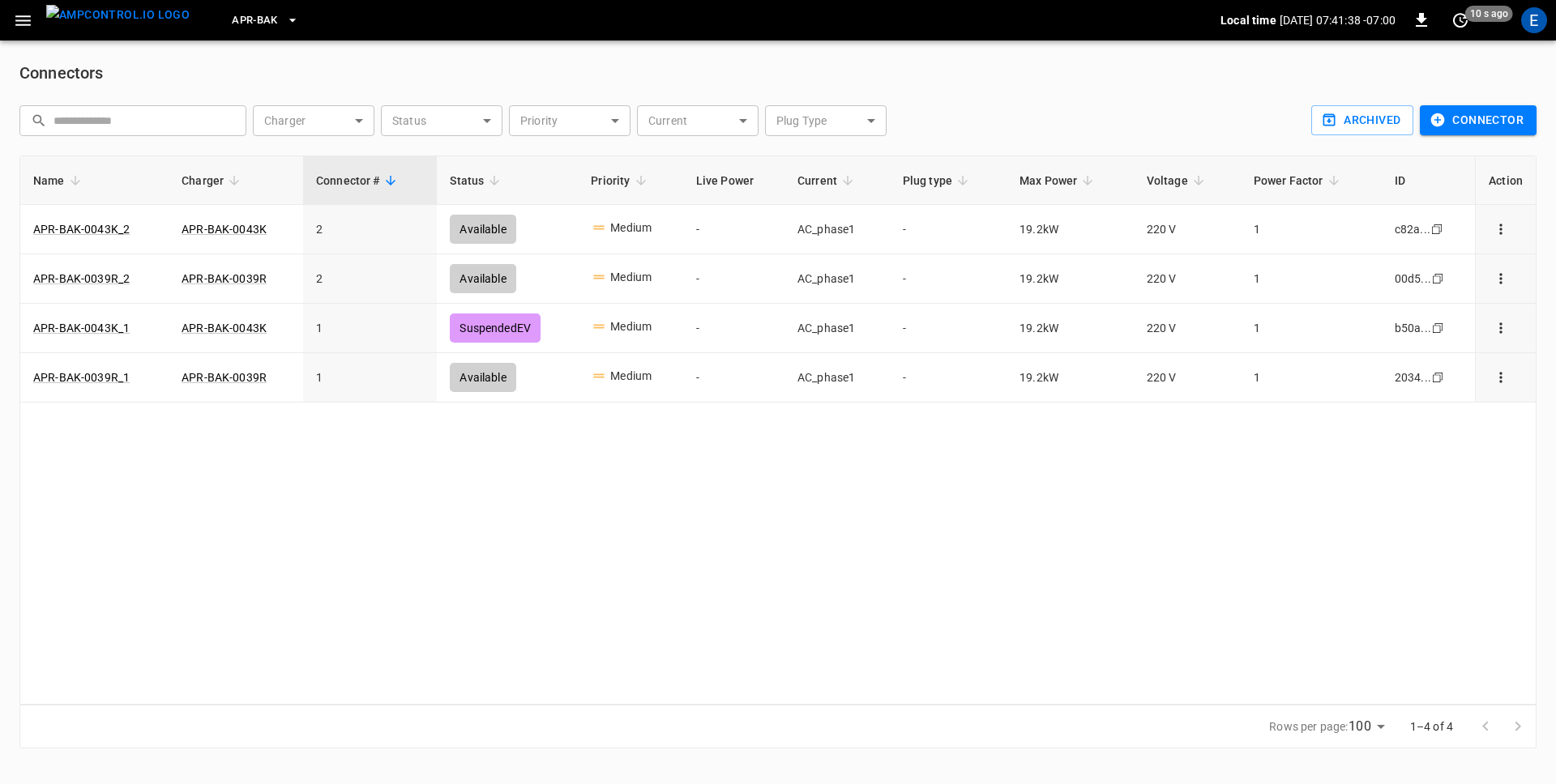 click 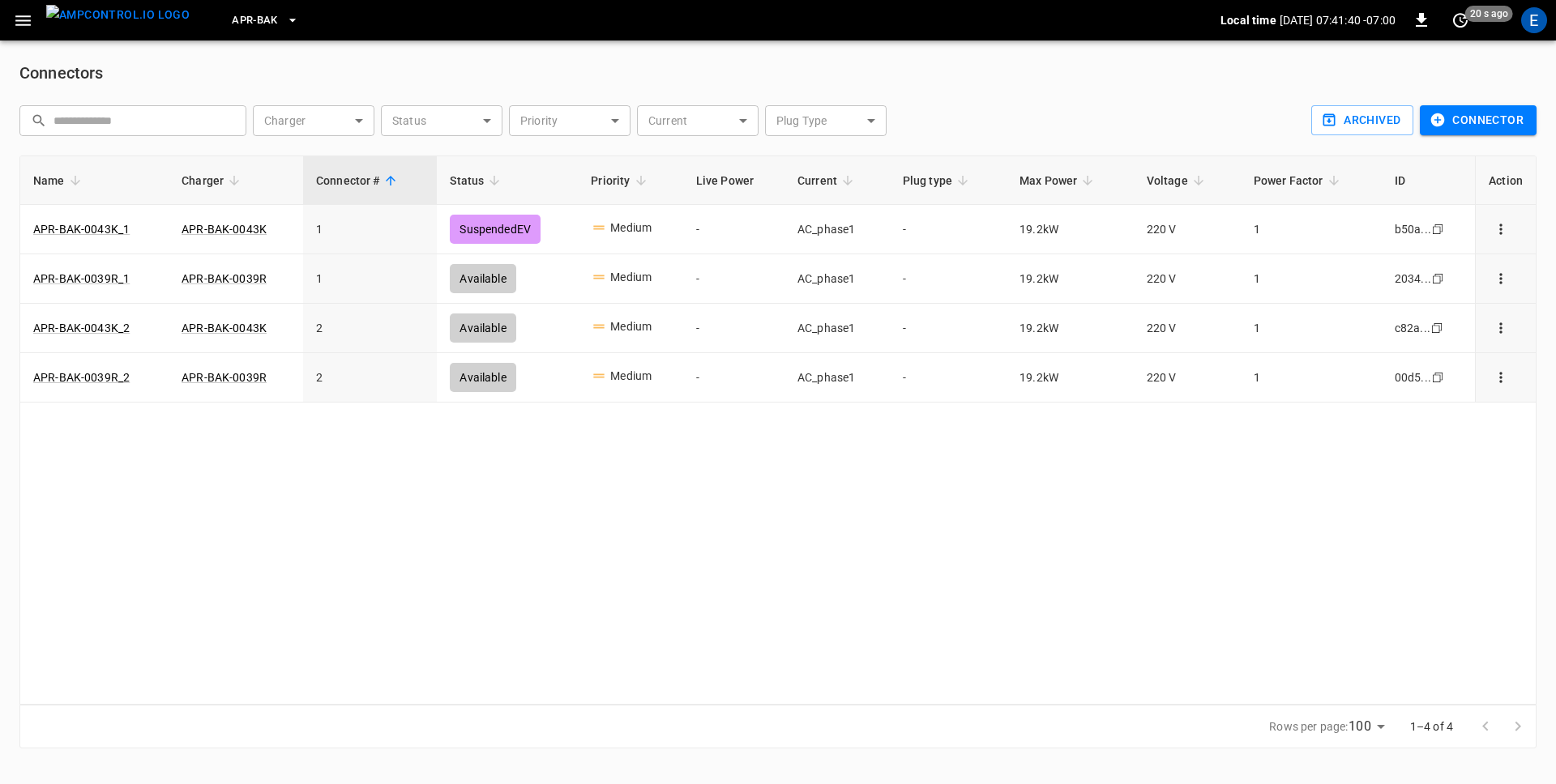 click on "APR-BAK Local time 2025-07-02 07:41:40 -07:00 0 20 s ago E" at bounding box center (778, 20) 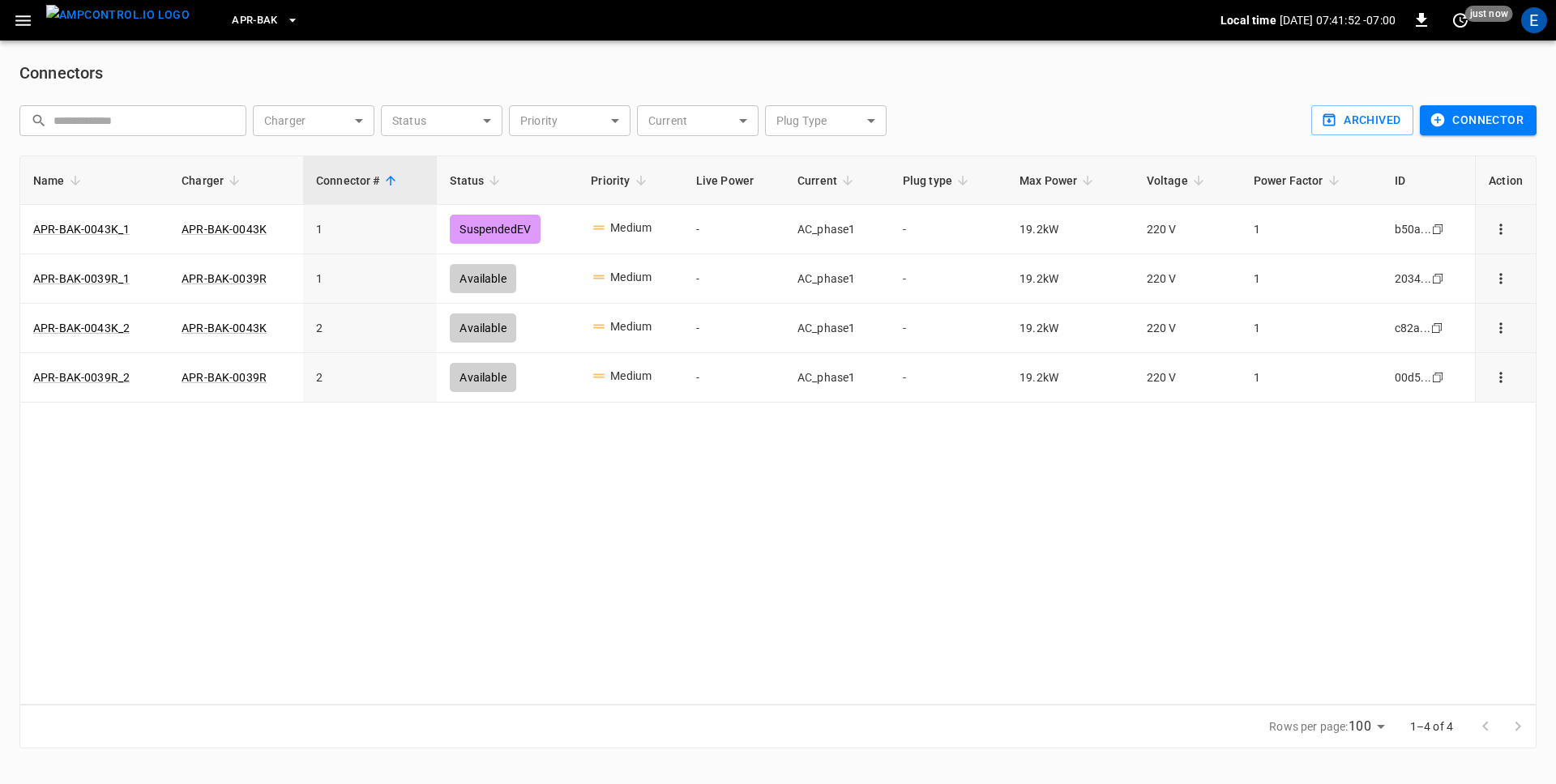 click on "Connectors" at bounding box center [778, 73] 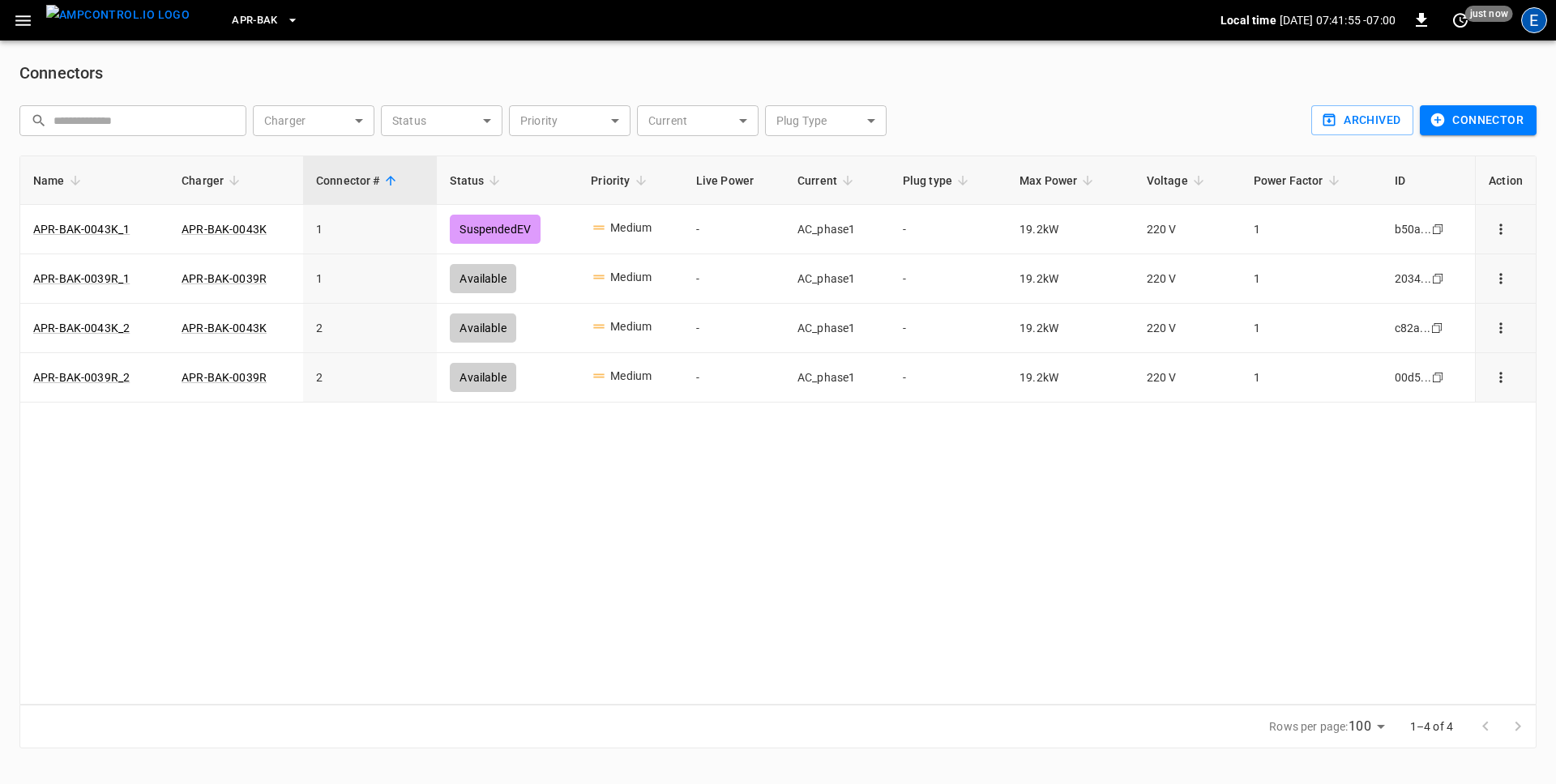 click on "E" at bounding box center (1534, 20) 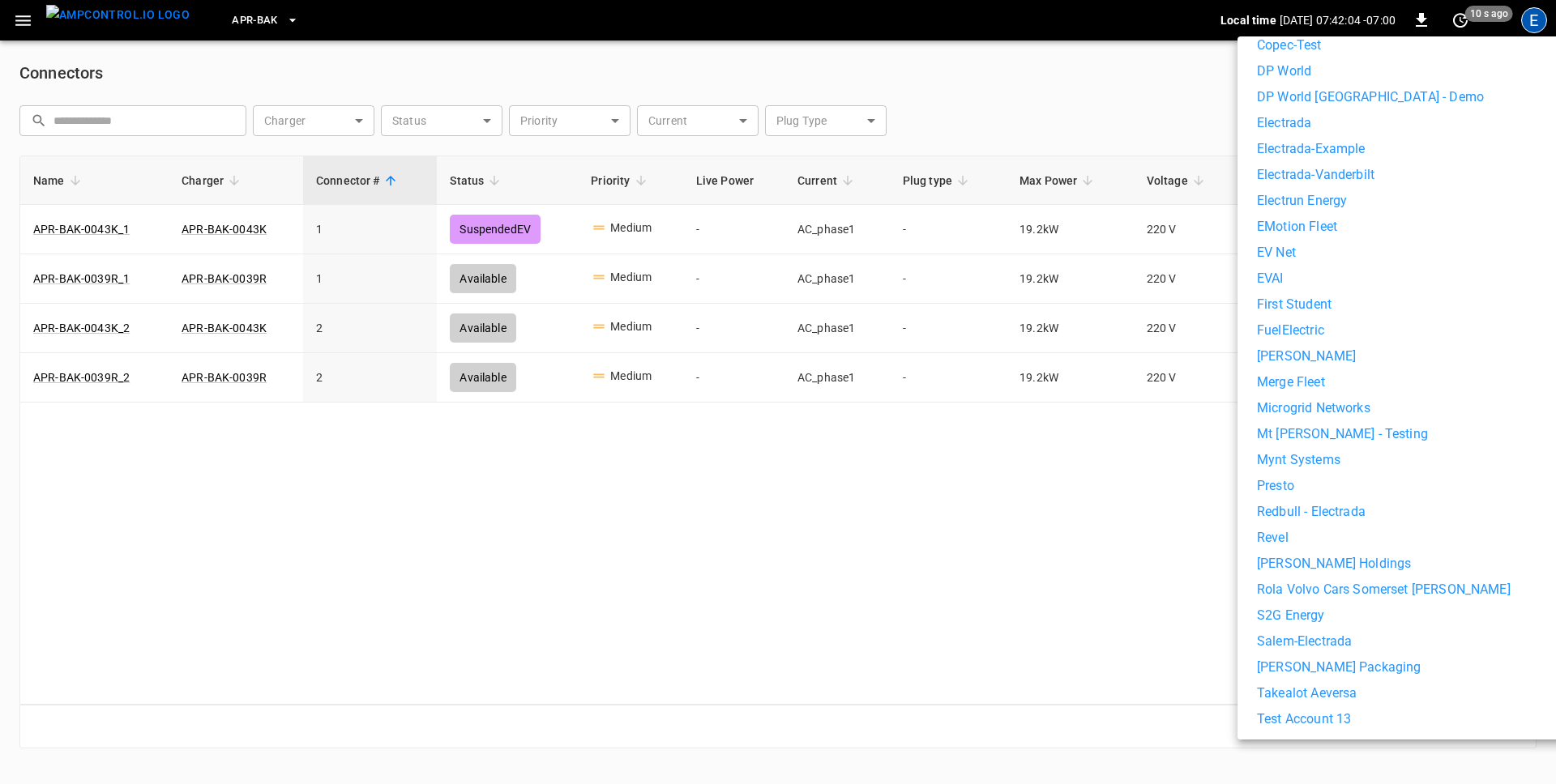 scroll, scrollTop: 542, scrollLeft: 0, axis: vertical 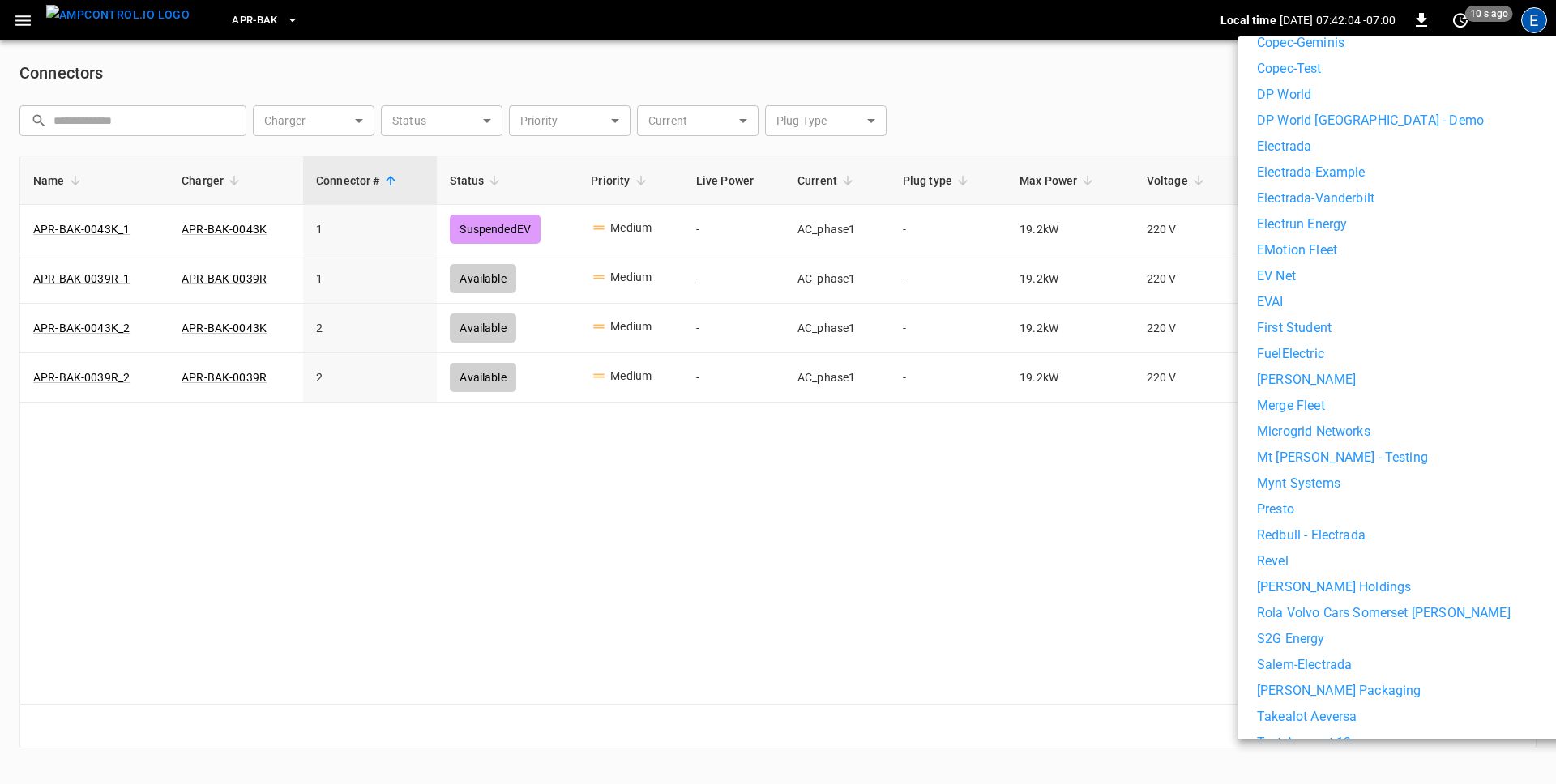 click on "First Student" at bounding box center [1294, 328] 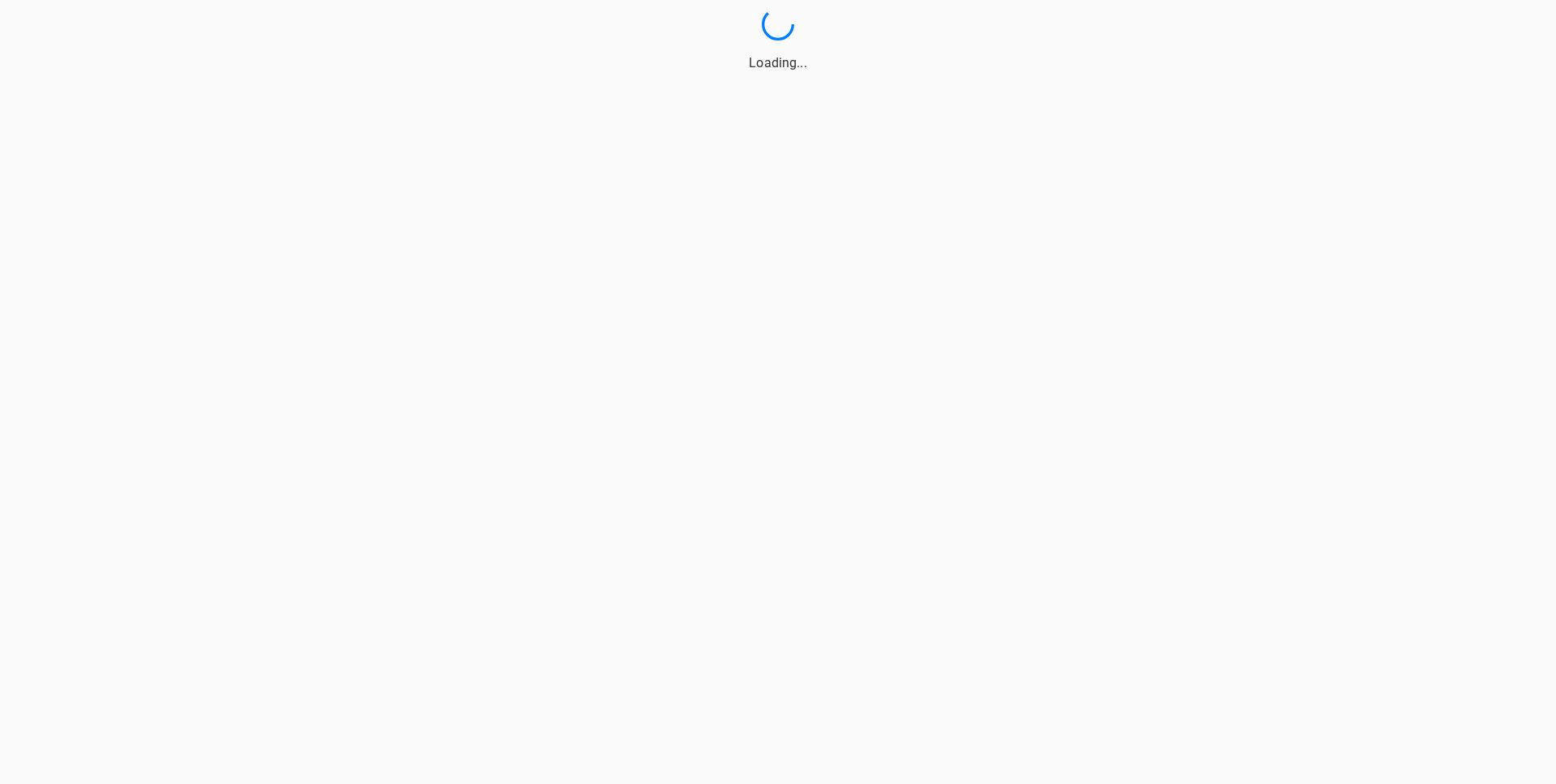 scroll, scrollTop: 0, scrollLeft: 0, axis: both 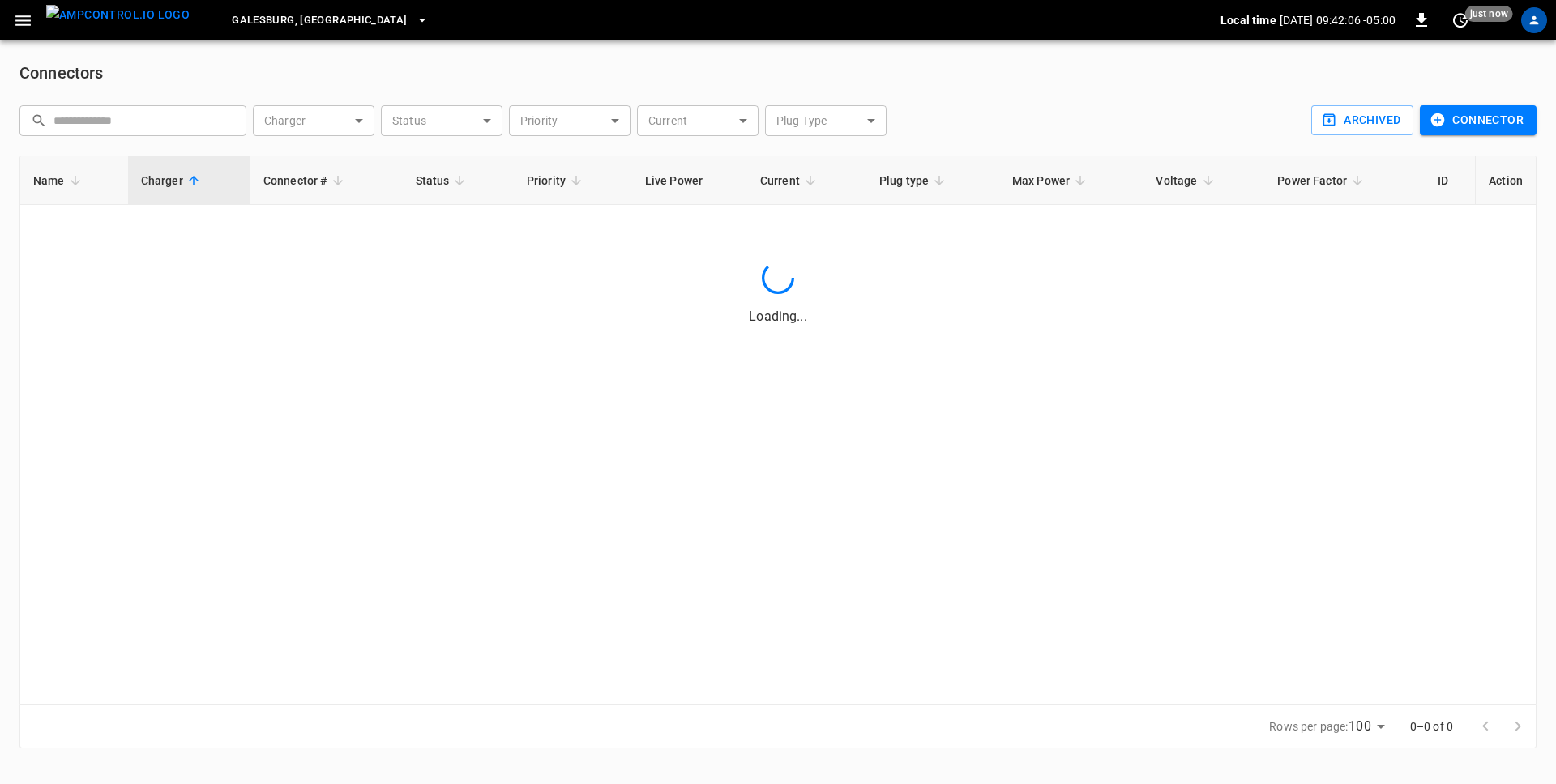 click on "Connectors" at bounding box center [778, 73] 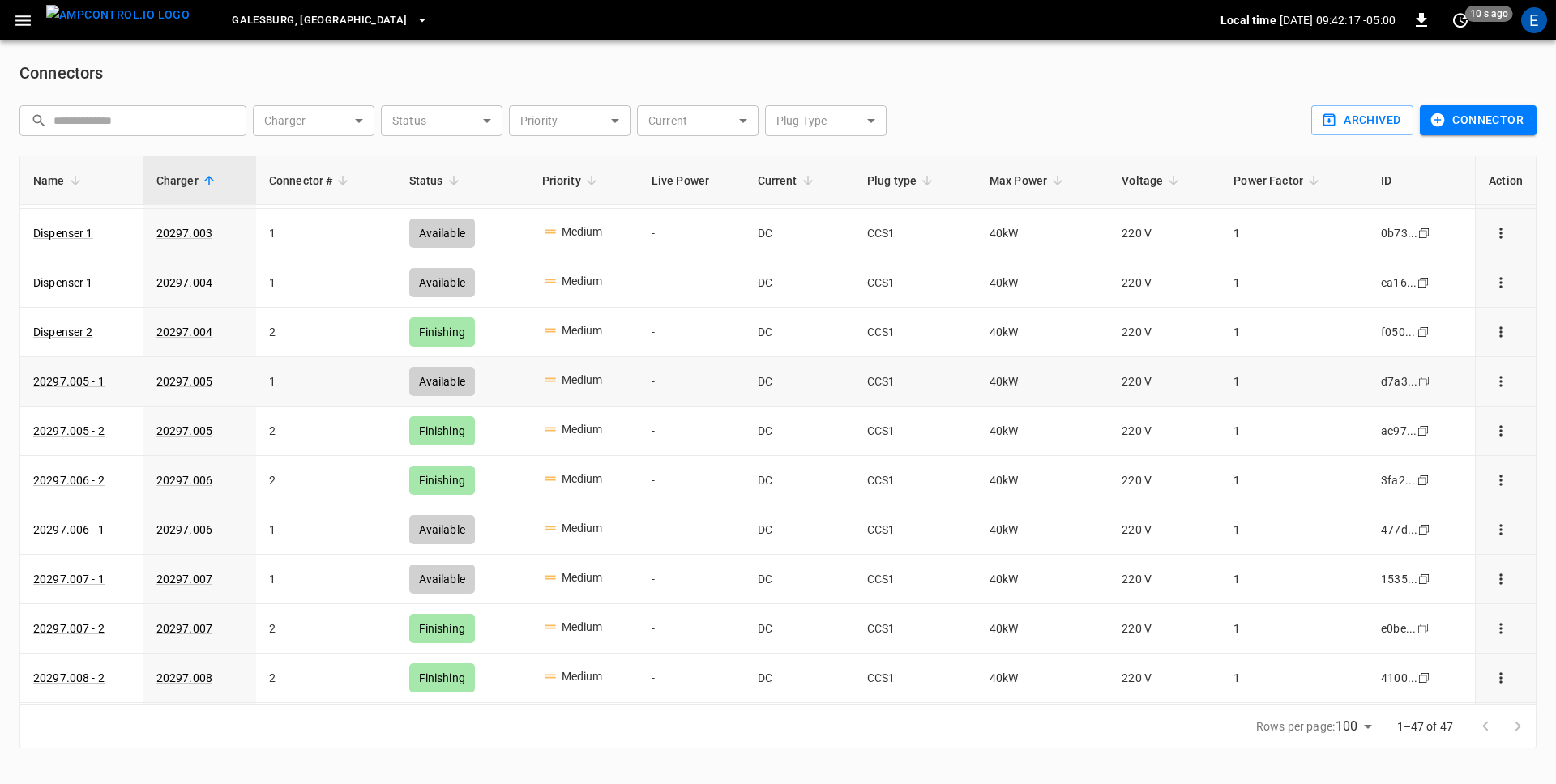 scroll, scrollTop: 191, scrollLeft: 0, axis: vertical 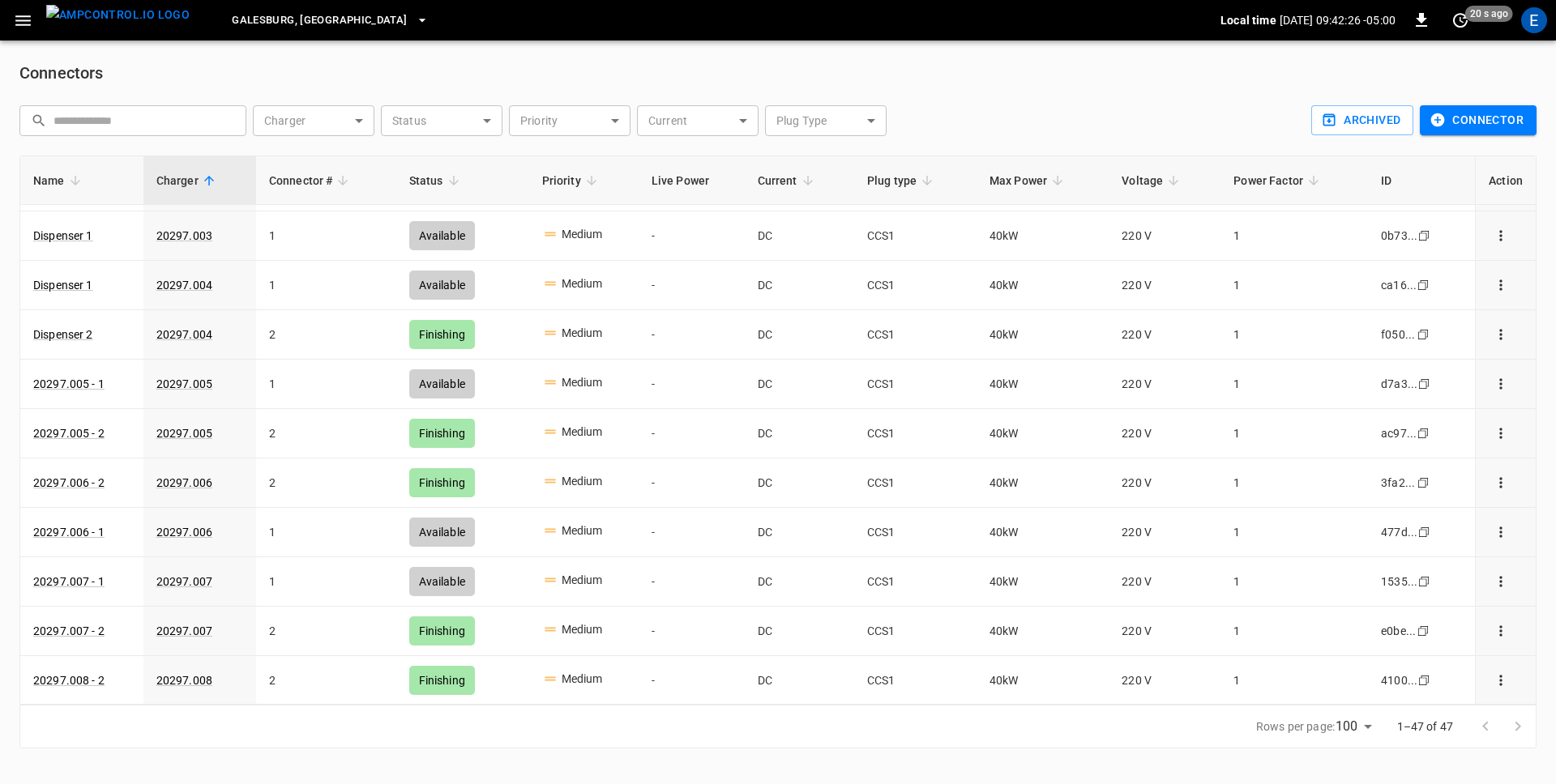 click on "Connectors" at bounding box center [778, 73] 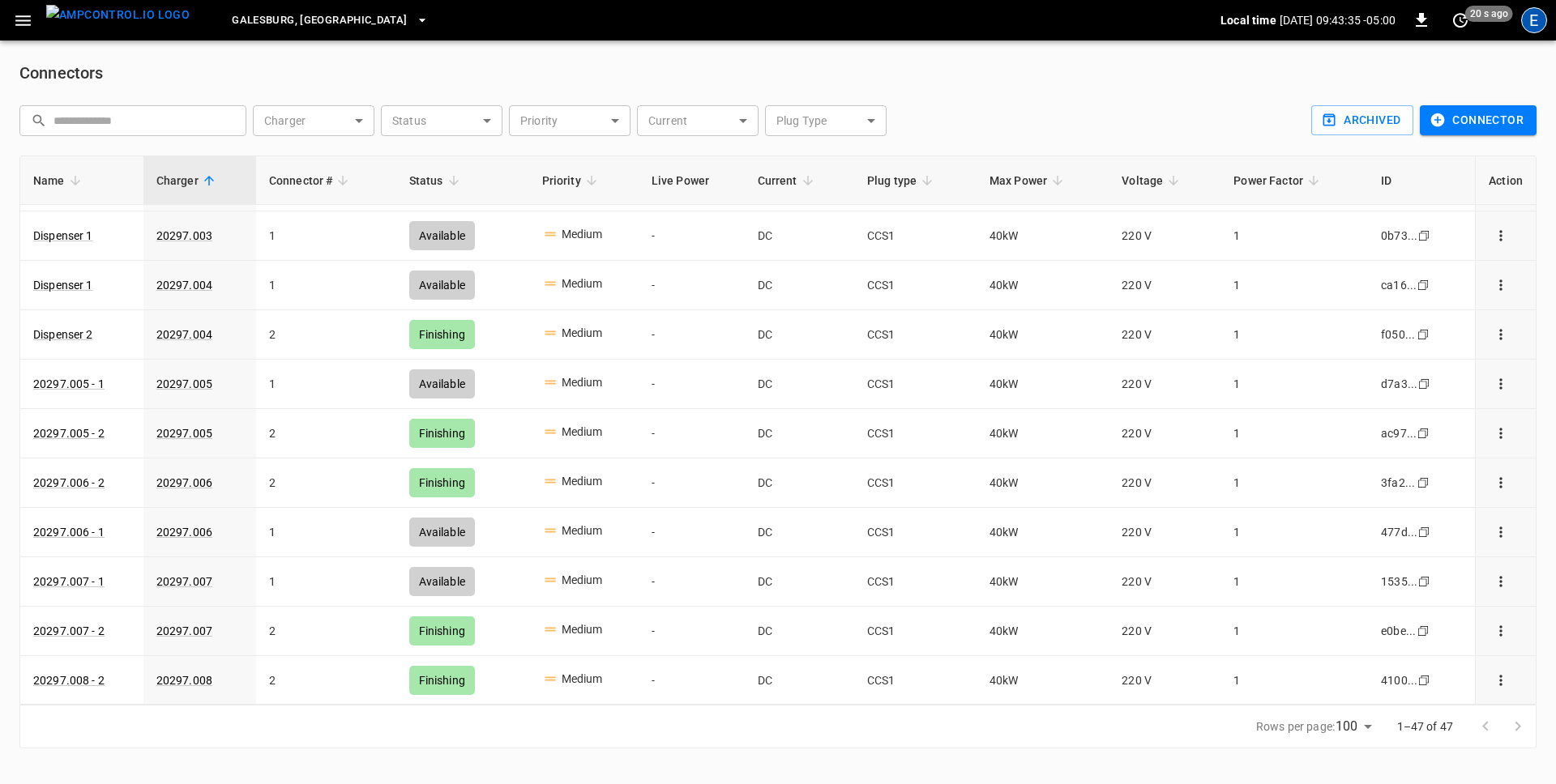 click on "E" at bounding box center [1534, 20] 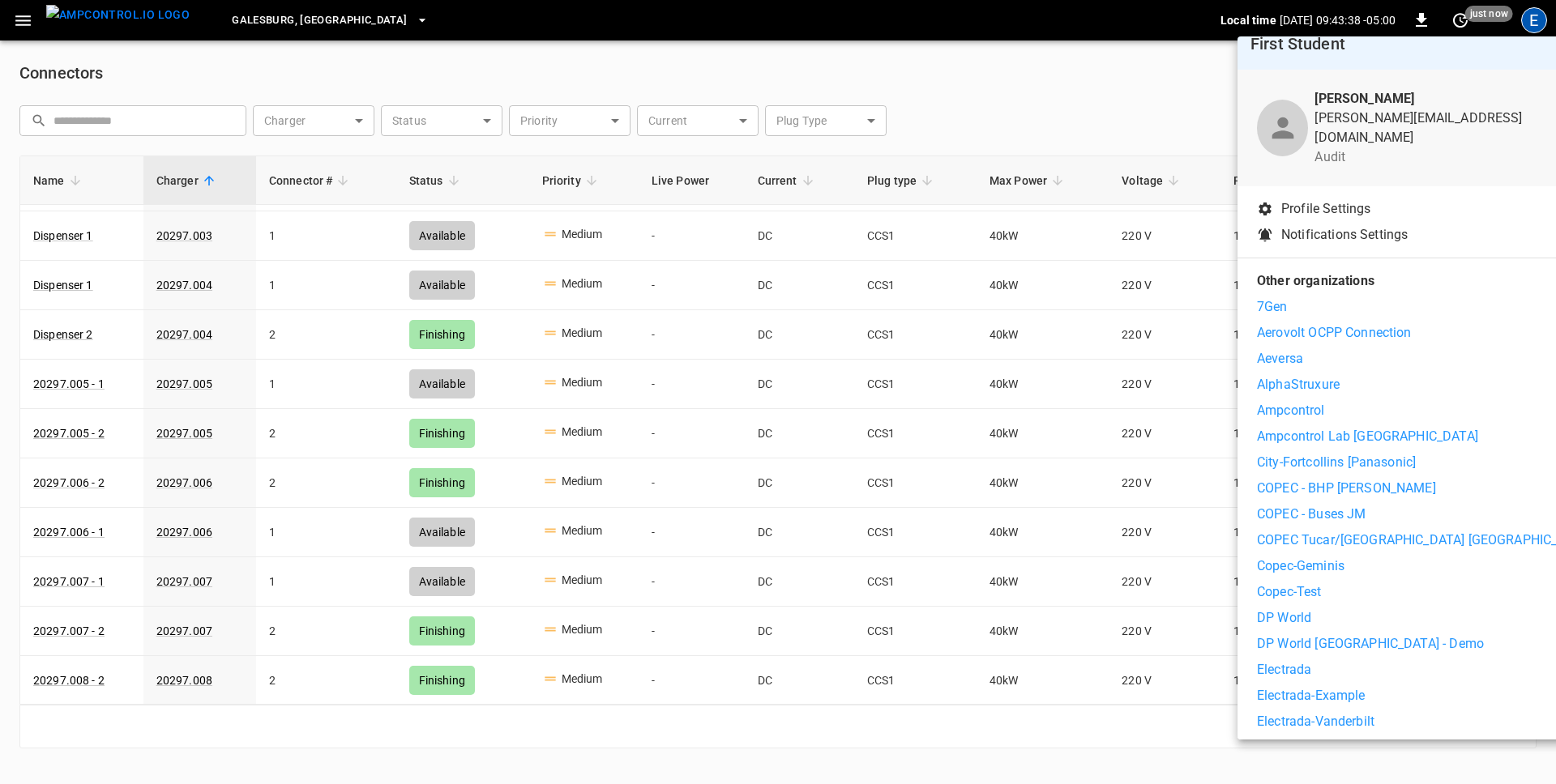scroll, scrollTop: 20, scrollLeft: 0, axis: vertical 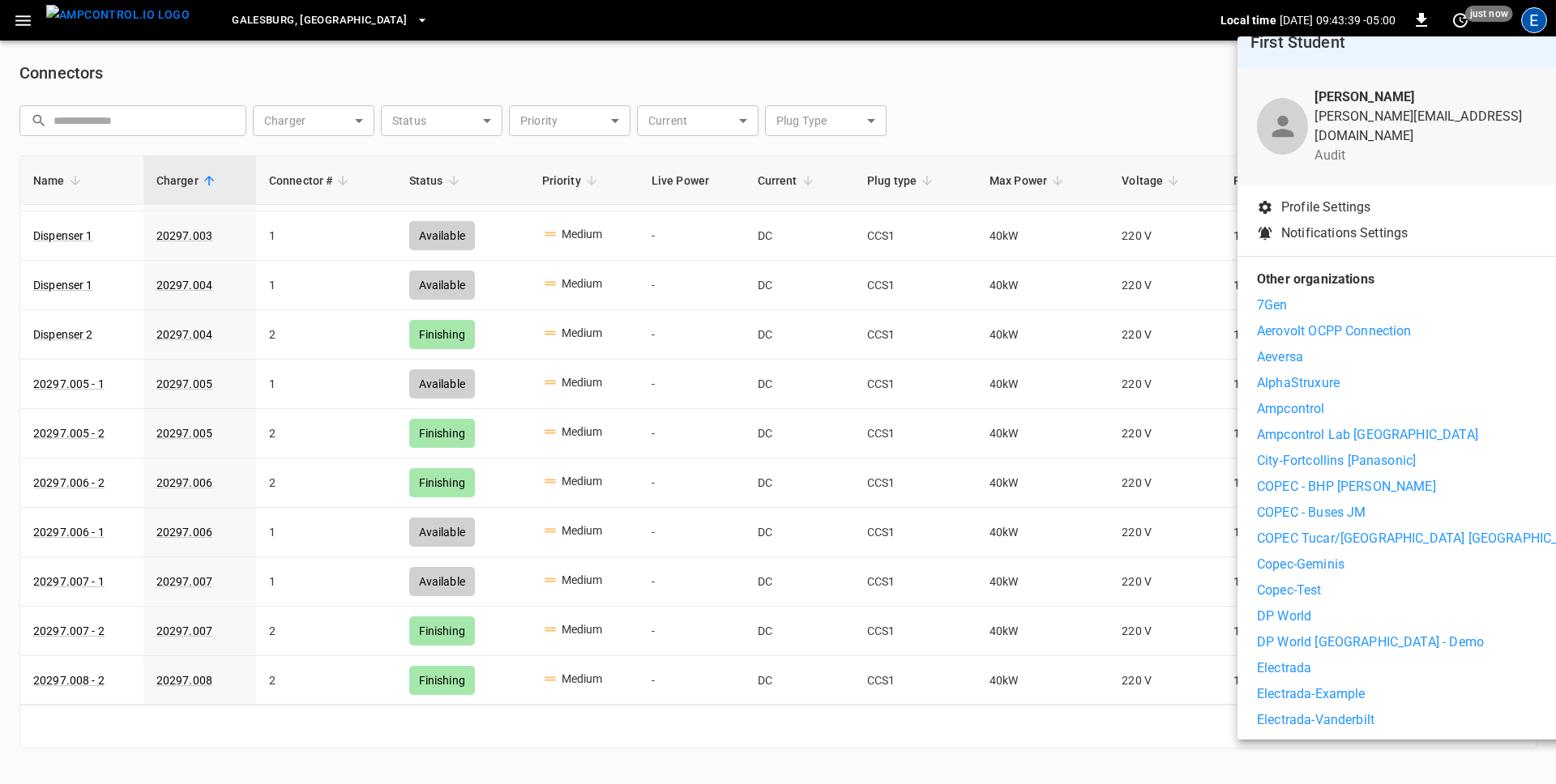 click 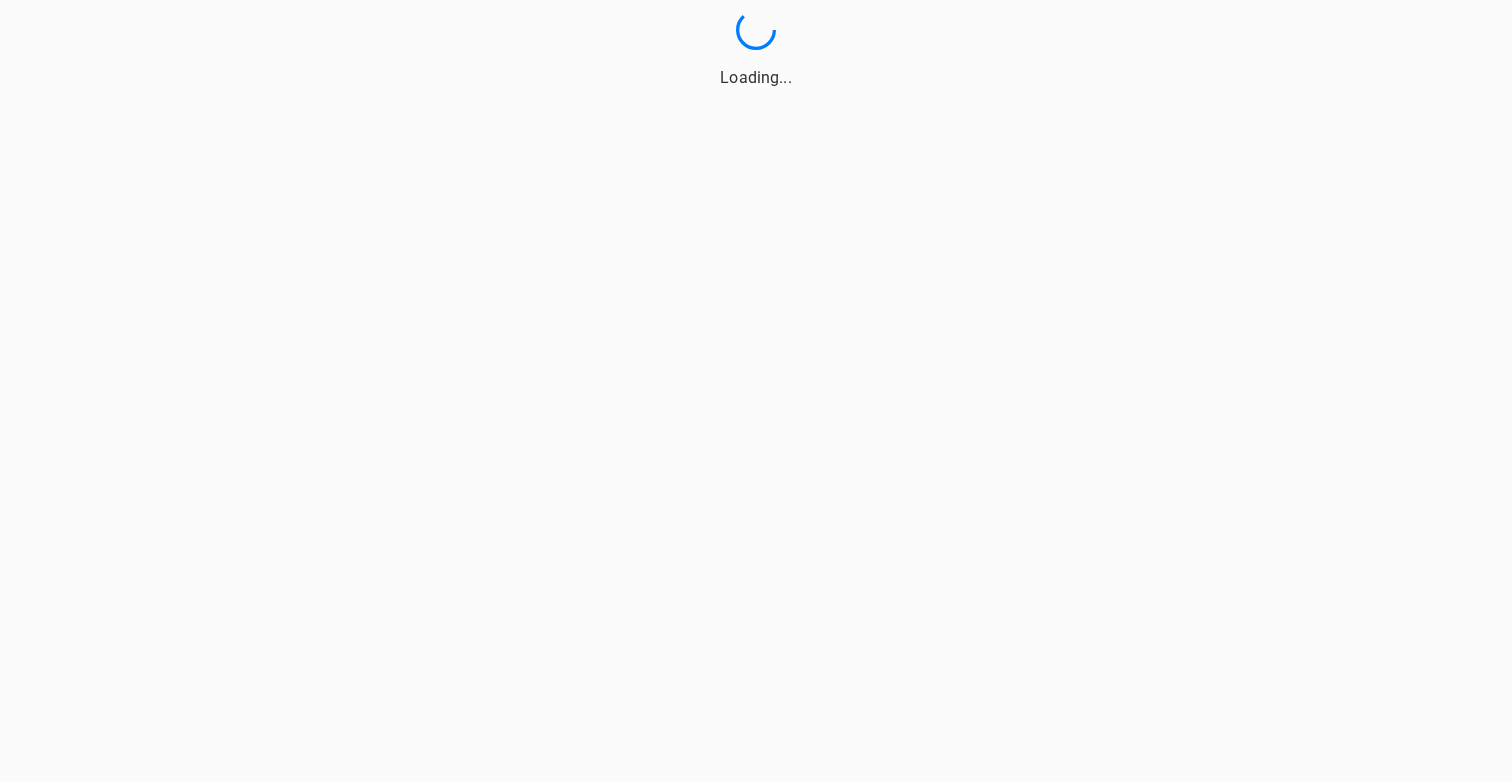 scroll, scrollTop: 0, scrollLeft: 0, axis: both 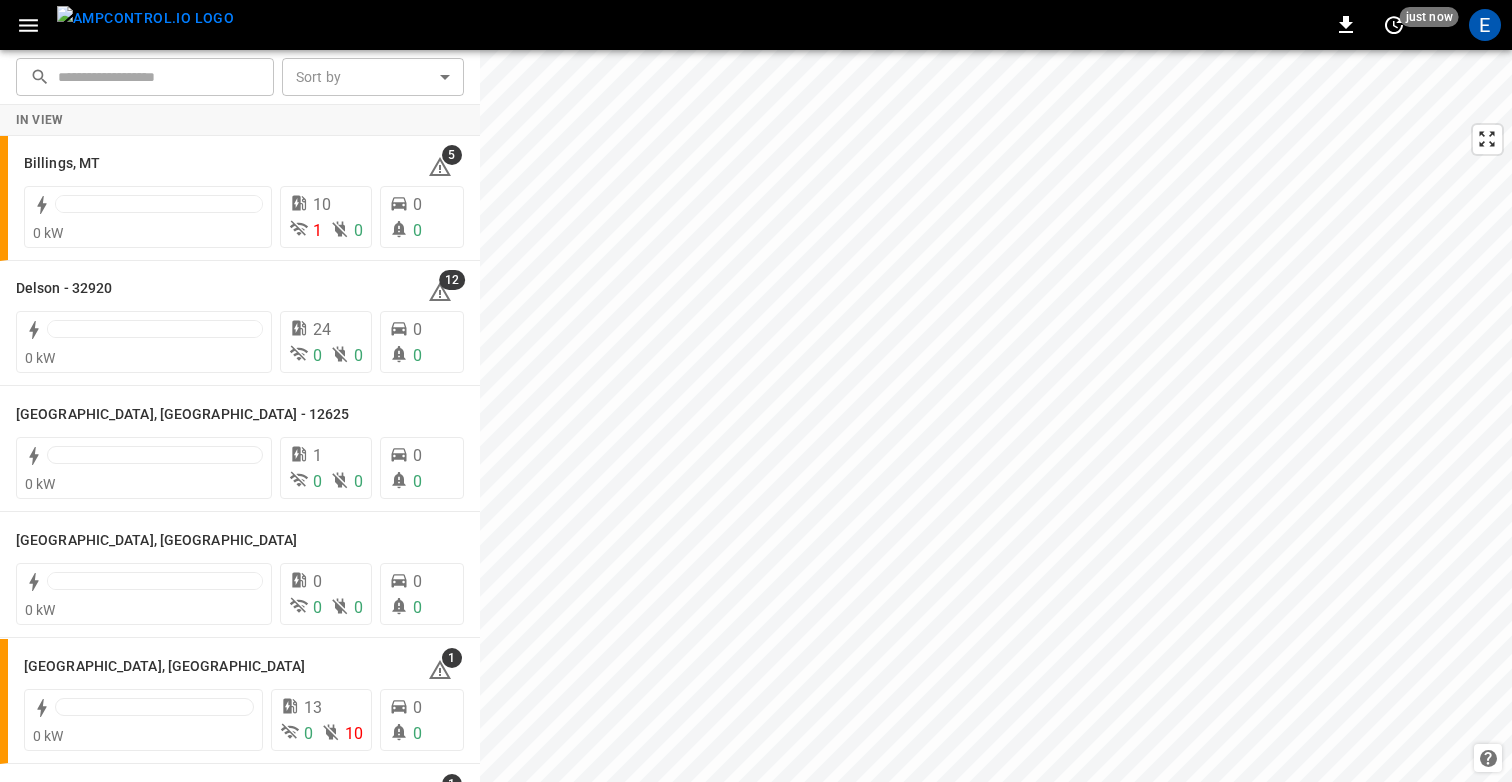 click at bounding box center [1209, 1625] 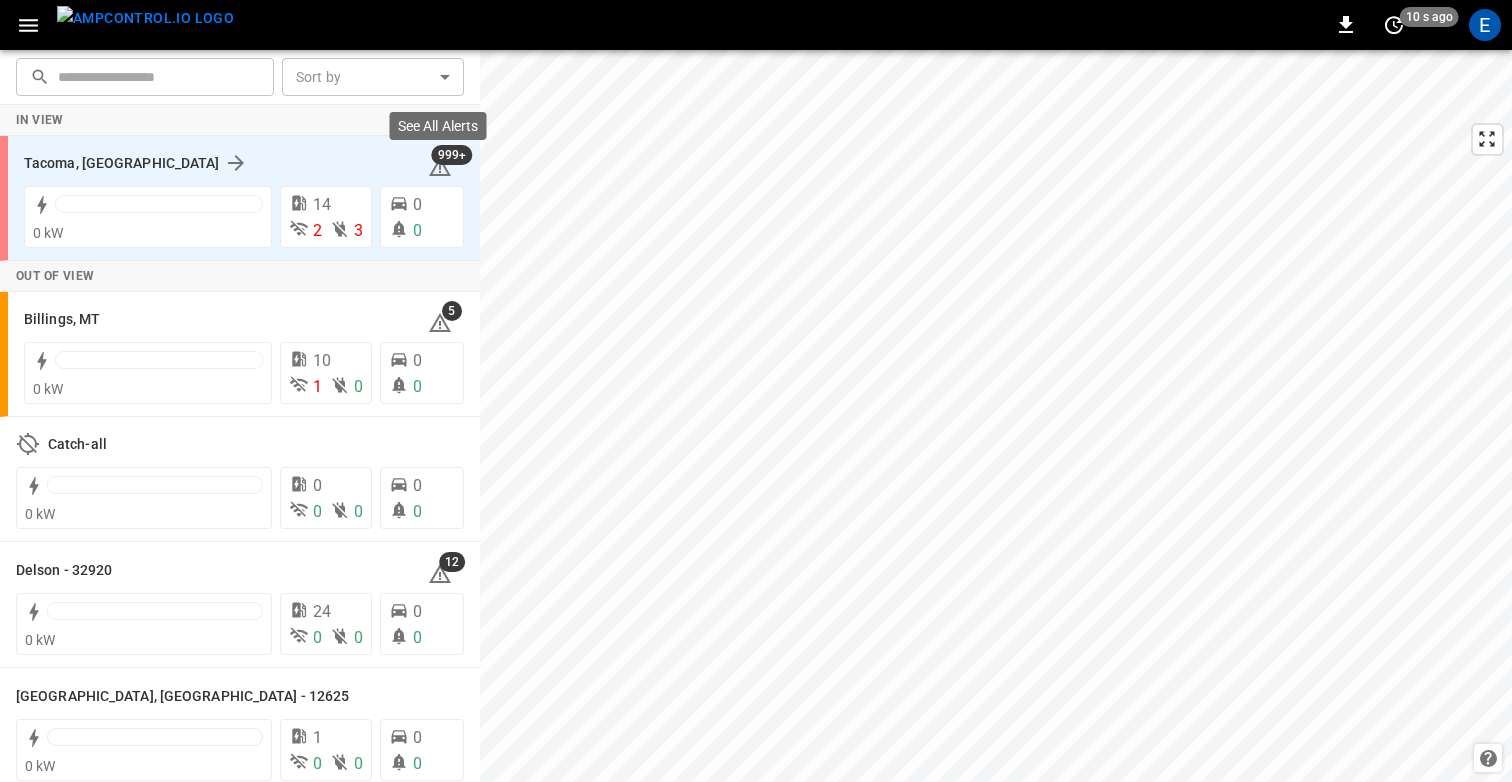 click on "999+" at bounding box center (452, 155) 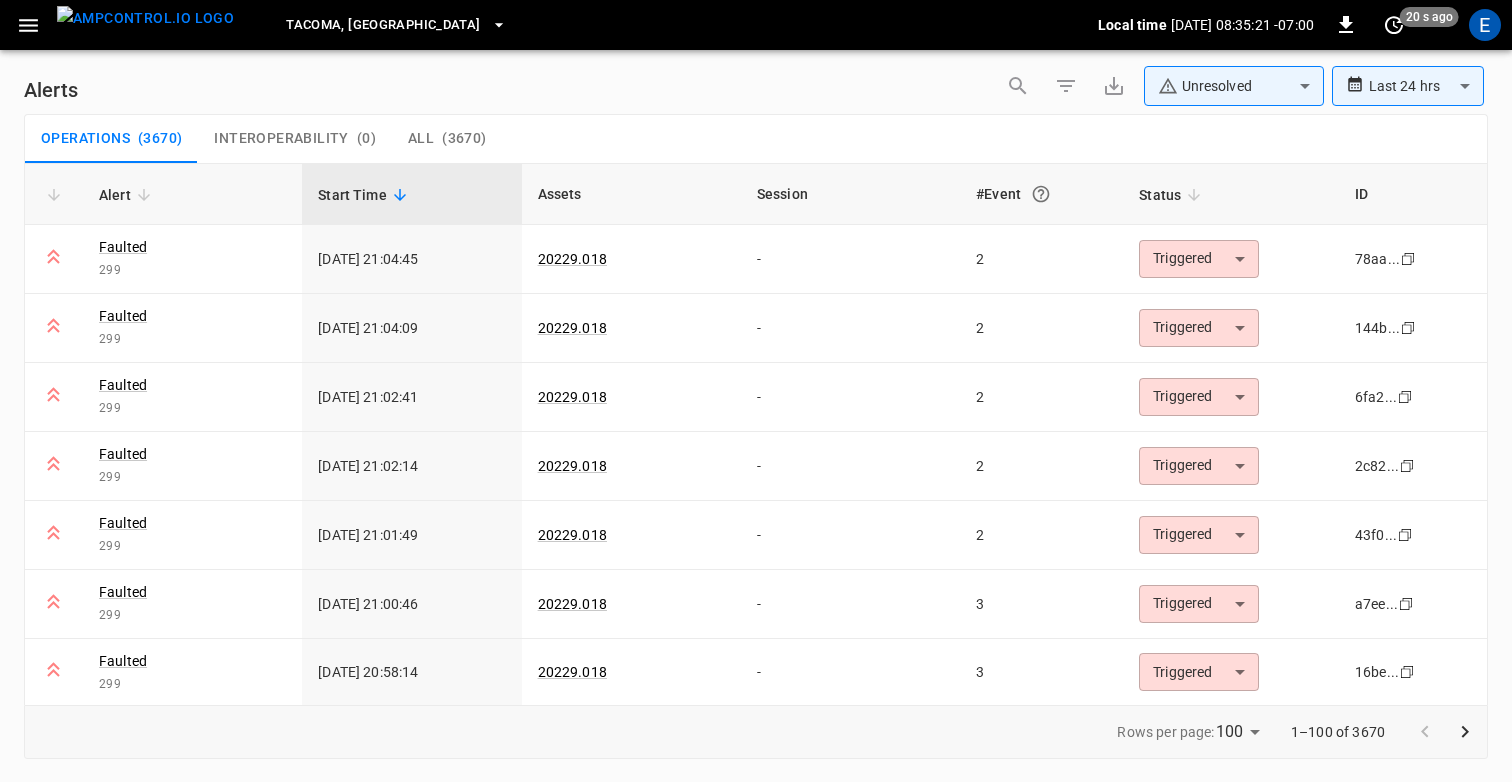 click on "( 3670 )" at bounding box center (464, 139) 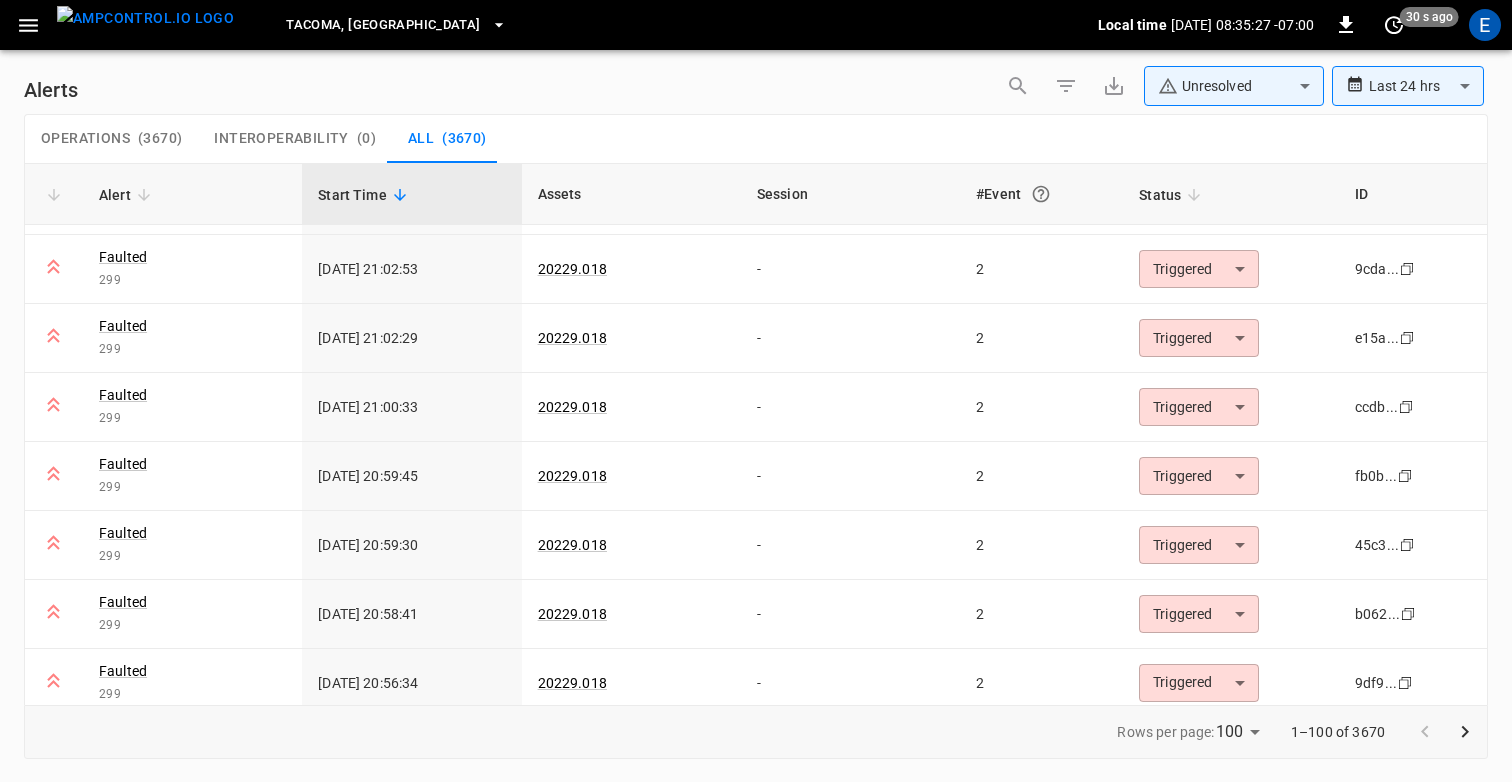 scroll, scrollTop: 0, scrollLeft: 0, axis: both 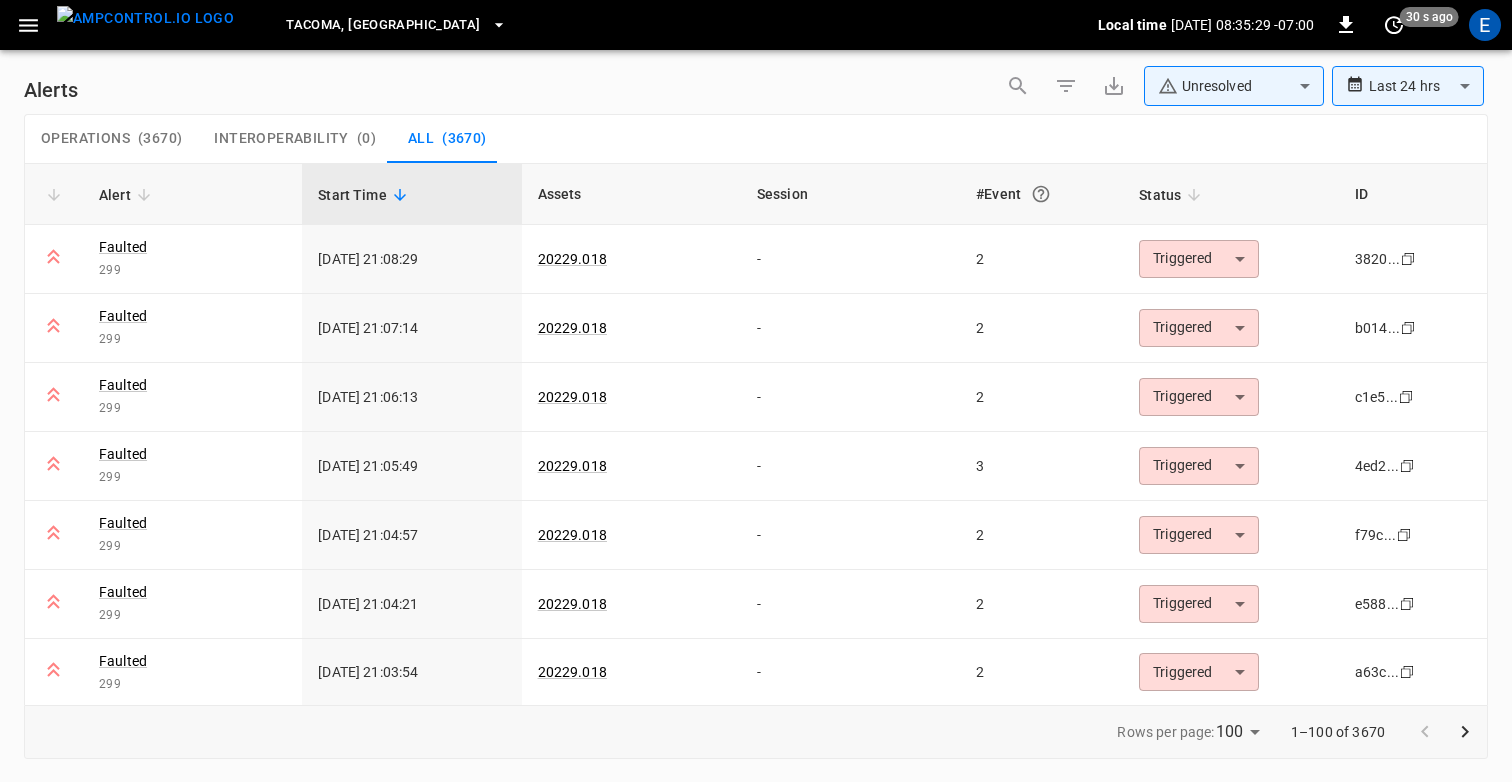 click at bounding box center [145, 18] 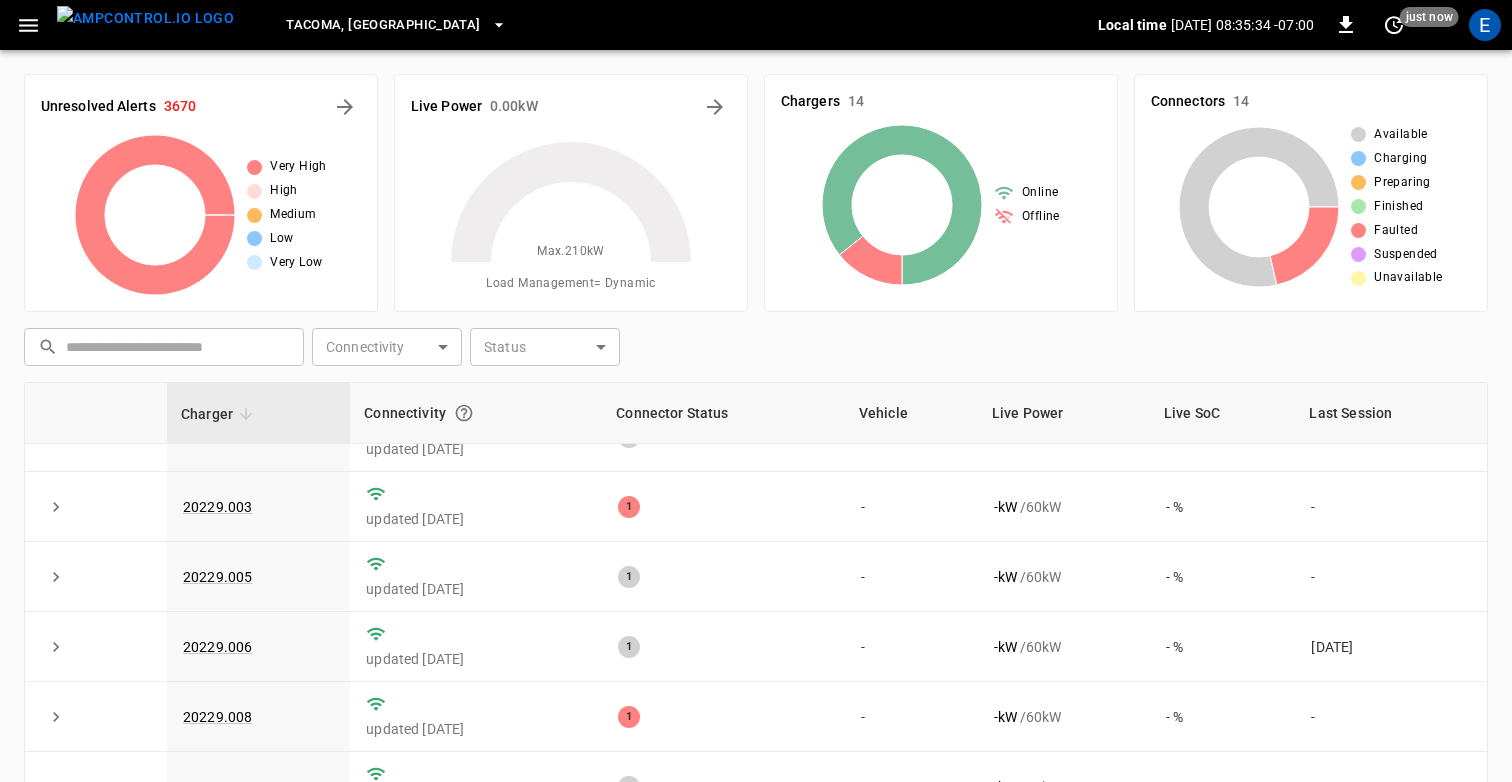 scroll, scrollTop: 0, scrollLeft: 0, axis: both 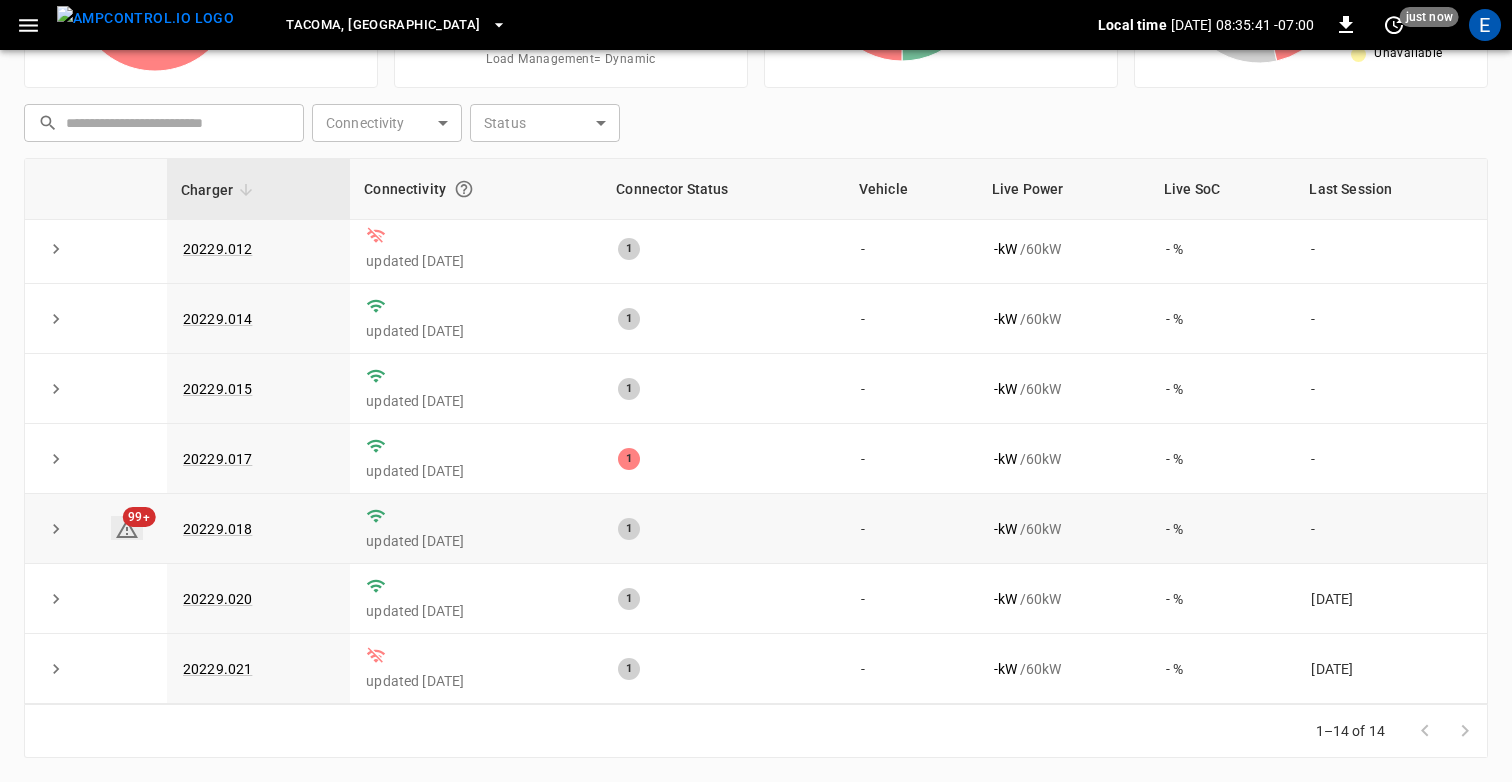 click on "99+" at bounding box center (138, 517) 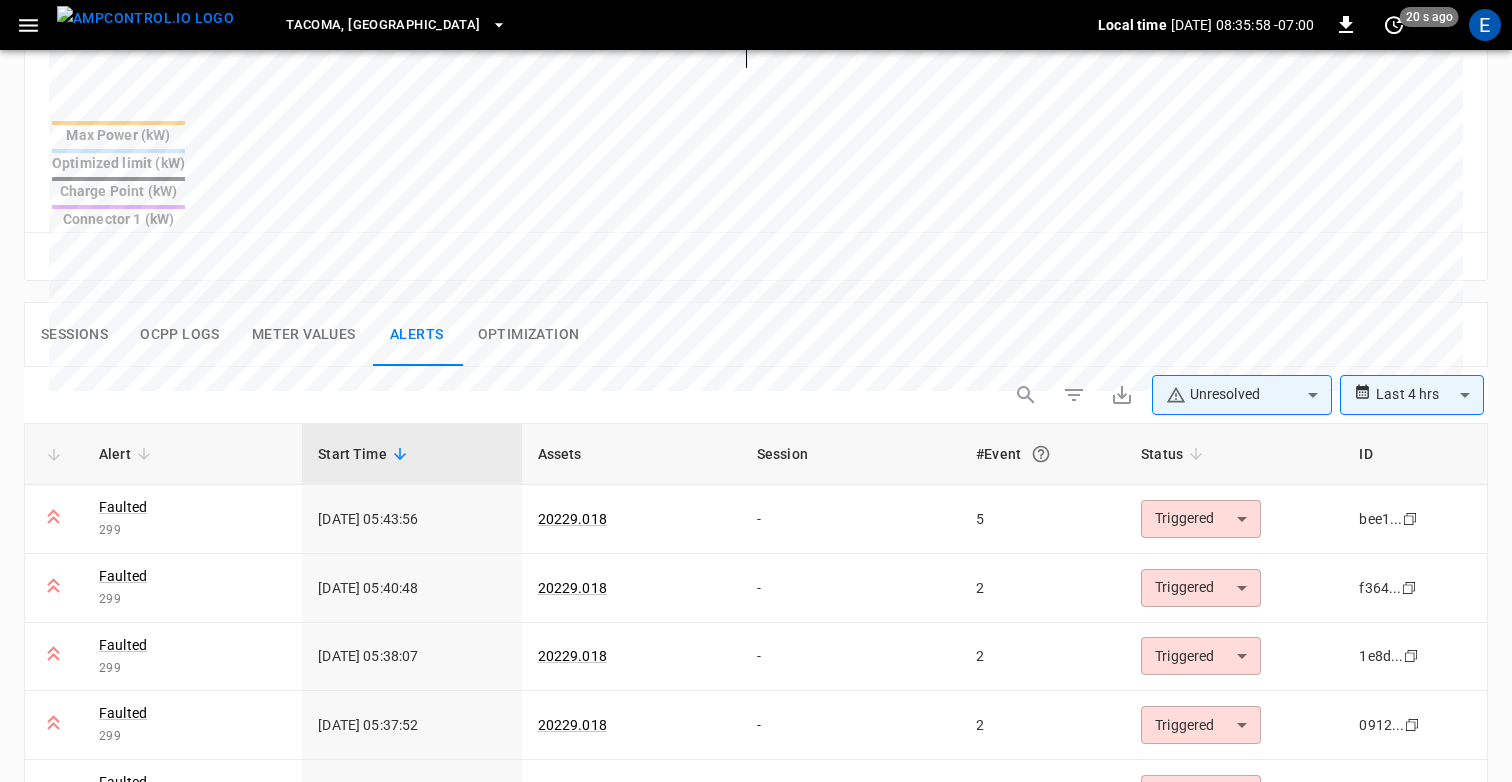 scroll, scrollTop: 784, scrollLeft: 0, axis: vertical 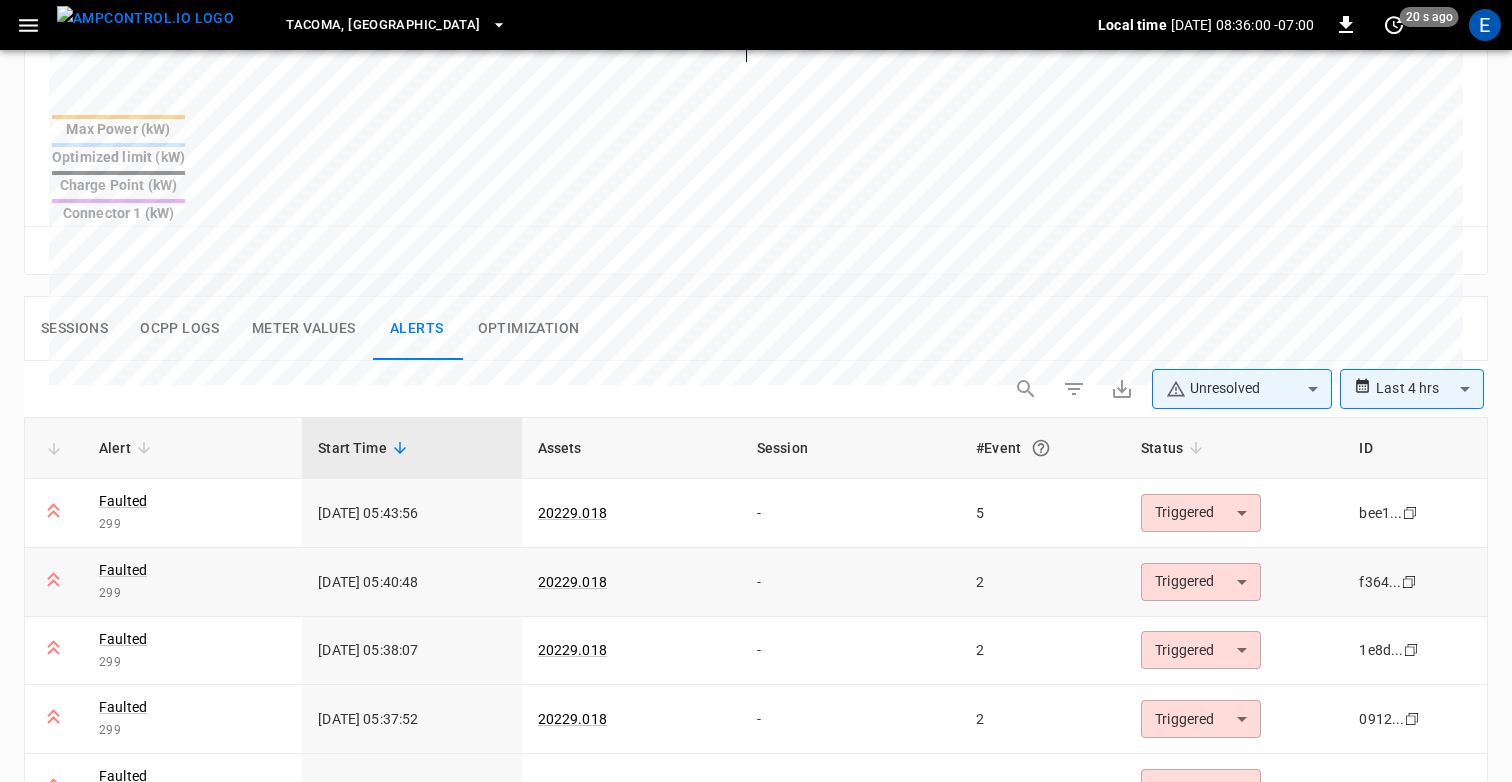 click on "2025-07-02 05:40:48" at bounding box center [411, 582] 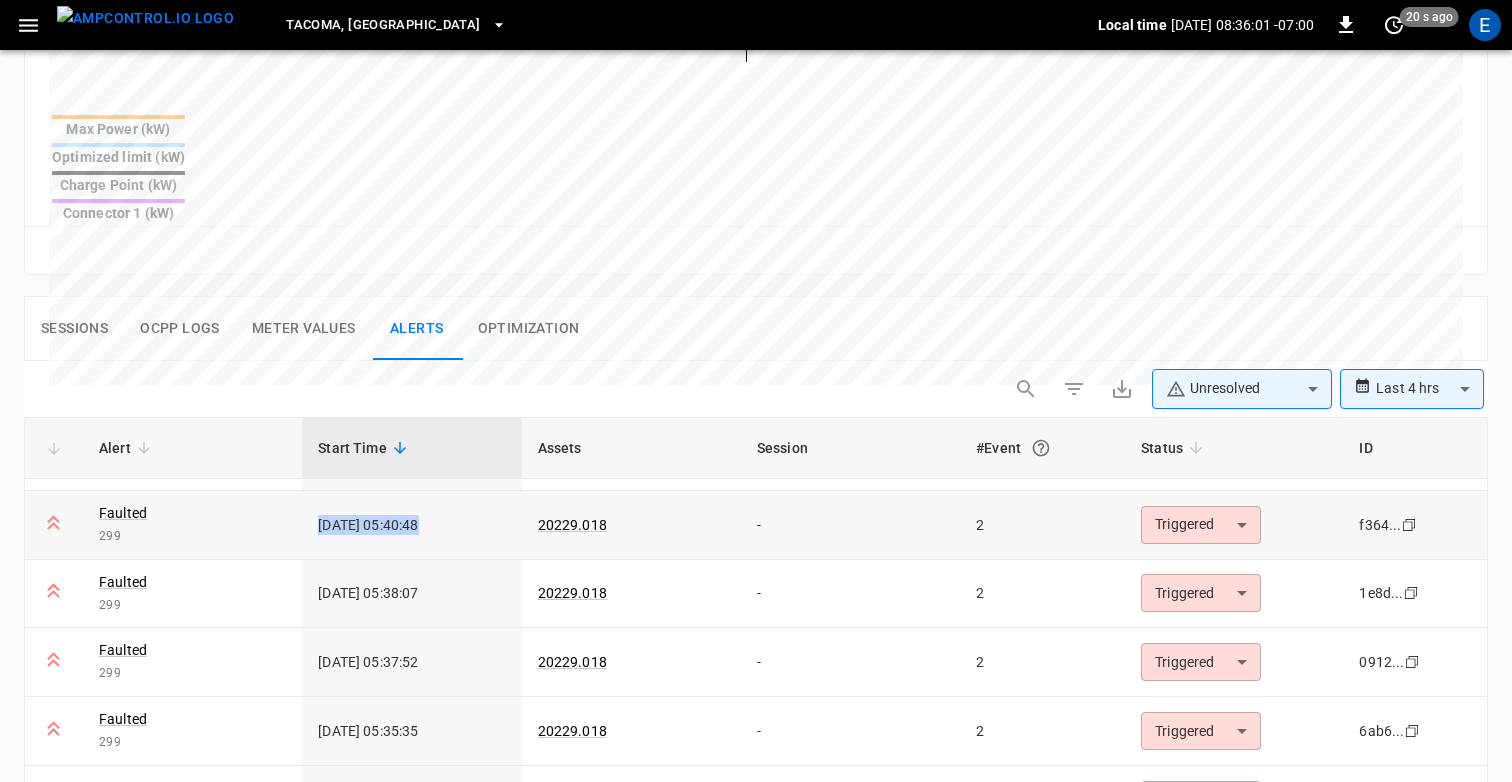 scroll, scrollTop: 62, scrollLeft: 0, axis: vertical 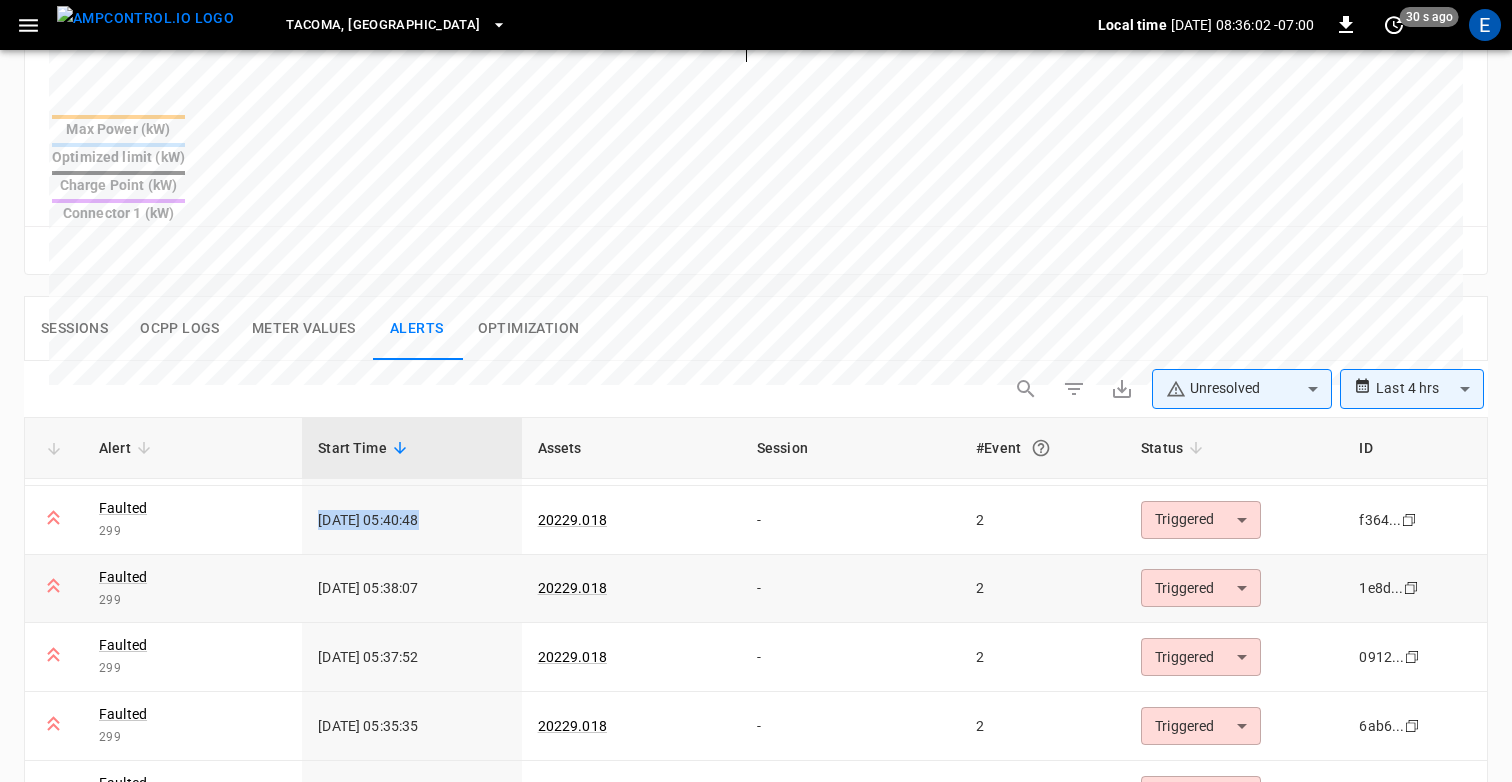 click on "2025-07-02 05:38:07" at bounding box center [411, 589] 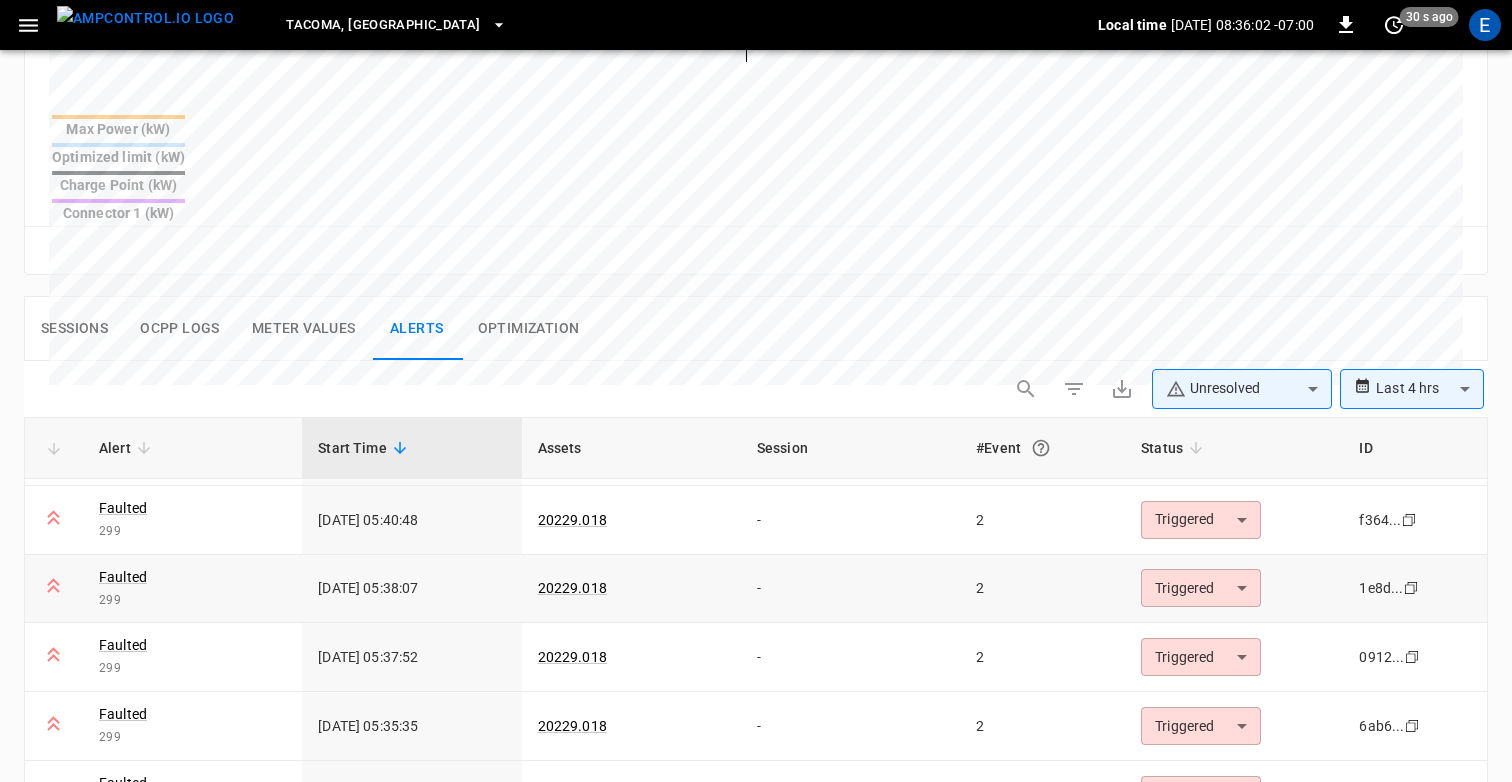 click on "2025-07-02 05:38:07" at bounding box center [411, 589] 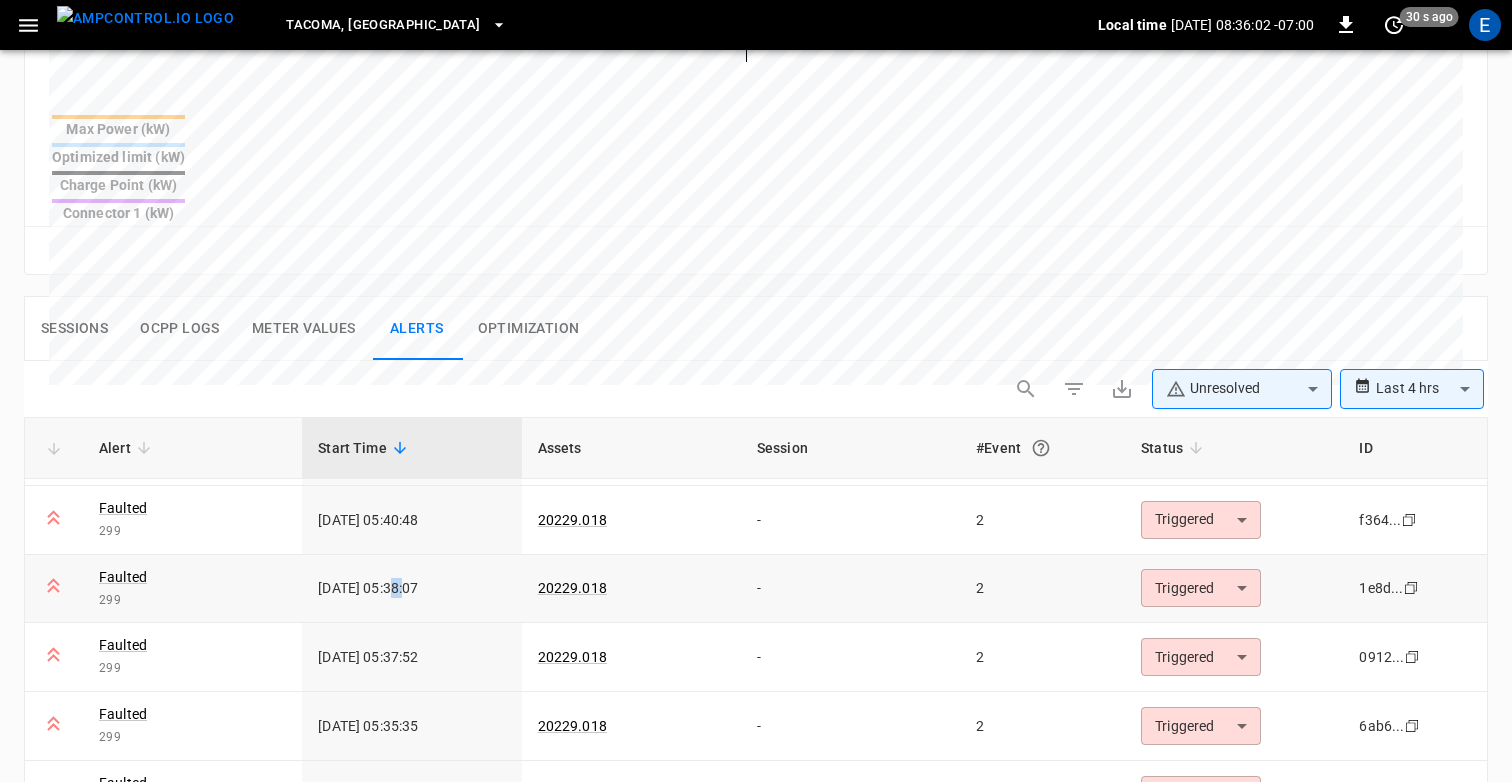 click on "2025-07-02 05:38:07" at bounding box center [411, 589] 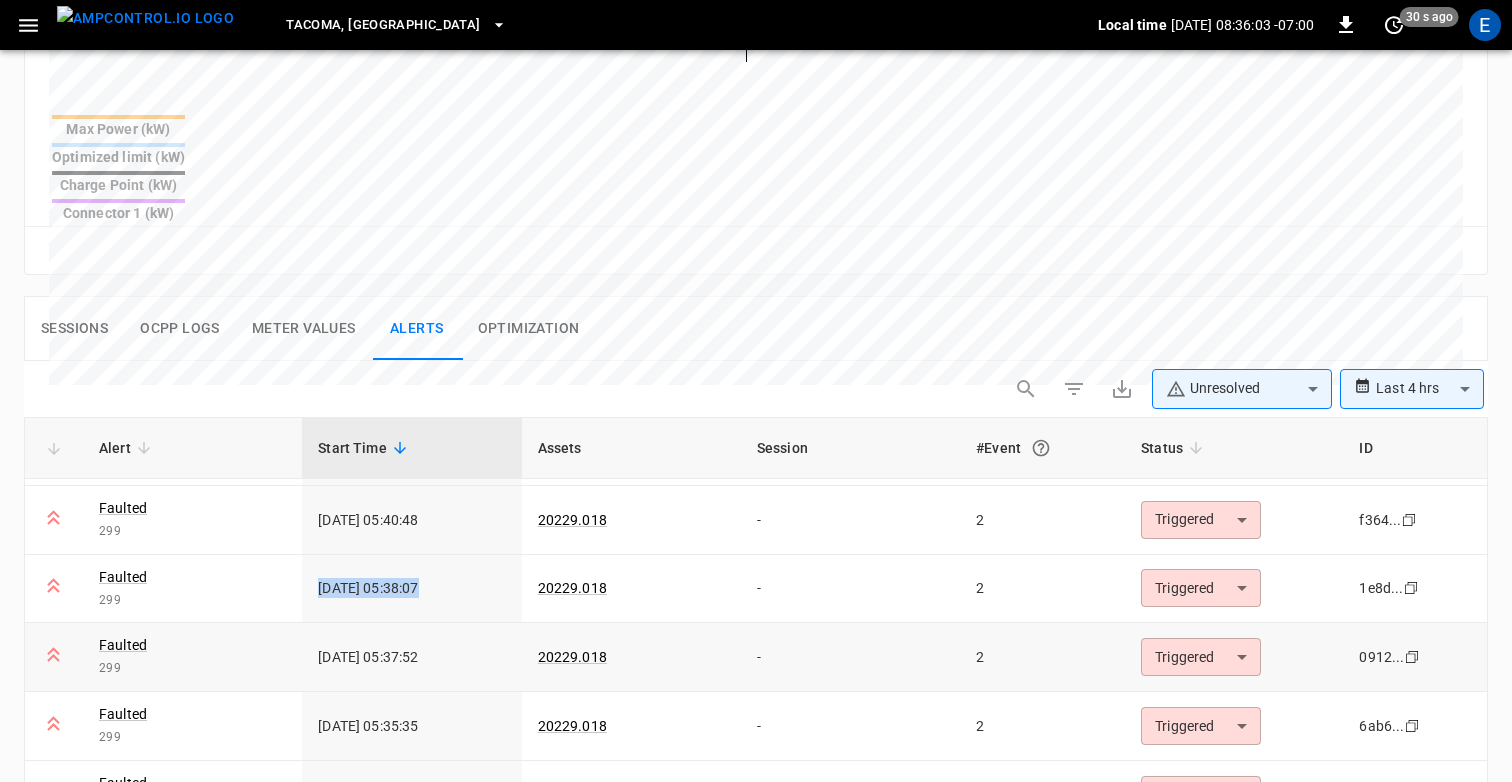 scroll, scrollTop: 99, scrollLeft: 0, axis: vertical 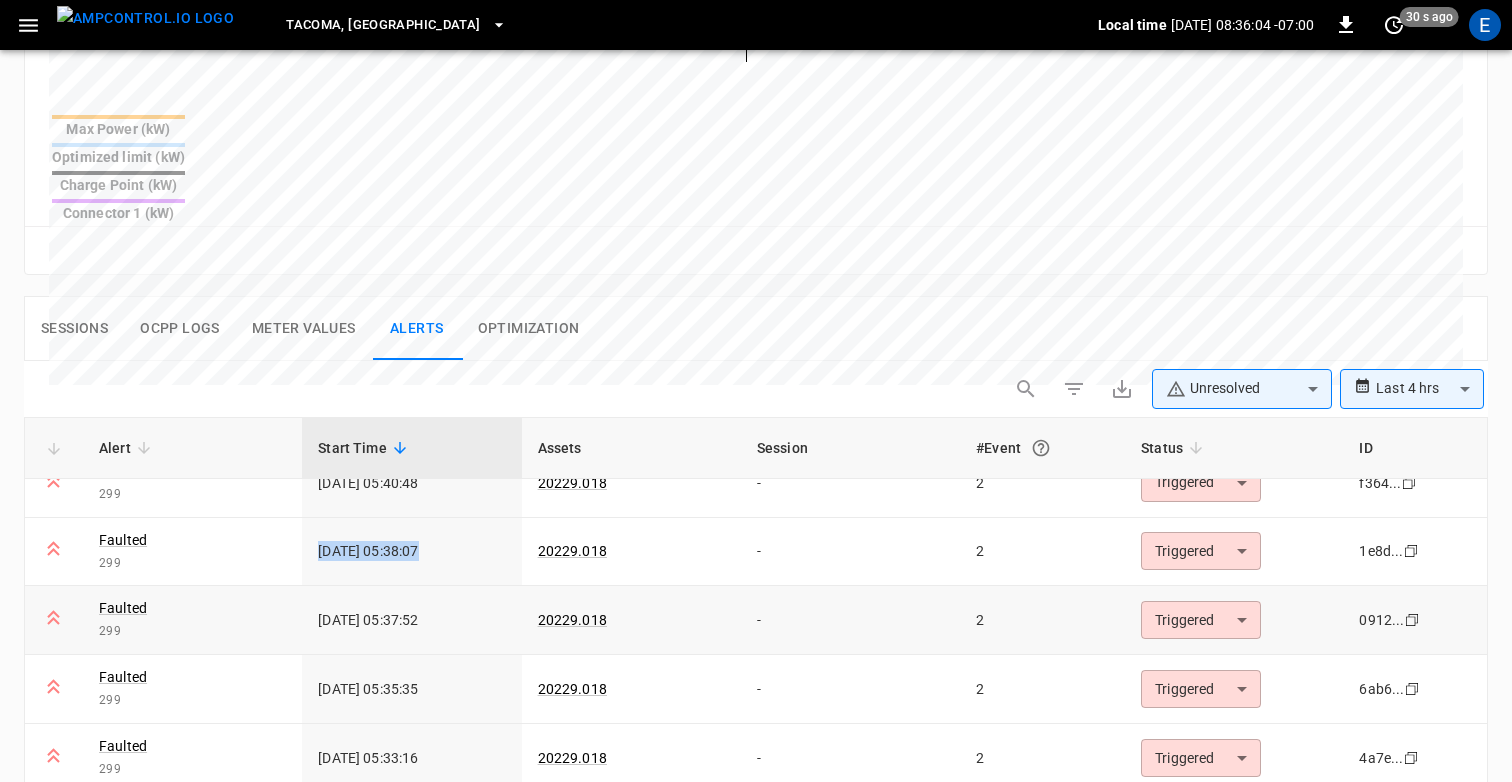 click on "2025-07-02 05:37:52" at bounding box center (411, 620) 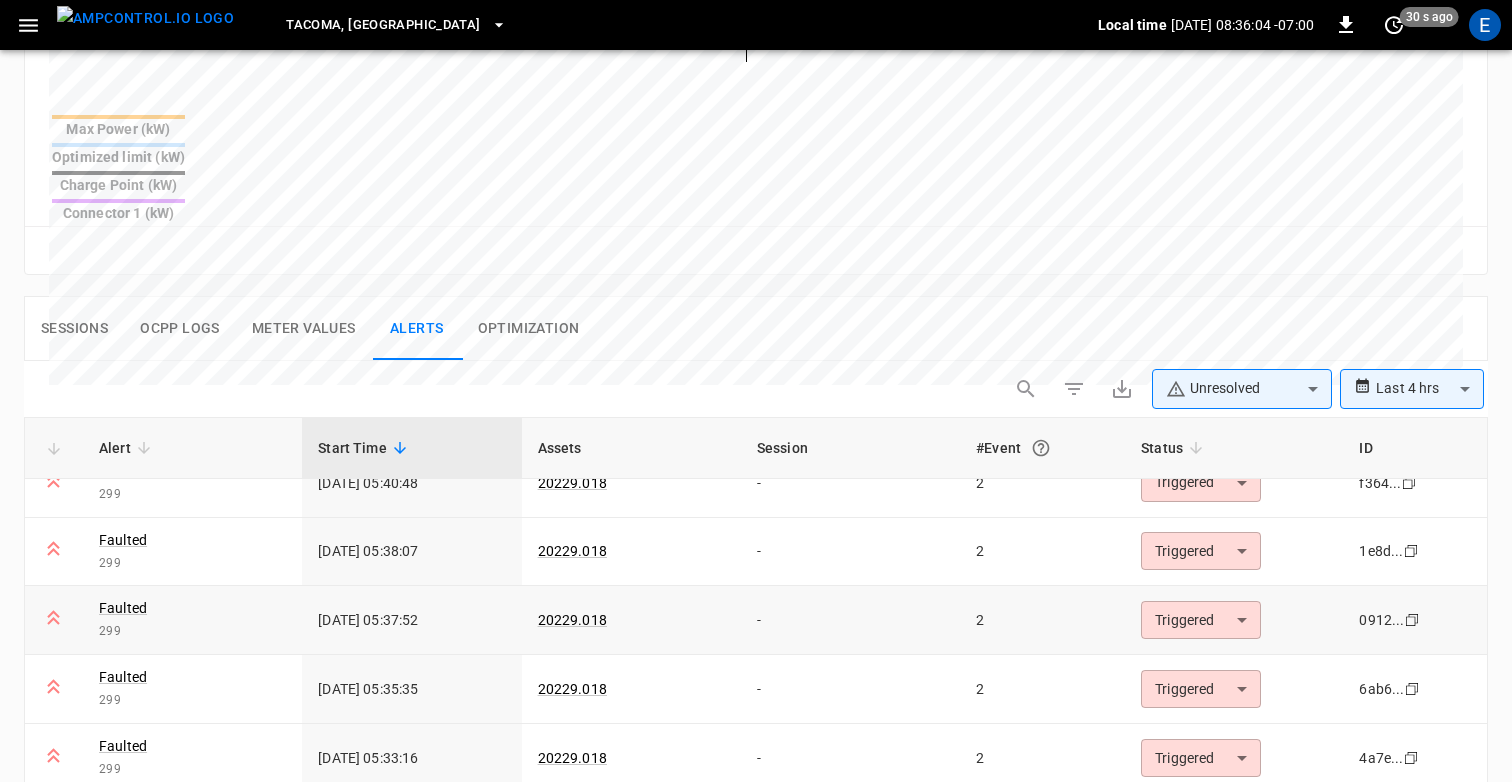 click on "2025-07-02 05:37:52" at bounding box center (411, 620) 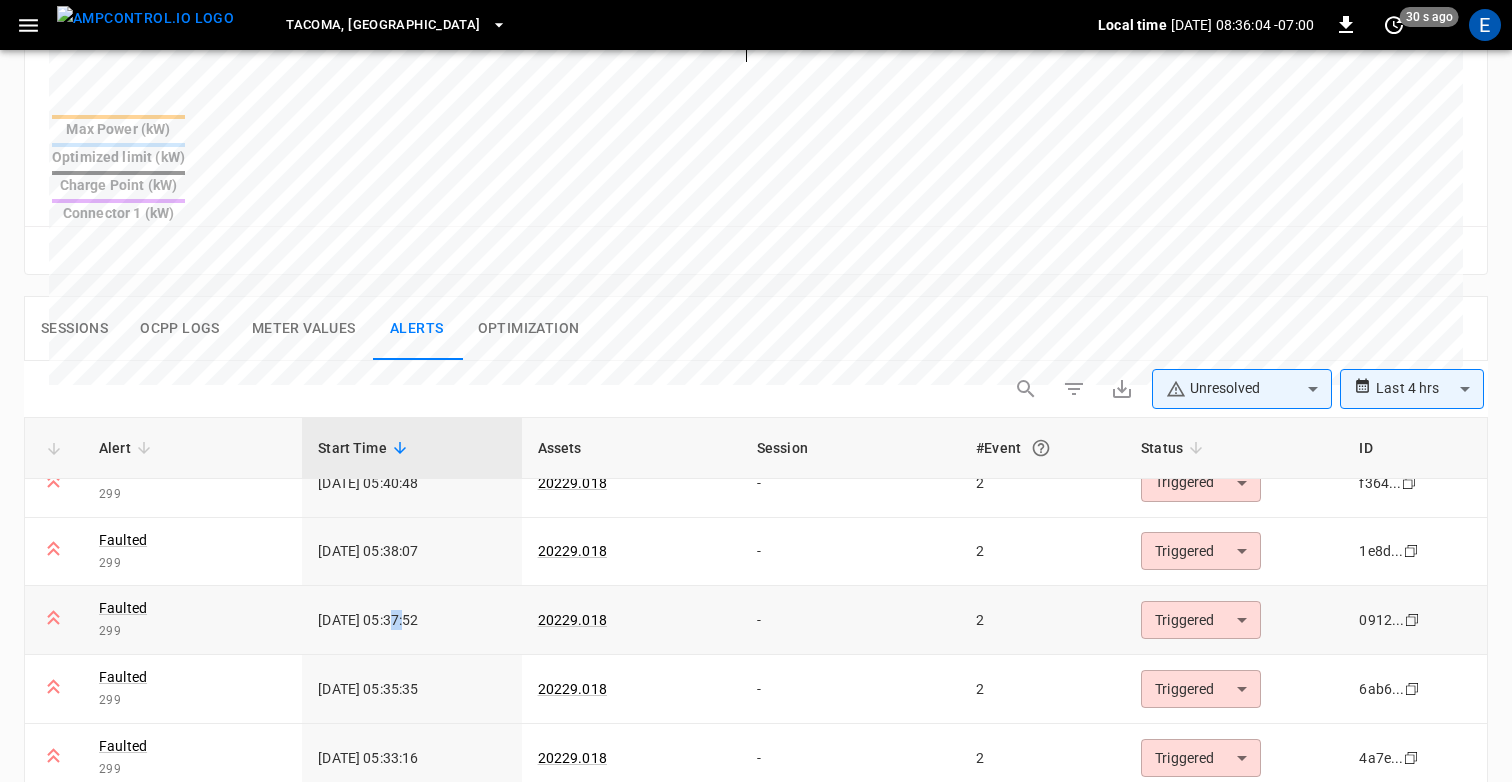 click on "2025-07-02 05:37:52" at bounding box center [411, 620] 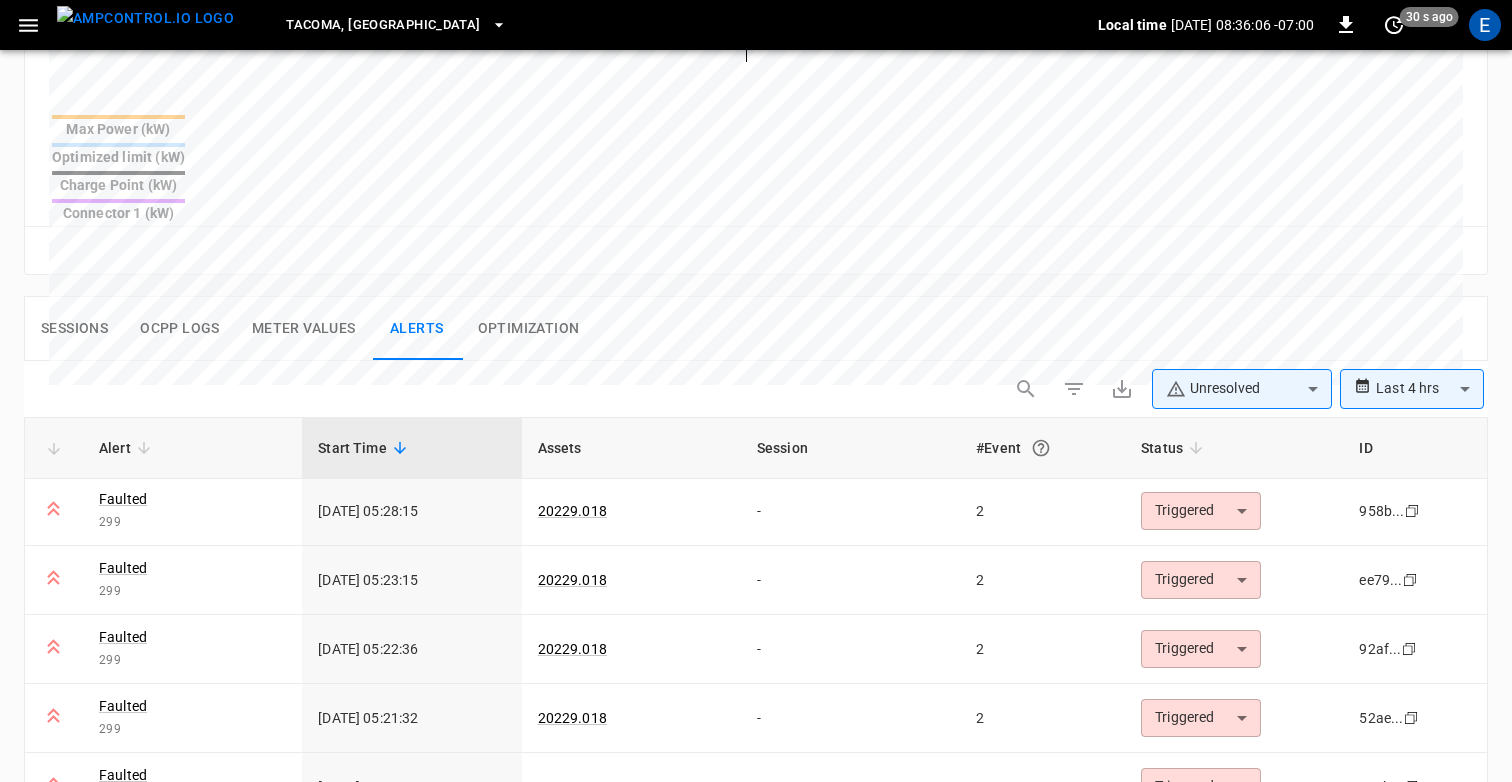 scroll, scrollTop: 555, scrollLeft: 0, axis: vertical 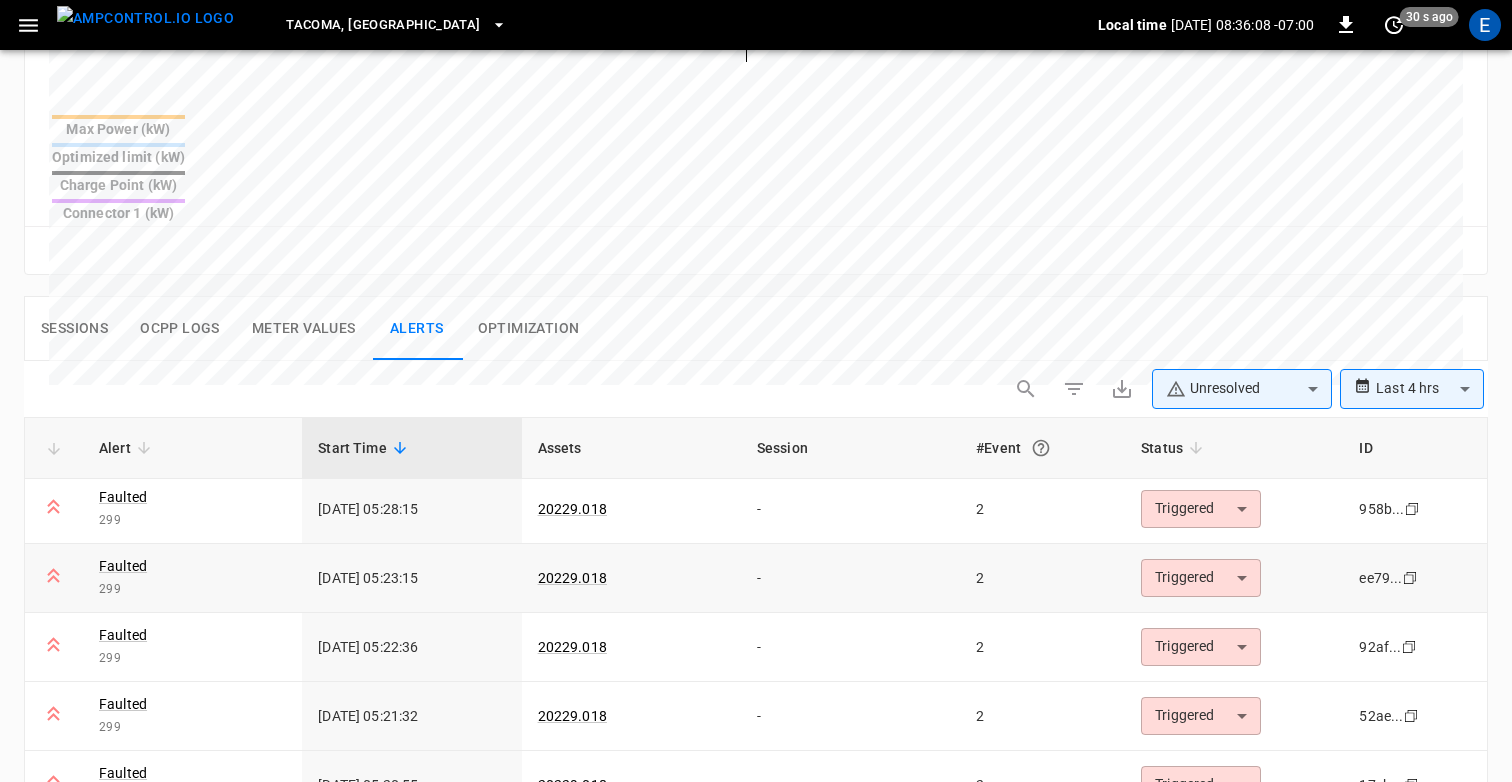 click on "2025-07-02 05:23:15" at bounding box center [411, 578] 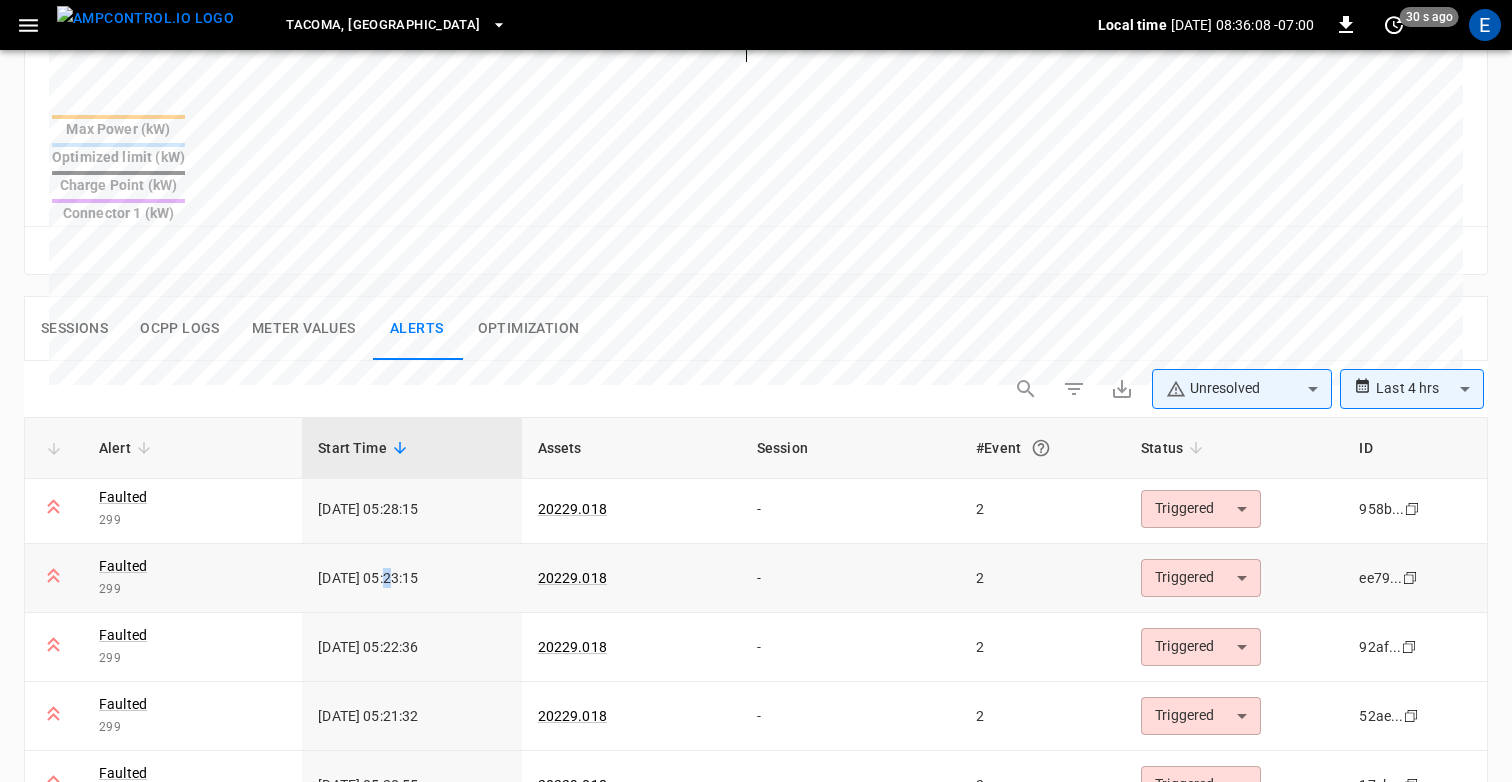 click on "2025-07-02 05:23:15" at bounding box center [411, 578] 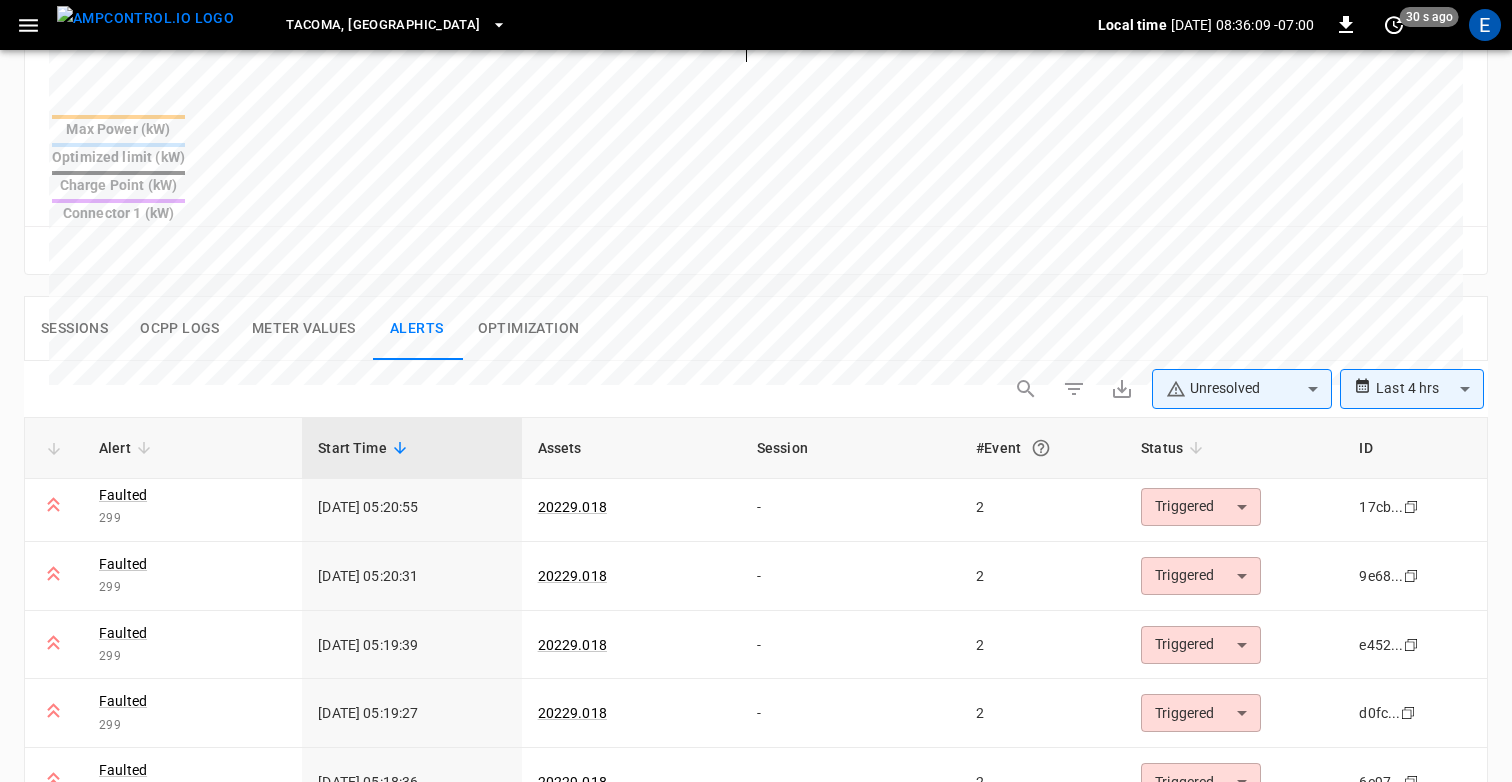 scroll, scrollTop: 841, scrollLeft: 0, axis: vertical 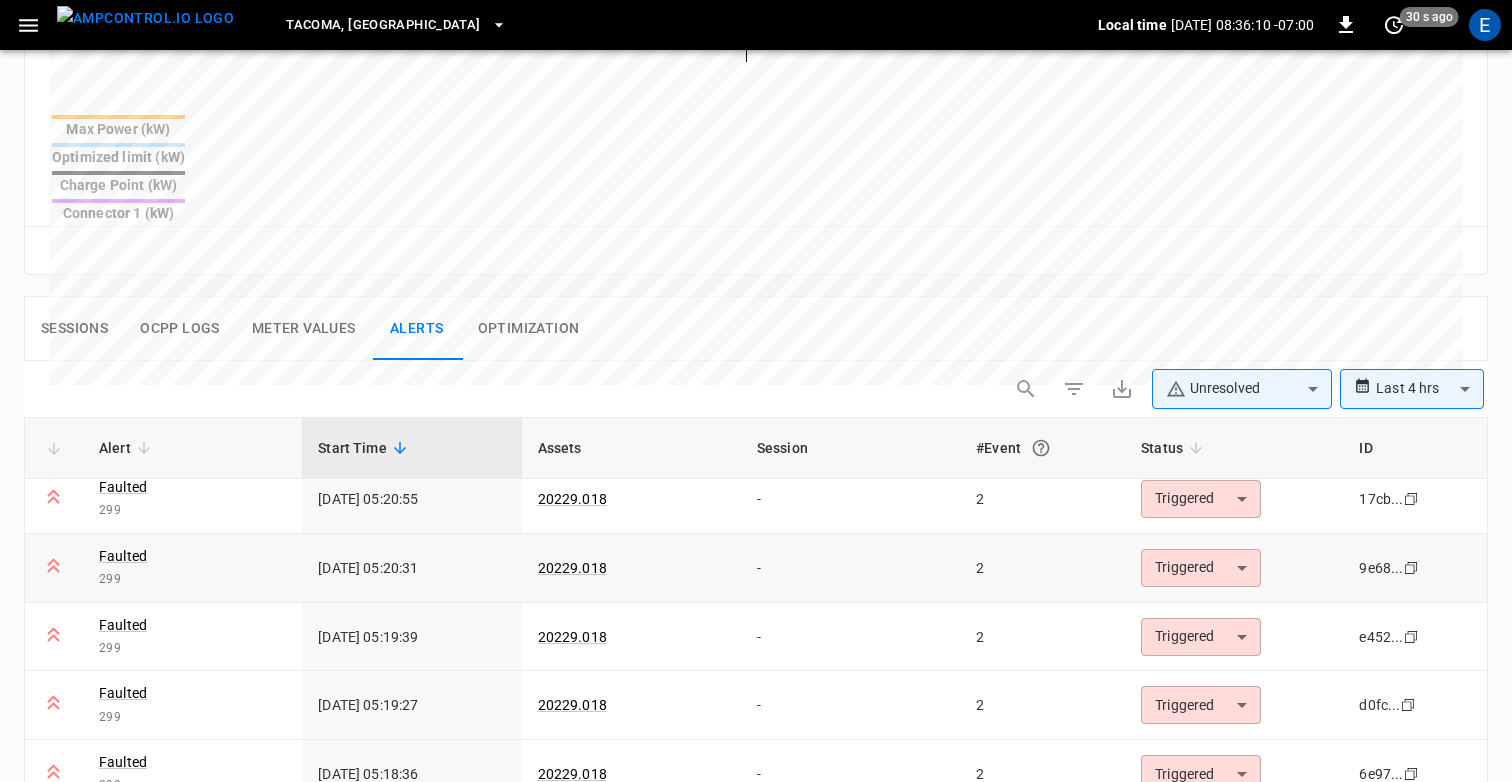 click on "2025-07-02 05:20:31" at bounding box center [411, 568] 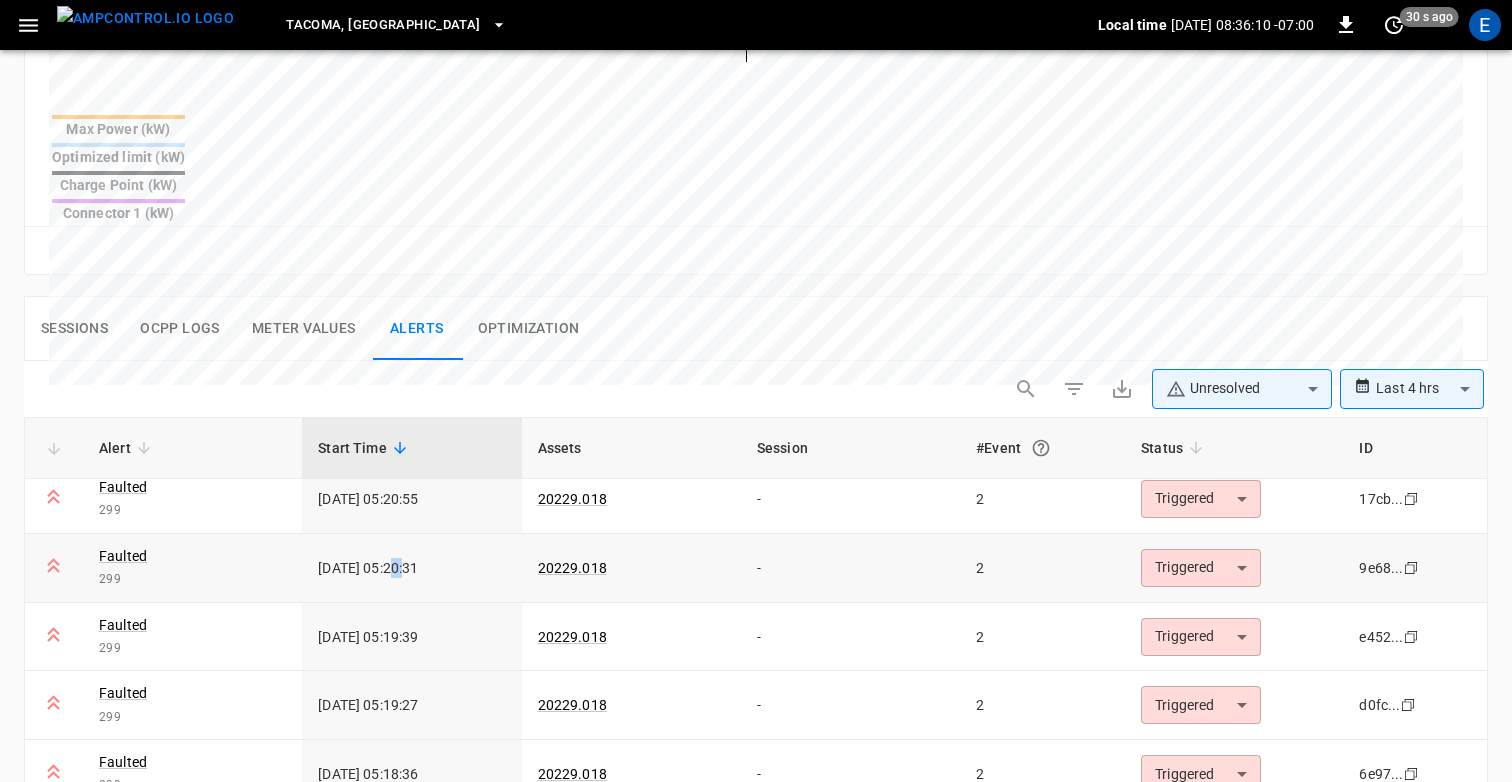 click on "2025-07-02 05:20:31" at bounding box center [411, 568] 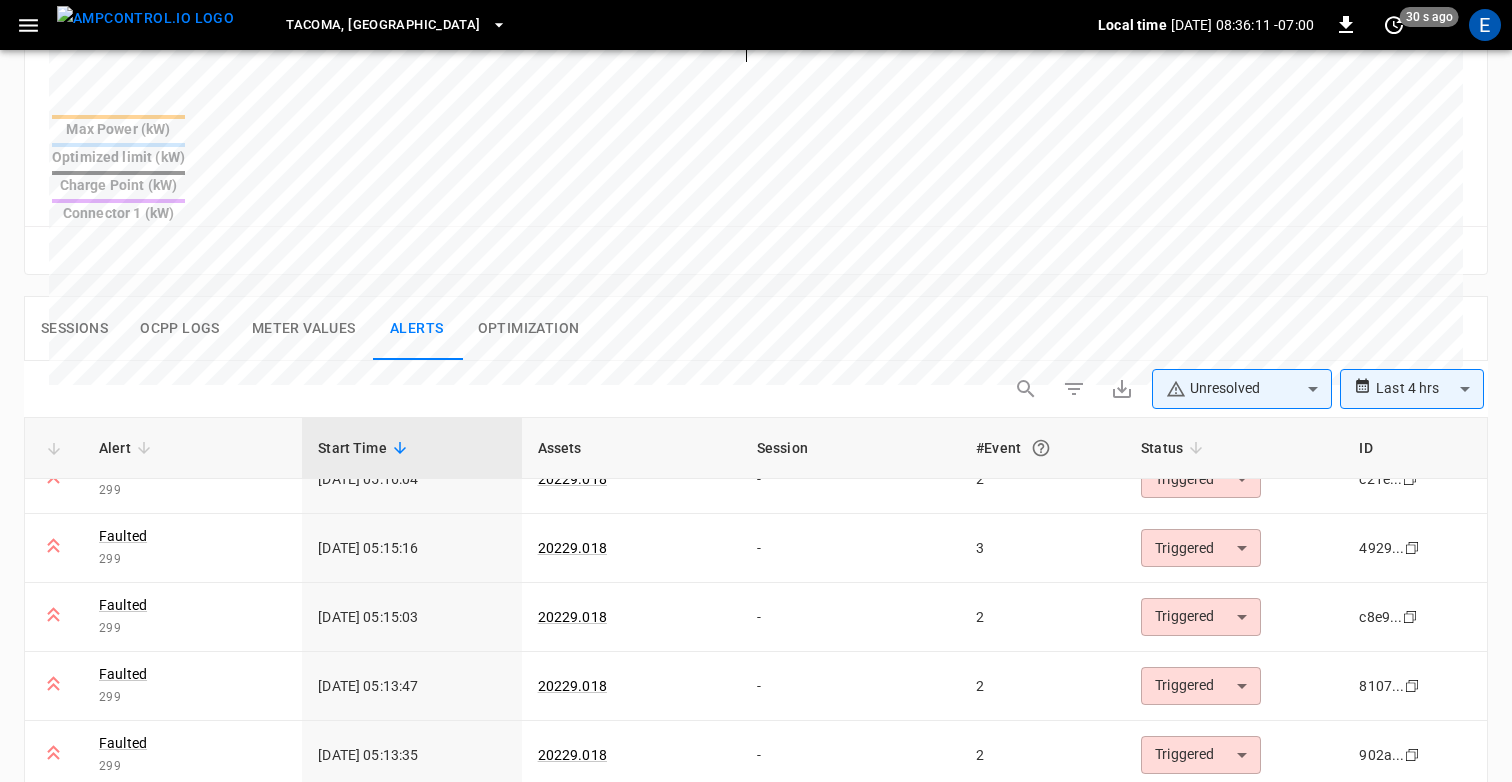 scroll, scrollTop: 1346, scrollLeft: 0, axis: vertical 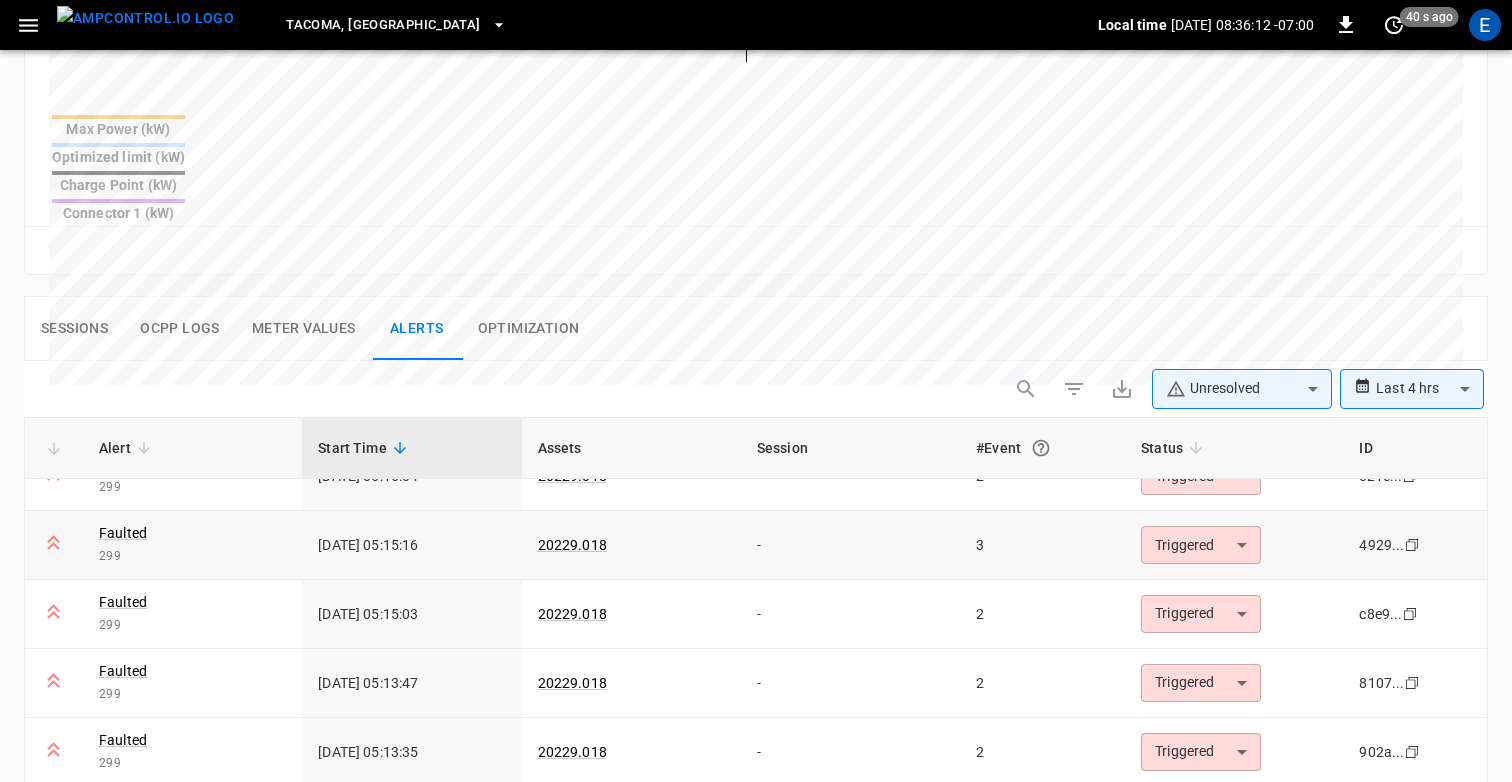 click on "2025-07-02 05:15:16" at bounding box center [411, 545] 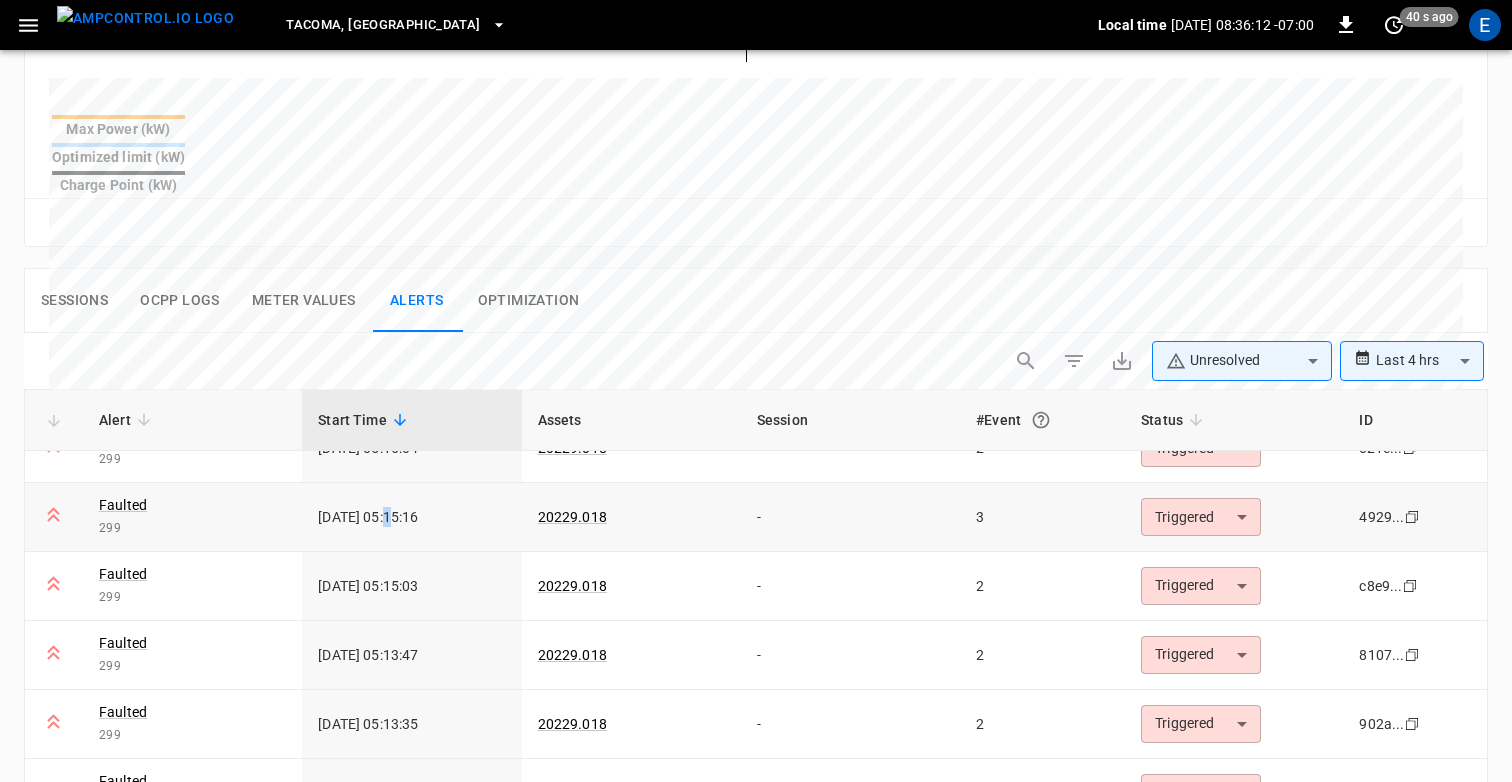 click on "2025-07-02 05:15:16" at bounding box center (411, 517) 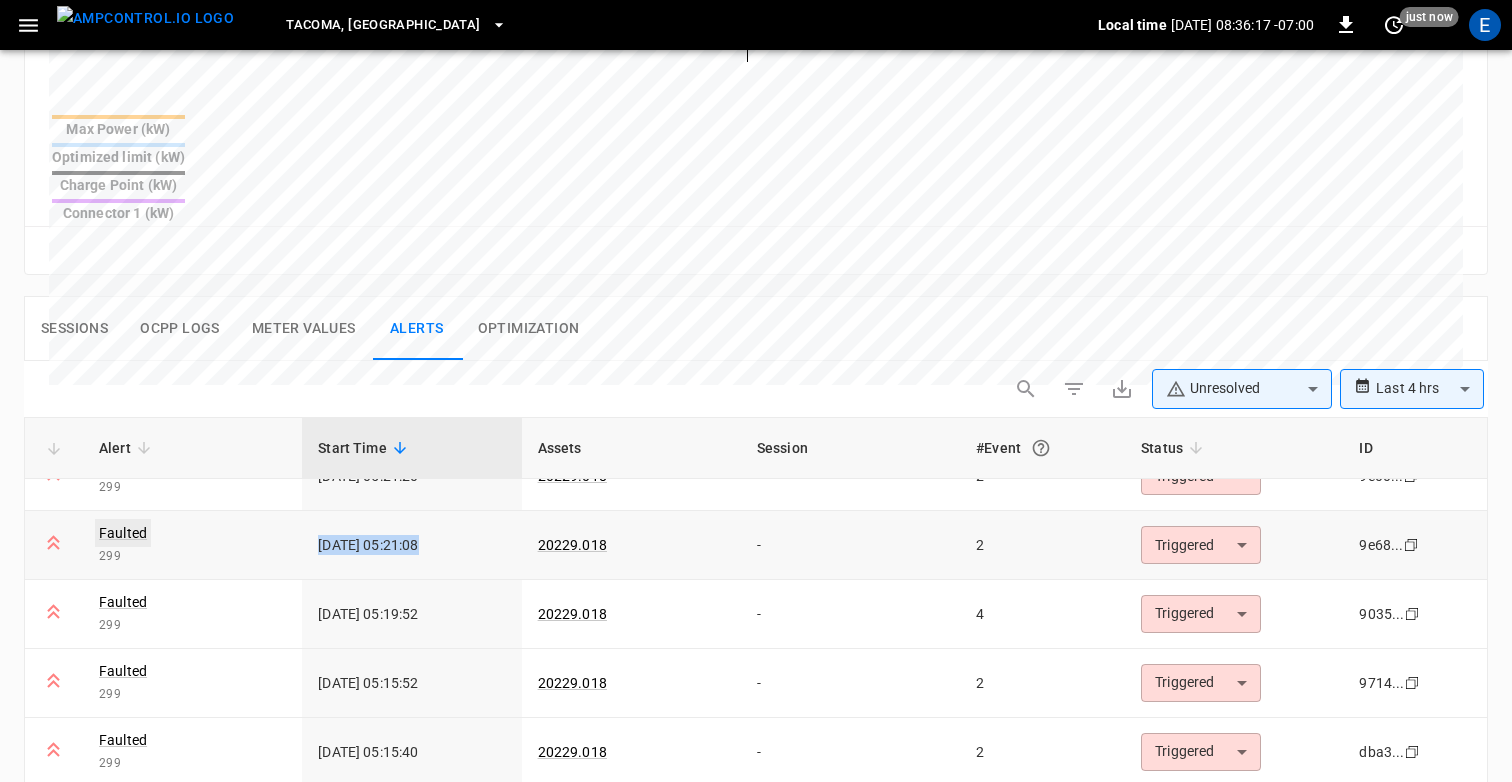 click on "Faulted" at bounding box center (123, 533) 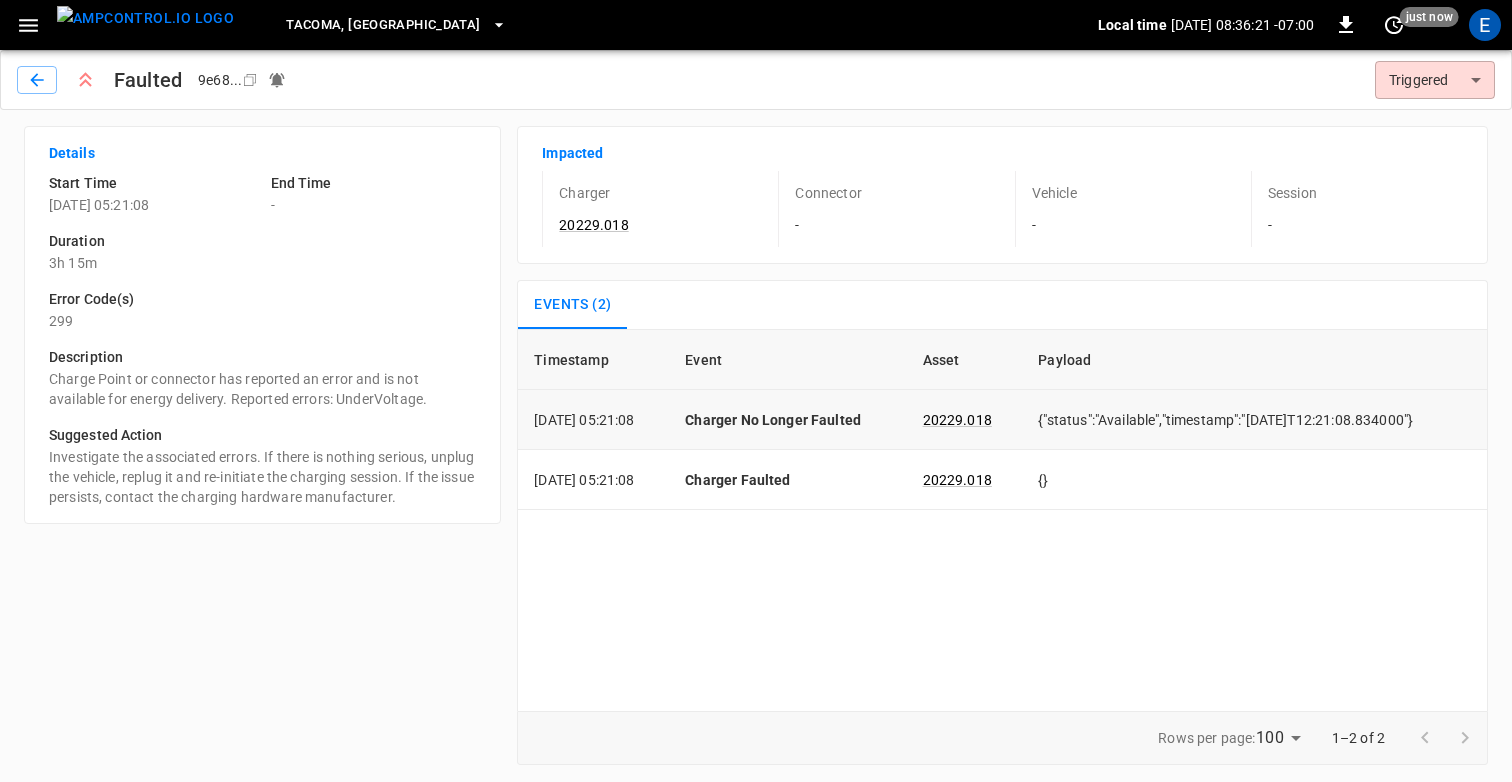 click on "{"status":"Available","timestamp":"2025-07-02T12:21:08.834000"}" at bounding box center [1254, 420] 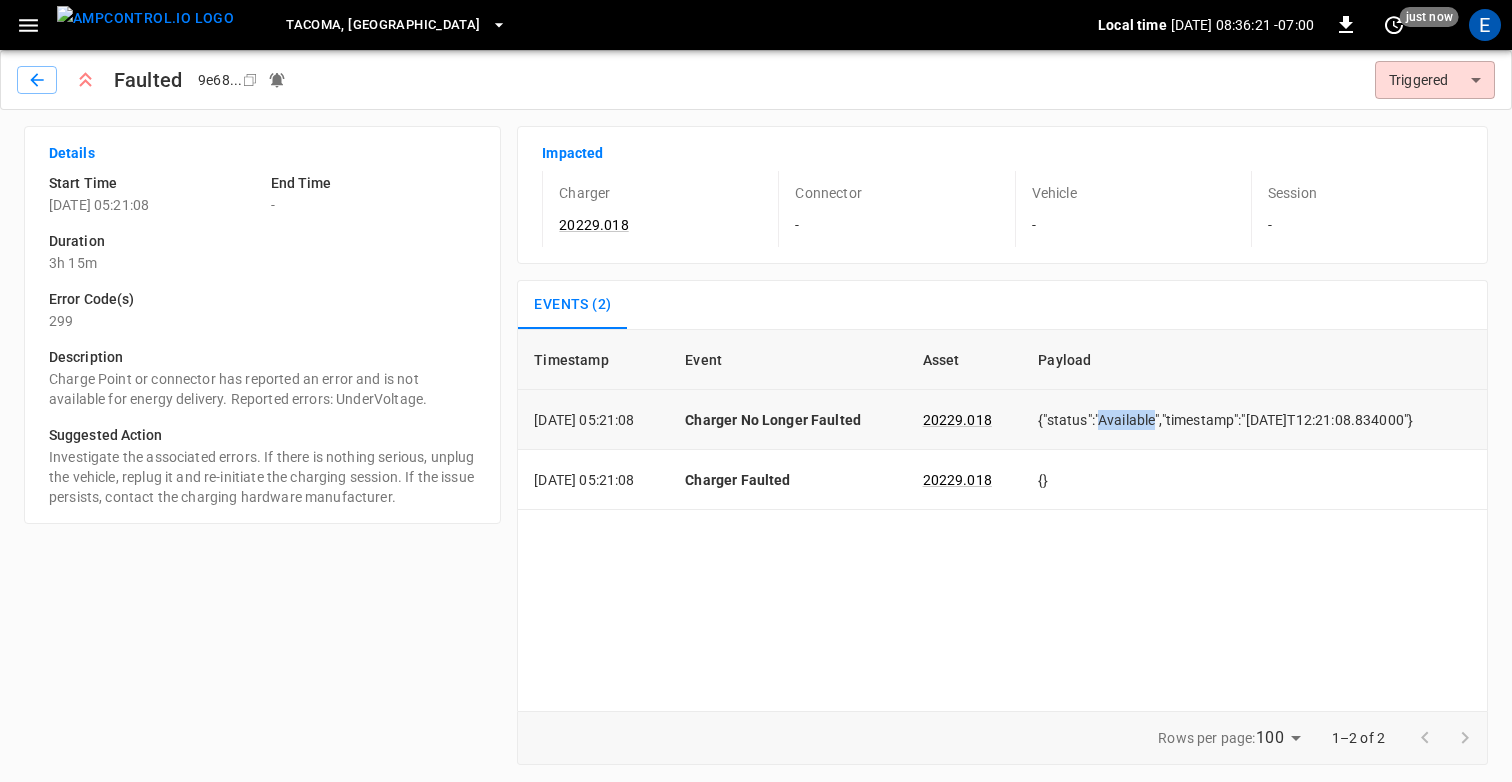 click on "{"status":"Available","timestamp":"2025-07-02T12:21:08.834000"}" at bounding box center (1254, 420) 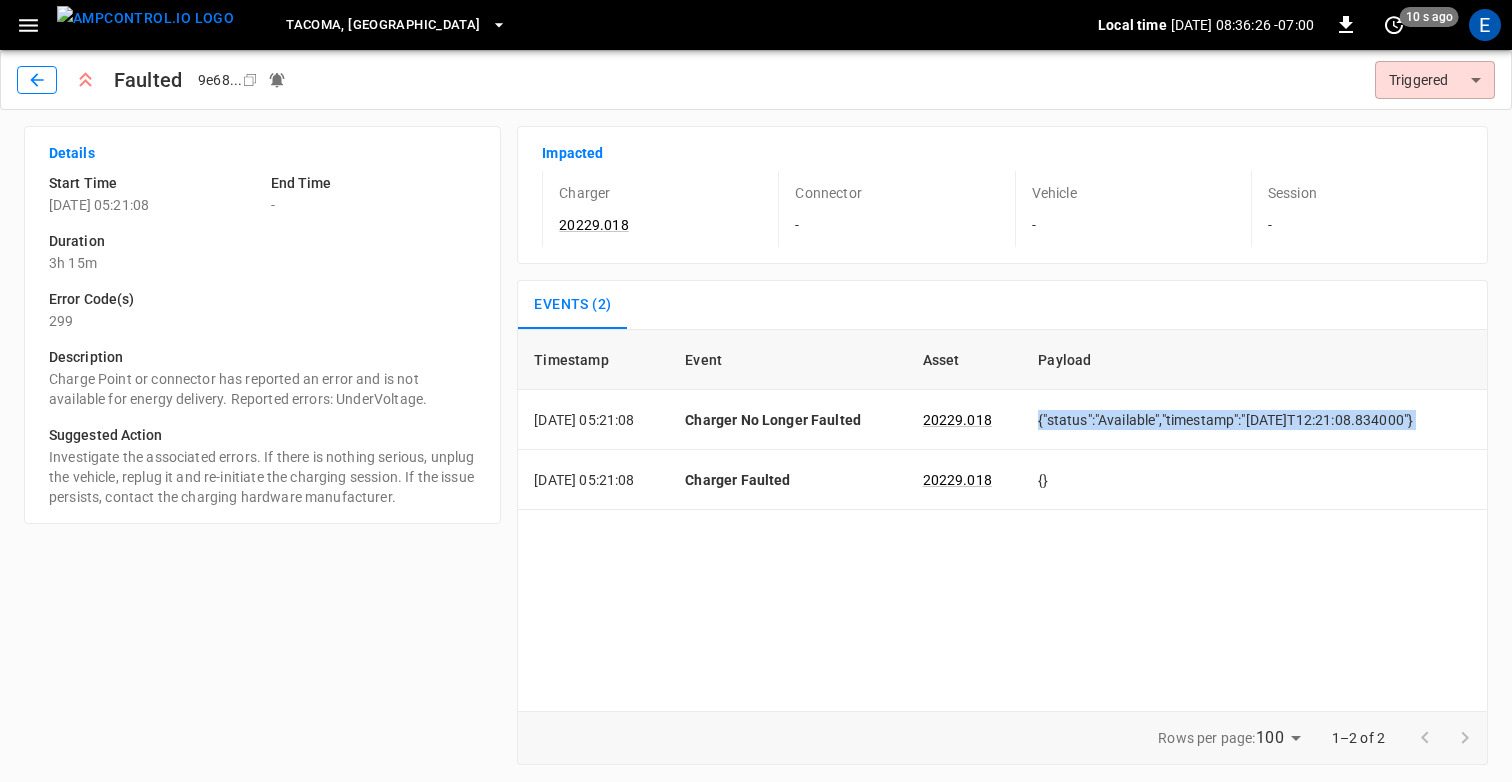 click 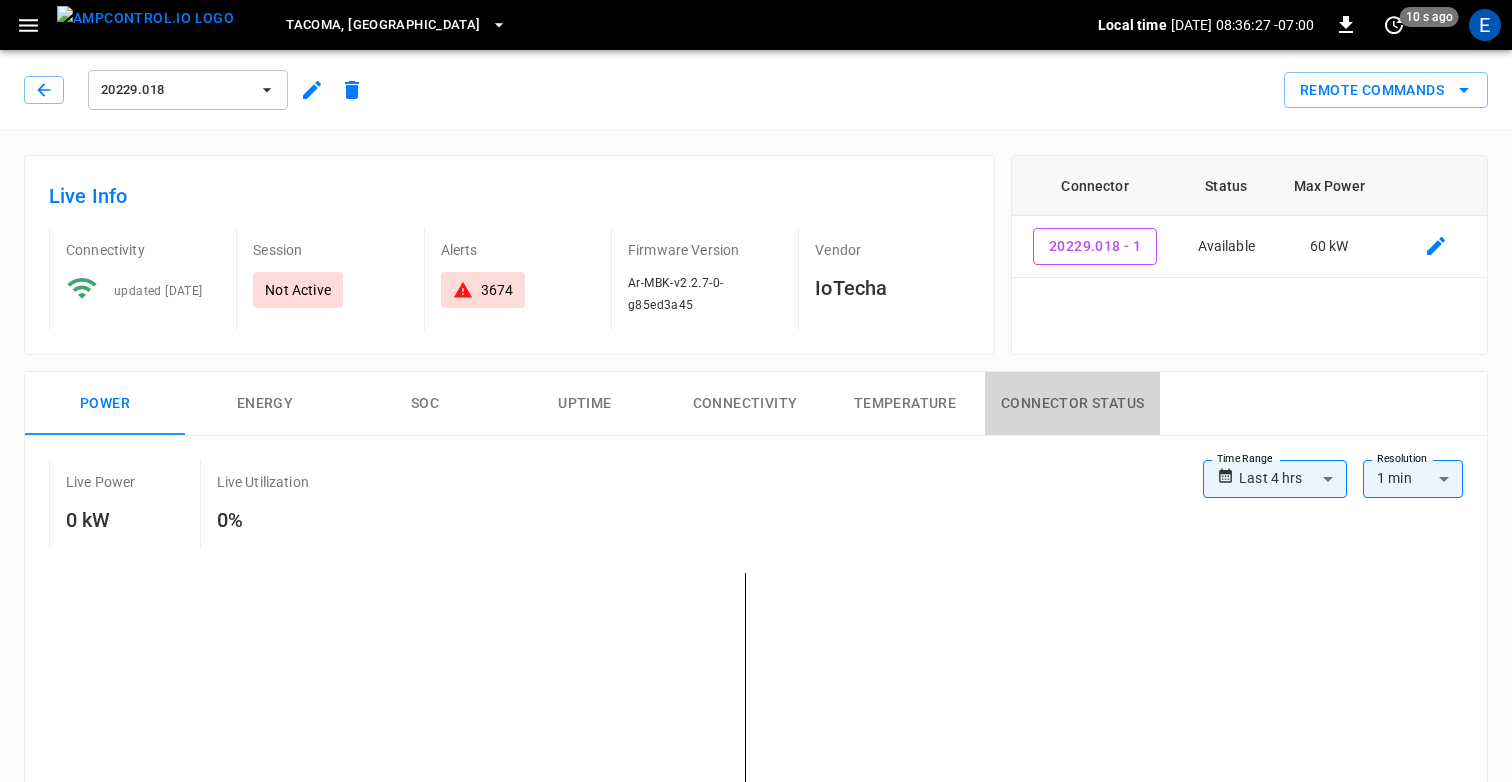click on "Connector Status" at bounding box center (1072, 404) 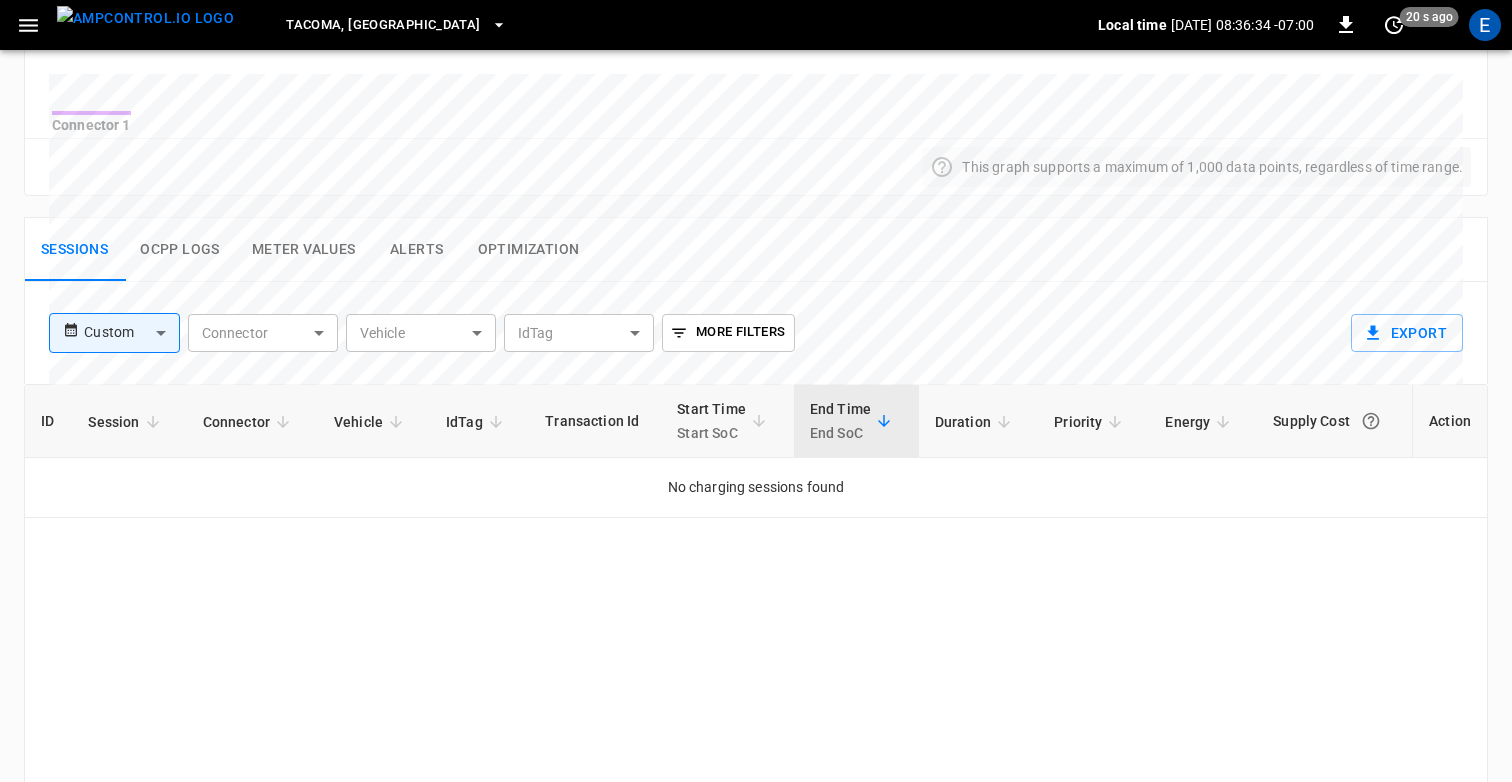 scroll, scrollTop: 794, scrollLeft: 0, axis: vertical 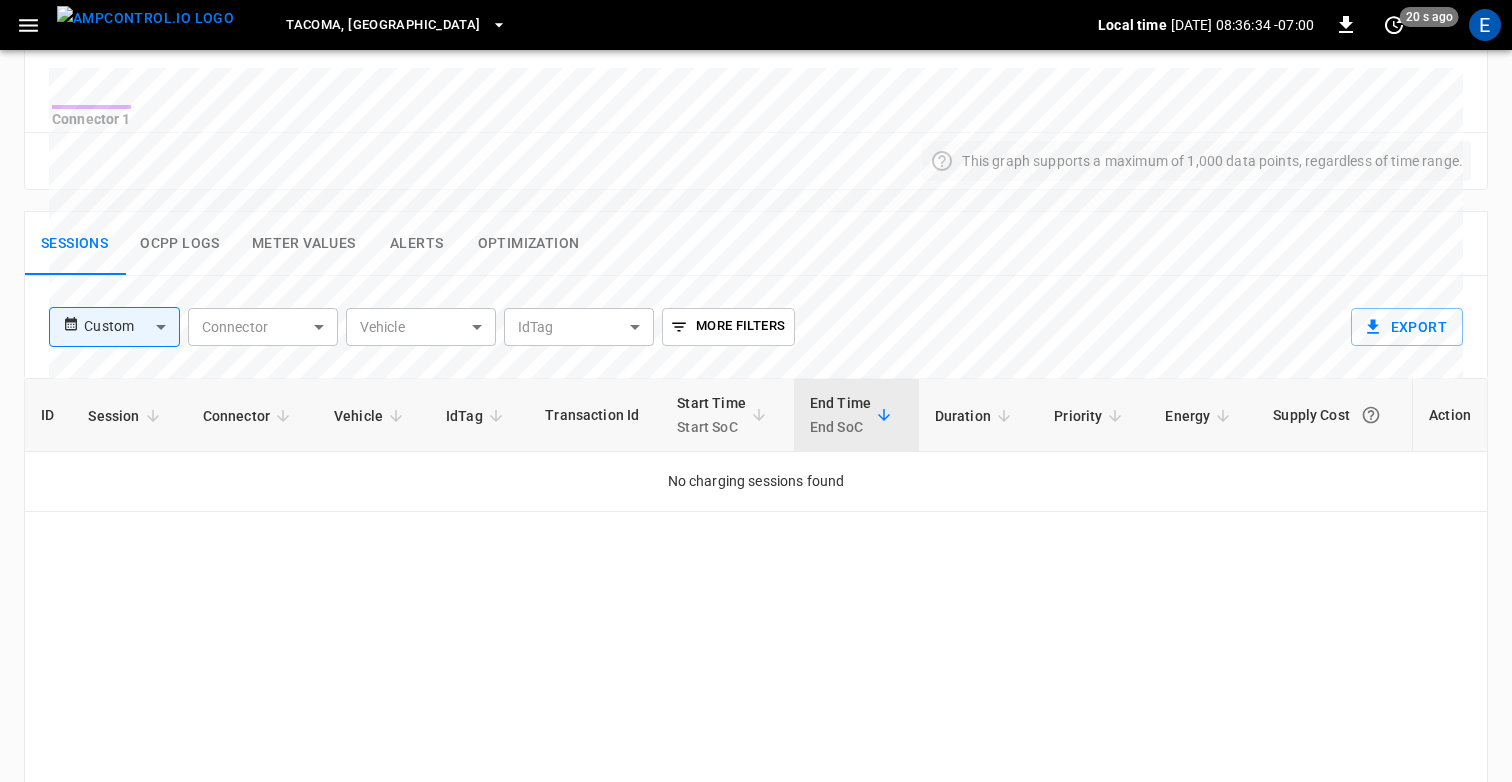 click on "Alerts" at bounding box center [417, 244] 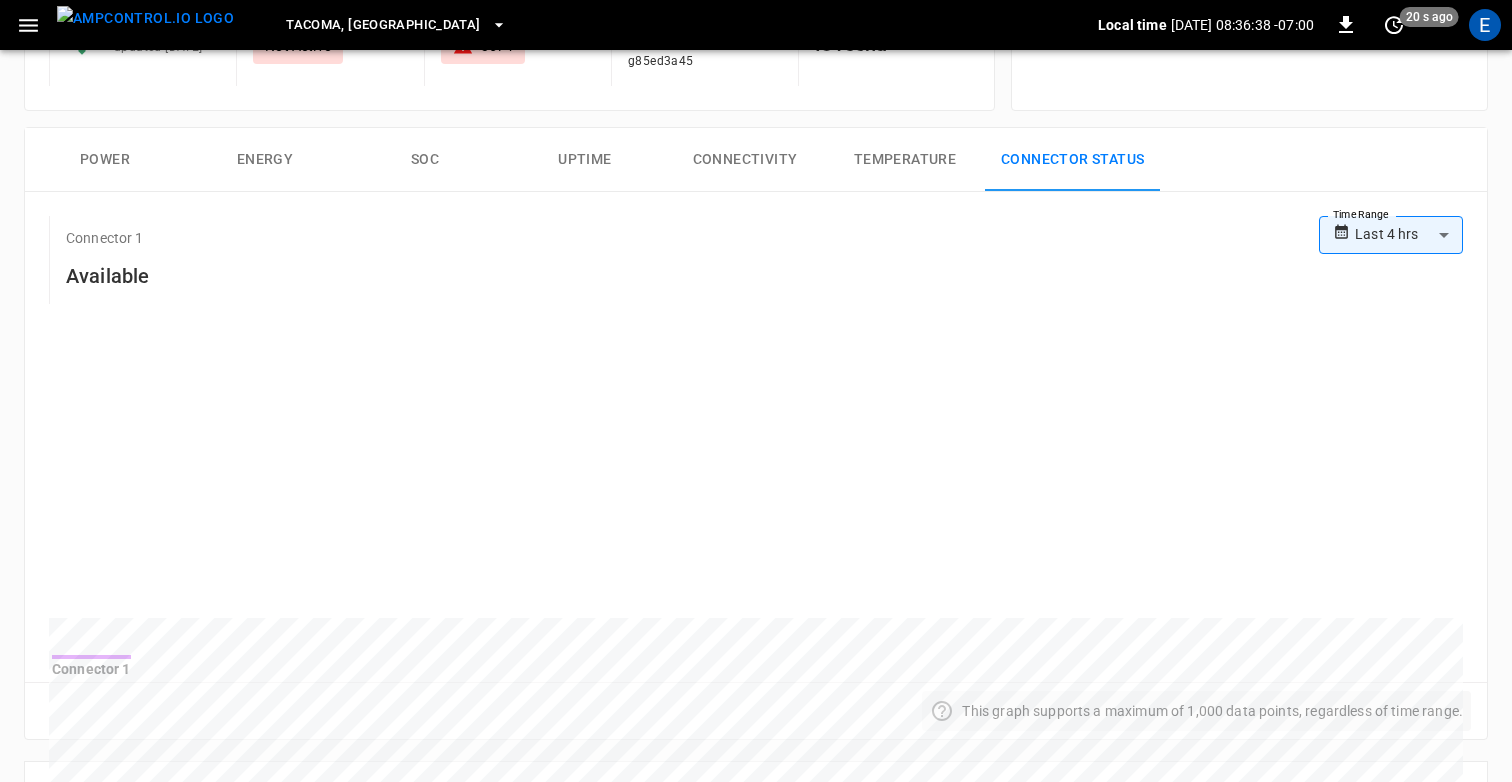 scroll, scrollTop: 210, scrollLeft: 0, axis: vertical 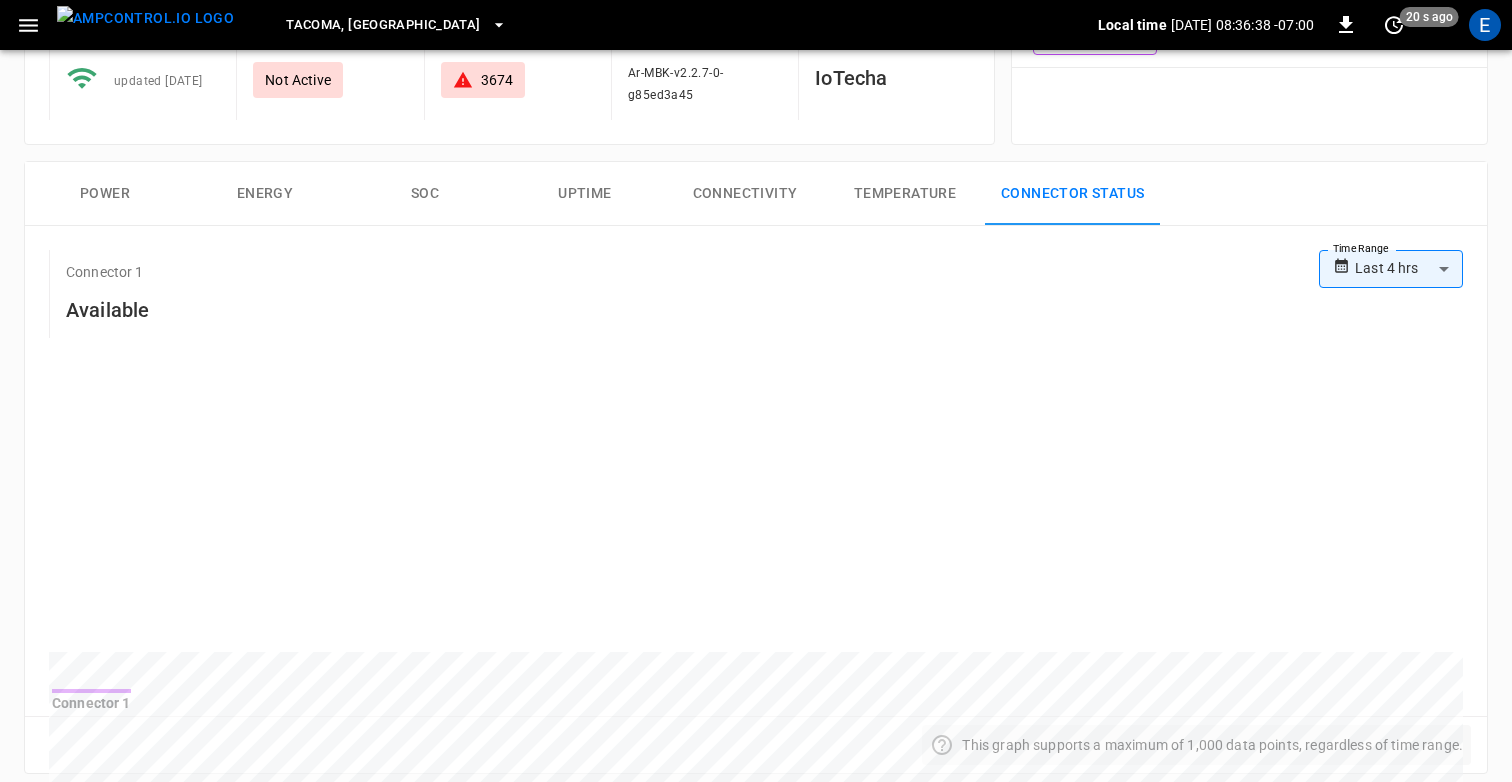 click on "**********" at bounding box center (756, 671) 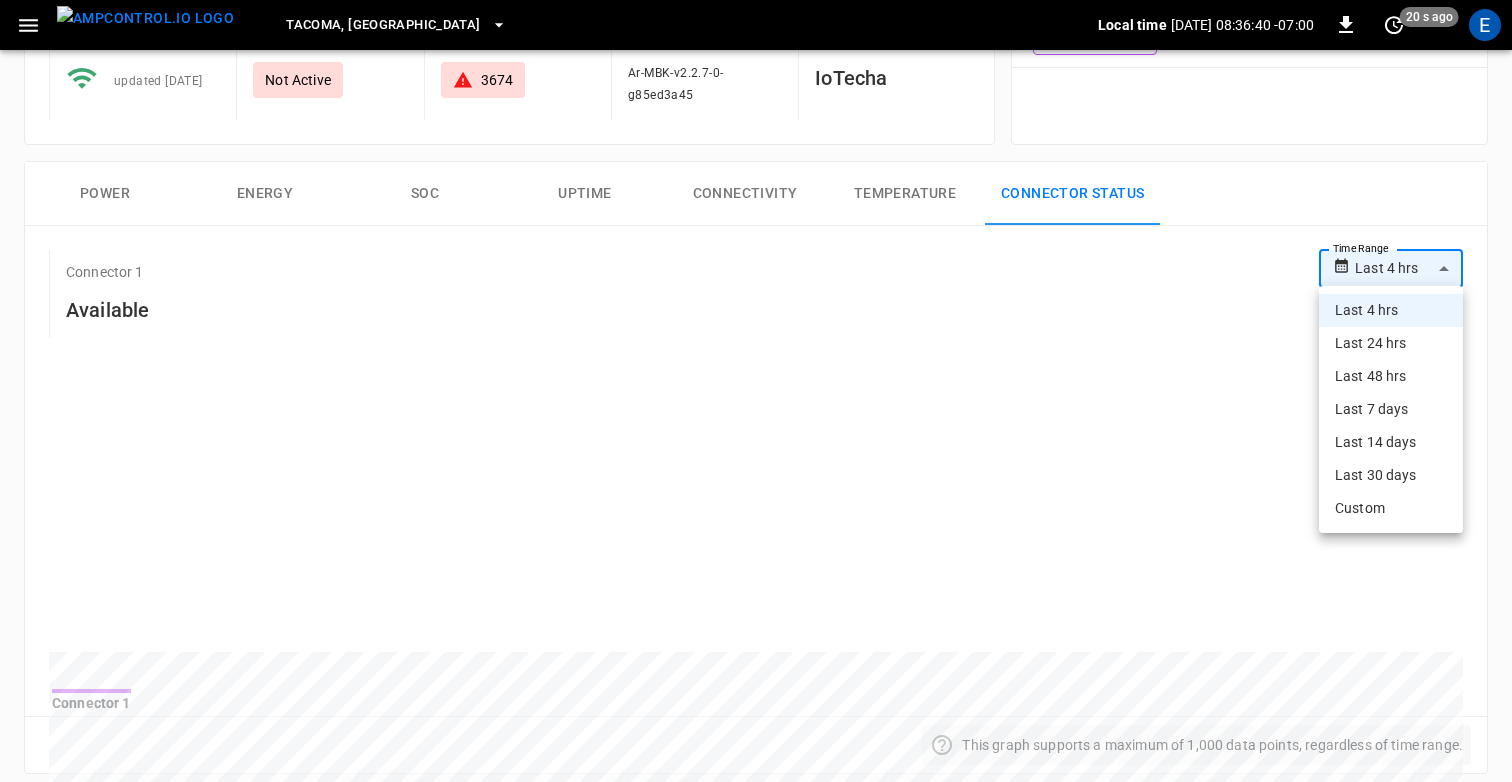 click on "Last 24 hrs" at bounding box center [1391, 343] 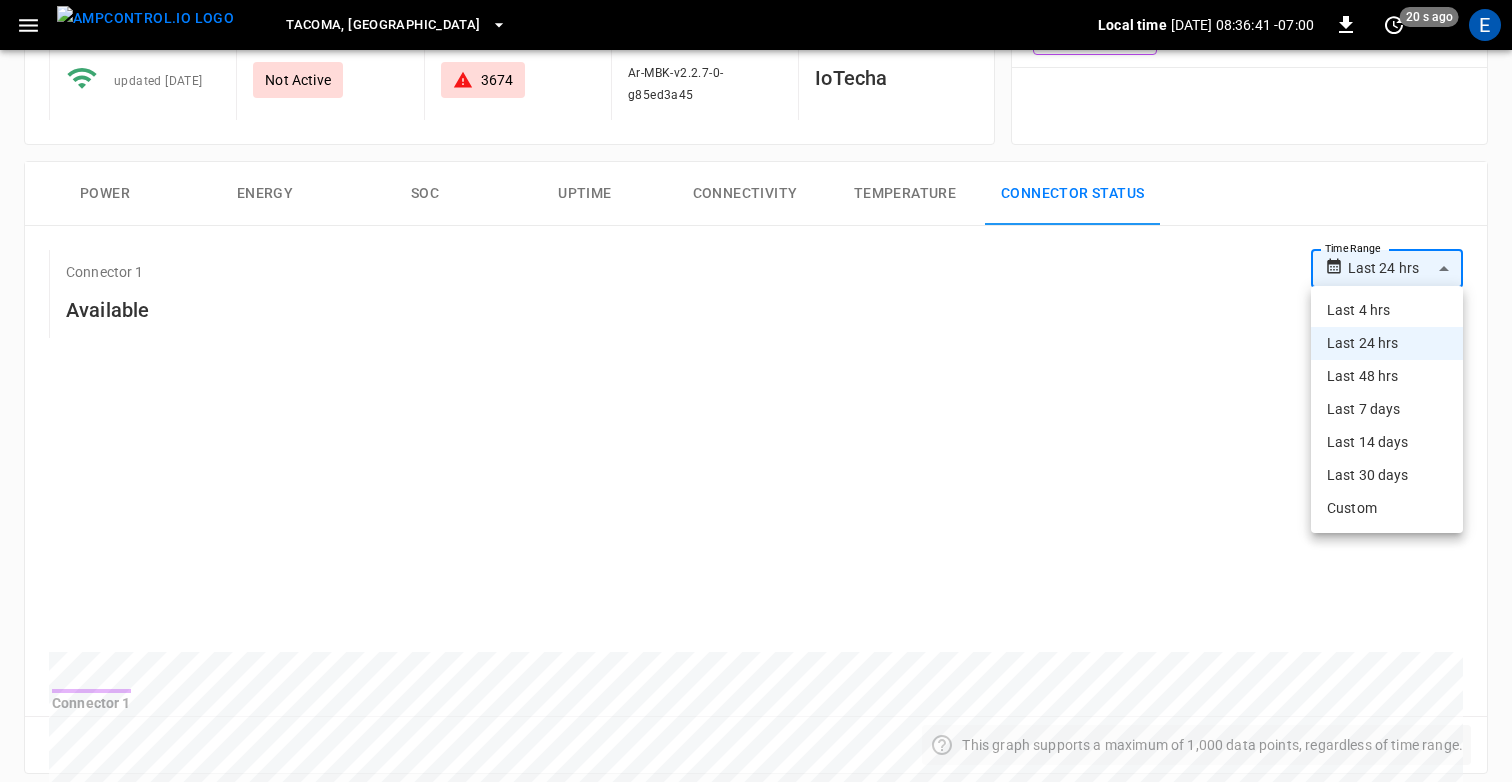 click on "**********" at bounding box center (756, 671) 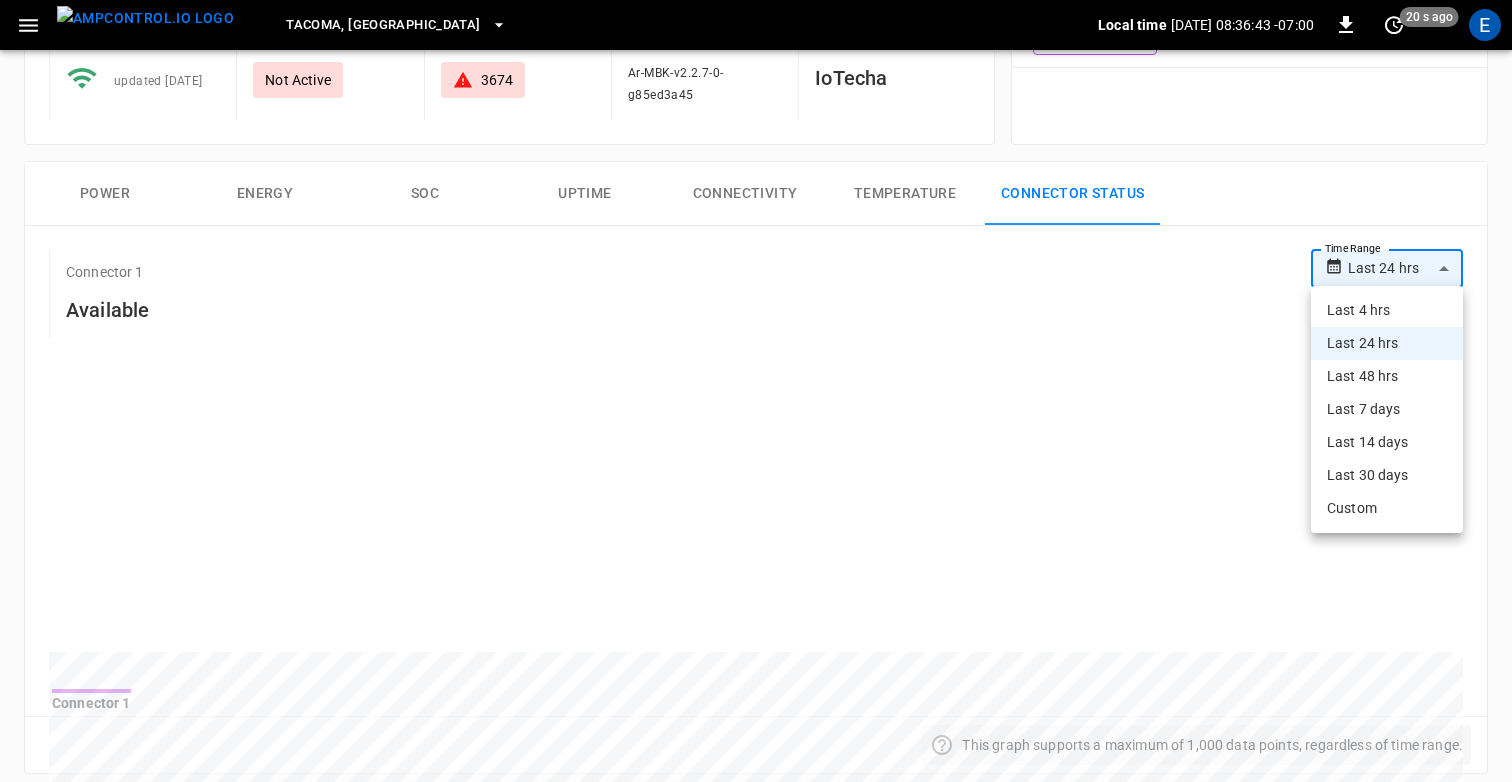 click at bounding box center (756, 391) 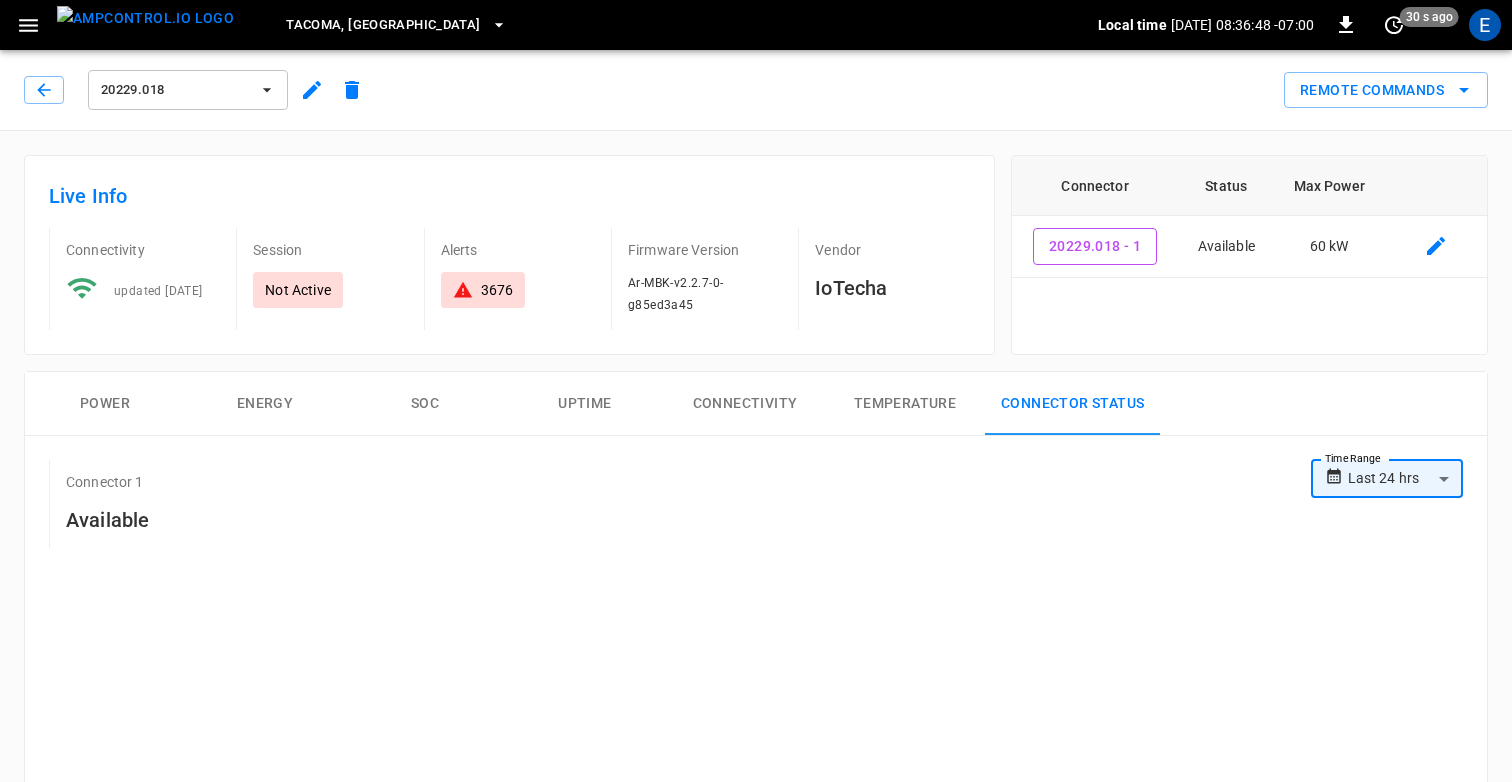 scroll, scrollTop: 60, scrollLeft: 0, axis: vertical 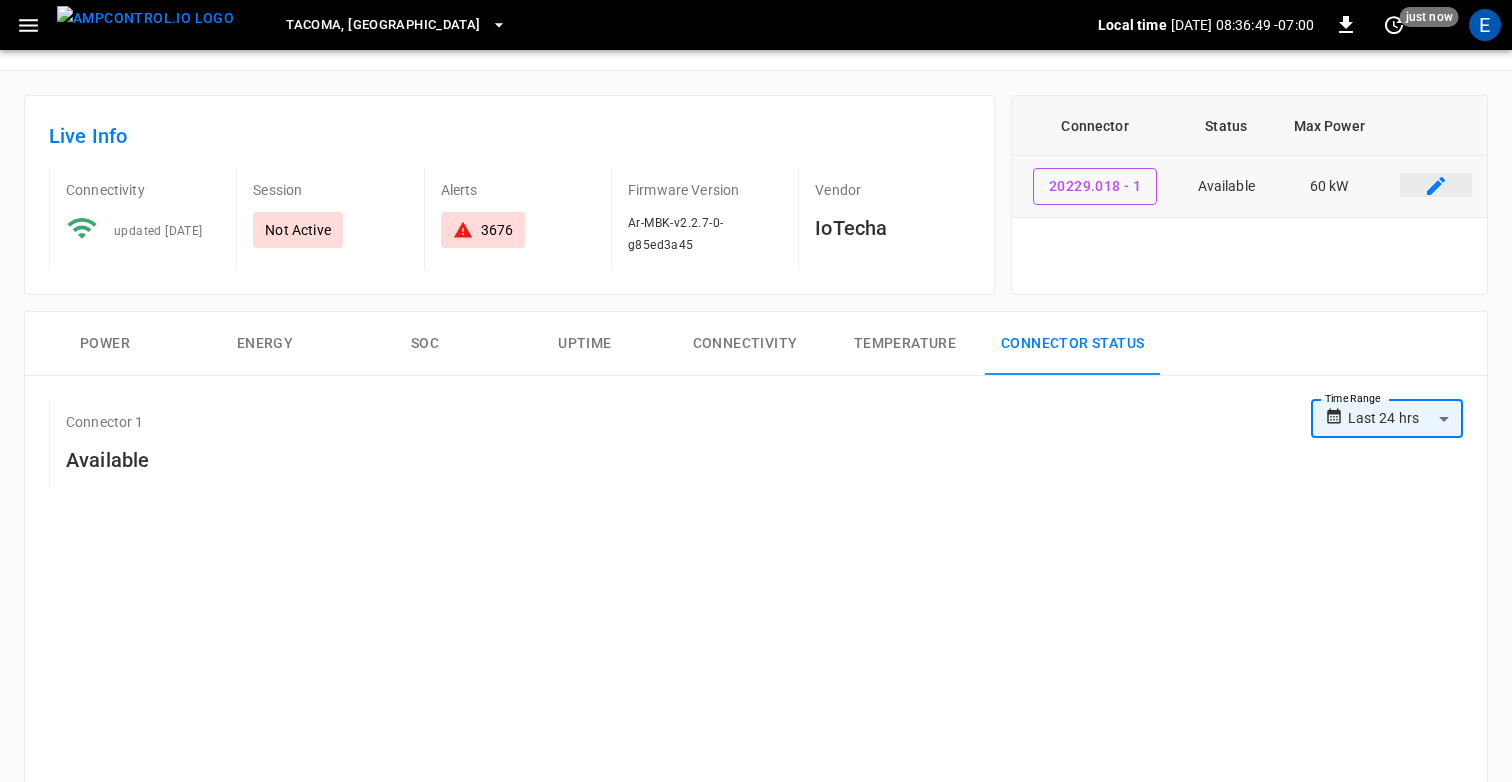 click 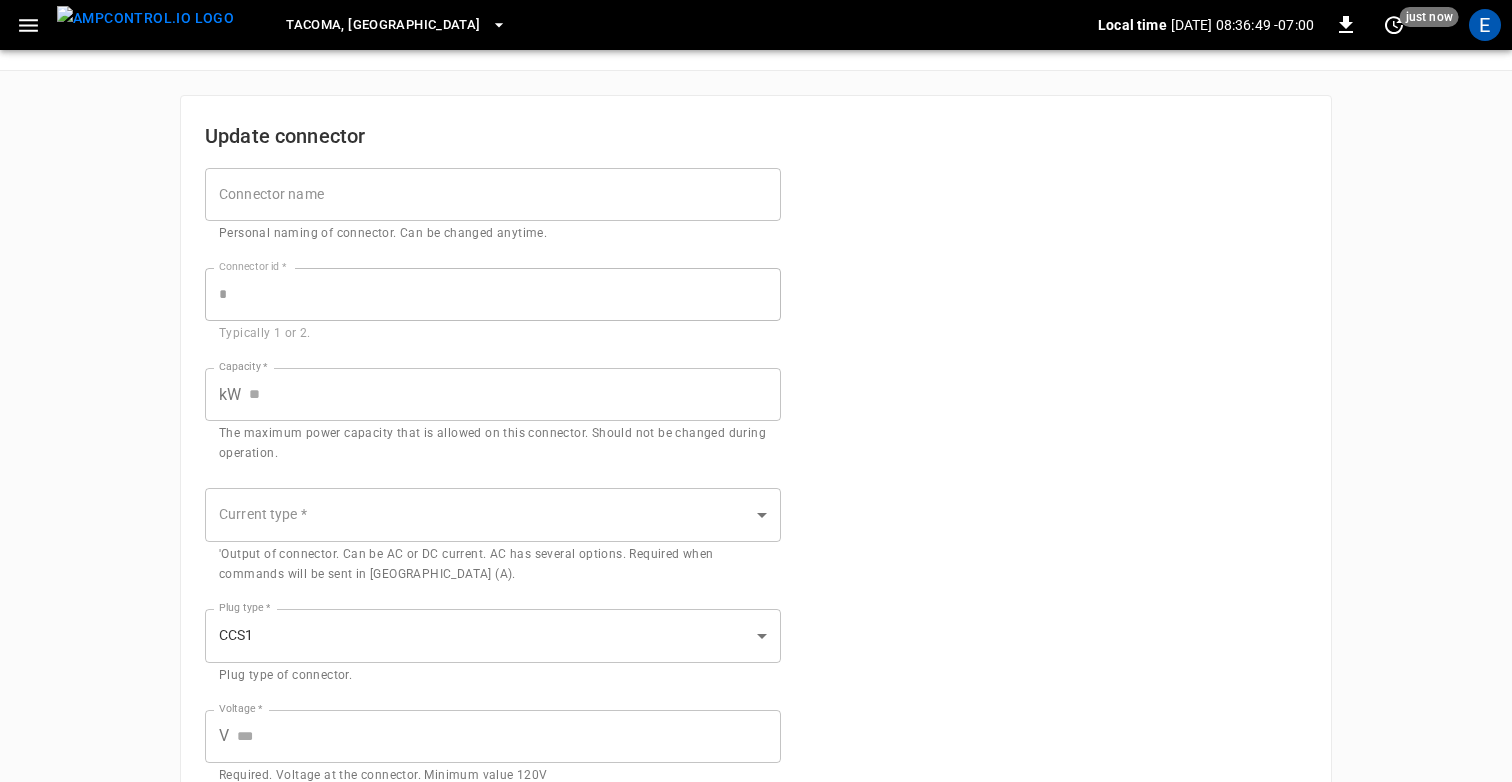 type on "**" 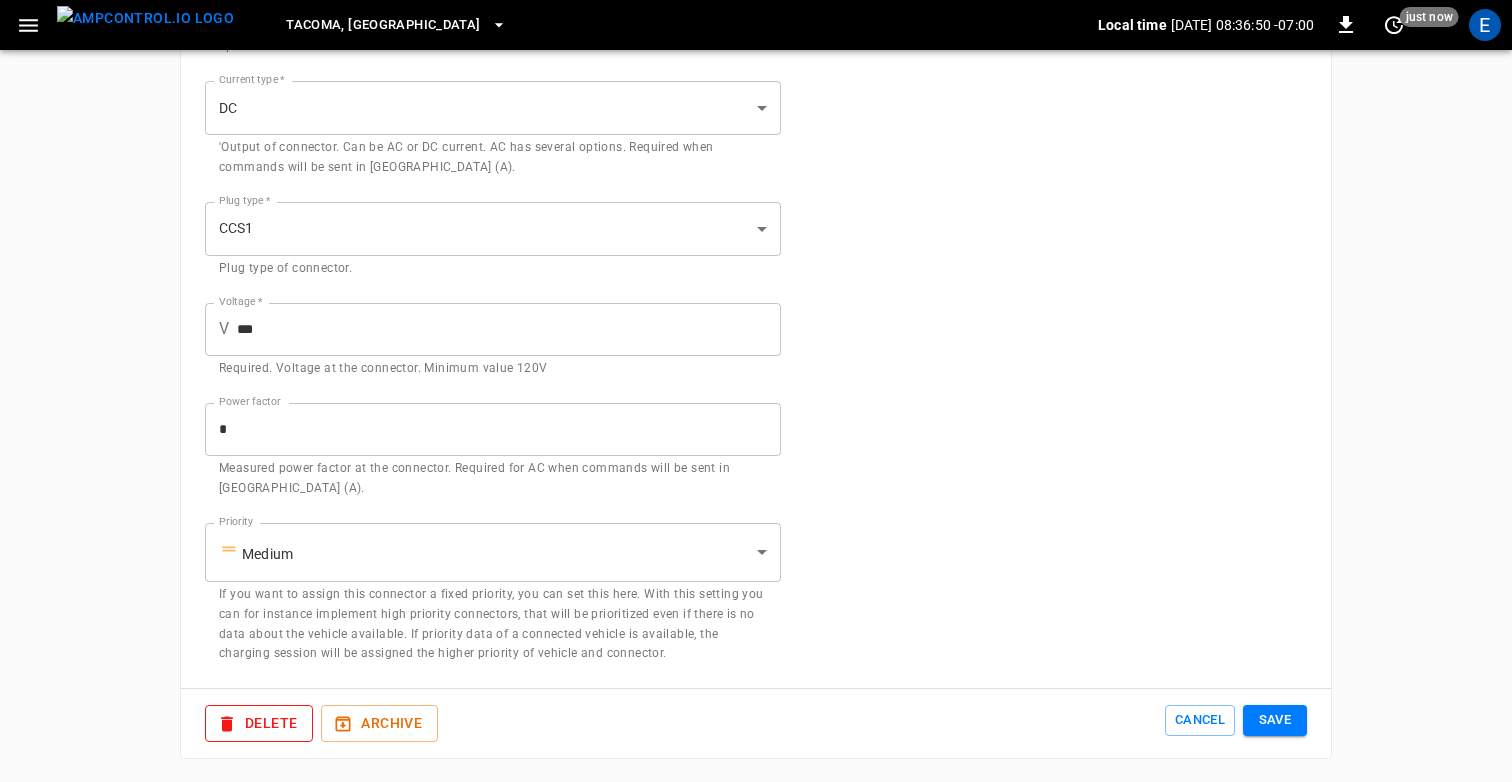 scroll, scrollTop: 568, scrollLeft: 0, axis: vertical 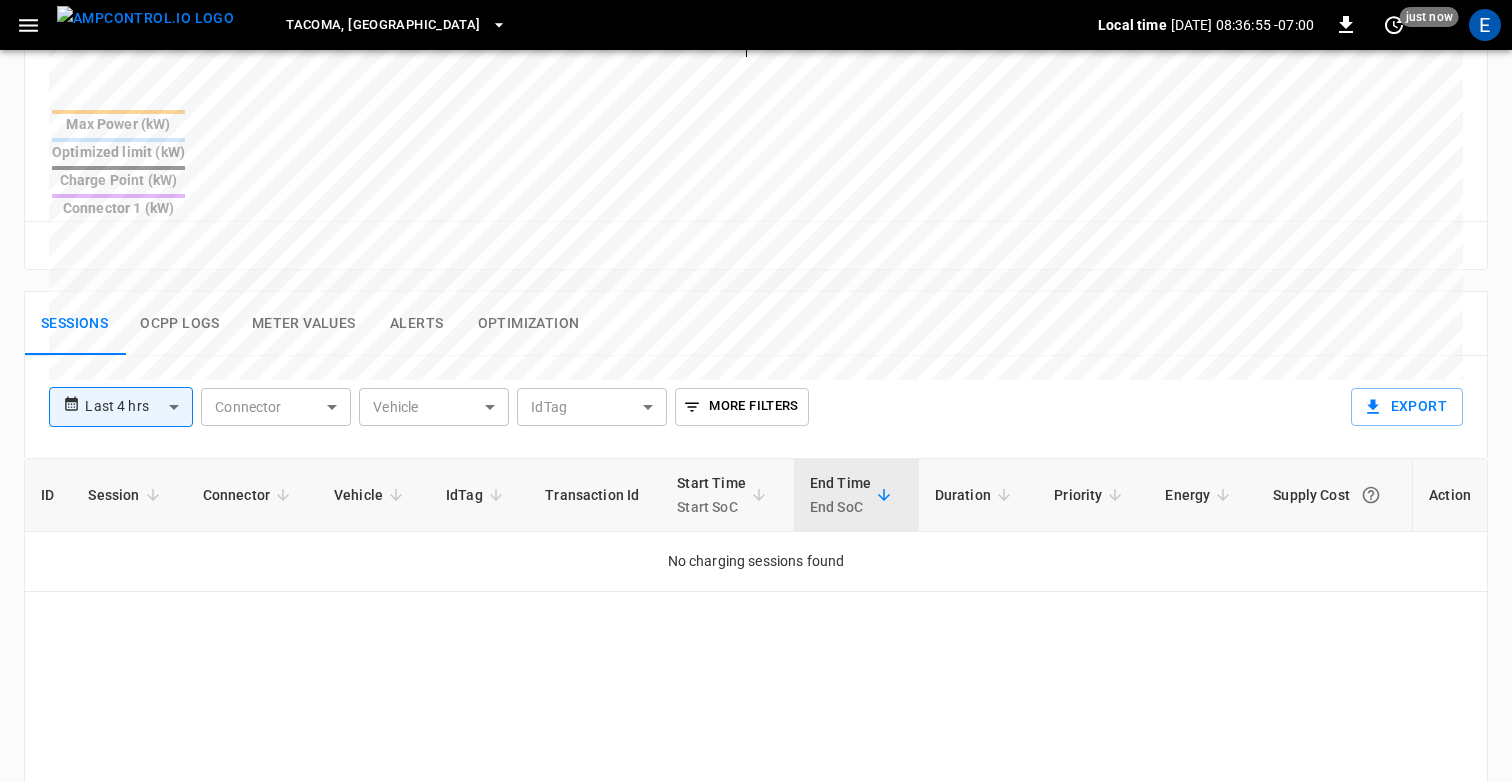click on "Alerts" at bounding box center [417, 324] 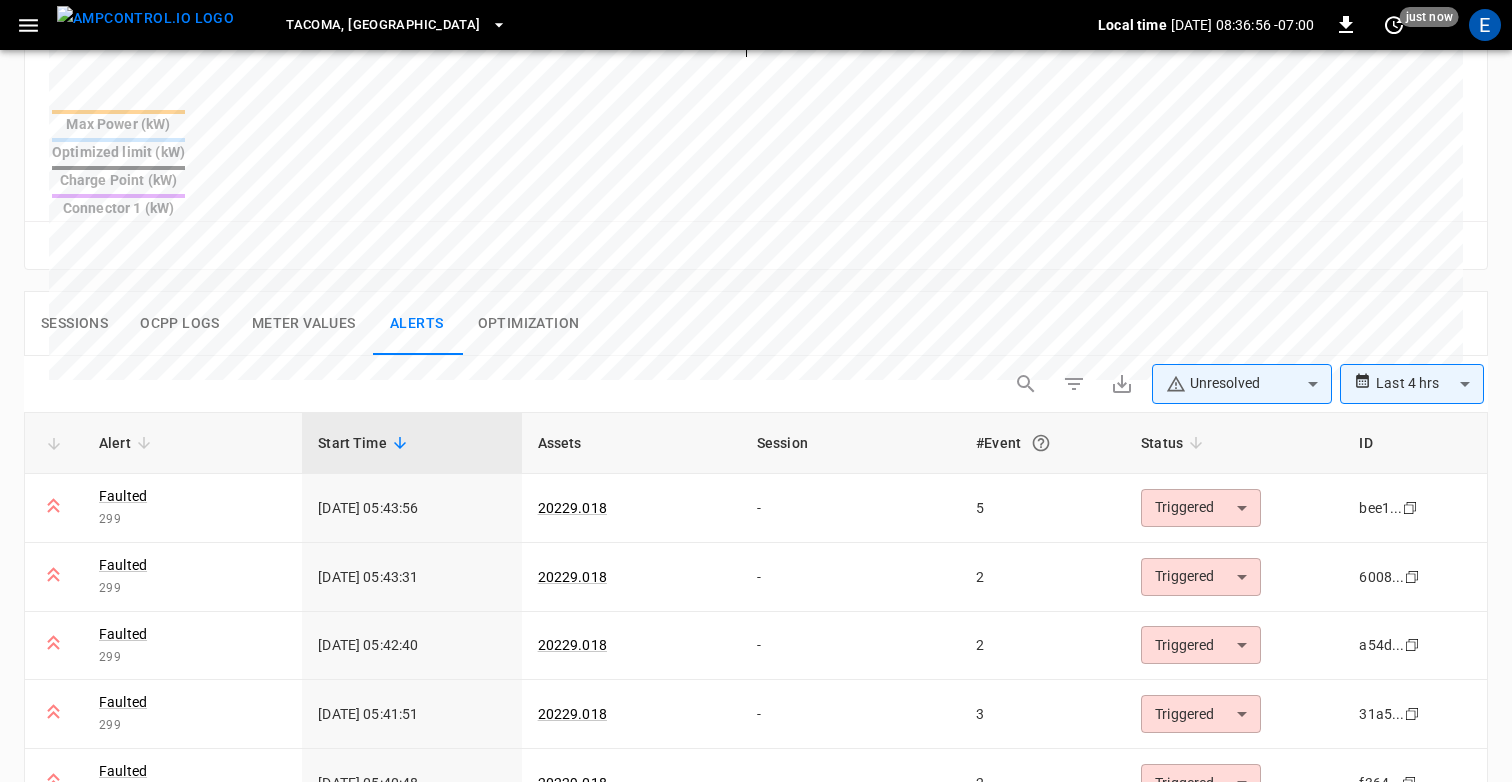 scroll, scrollTop: 1346, scrollLeft: 0, axis: vertical 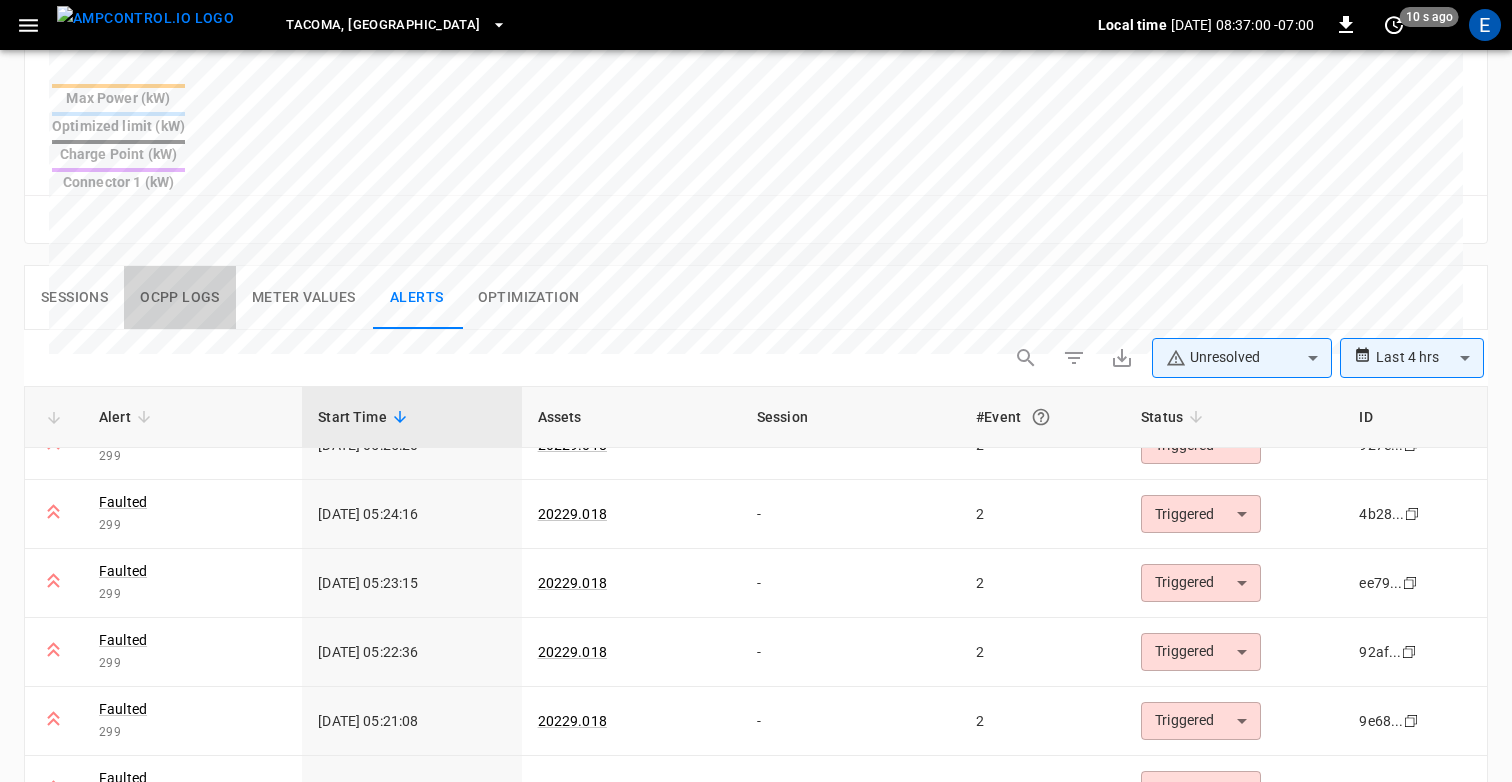 click on "Ocpp logs" at bounding box center [180, 298] 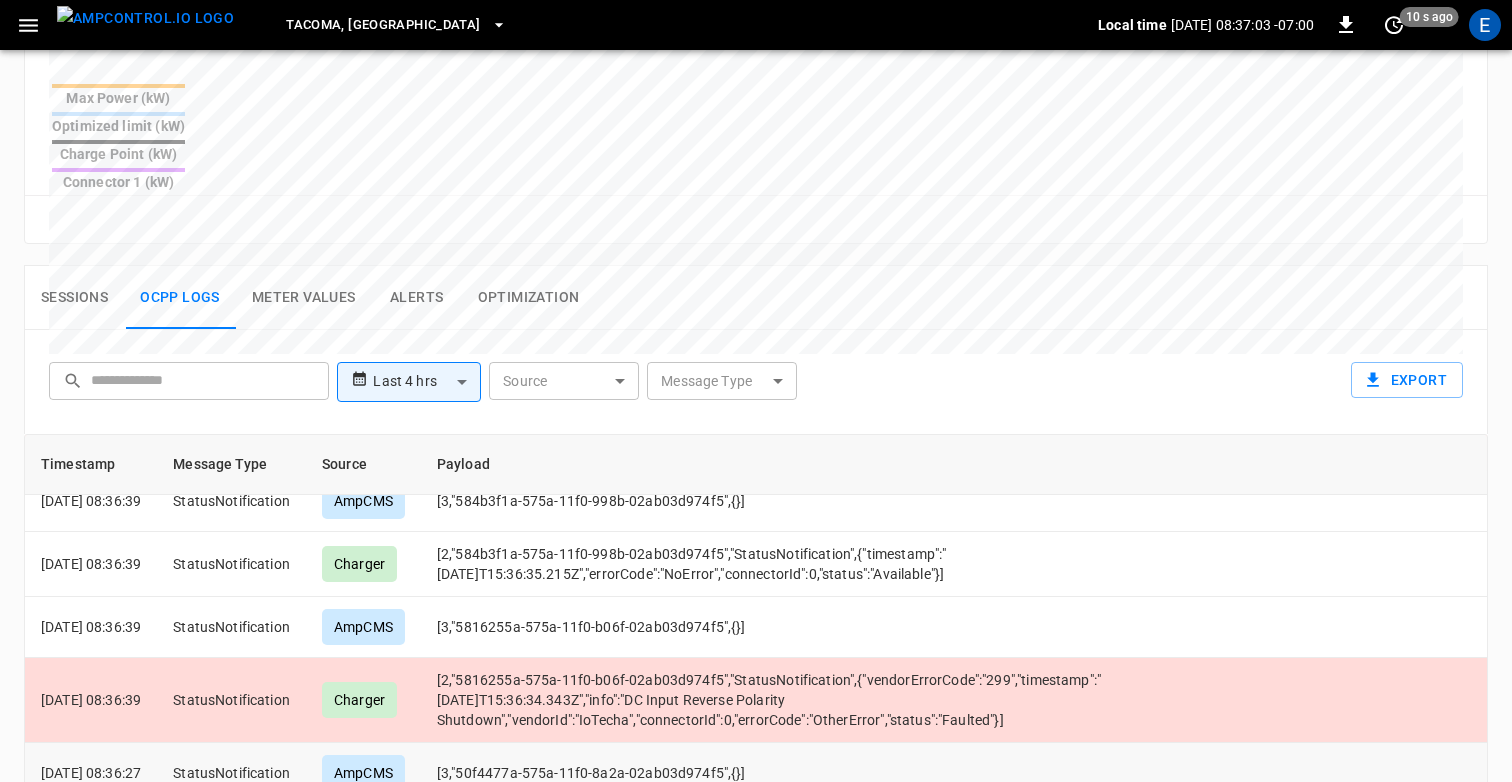 scroll, scrollTop: 257, scrollLeft: 0, axis: vertical 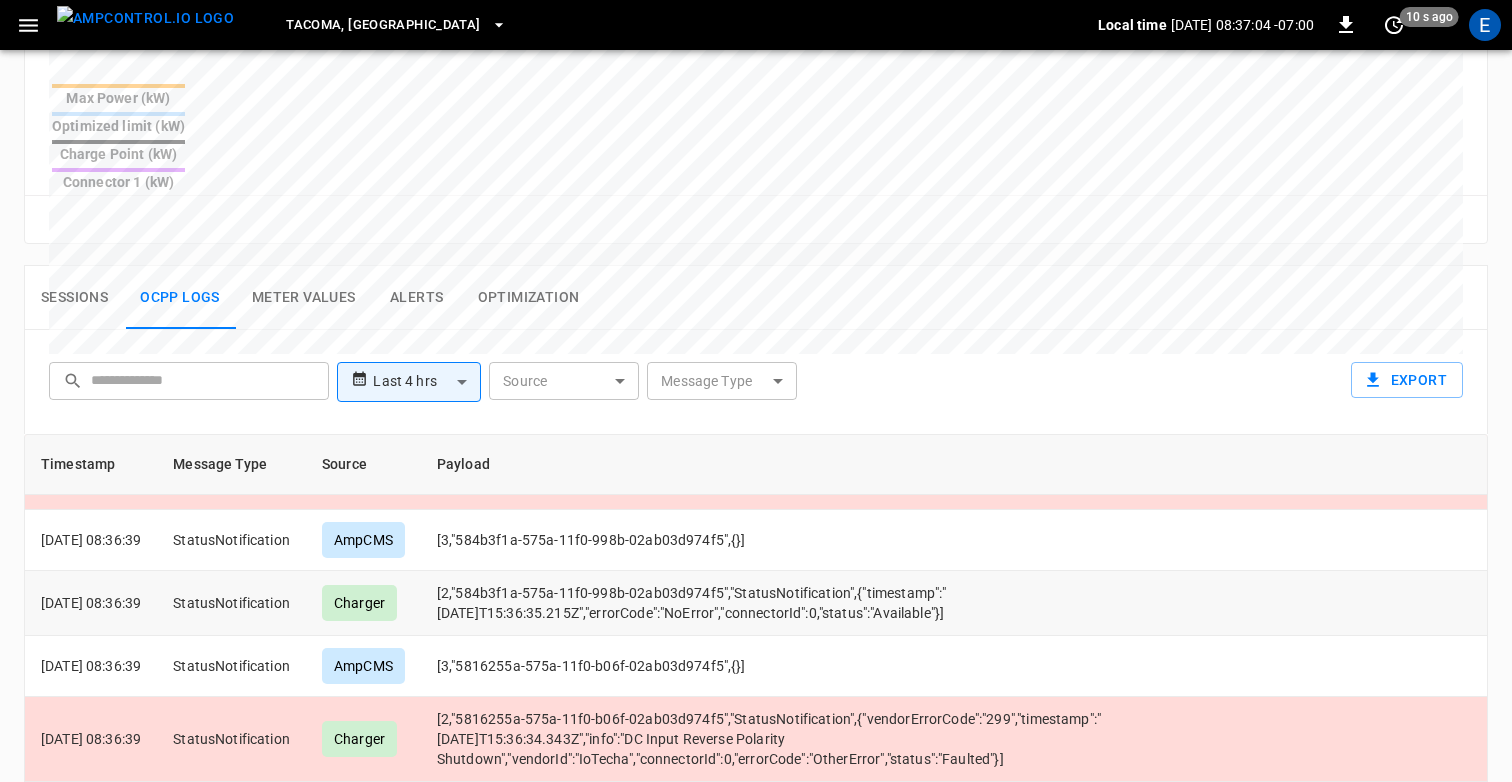 click on "[2,"584b3f1a-575a-11f0-998b-02ab03d974f5","StatusNotification",{"timestamp":"2025-07-02T15:36:35.215Z","errorCode":"NoError","connectorId":0,"status":"Available"}]" at bounding box center [803, 603] 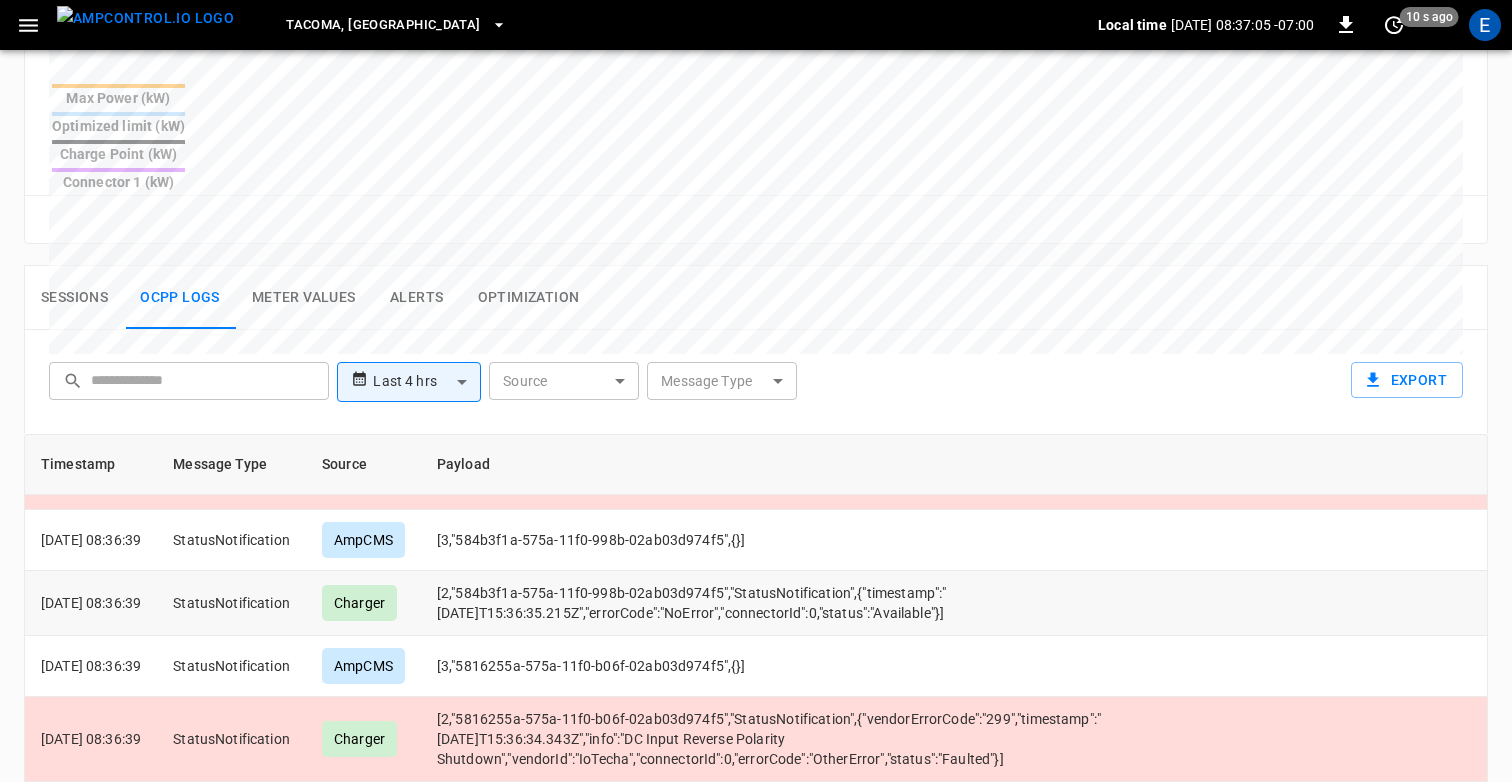 click on "[2,"584b3f1a-575a-11f0-998b-02ab03d974f5","StatusNotification",{"timestamp":"2025-07-02T15:36:35.215Z","errorCode":"NoError","connectorId":0,"status":"Available"}]" at bounding box center [803, 603] 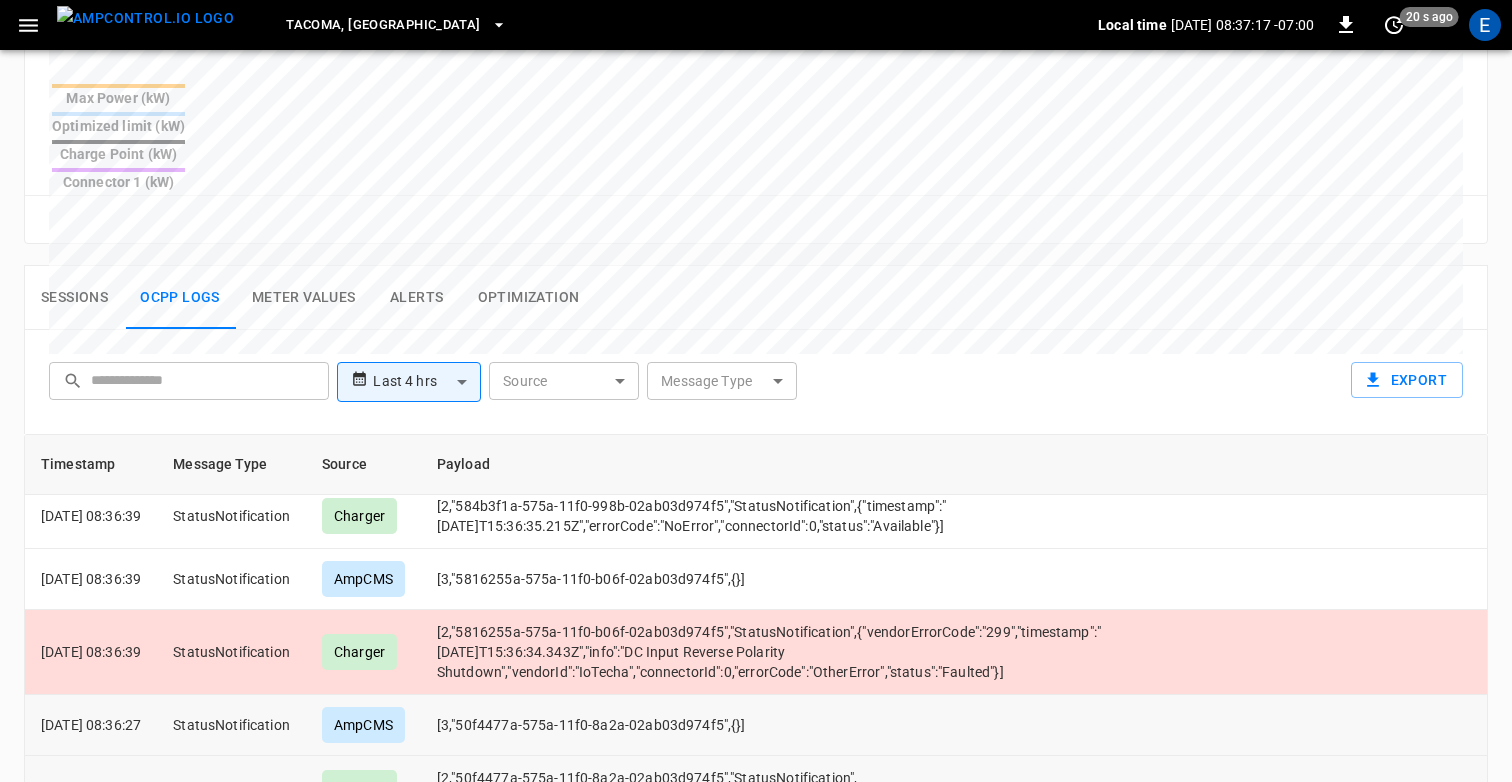 scroll, scrollTop: 0, scrollLeft: 0, axis: both 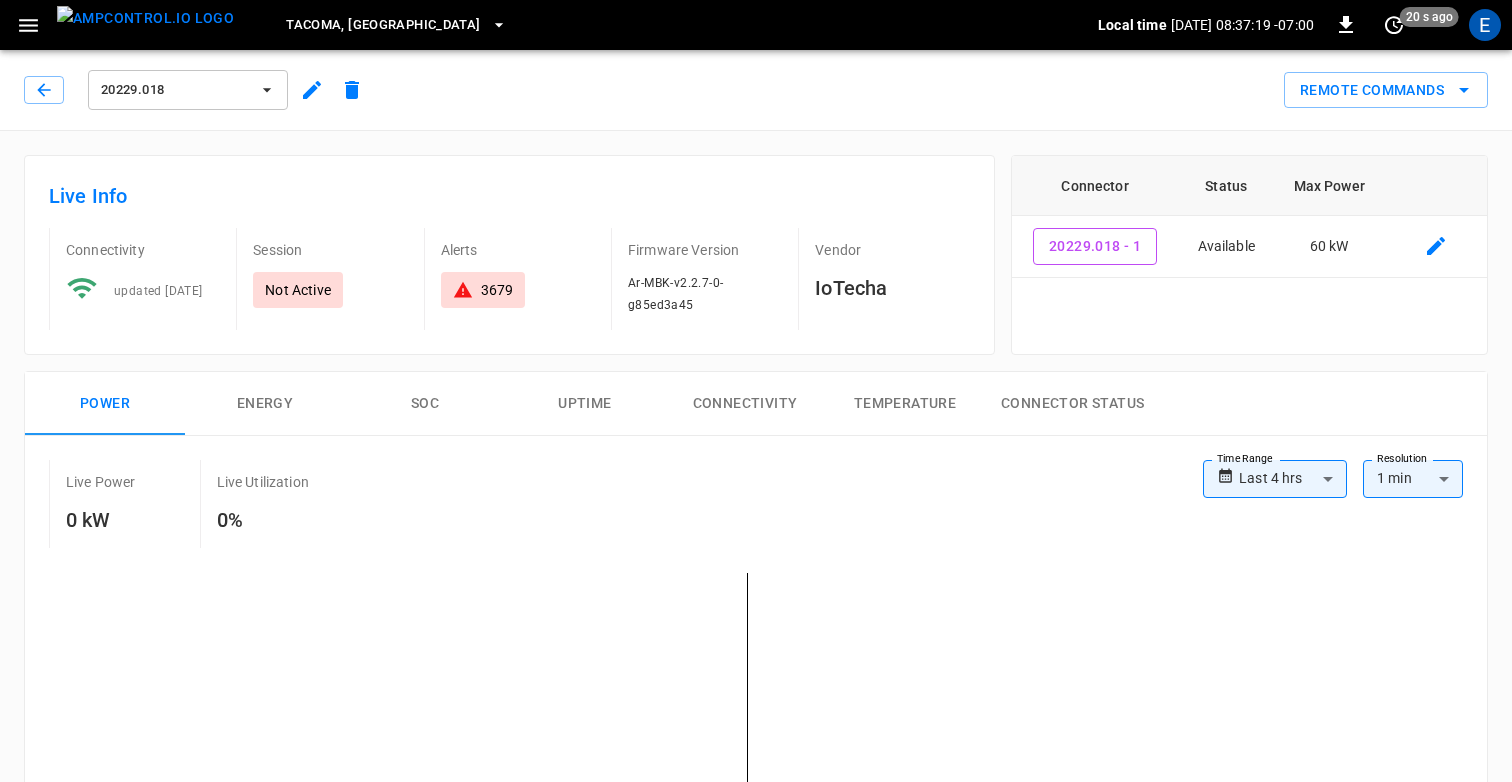 click on "**********" at bounding box center (748, 709) 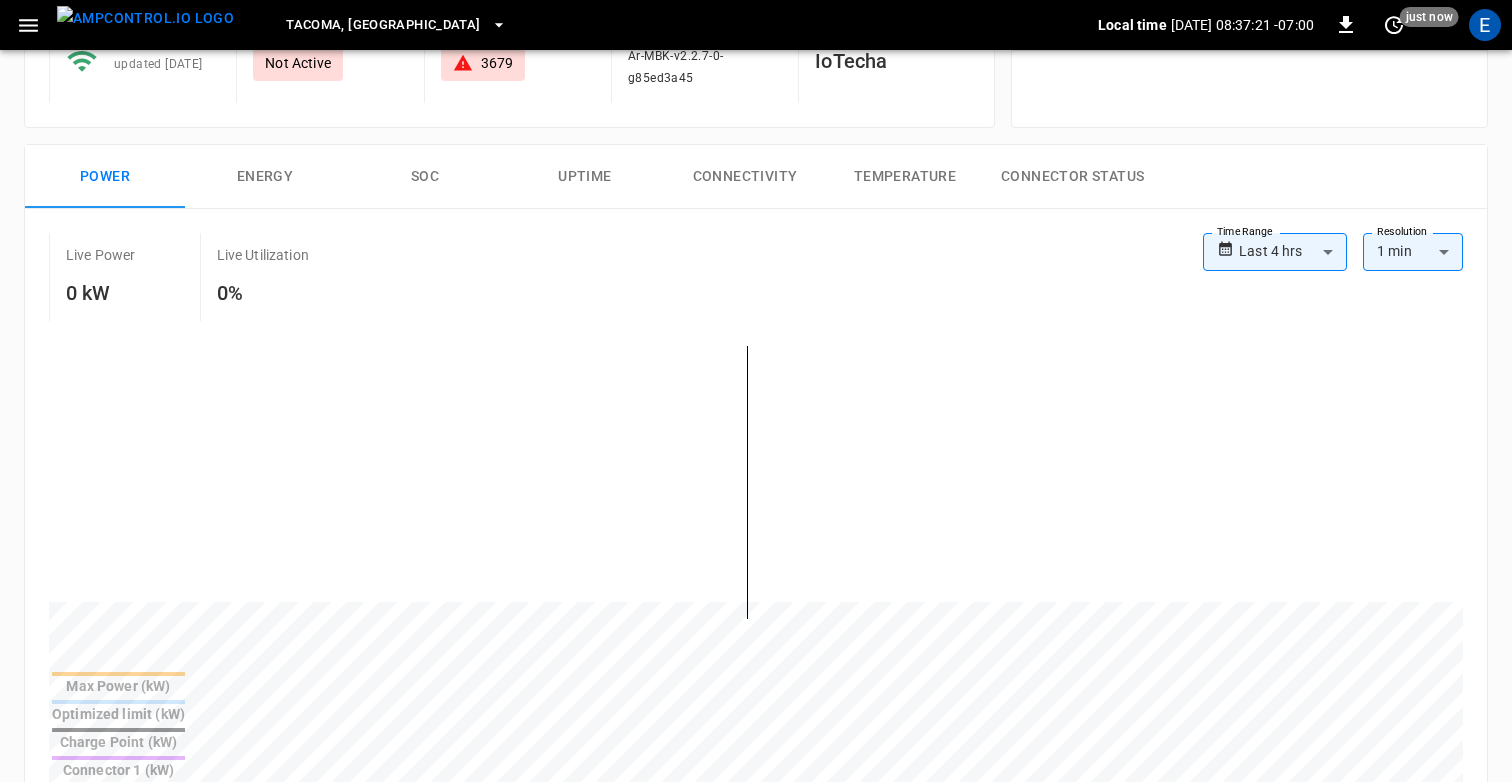 scroll, scrollTop: 237, scrollLeft: 0, axis: vertical 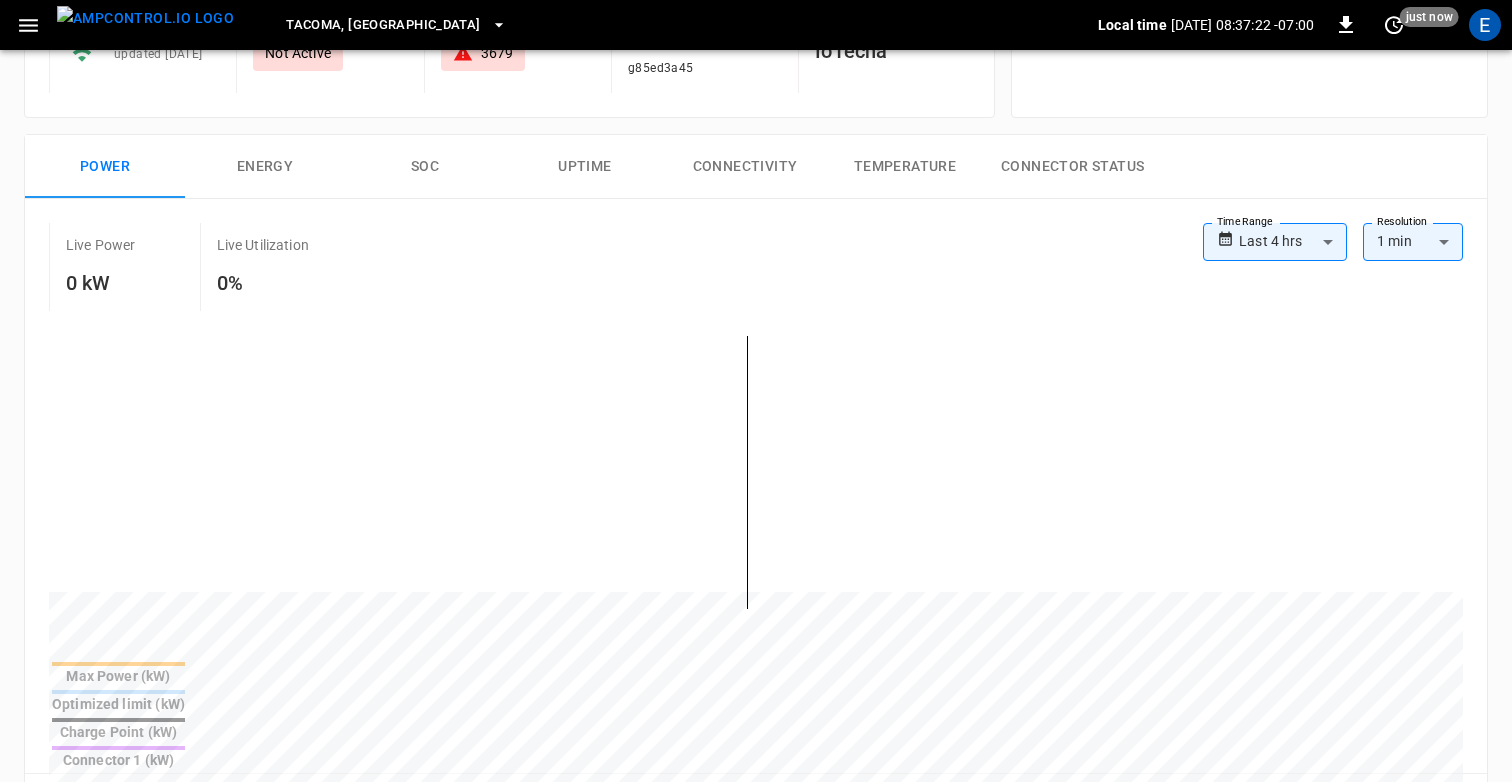 click on "Connector Status" at bounding box center [1072, 167] 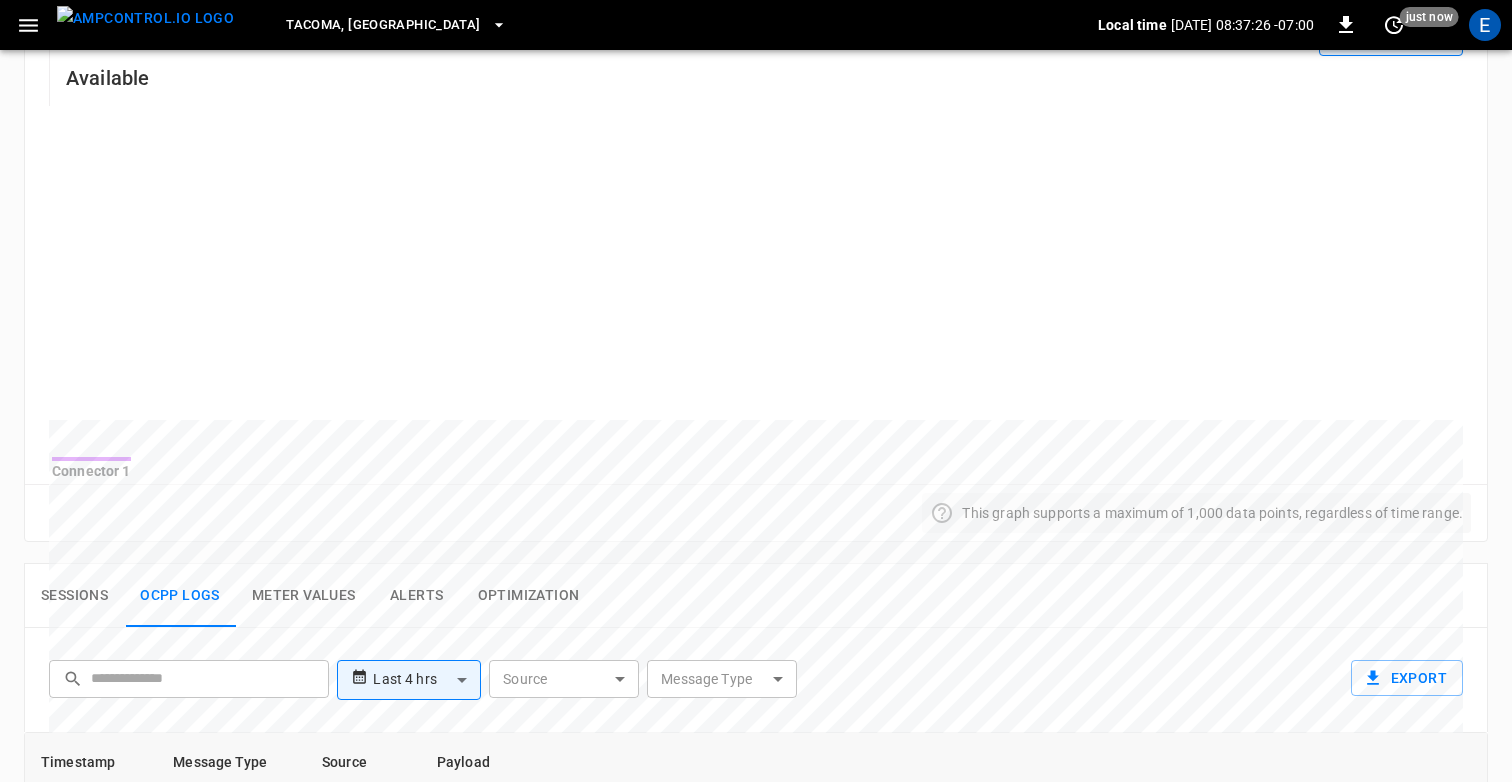 scroll, scrollTop: 639, scrollLeft: 0, axis: vertical 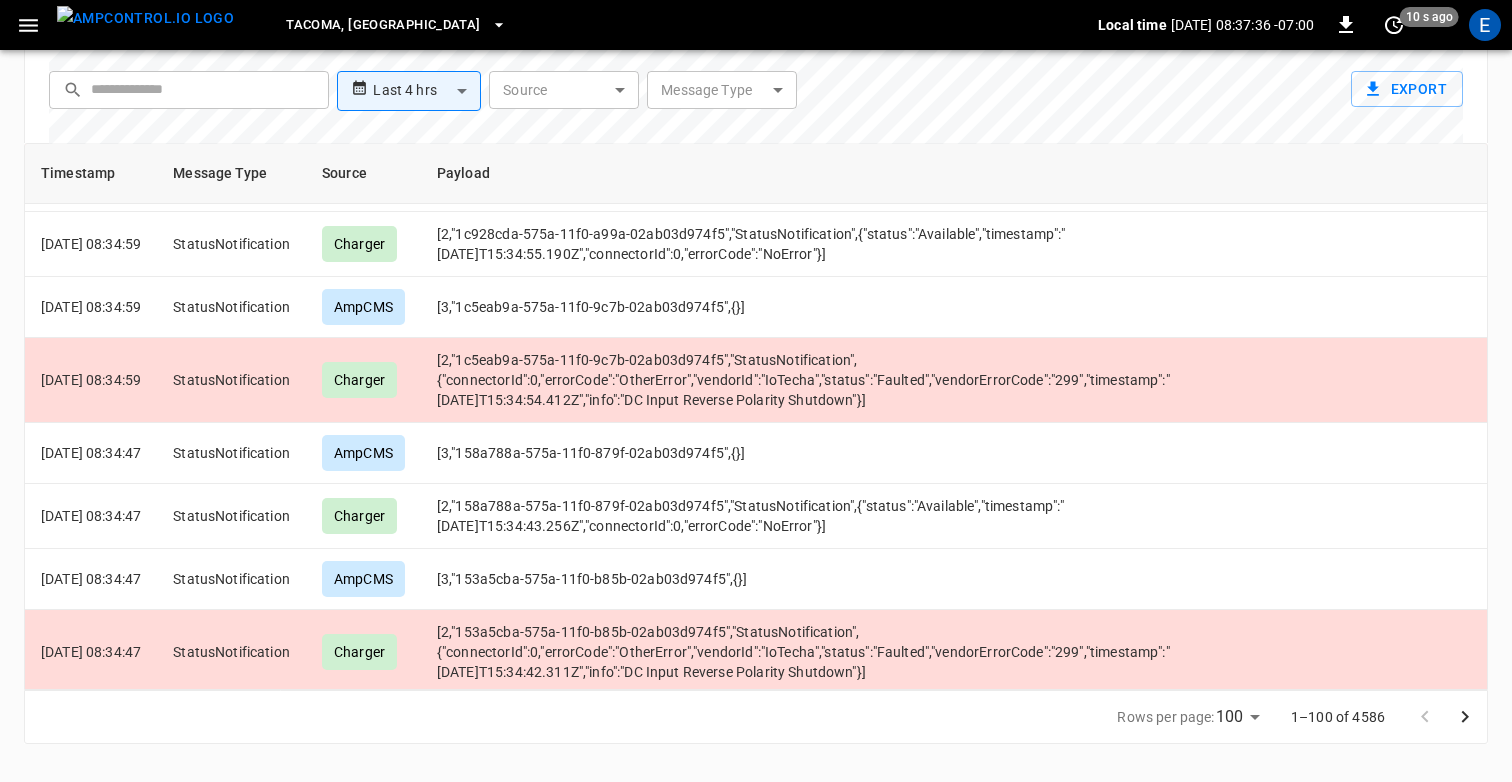 click at bounding box center [145, 18] 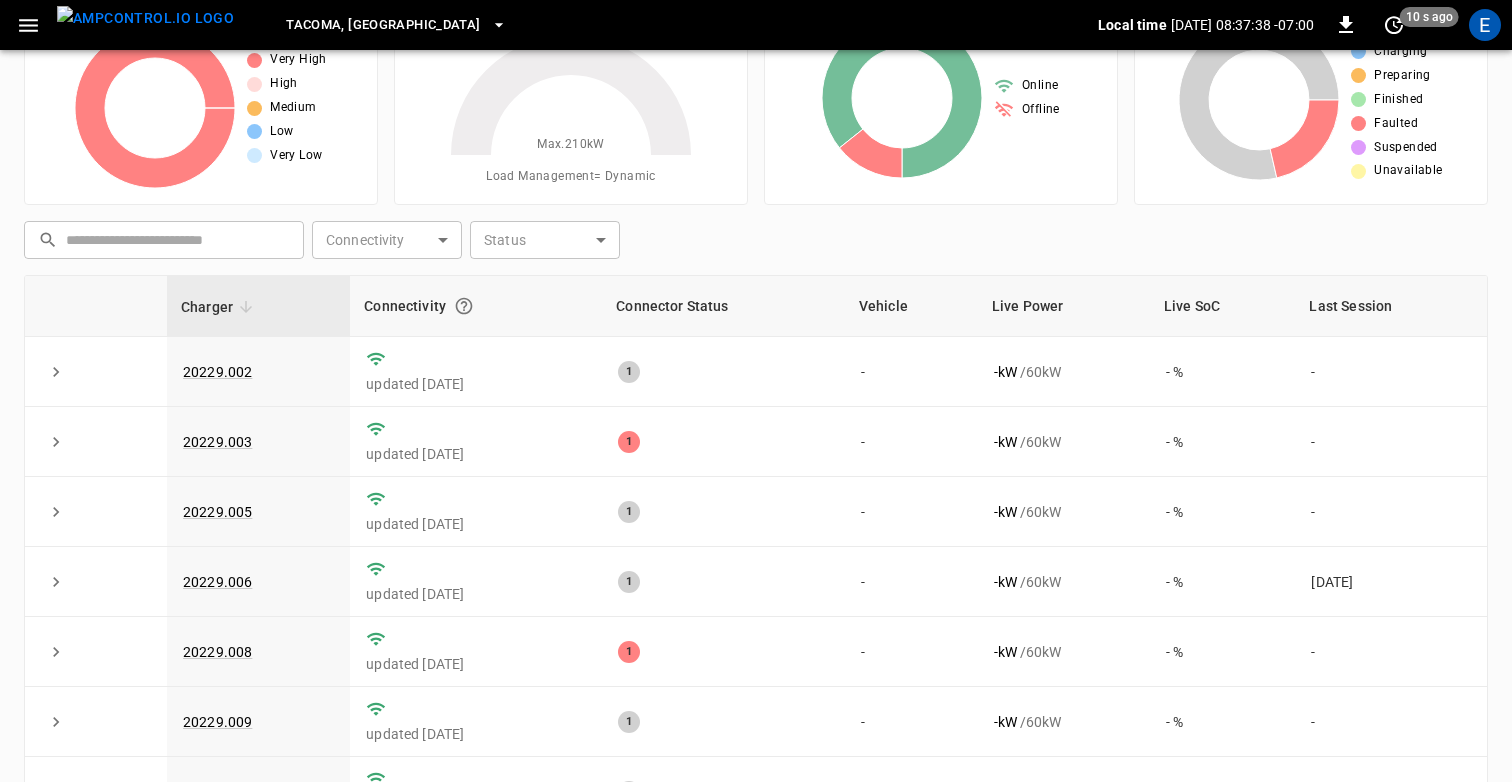 scroll, scrollTop: 0, scrollLeft: 0, axis: both 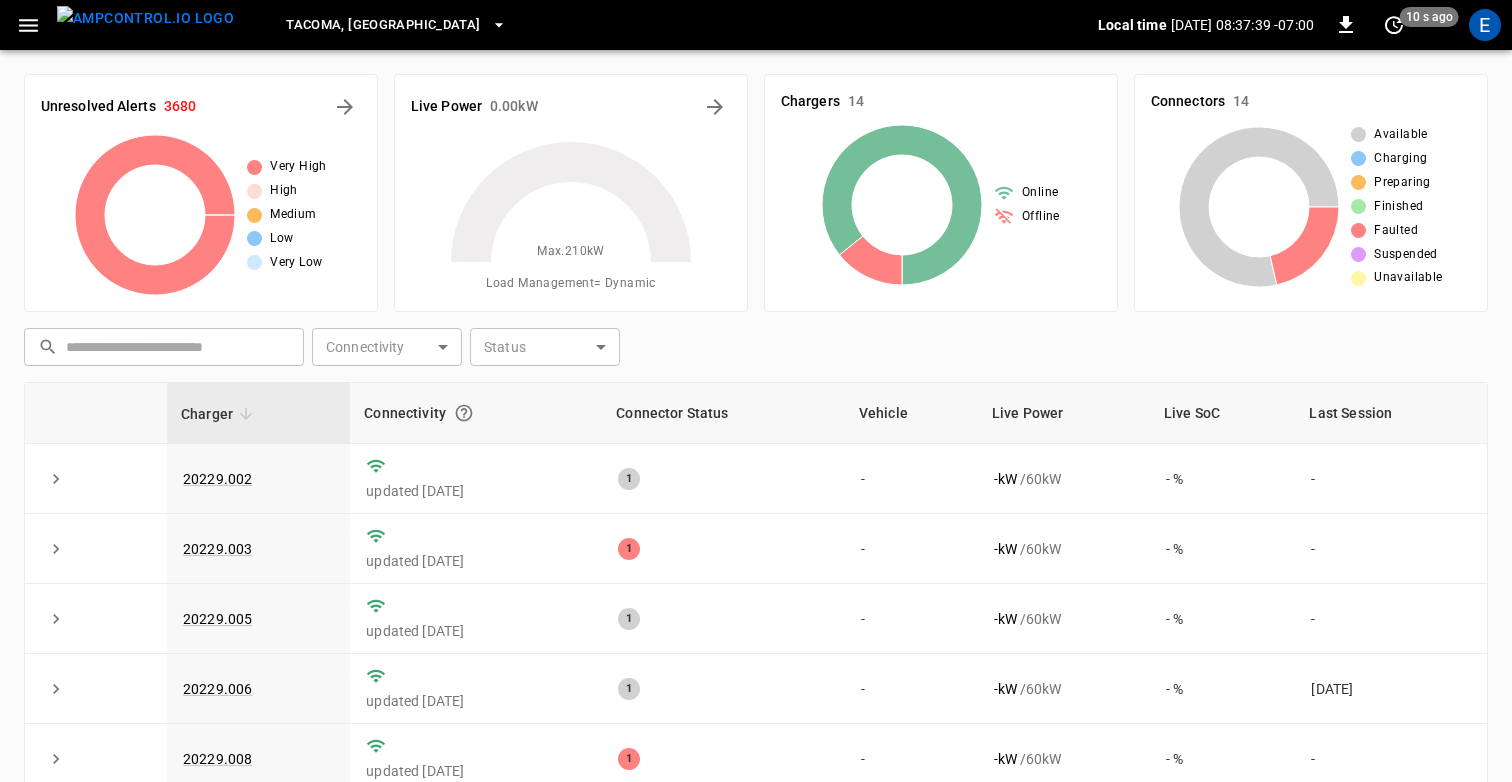 click on "3680" at bounding box center (180, 107) 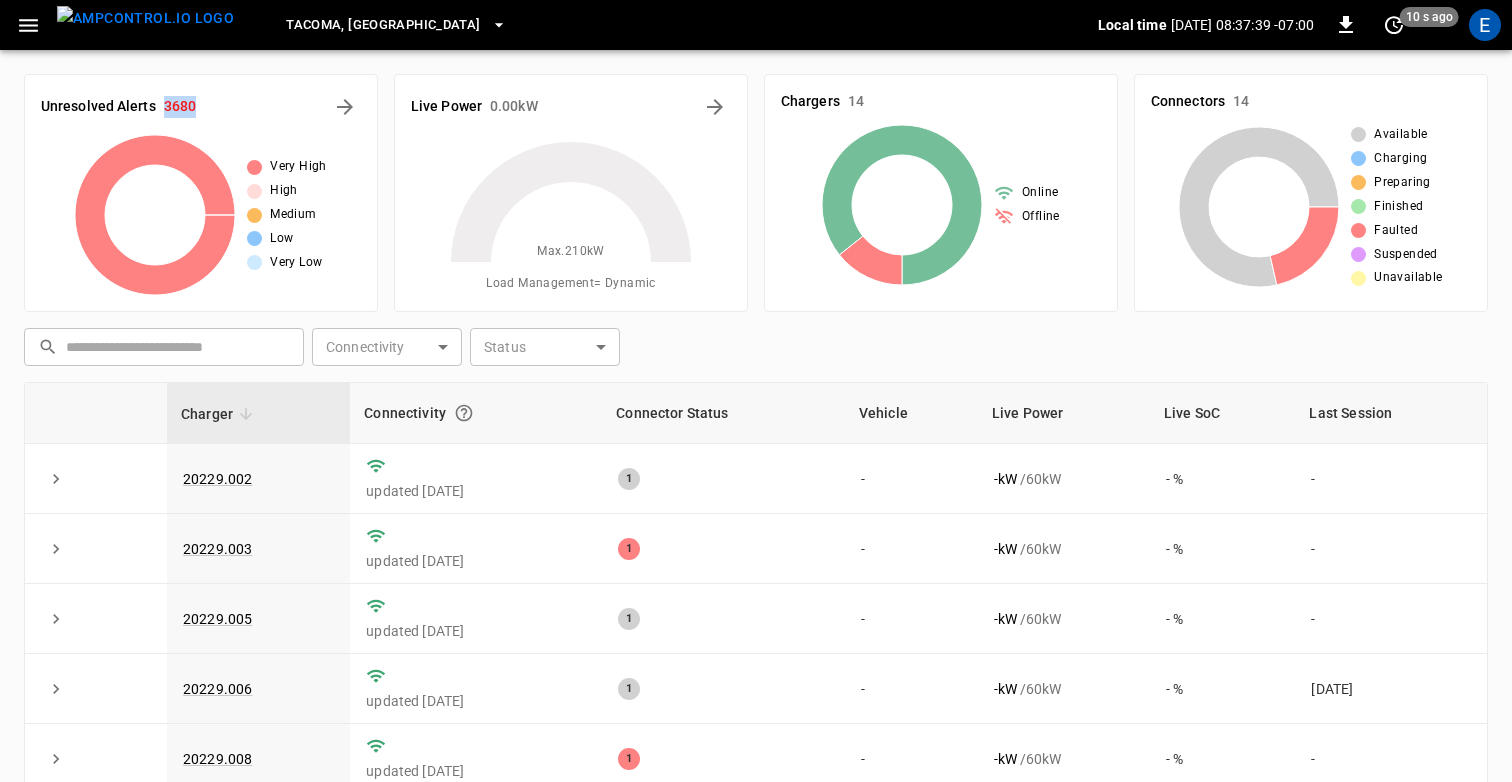 click on "3680" at bounding box center [180, 107] 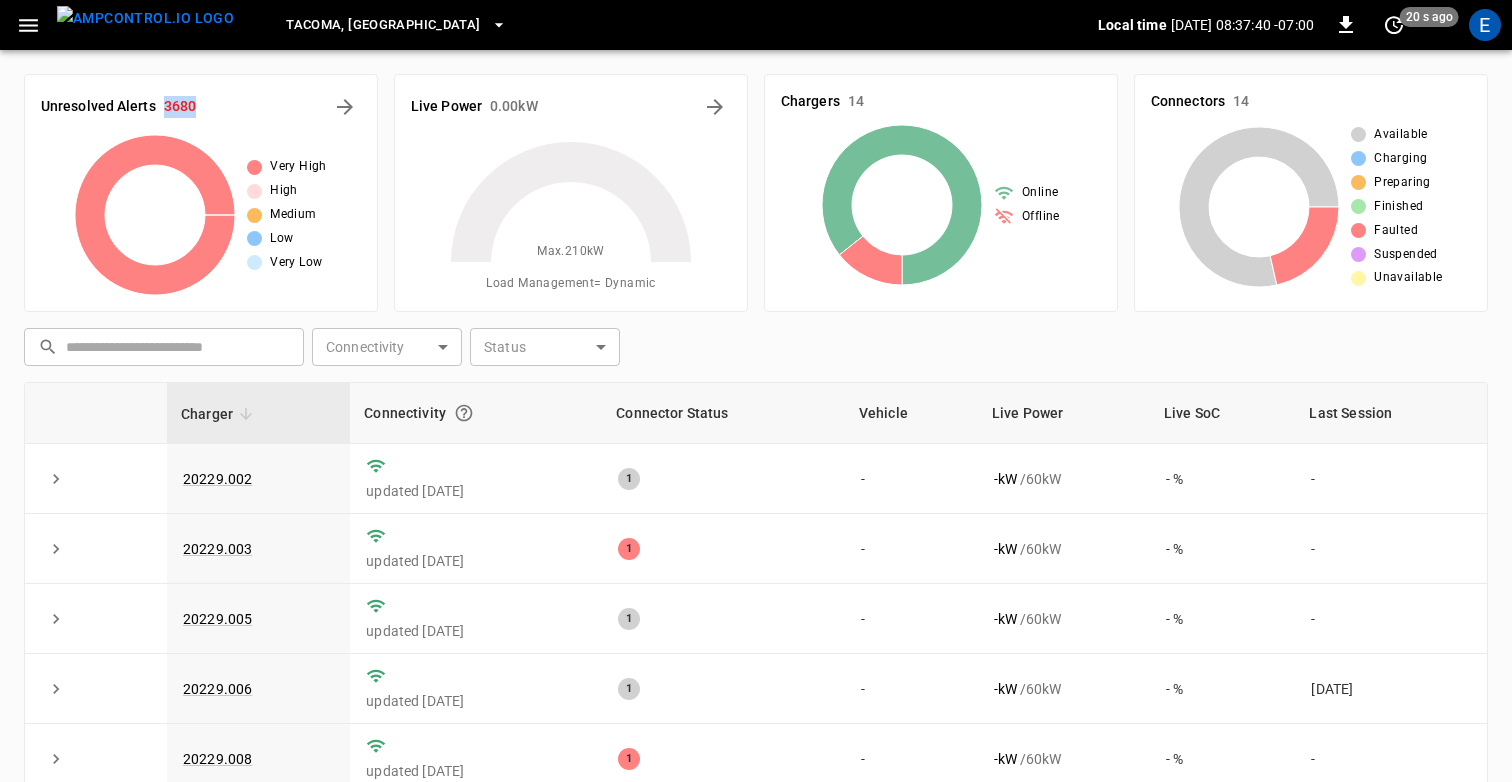 click on "Unresolved Alerts 3680 Very High High Medium Low Very Low" at bounding box center [193, 185] 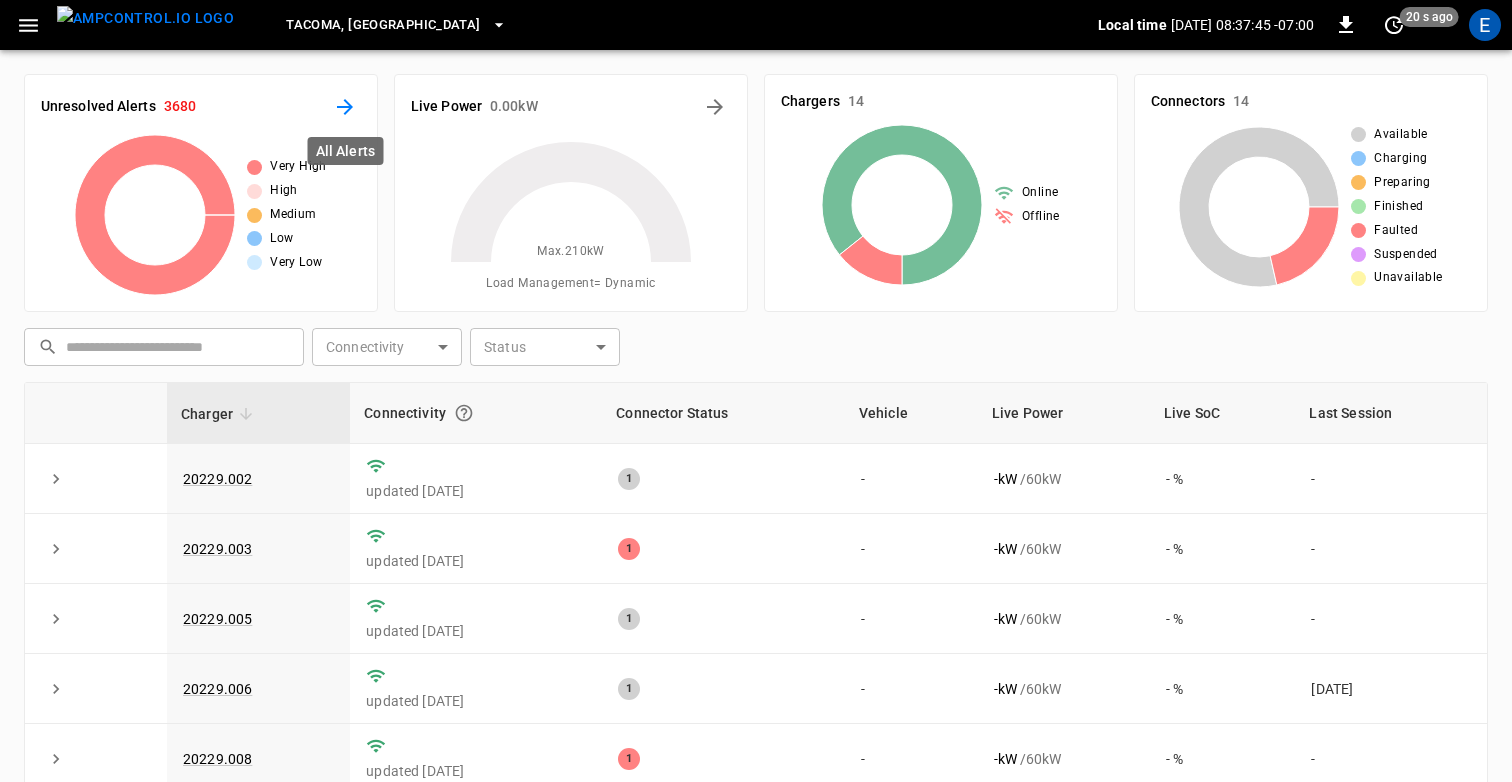 click 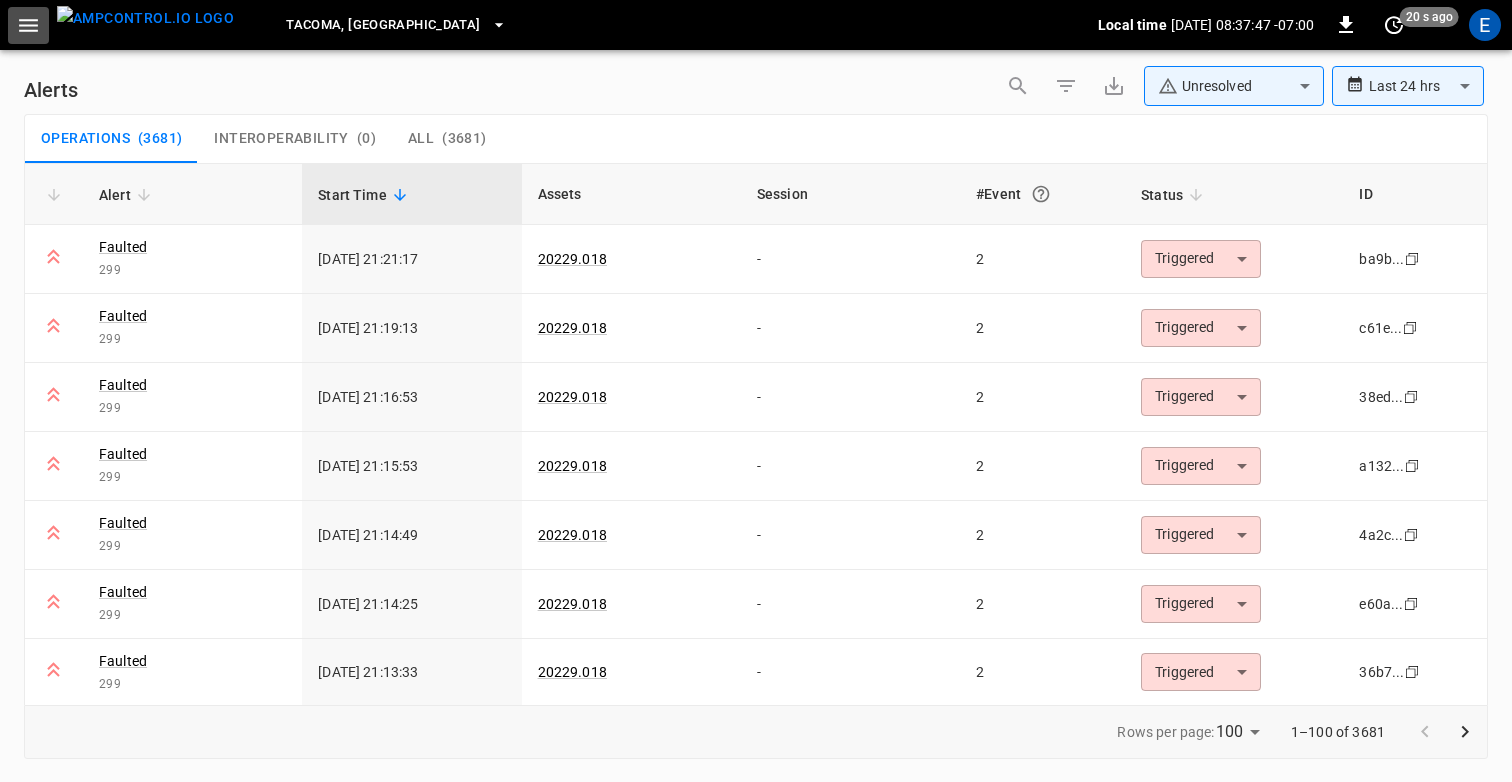 click 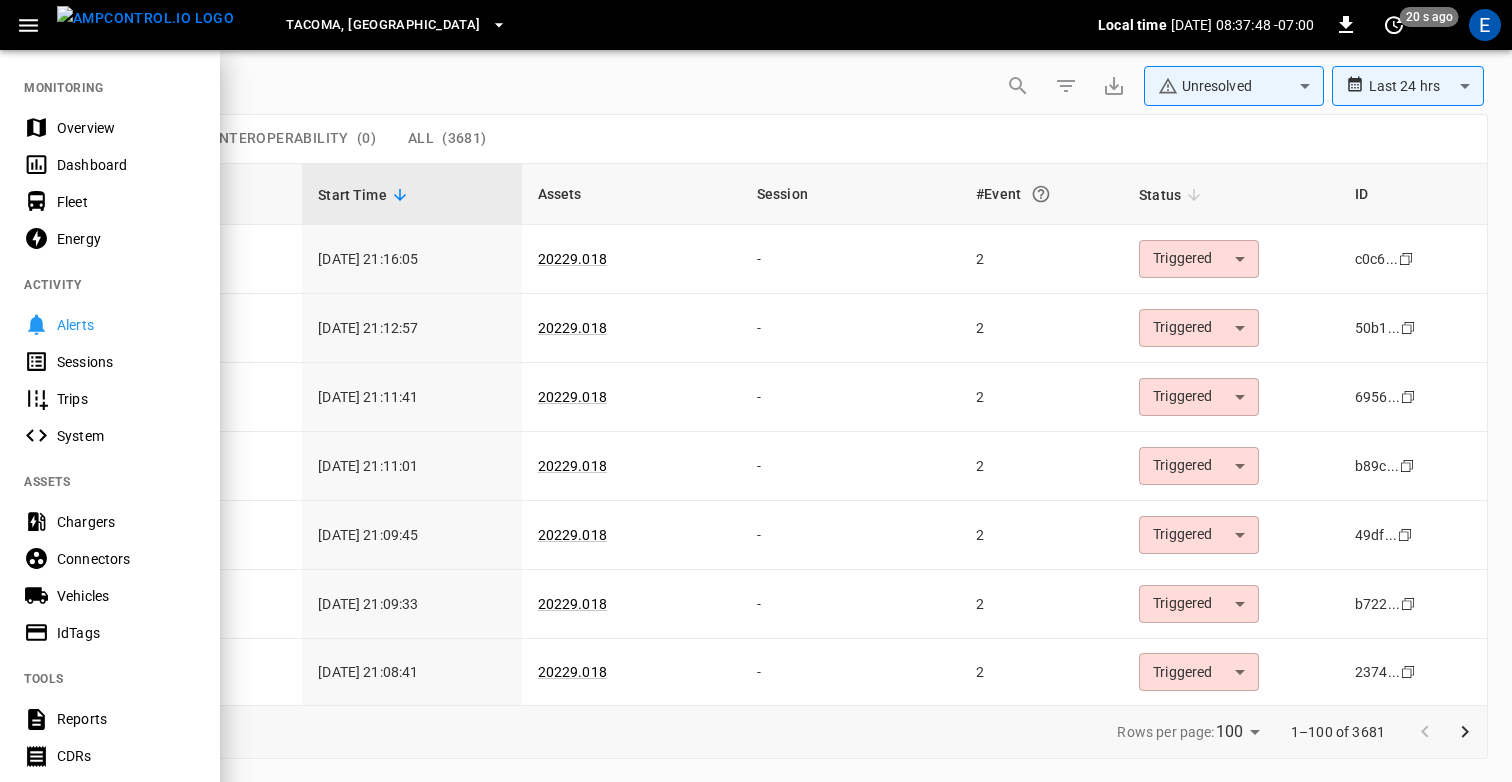 click on "Overview" at bounding box center [126, 128] 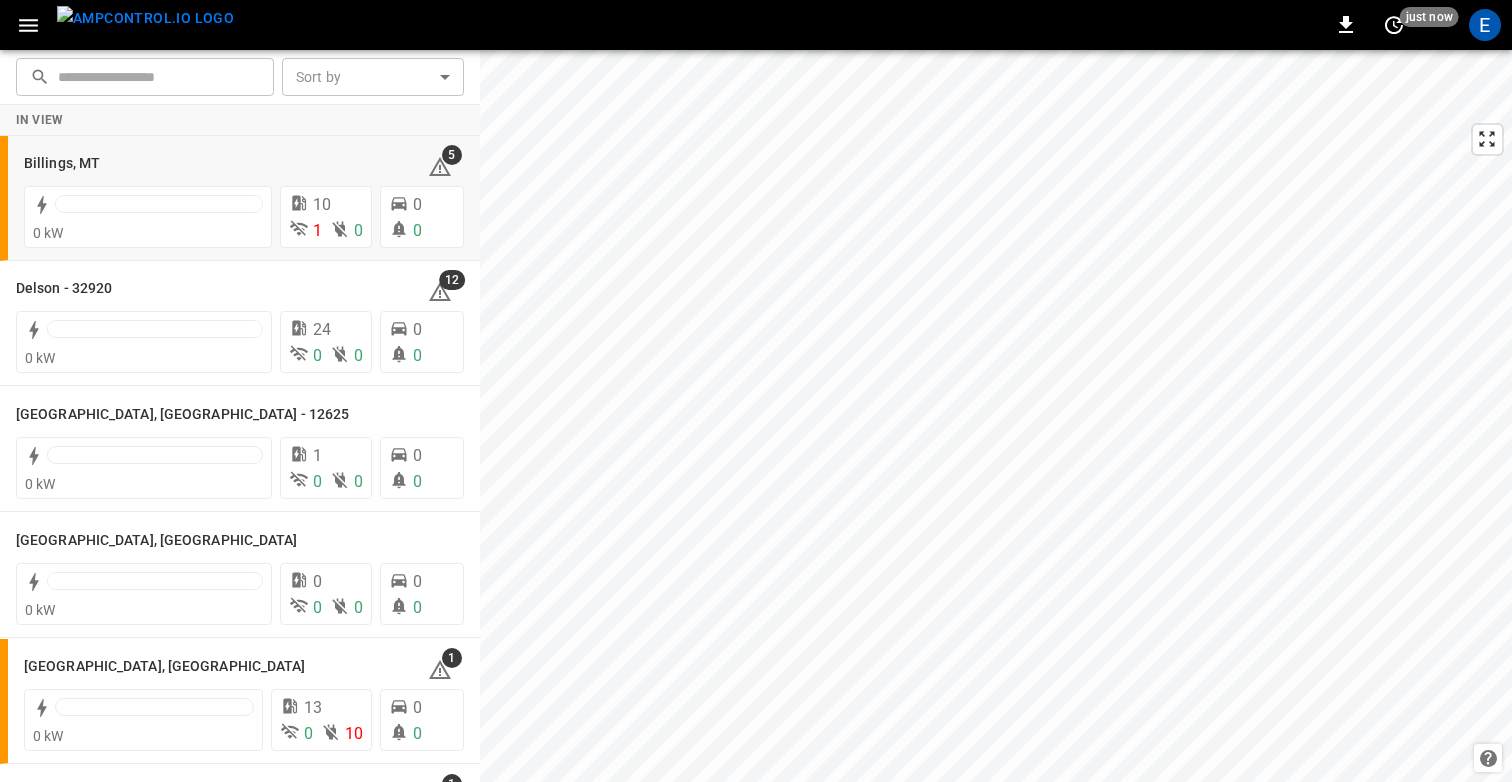 click 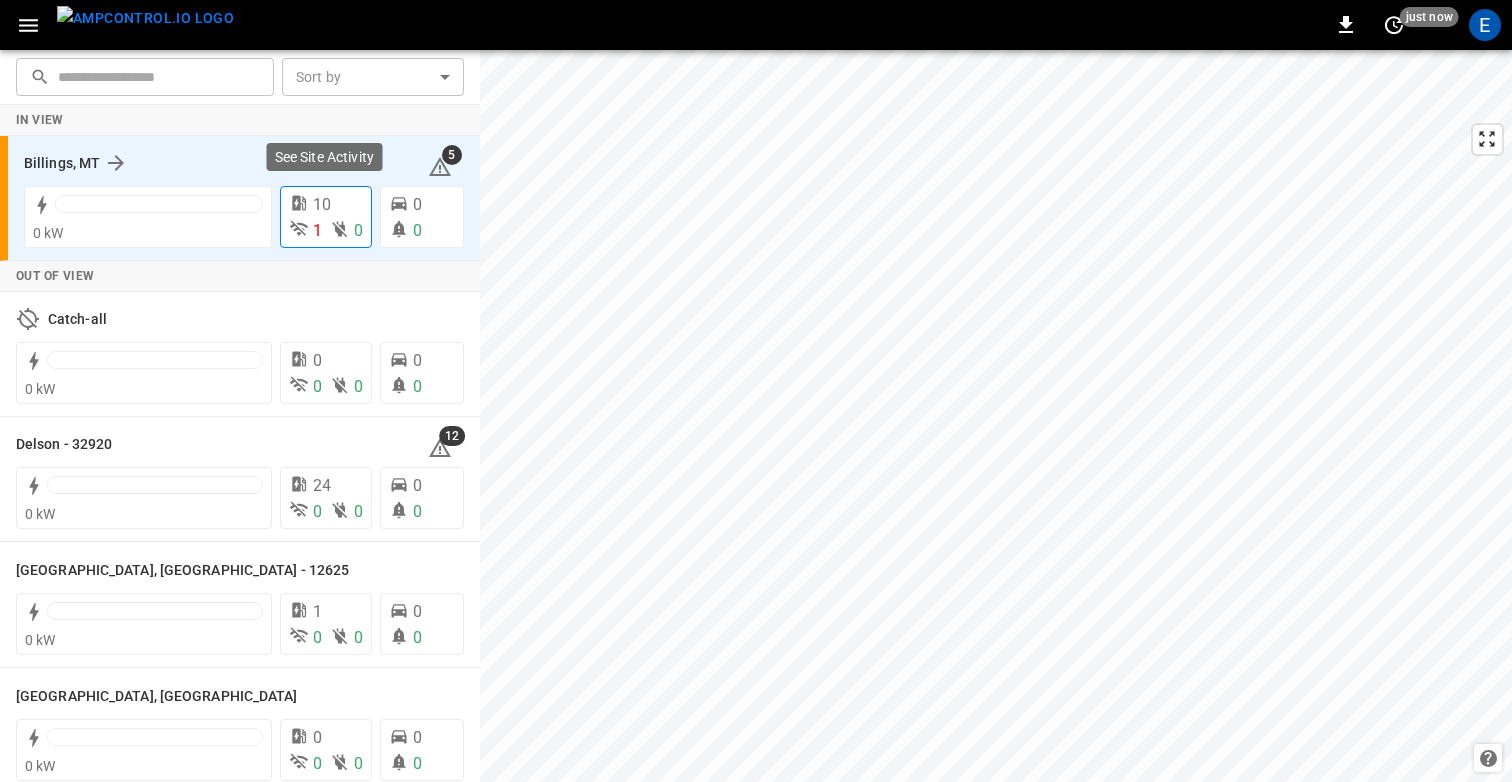 click 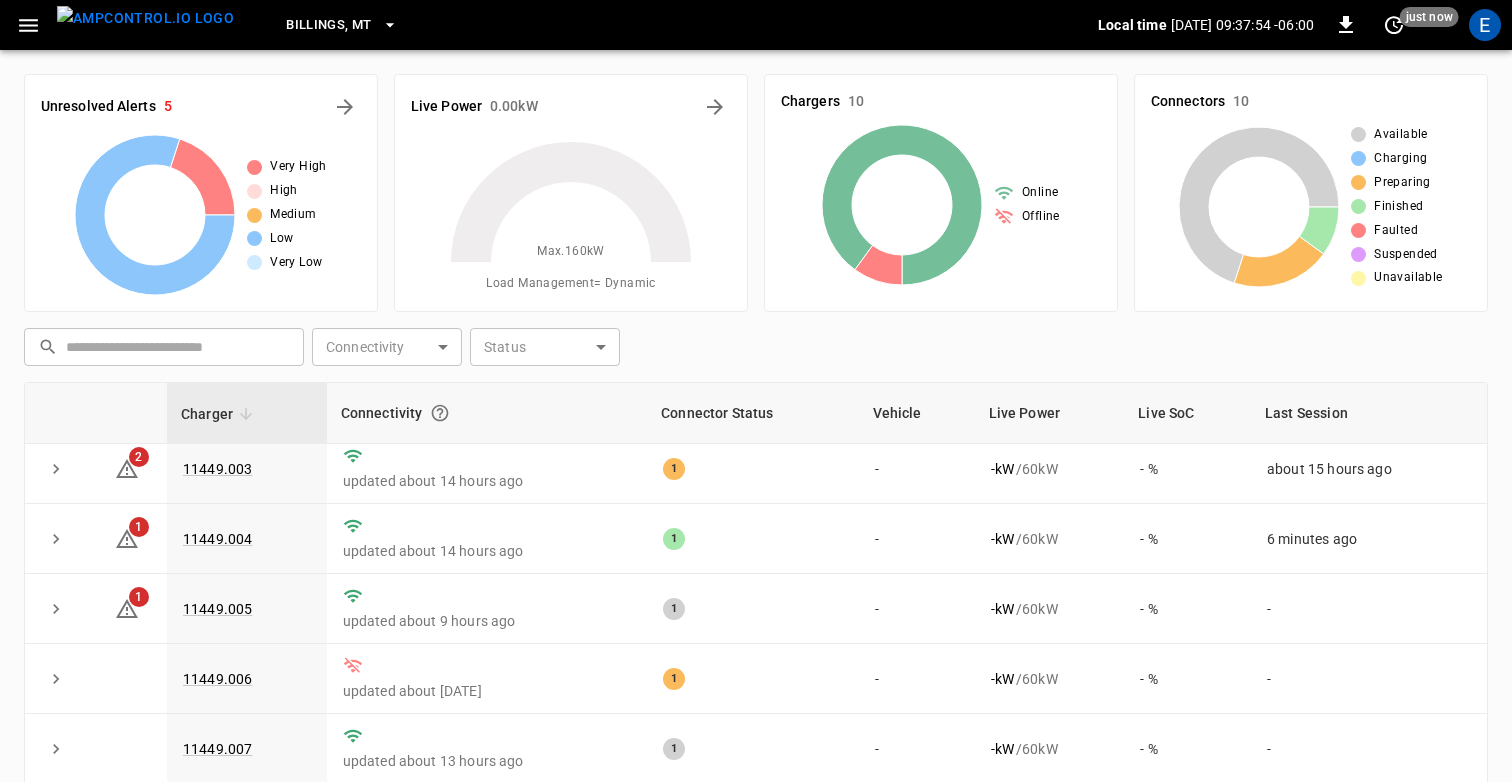 scroll, scrollTop: 221, scrollLeft: 0, axis: vertical 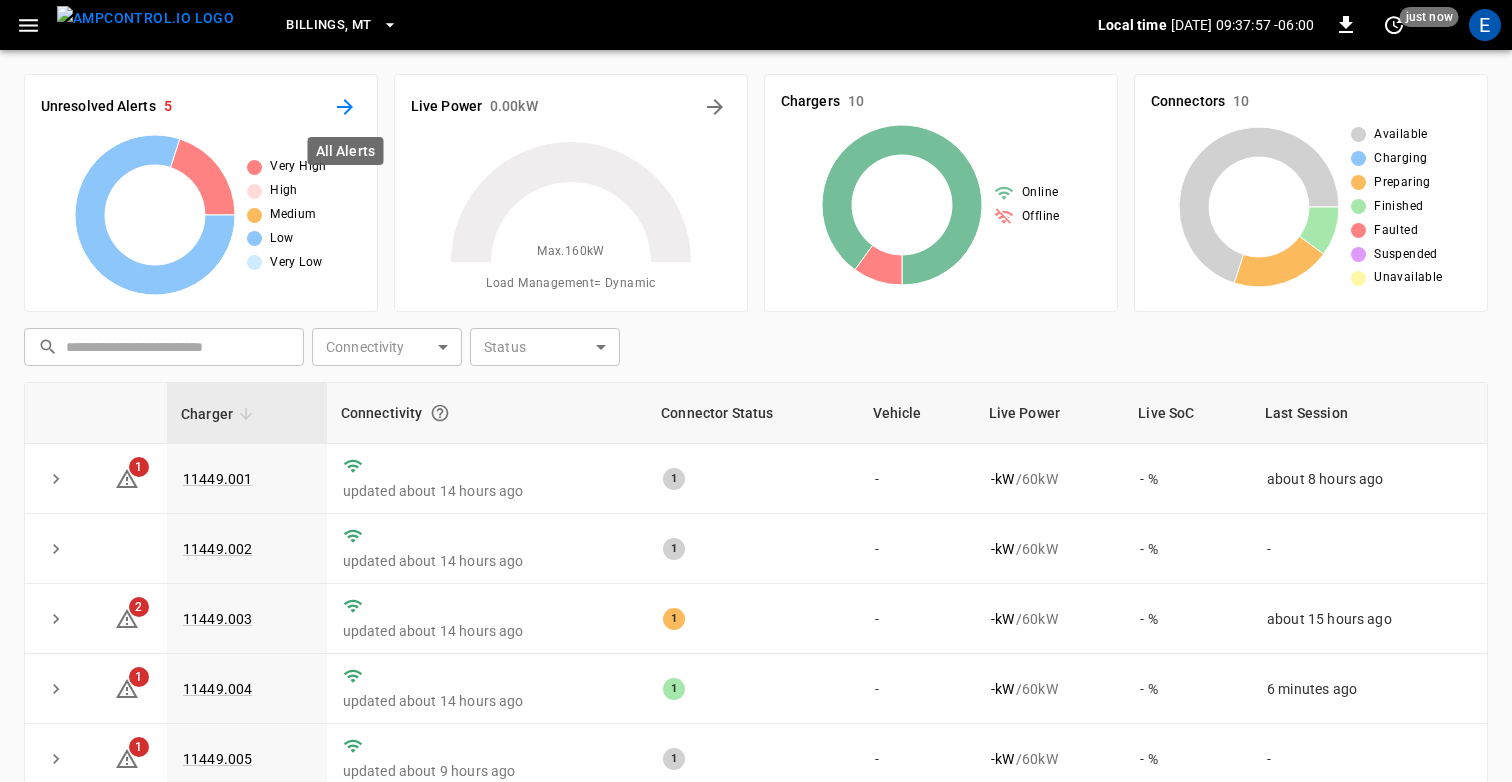 click 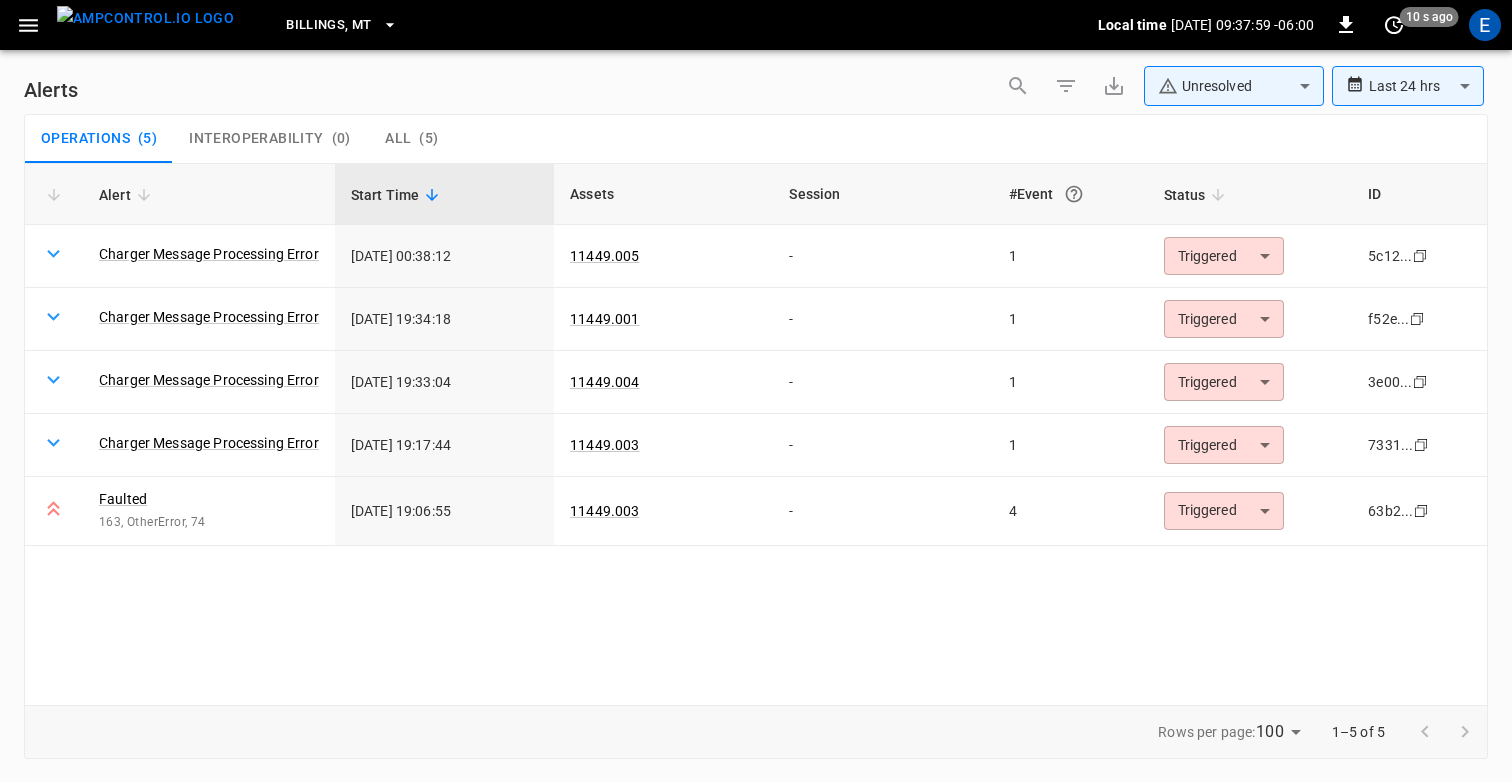 click on "Alert Start Time Assets Session #Event Status ID Charger Message Processing Error 2025-07-02 00:38:12 11449.005 - 1 Triggered ********* ​ 5c12... Copy Charger Message Processing Error 2025-07-01 19:34:18 11449.001 - 1 Triggered ********* ​ f52e... Copy Charger Message Processing Error 2025-07-01 19:33:04 11449.004 - 1 Triggered ********* ​ 3e00... Copy Charger Message Processing Error 2025-07-01 19:17:44 11449.003 - 1 Triggered ********* ​ 7331... Copy Faulted 163, OtherError, 74 2025-07-01 19:06:55 11449.003 - 4 Triggered ********* ​ 63b2... Copy" at bounding box center [756, 434] 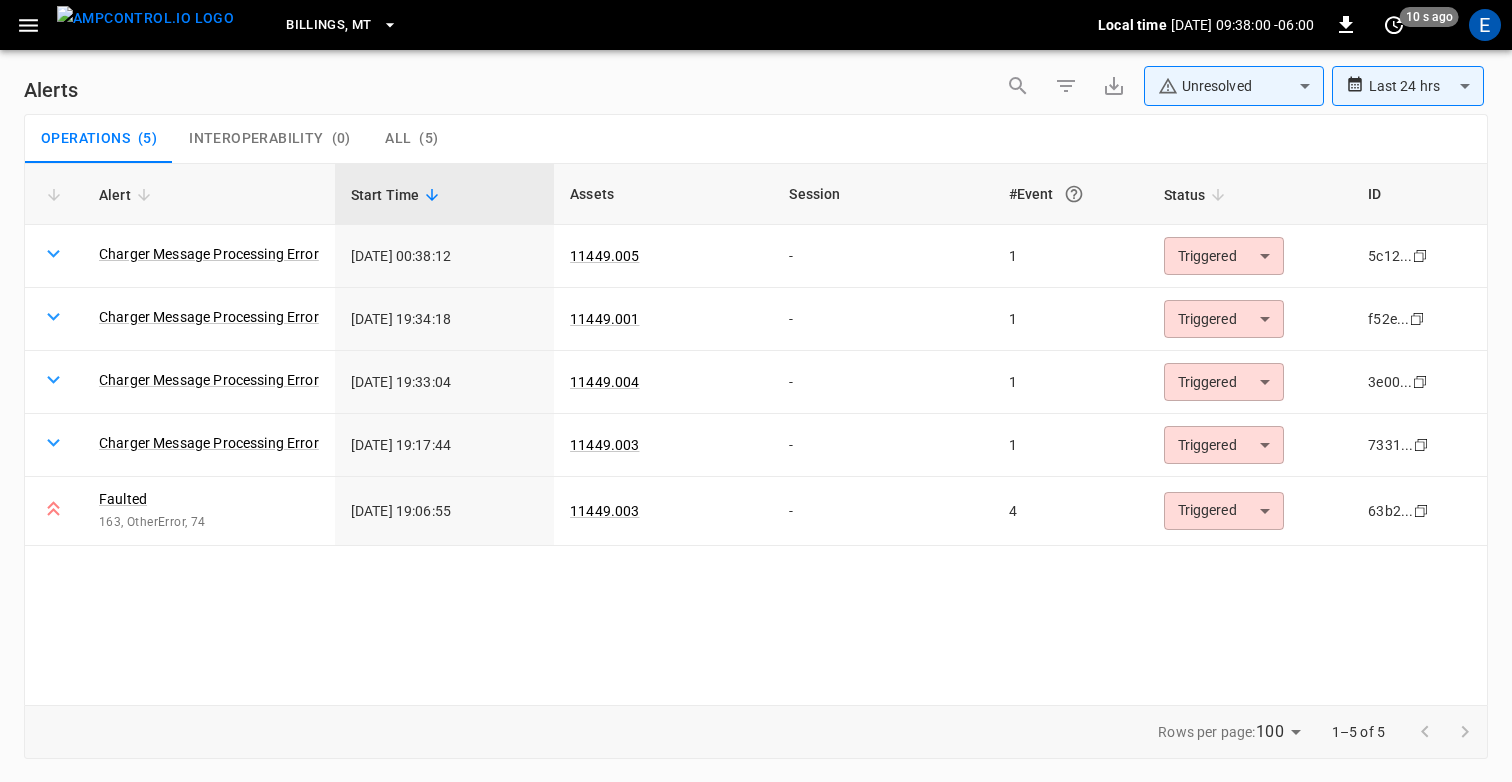 click on "Alert Start Time Assets Session #Event Status ID Charger Message Processing Error 2025-07-02 00:38:12 11449.005 - 1 Triggered ********* ​ 5c12... Copy Charger Message Processing Error 2025-07-01 19:34:18 11449.001 - 1 Triggered ********* ​ f52e... Copy Charger Message Processing Error 2025-07-01 19:33:04 11449.004 - 1 Triggered ********* ​ 3e00... Copy Charger Message Processing Error 2025-07-01 19:17:44 11449.003 - 1 Triggered ********* ​ 7331... Copy Faulted 163, OtherError, 74 2025-07-01 19:06:55 11449.003 - 4 Triggered ********* ​ 63b2... Copy" at bounding box center (756, 434) 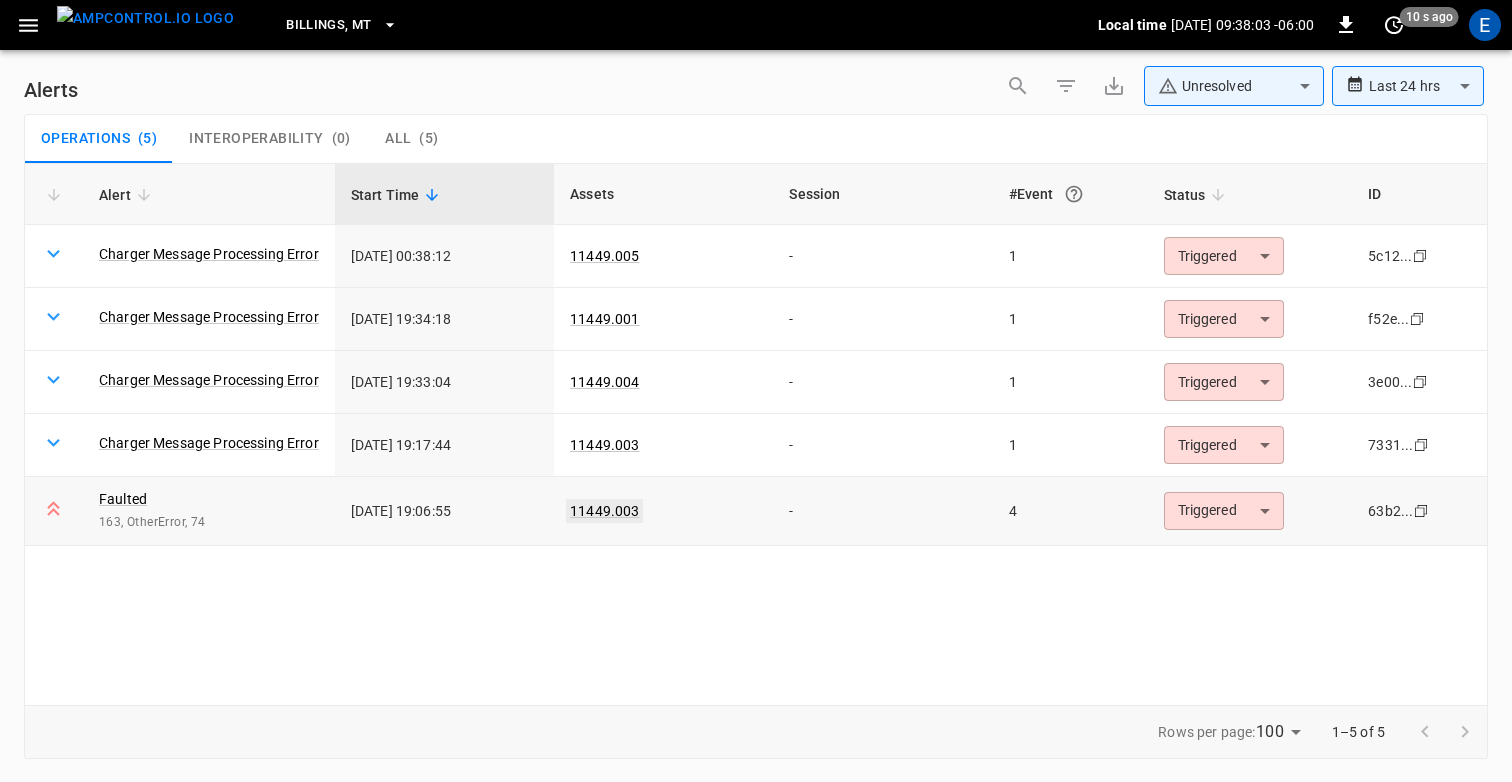 click on "11449.003" at bounding box center [604, 511] 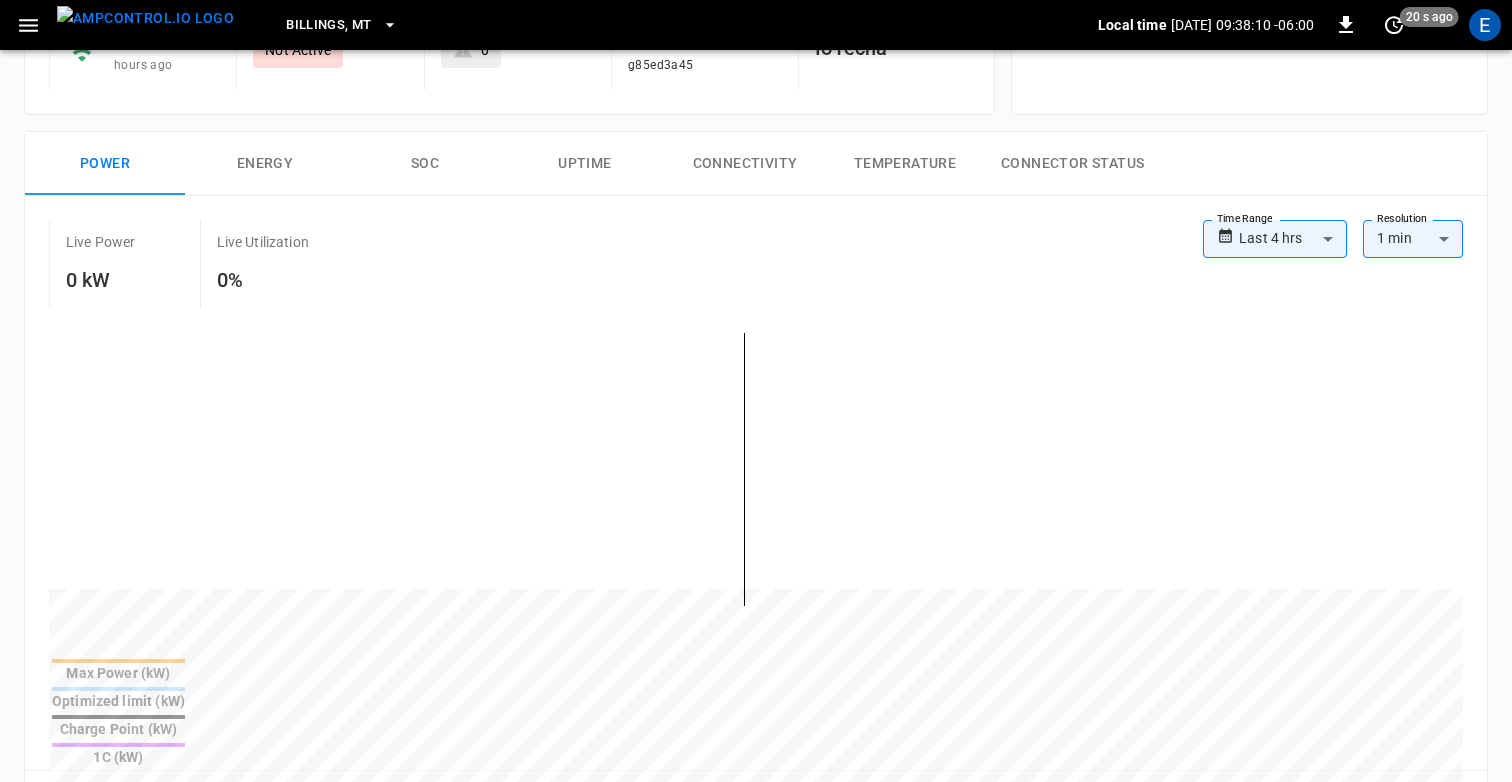 scroll, scrollTop: 0, scrollLeft: 0, axis: both 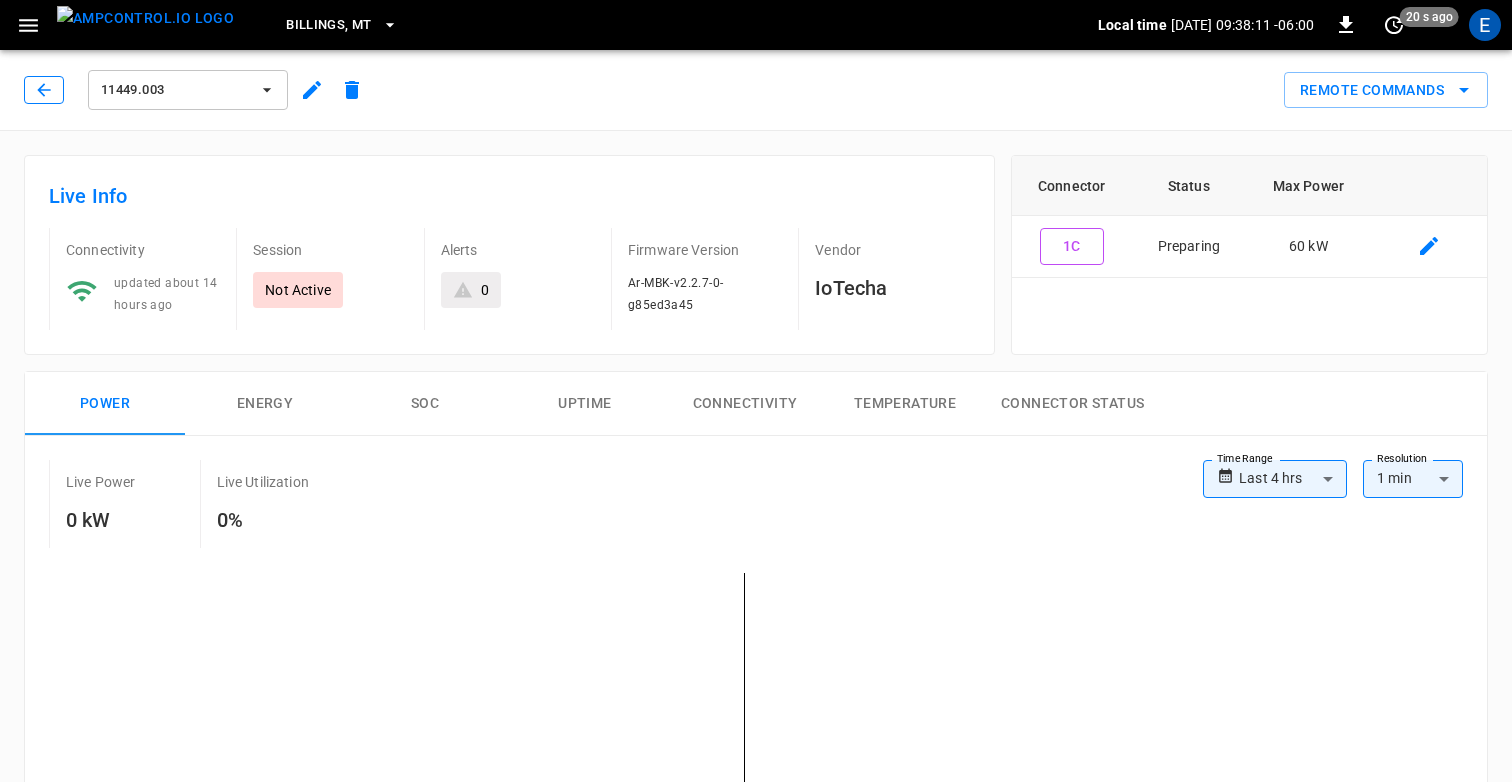click 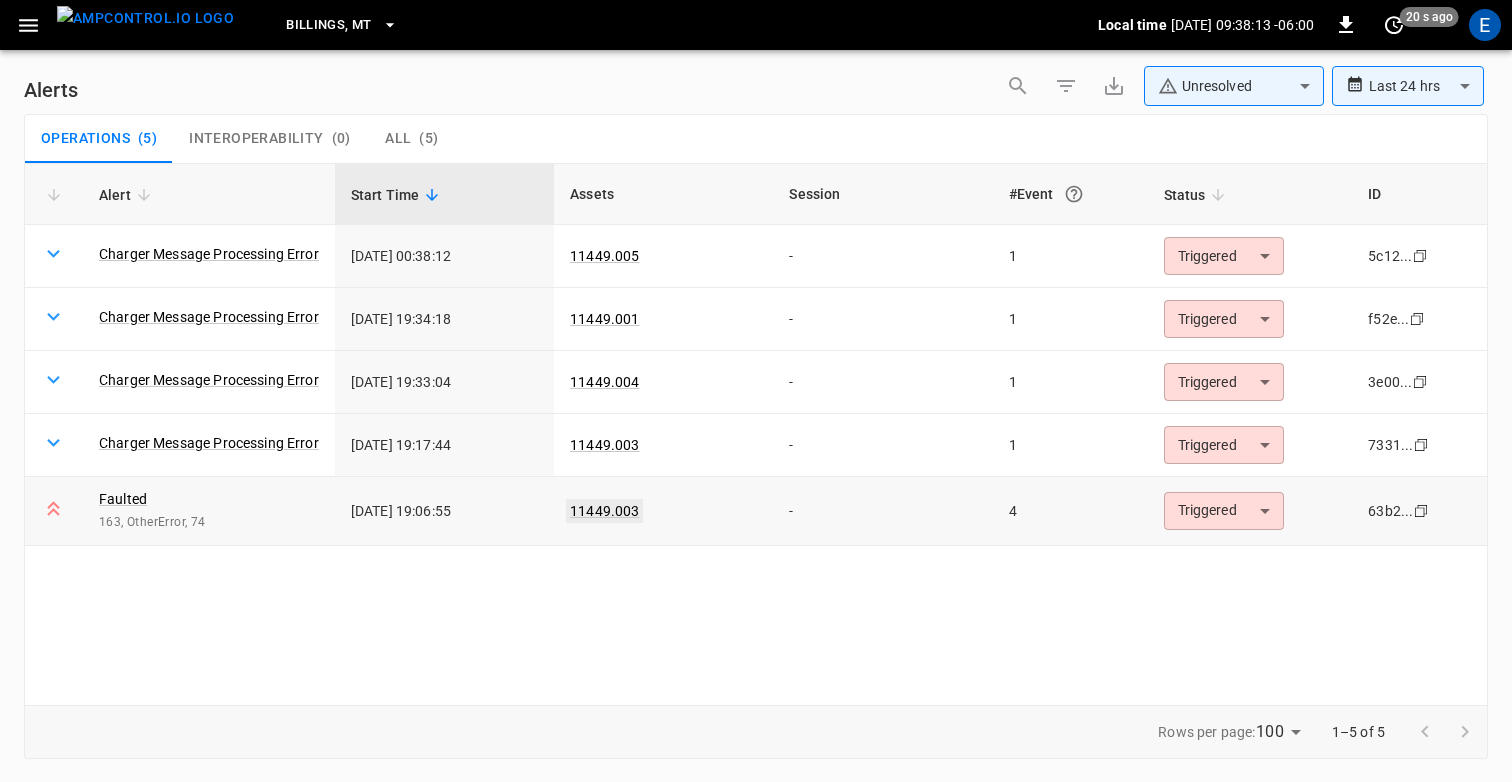 click on "11449.003" at bounding box center [604, 511] 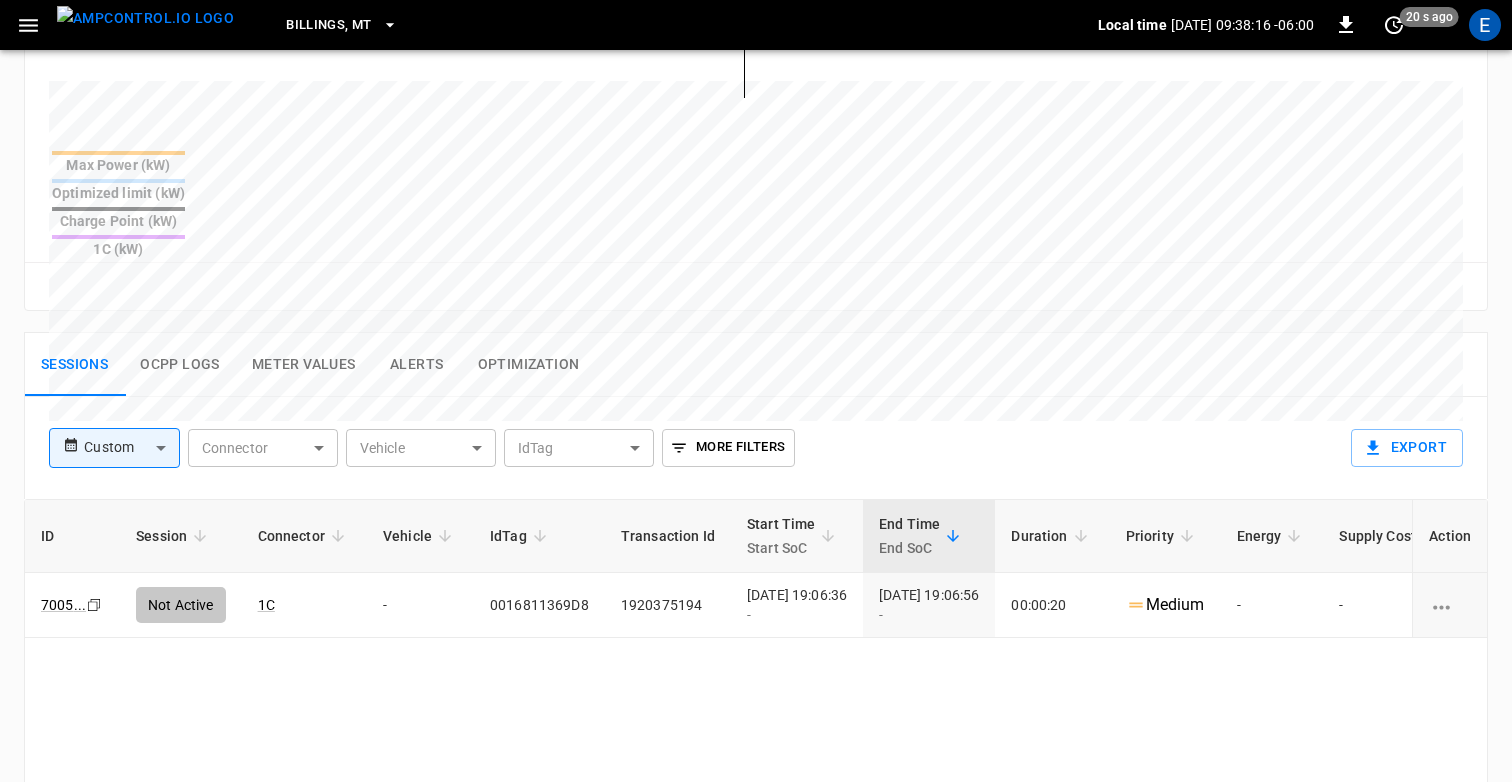 scroll, scrollTop: 717, scrollLeft: 0, axis: vertical 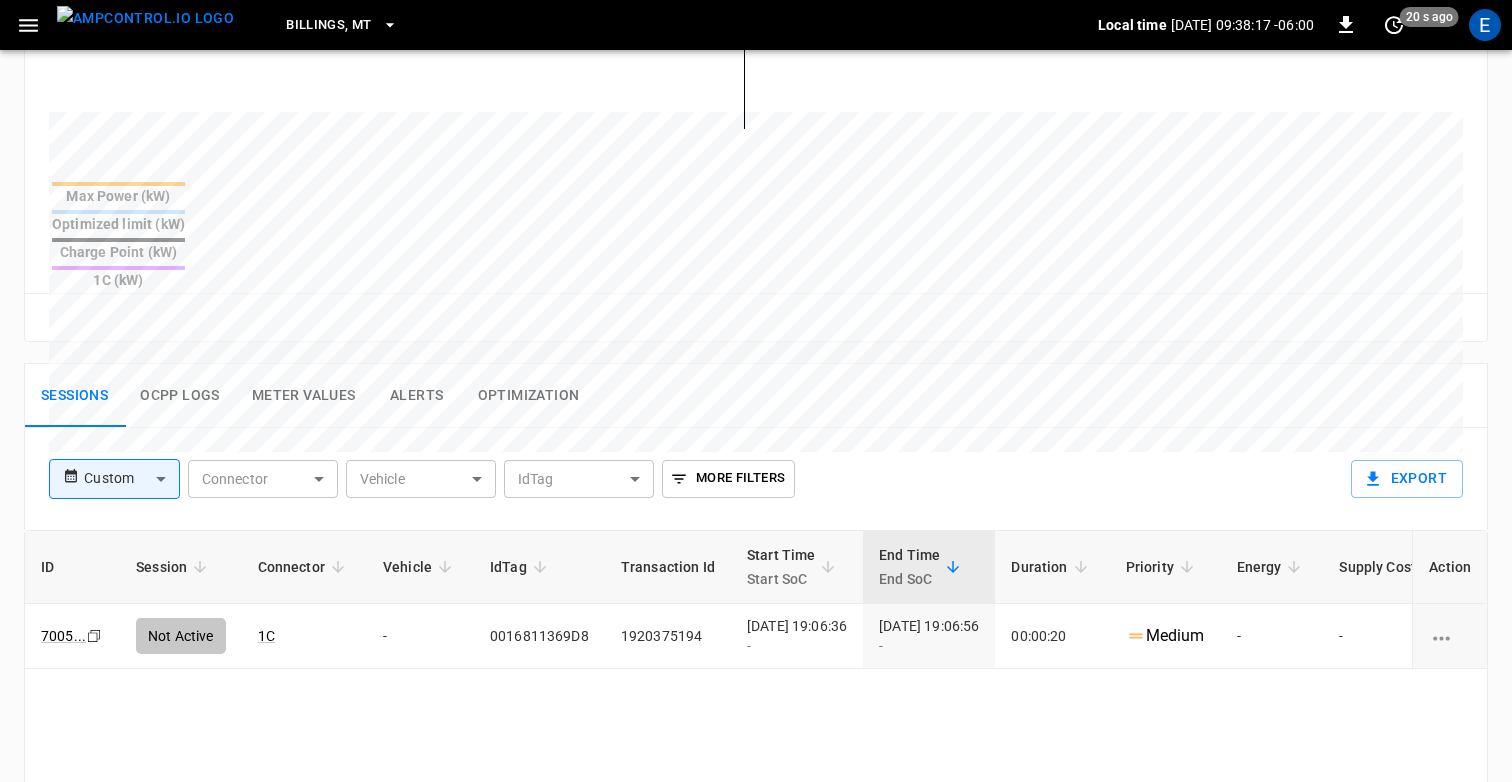 click on "**********" at bounding box center (756, 219) 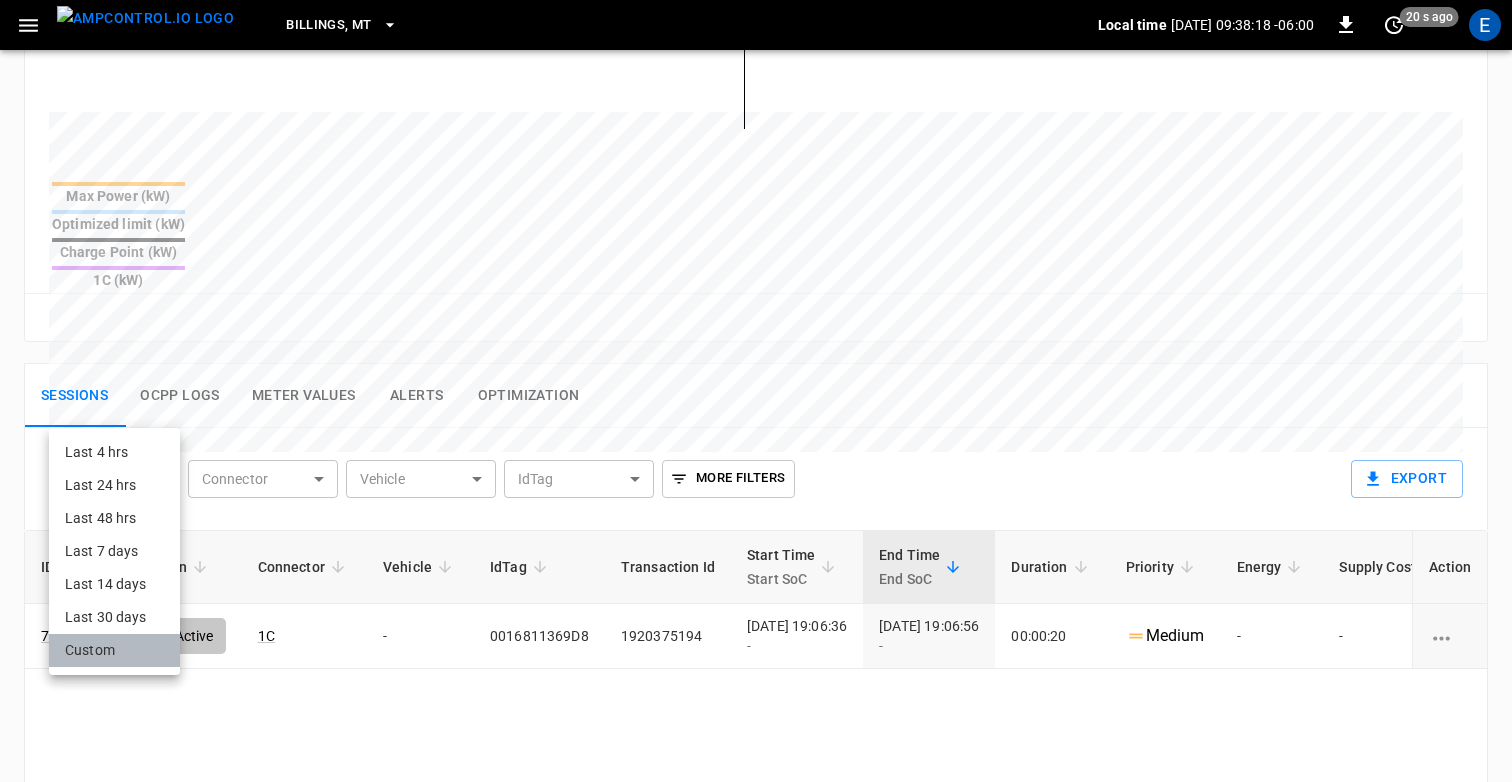 click on "Custom" at bounding box center (114, 650) 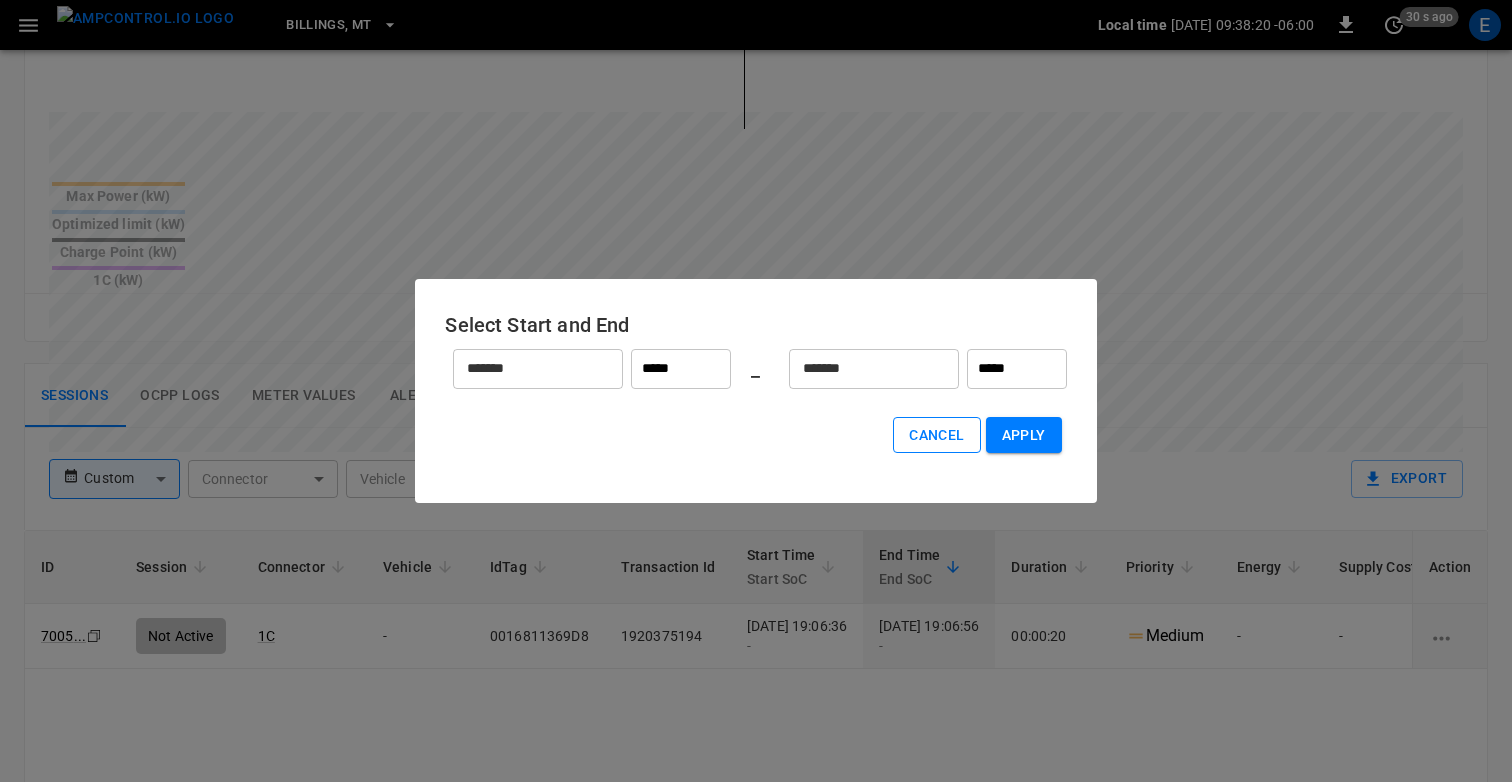 click on "Cancel" at bounding box center (936, 435) 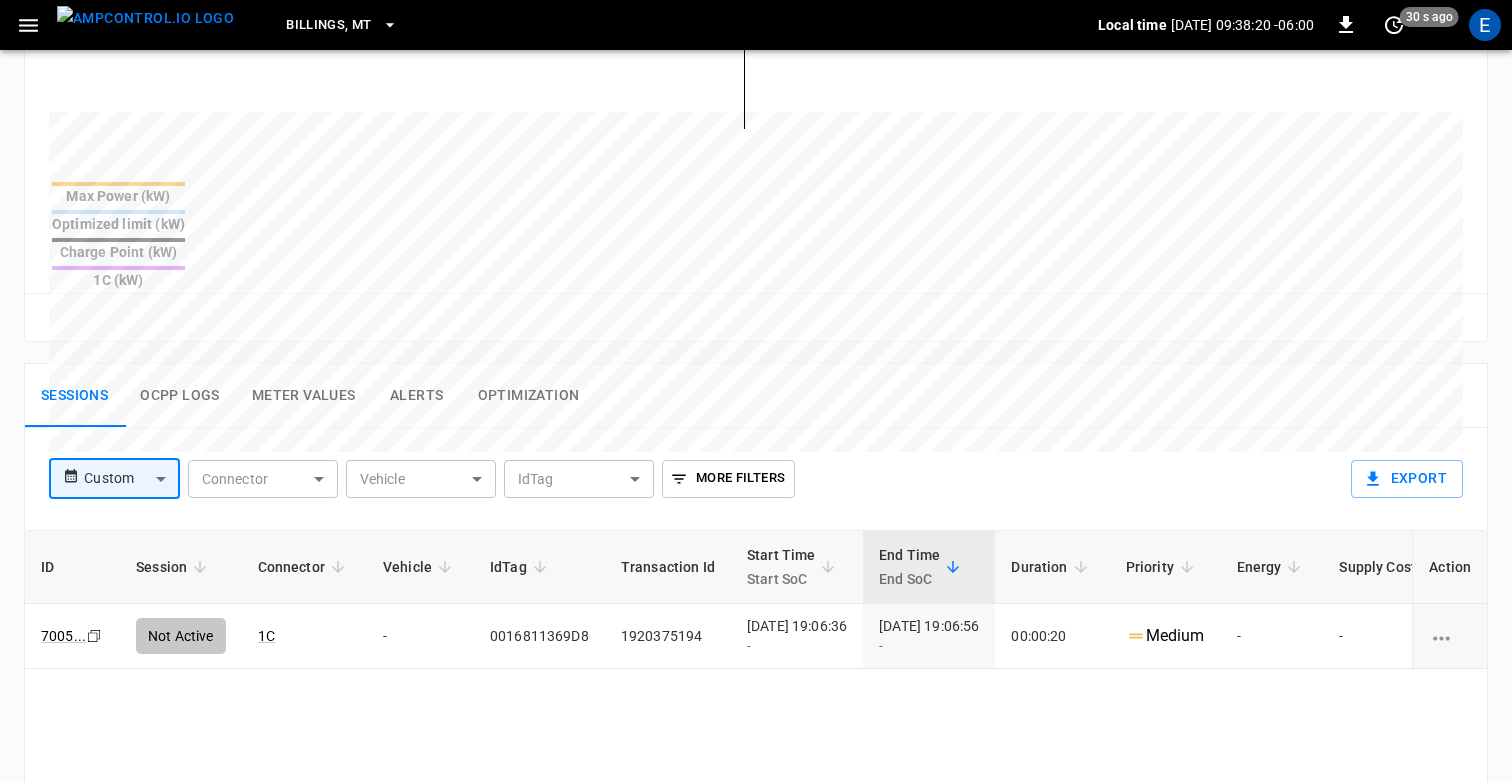 click on "Sessions Ocpp logs Meter Values Alerts Optimization" at bounding box center (756, 396) 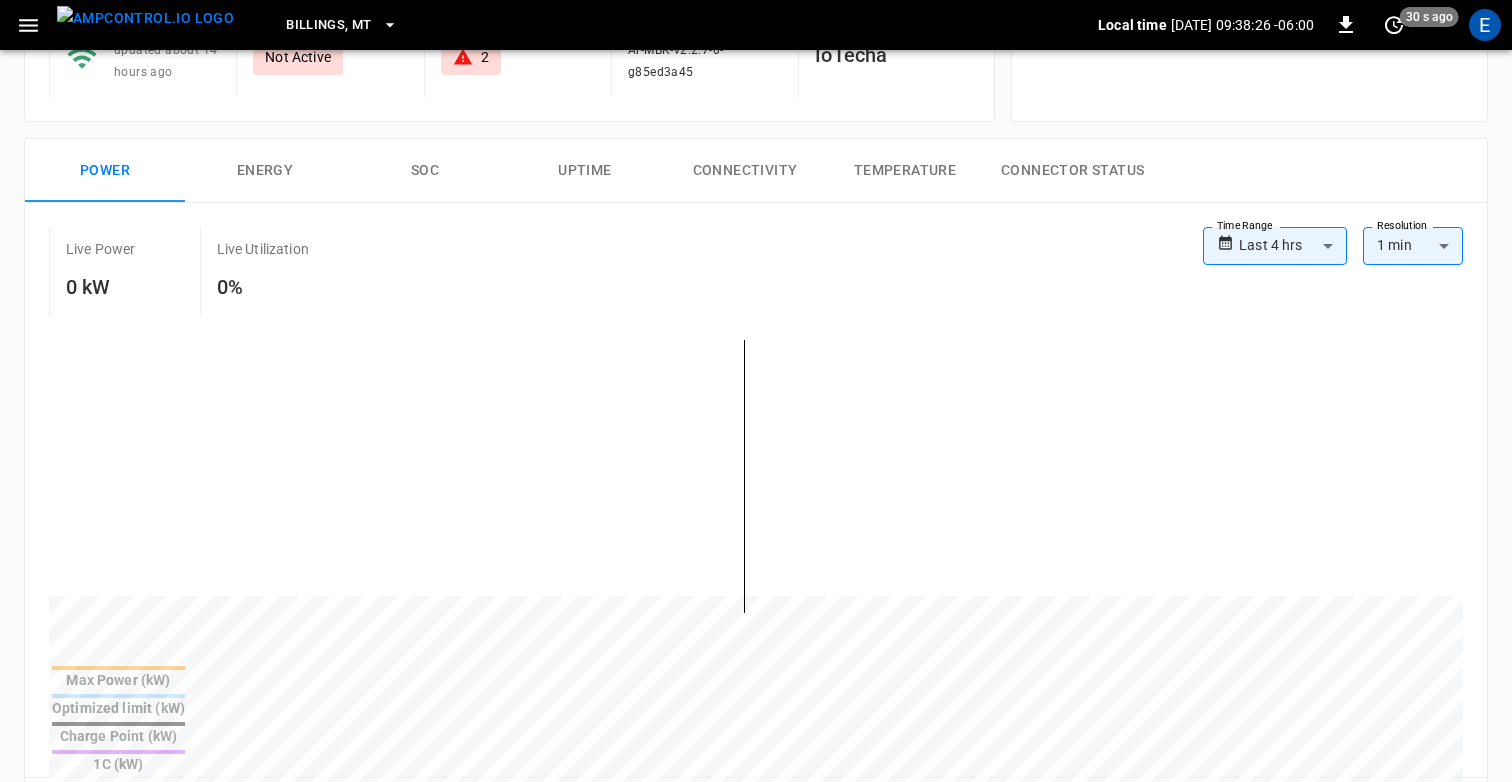 scroll, scrollTop: 0, scrollLeft: 0, axis: both 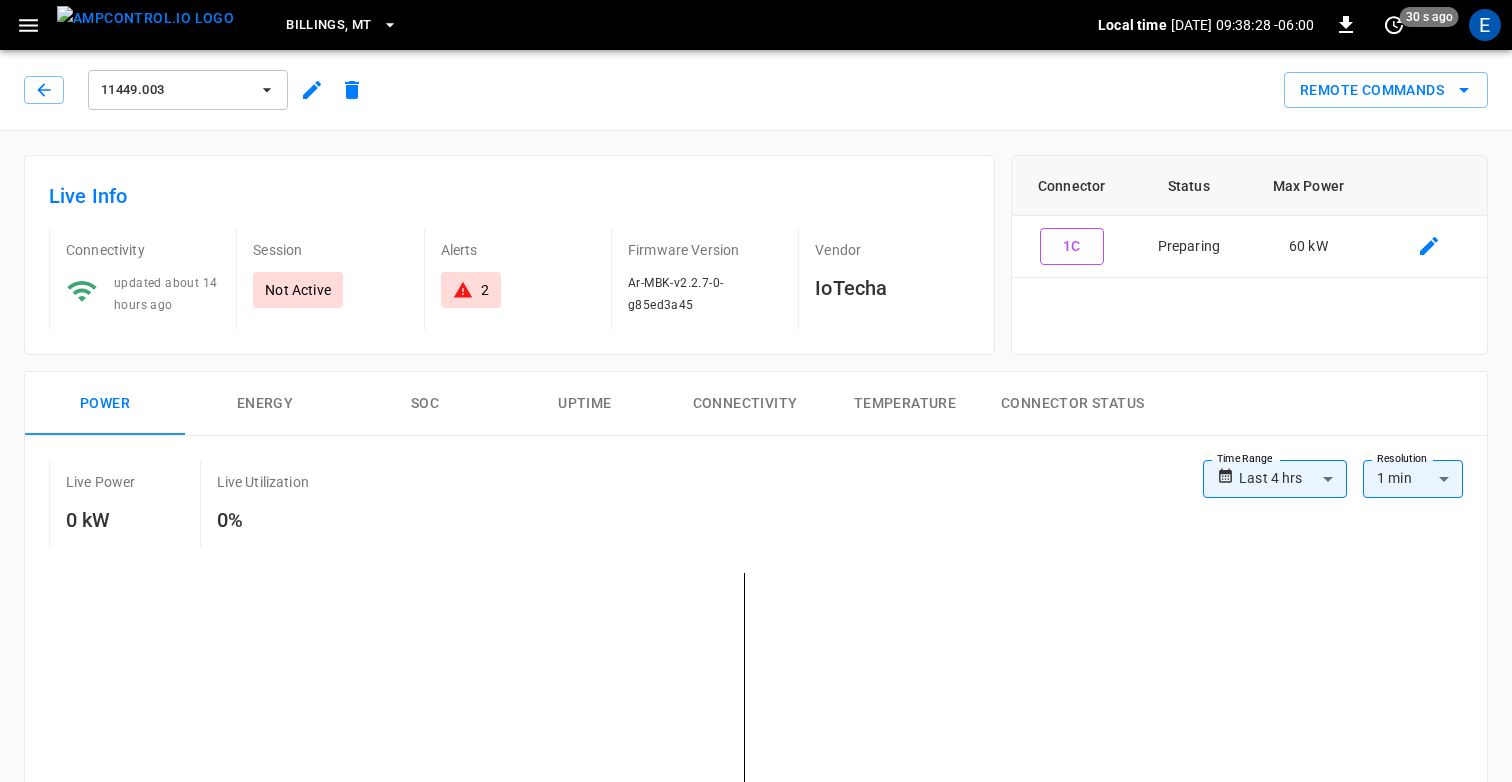 click on "Live Info Connectivity updated about 14 hours ago Session Not Active Alerts 2 Firmware Version Ar-MBK-v2.2.7-0-g85ed3a45 Vendor IoTecha" at bounding box center (501, 247) 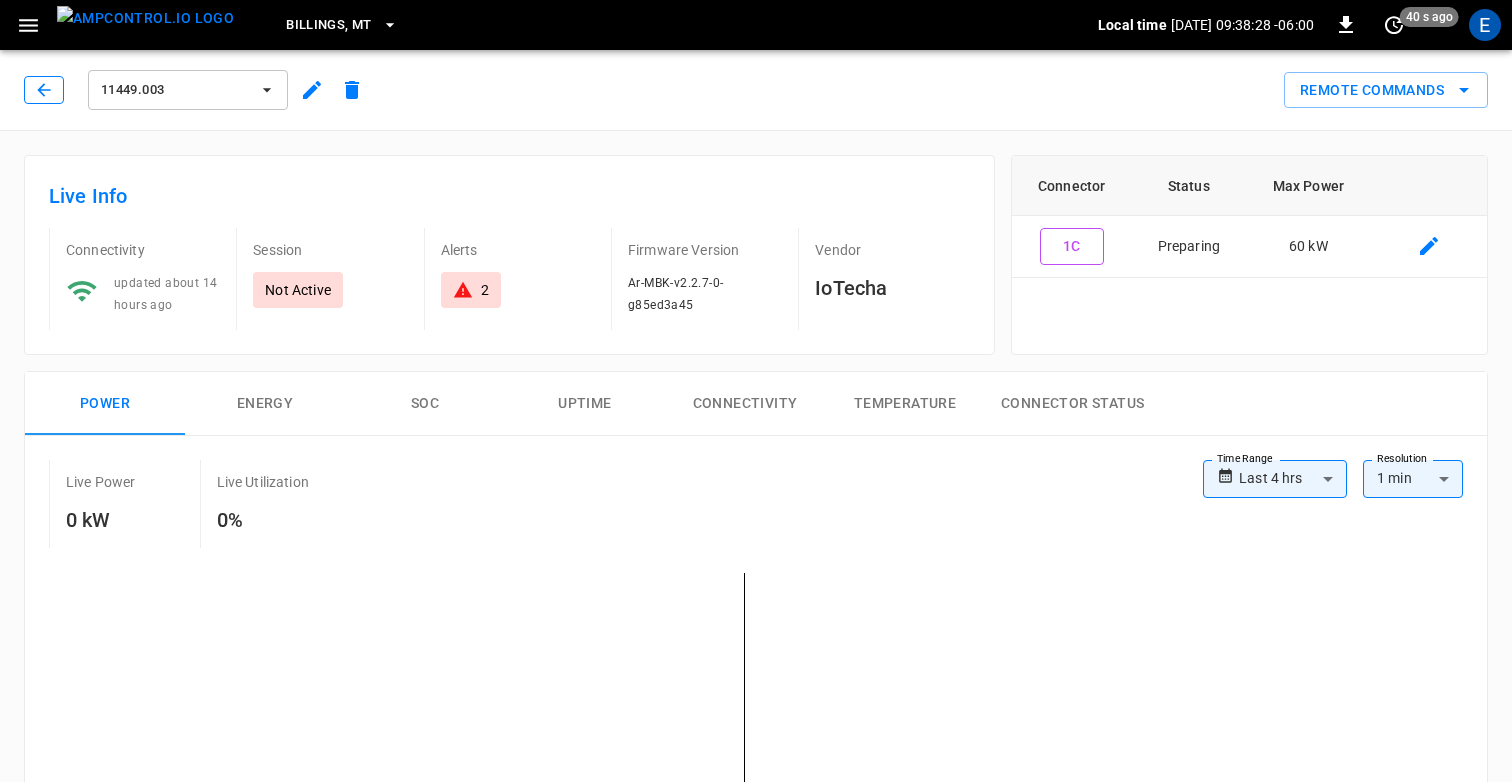 click at bounding box center [44, 90] 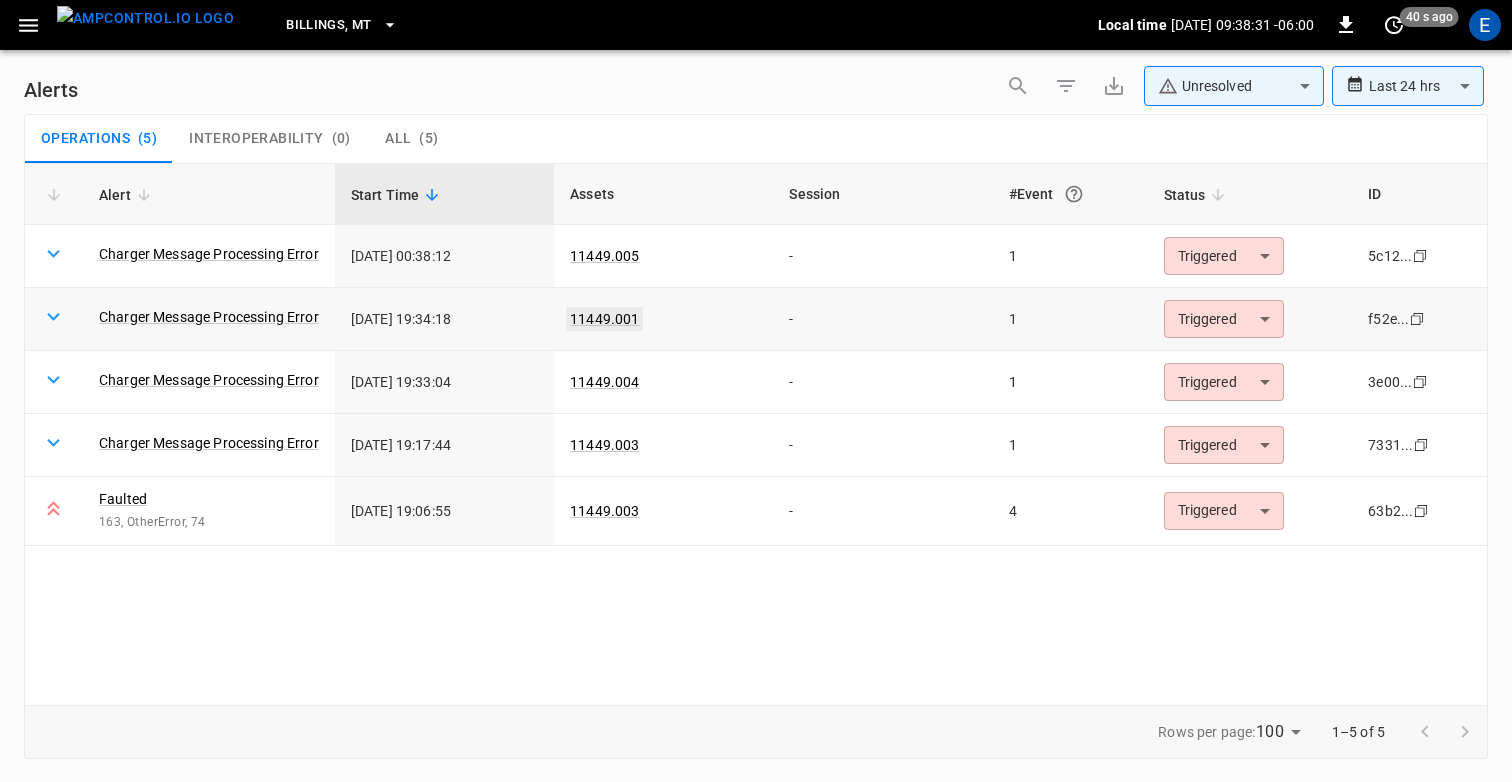 click on "11449.001" at bounding box center (604, 319) 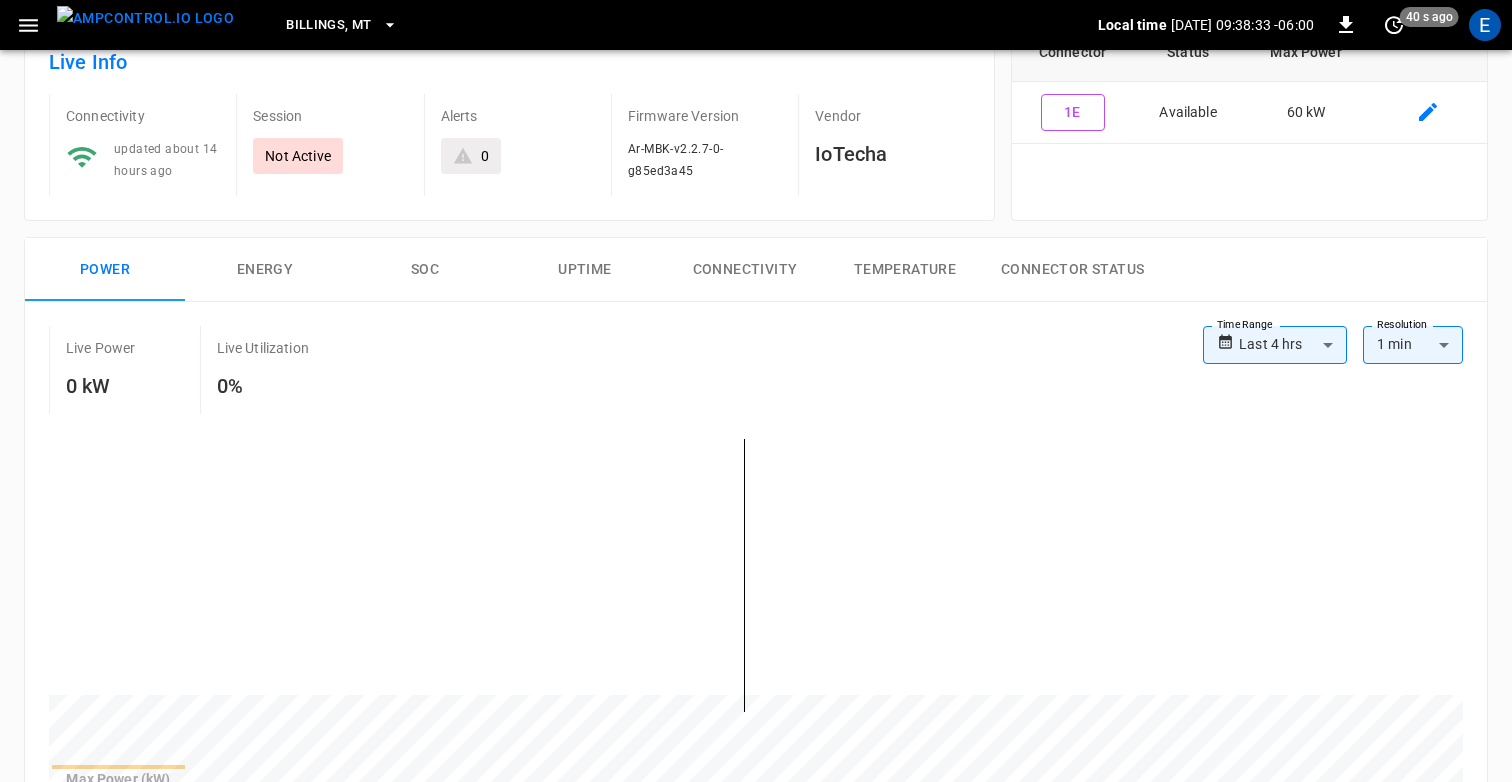 scroll, scrollTop: 0, scrollLeft: 0, axis: both 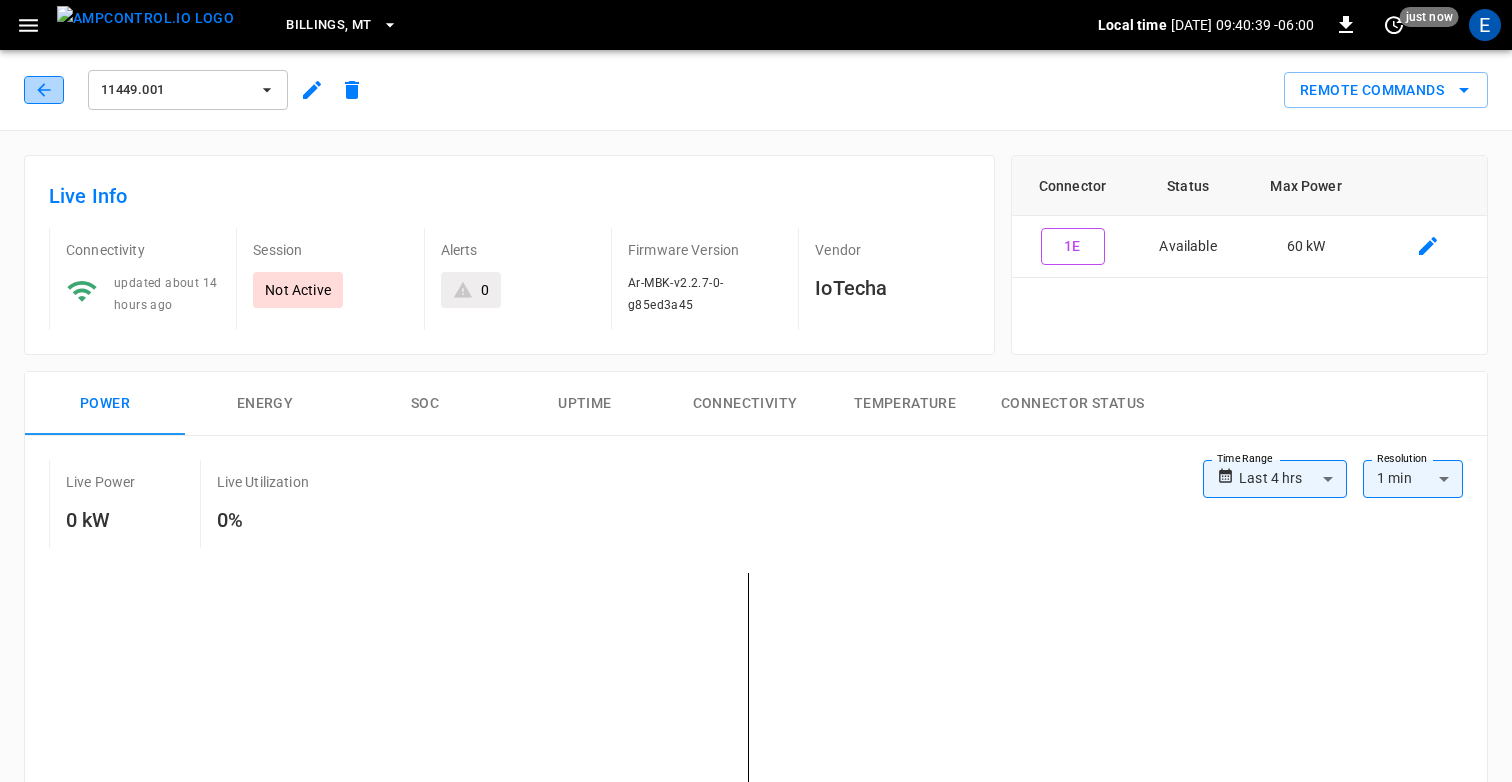 click at bounding box center [44, 90] 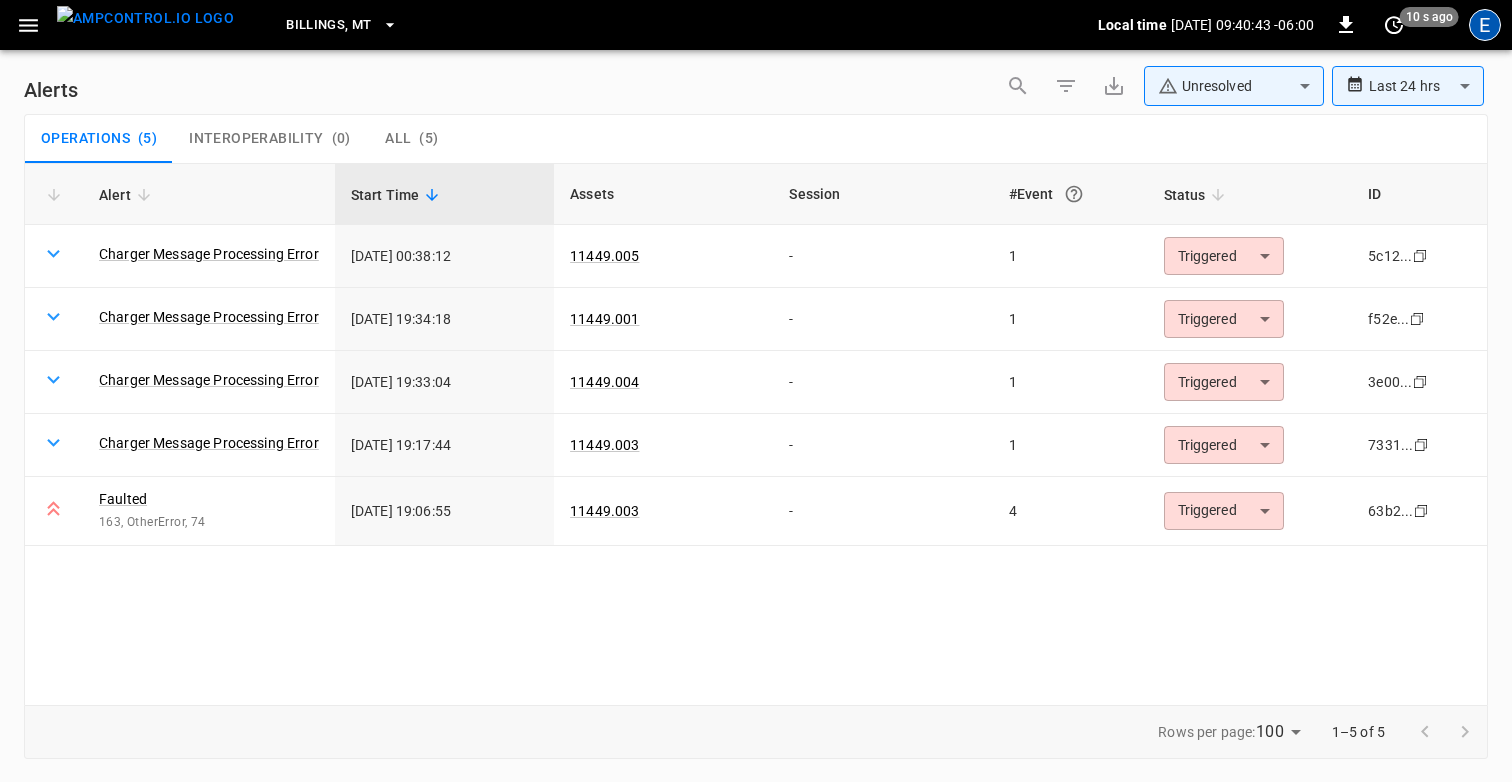 click on "E" at bounding box center (1485, 25) 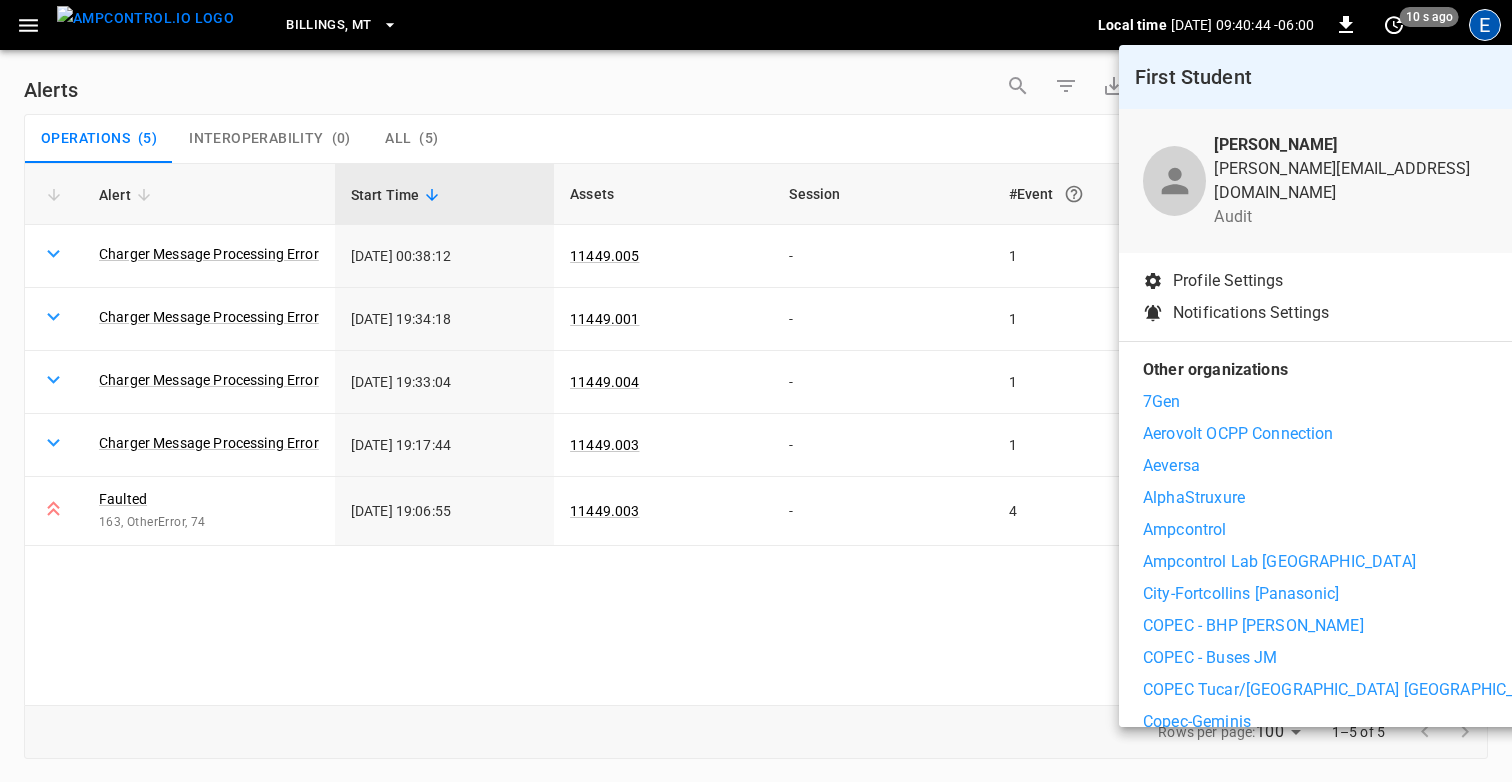 click at bounding box center [756, 391] 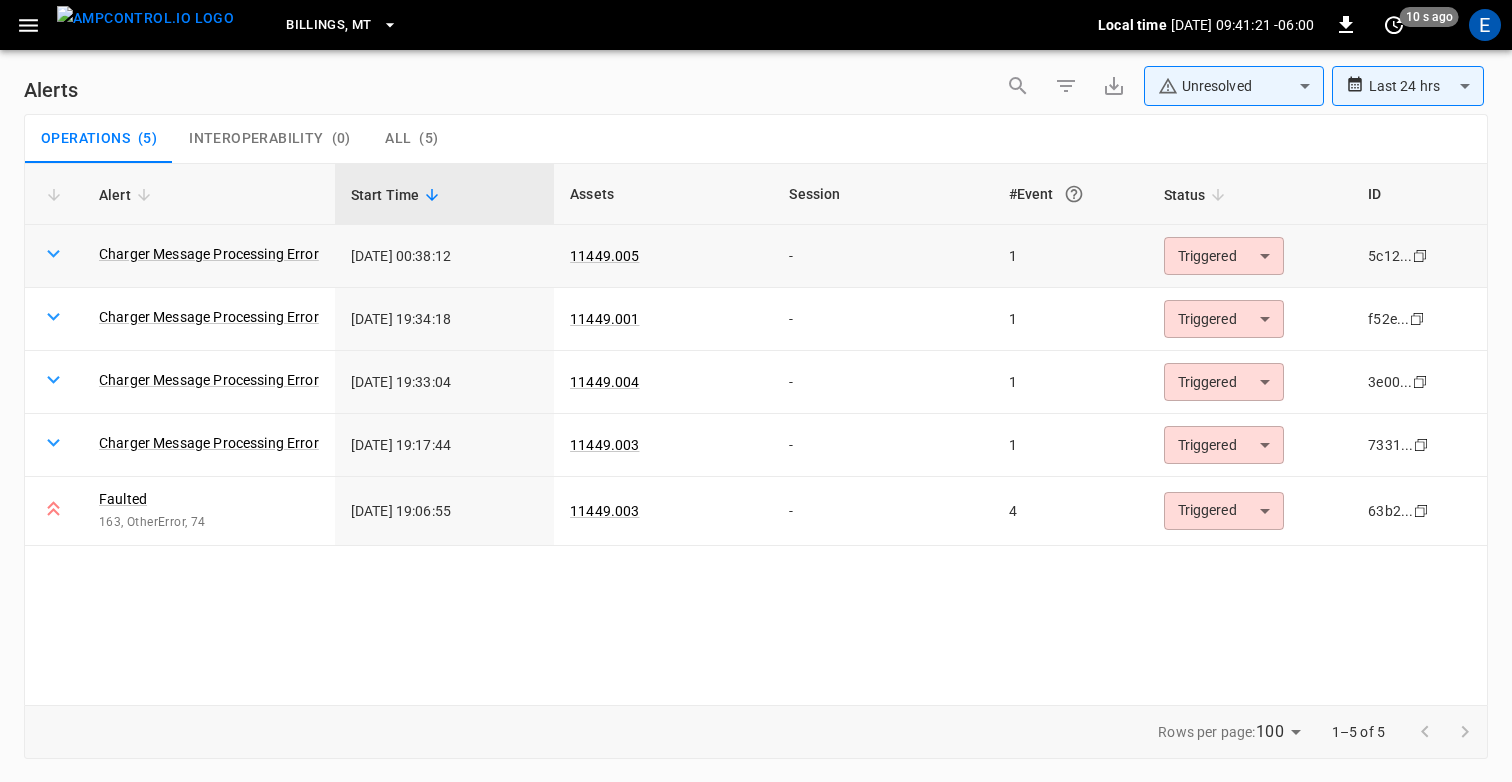 drag, startPoint x: 419, startPoint y: 257, endPoint x: 532, endPoint y: 257, distance: 113 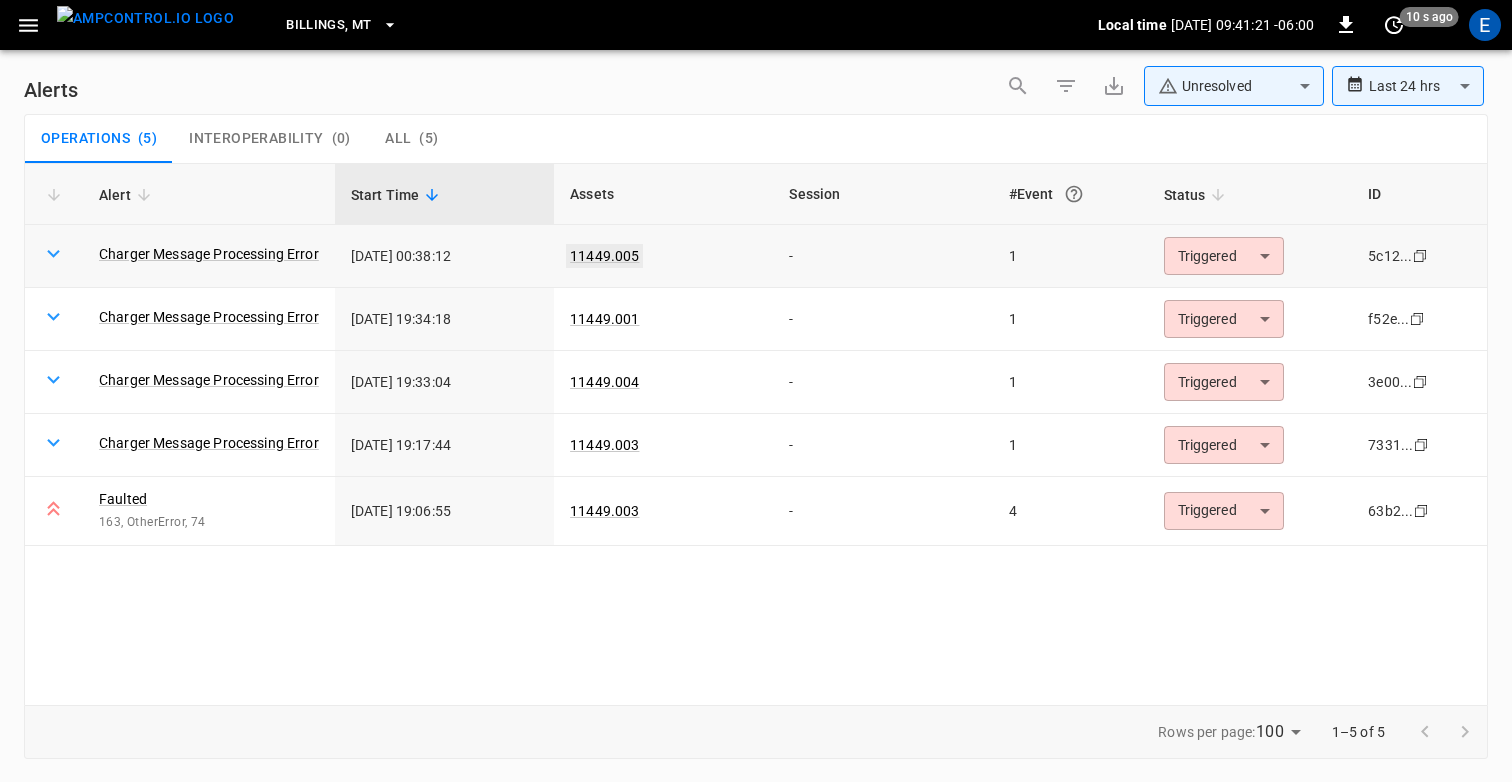 click on "11449.005" at bounding box center [604, 256] 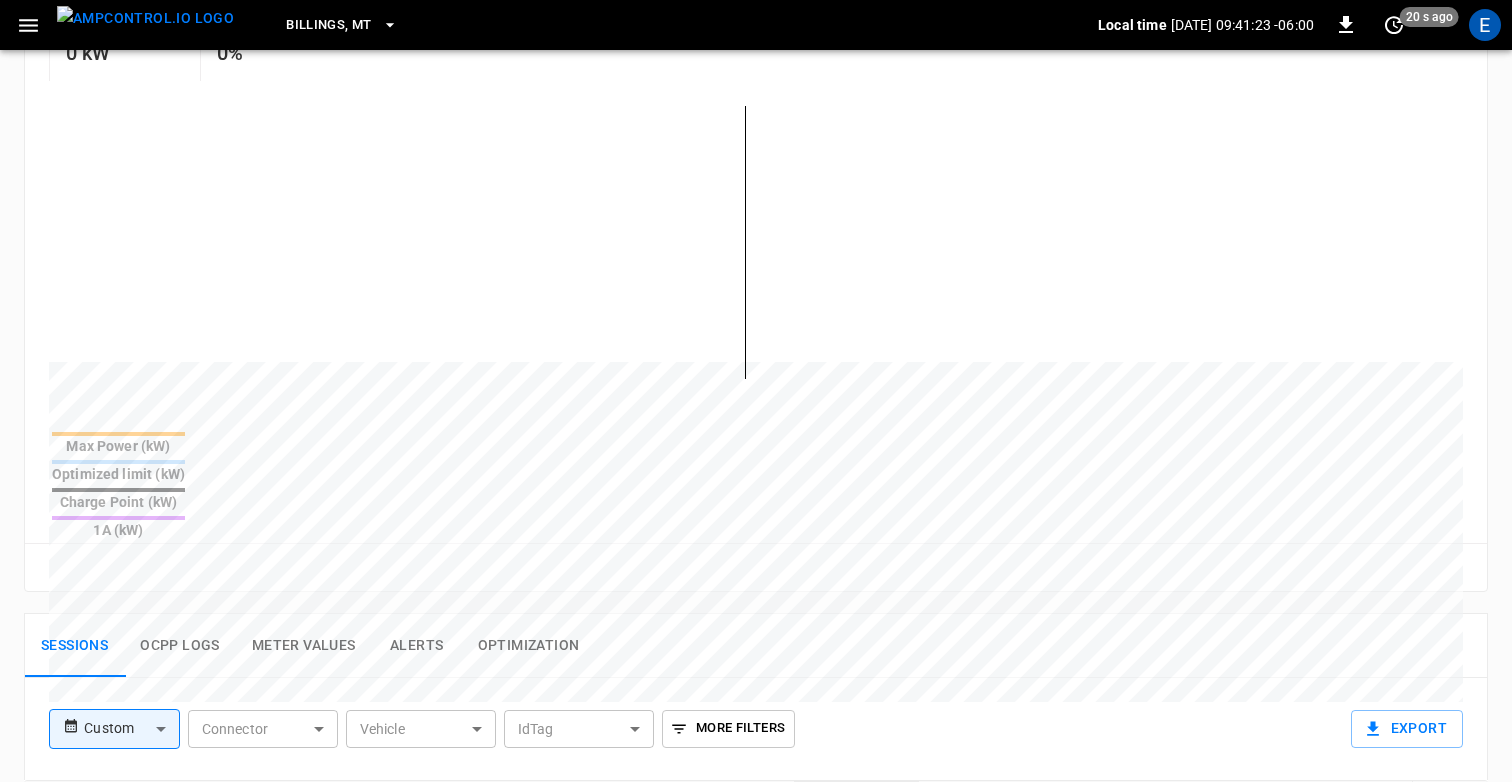 scroll, scrollTop: 508, scrollLeft: 0, axis: vertical 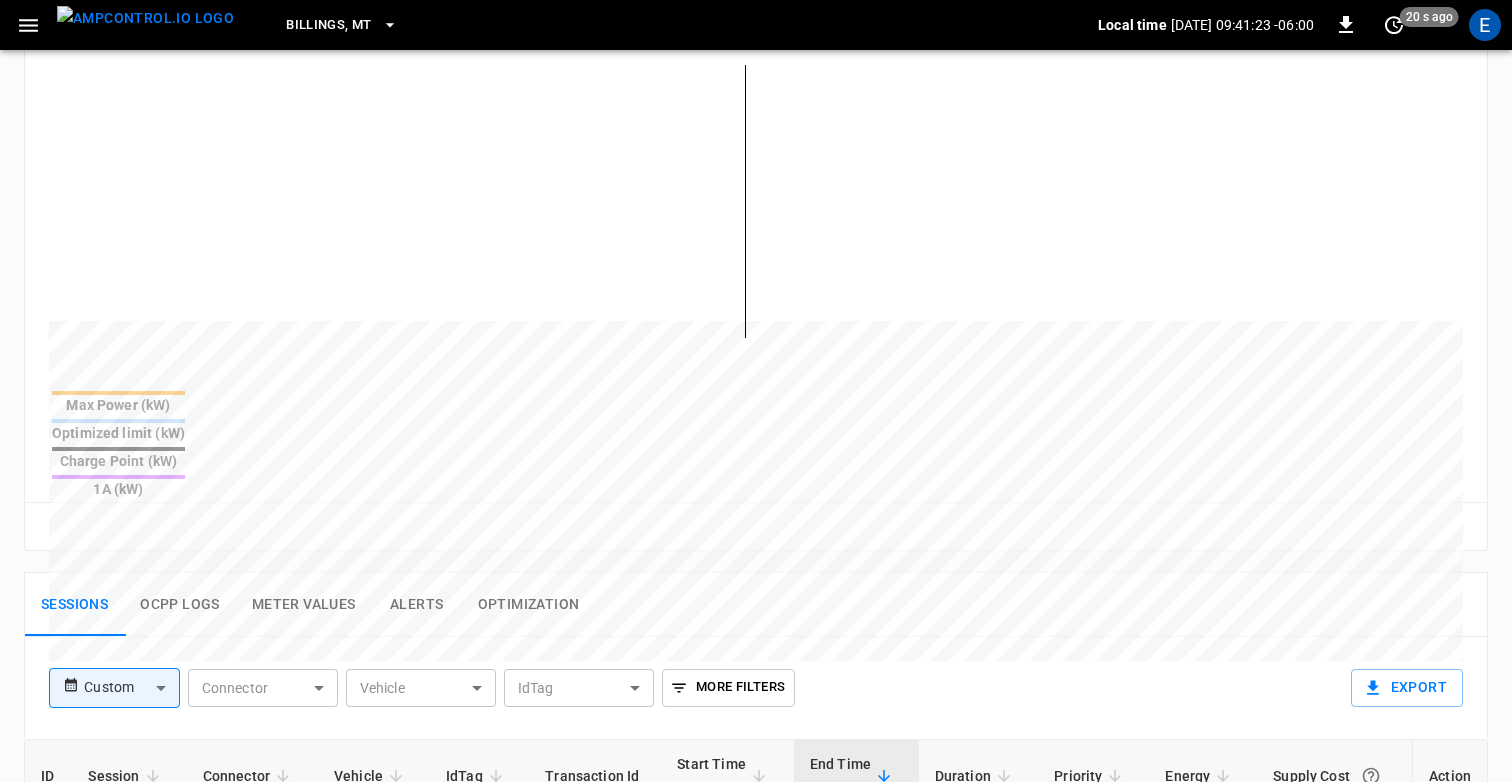 click on "**********" at bounding box center [756, 428] 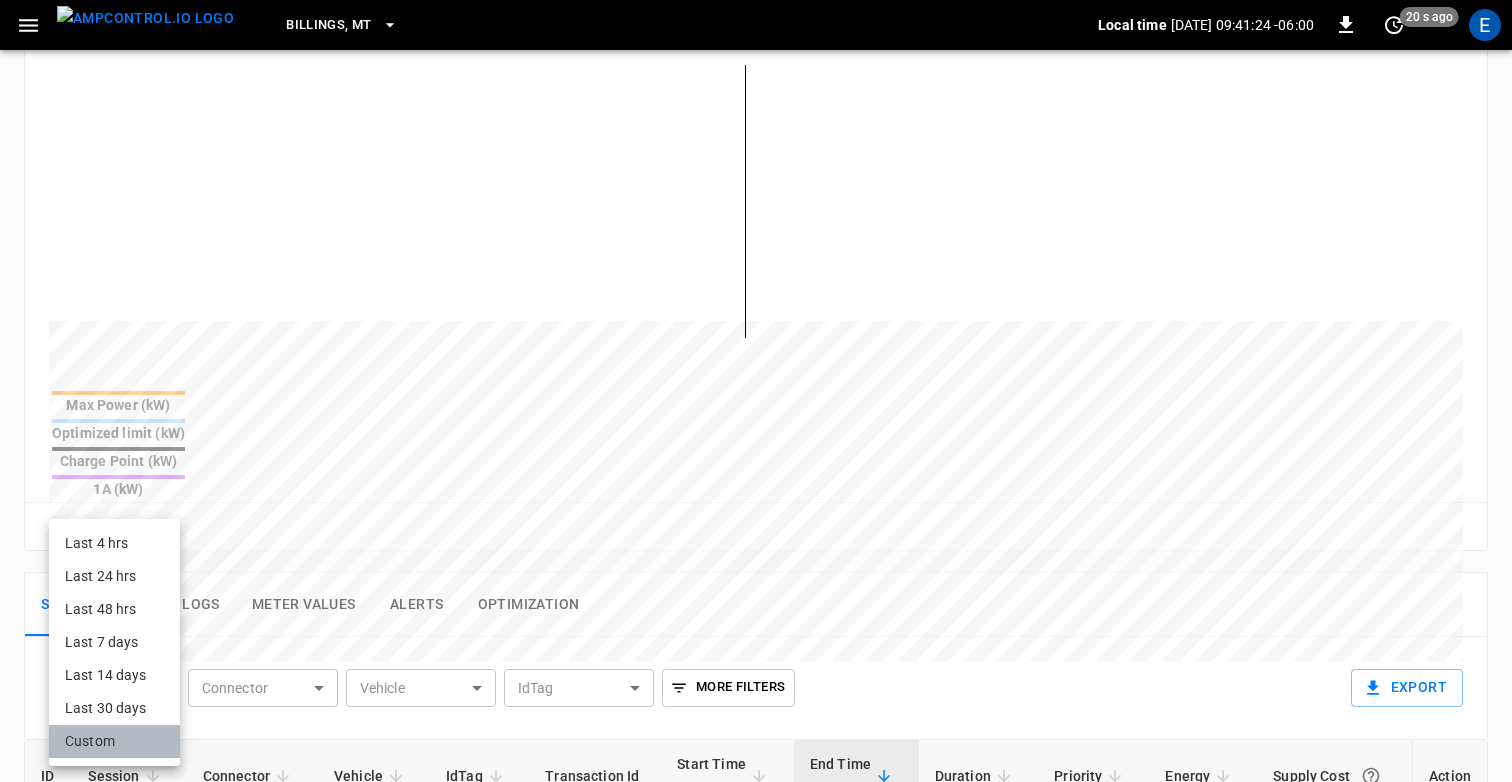 click on "Custom" at bounding box center [114, 741] 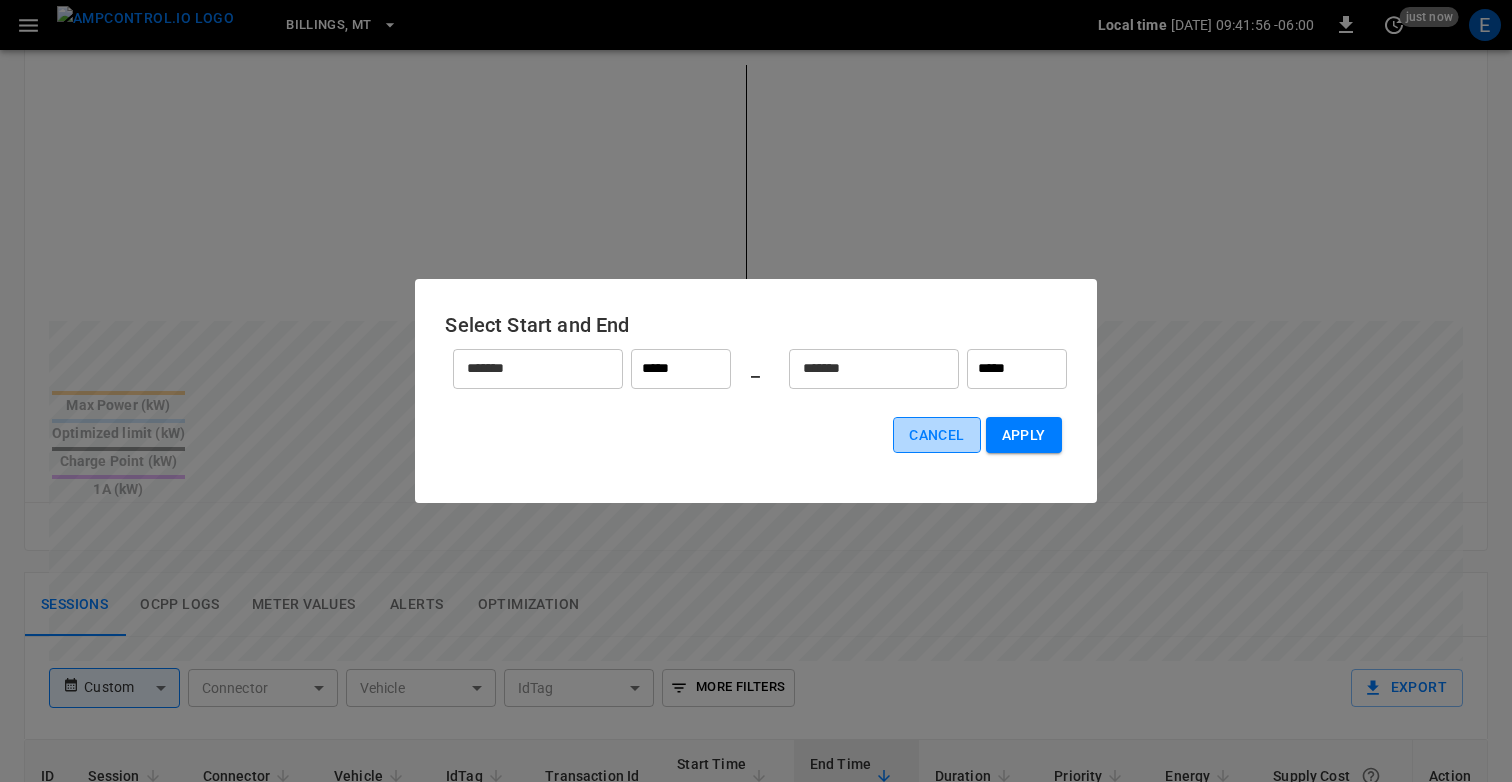 click on "Cancel" at bounding box center [936, 435] 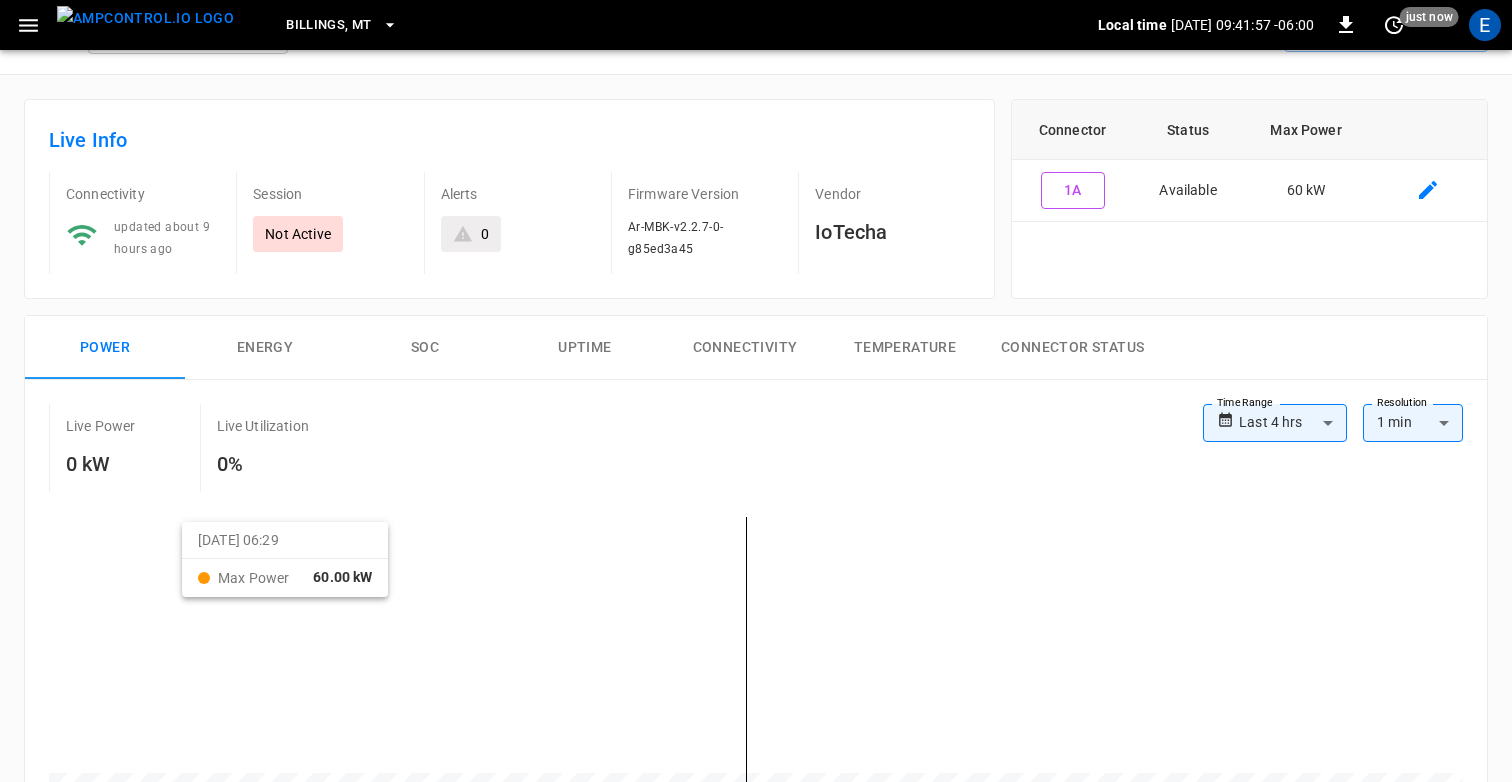 scroll, scrollTop: 6, scrollLeft: 0, axis: vertical 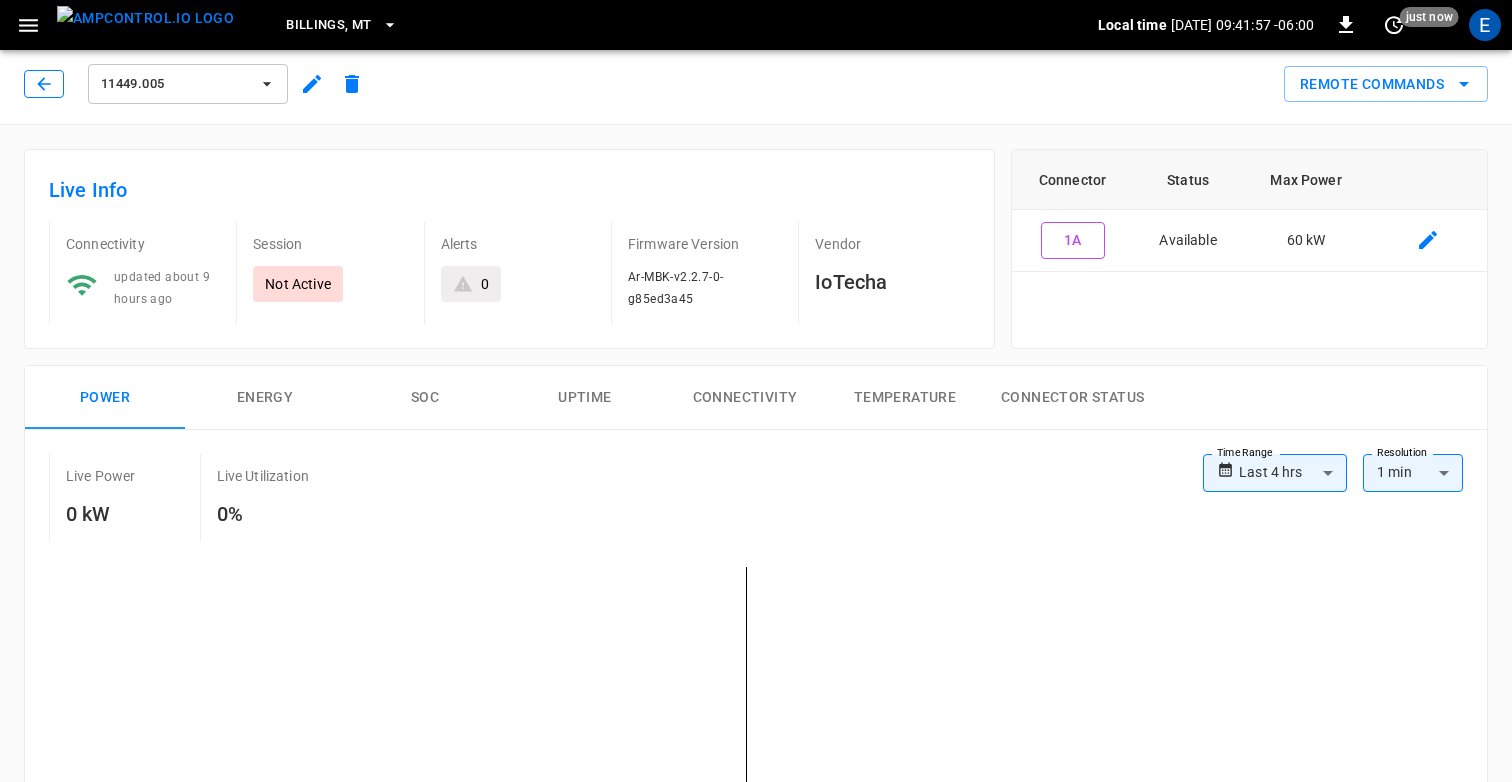 click 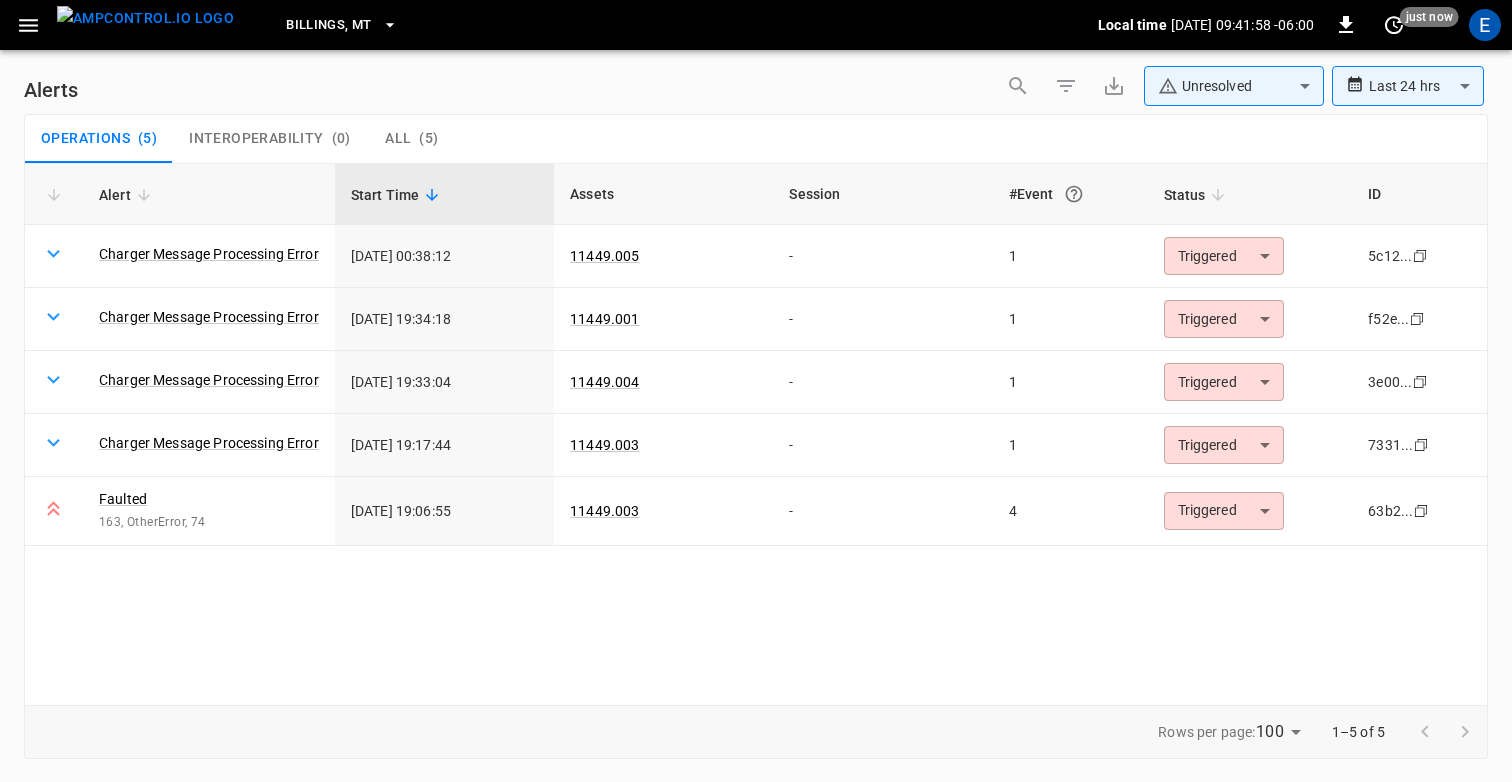 scroll, scrollTop: 0, scrollLeft: 0, axis: both 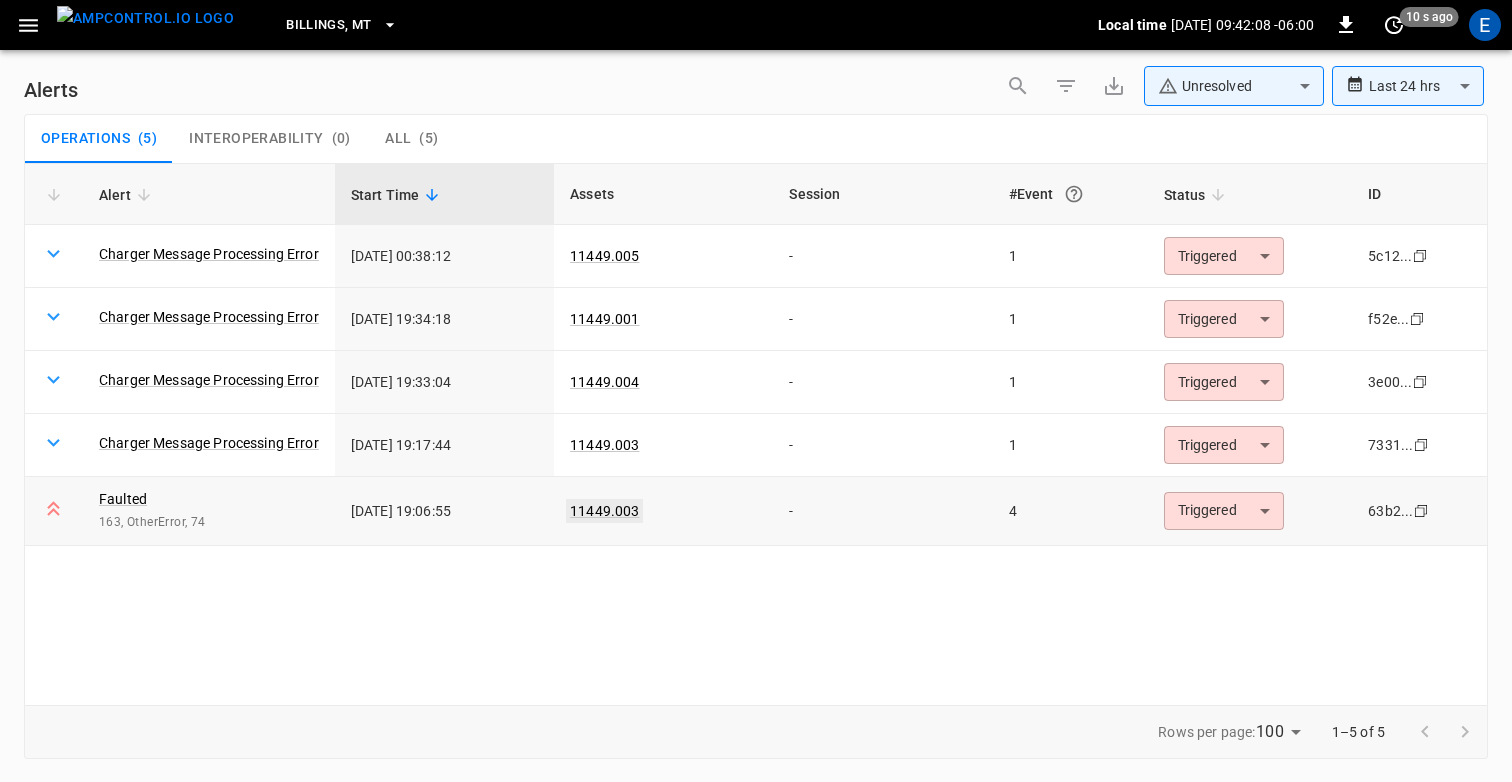 click on "11449.003" at bounding box center (604, 511) 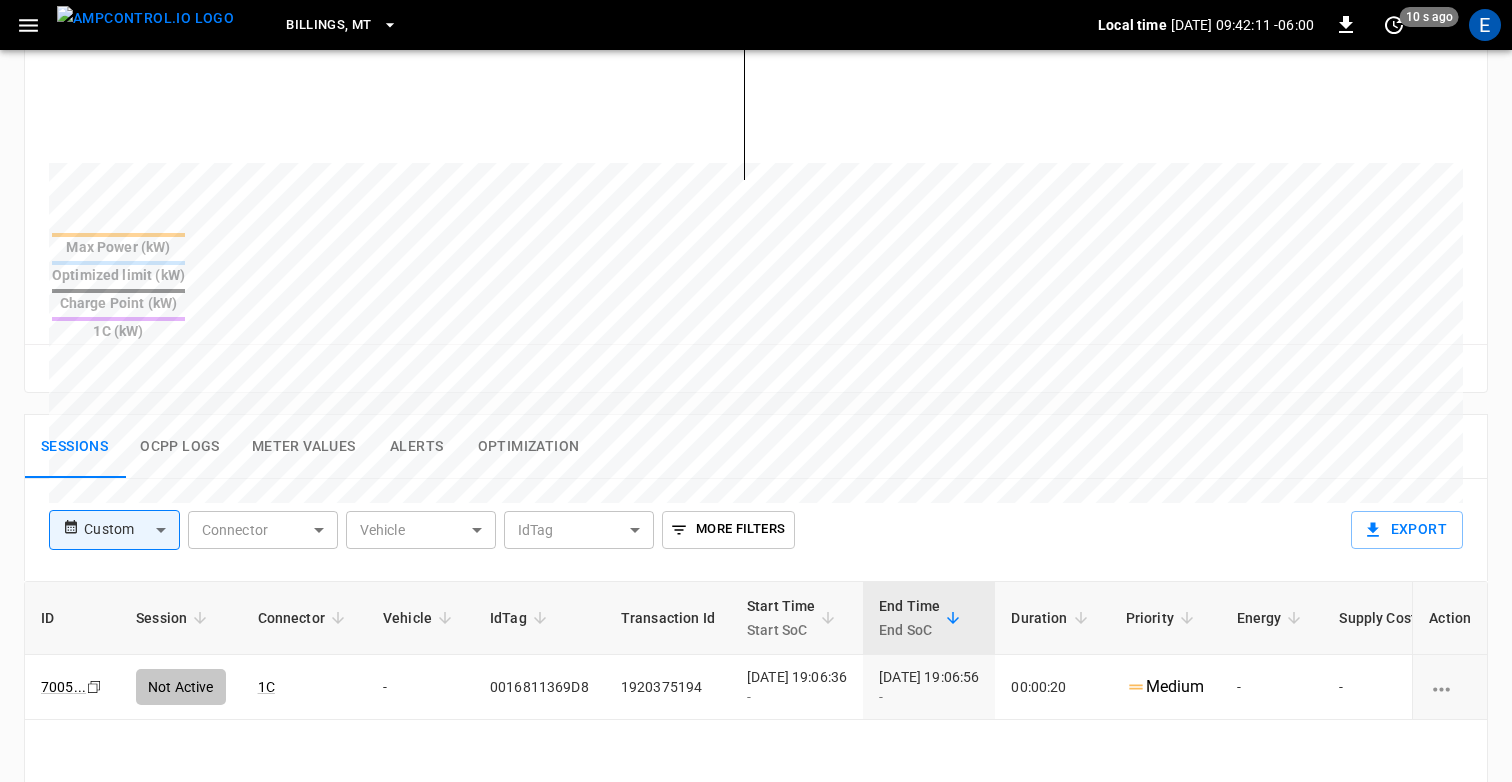 scroll, scrollTop: 722, scrollLeft: 0, axis: vertical 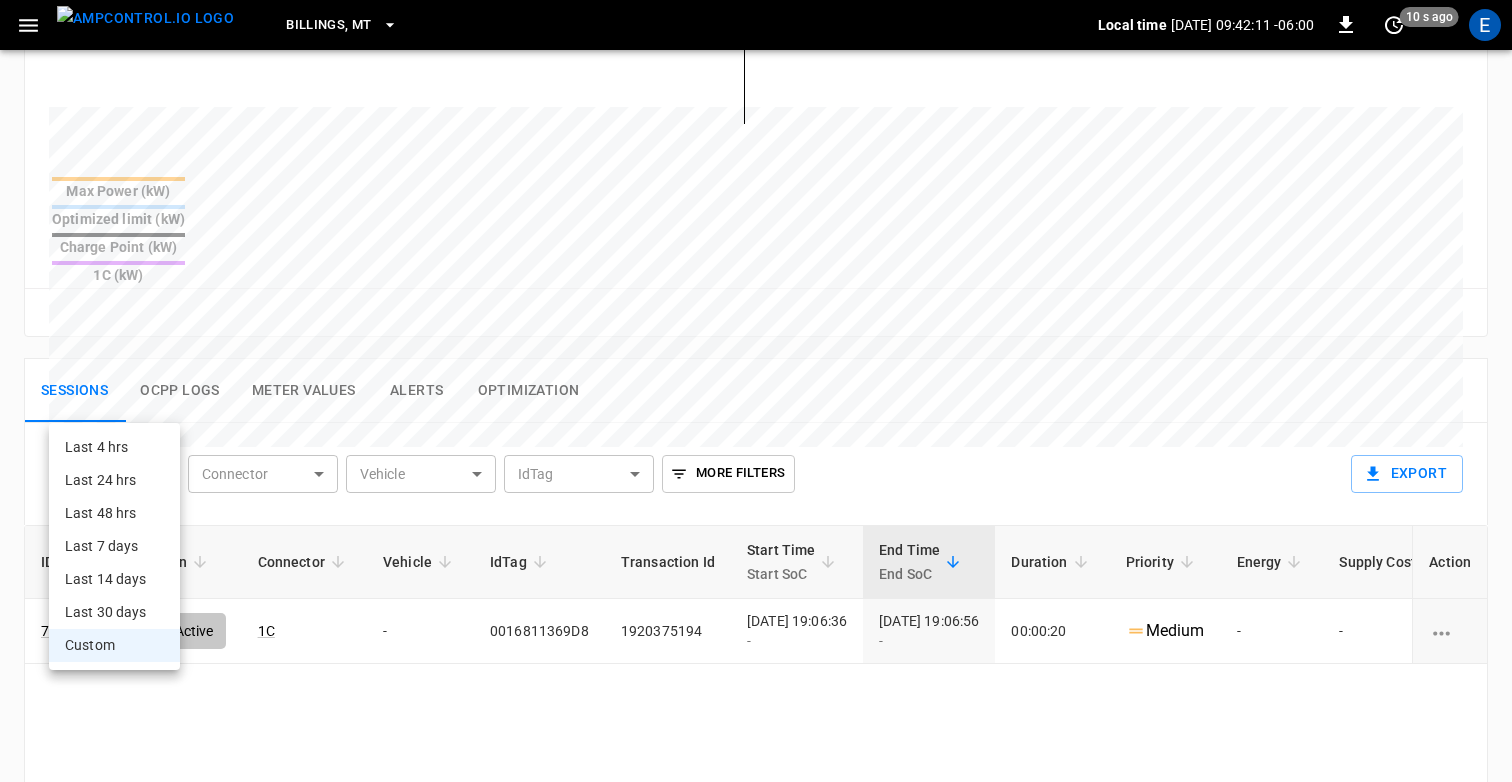 click on "**********" at bounding box center [756, 214] 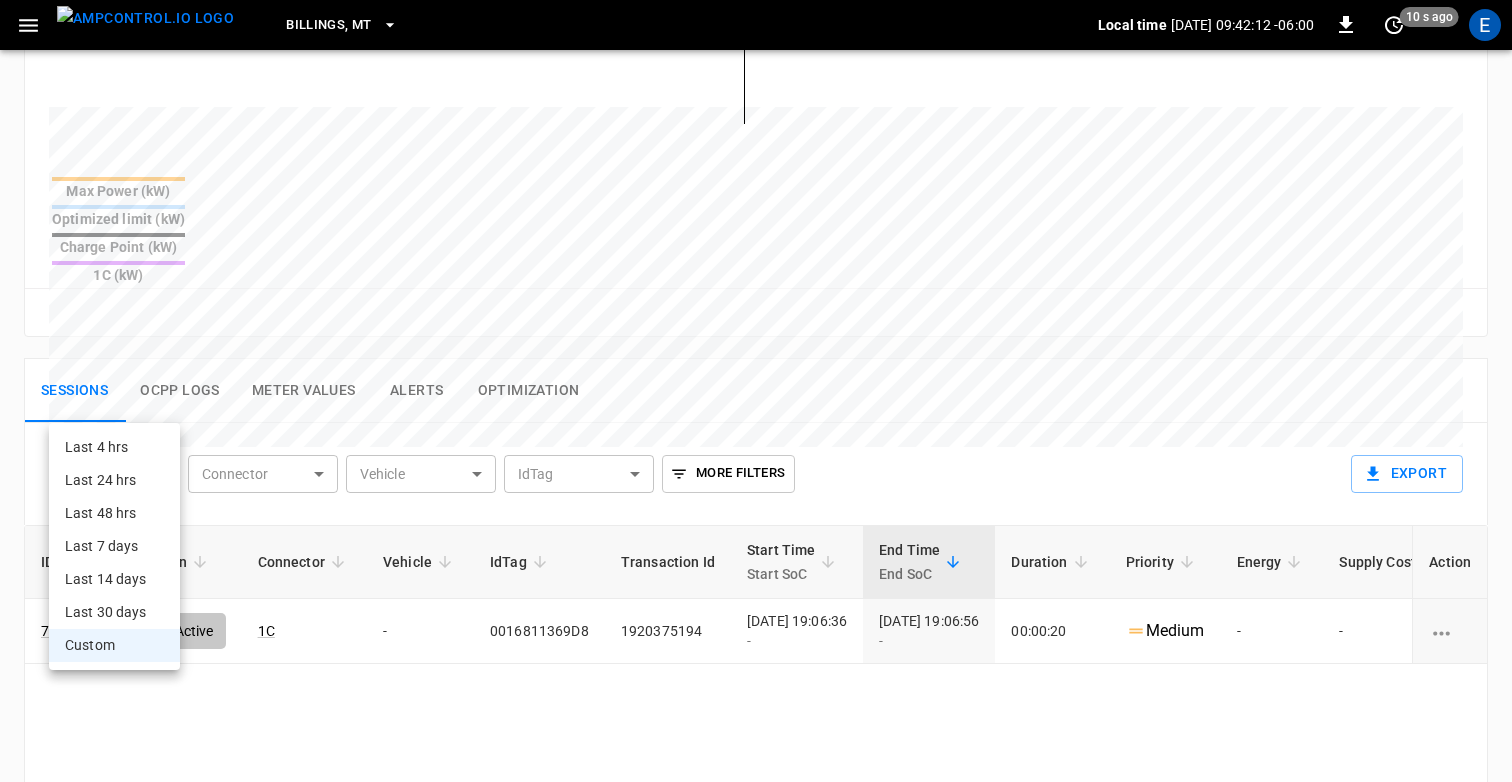 click on "Custom" at bounding box center [114, 645] 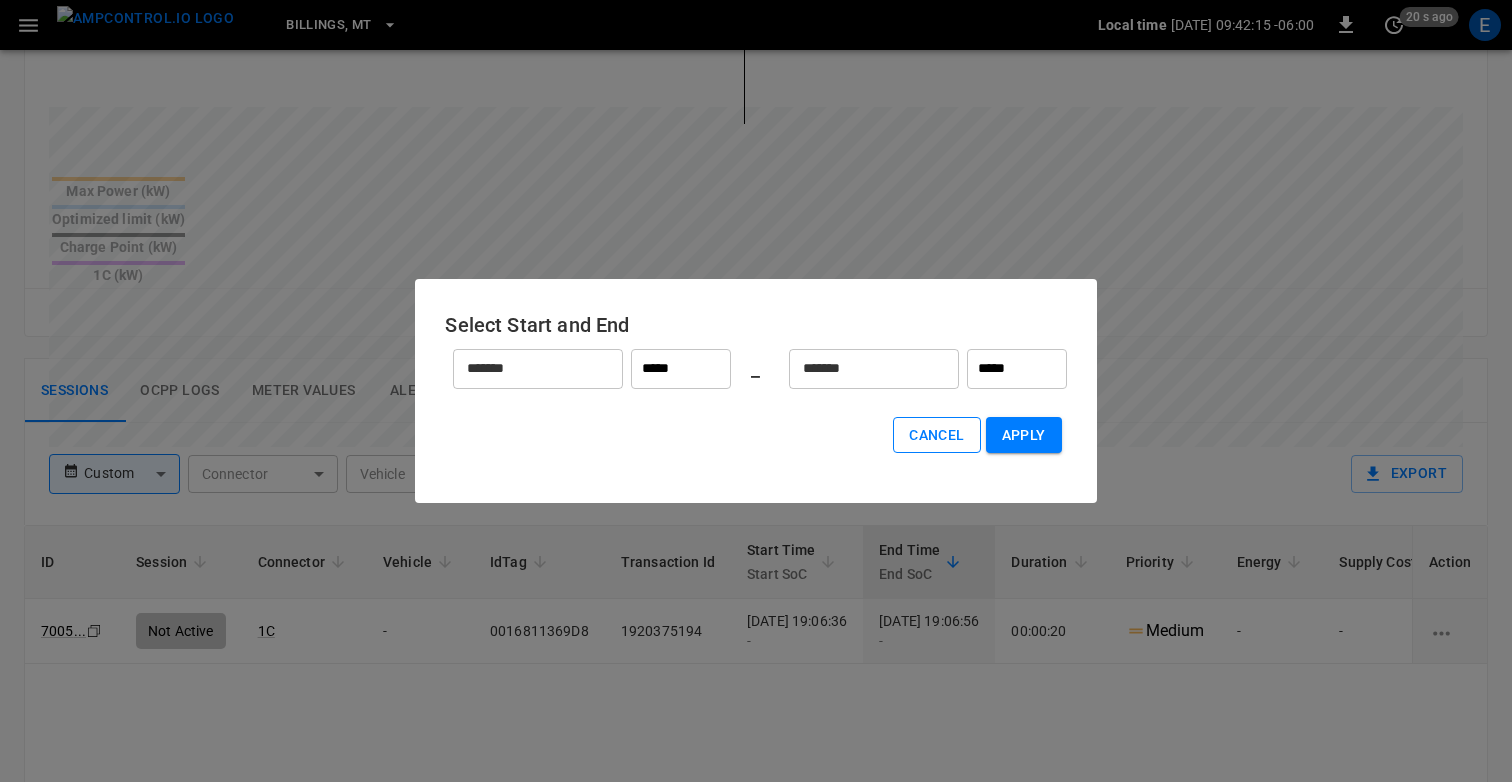 click on "Cancel" at bounding box center [936, 435] 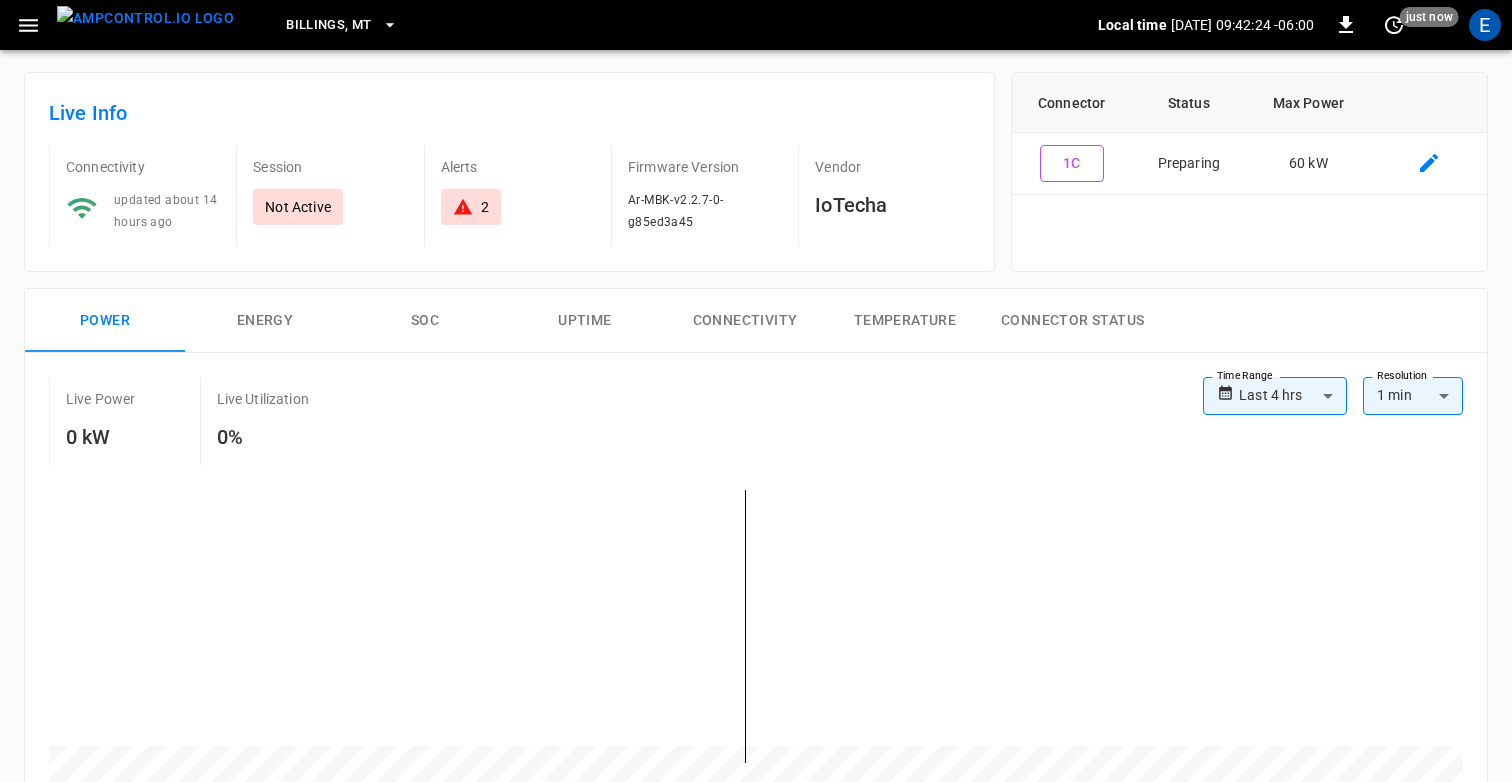 scroll, scrollTop: 0, scrollLeft: 0, axis: both 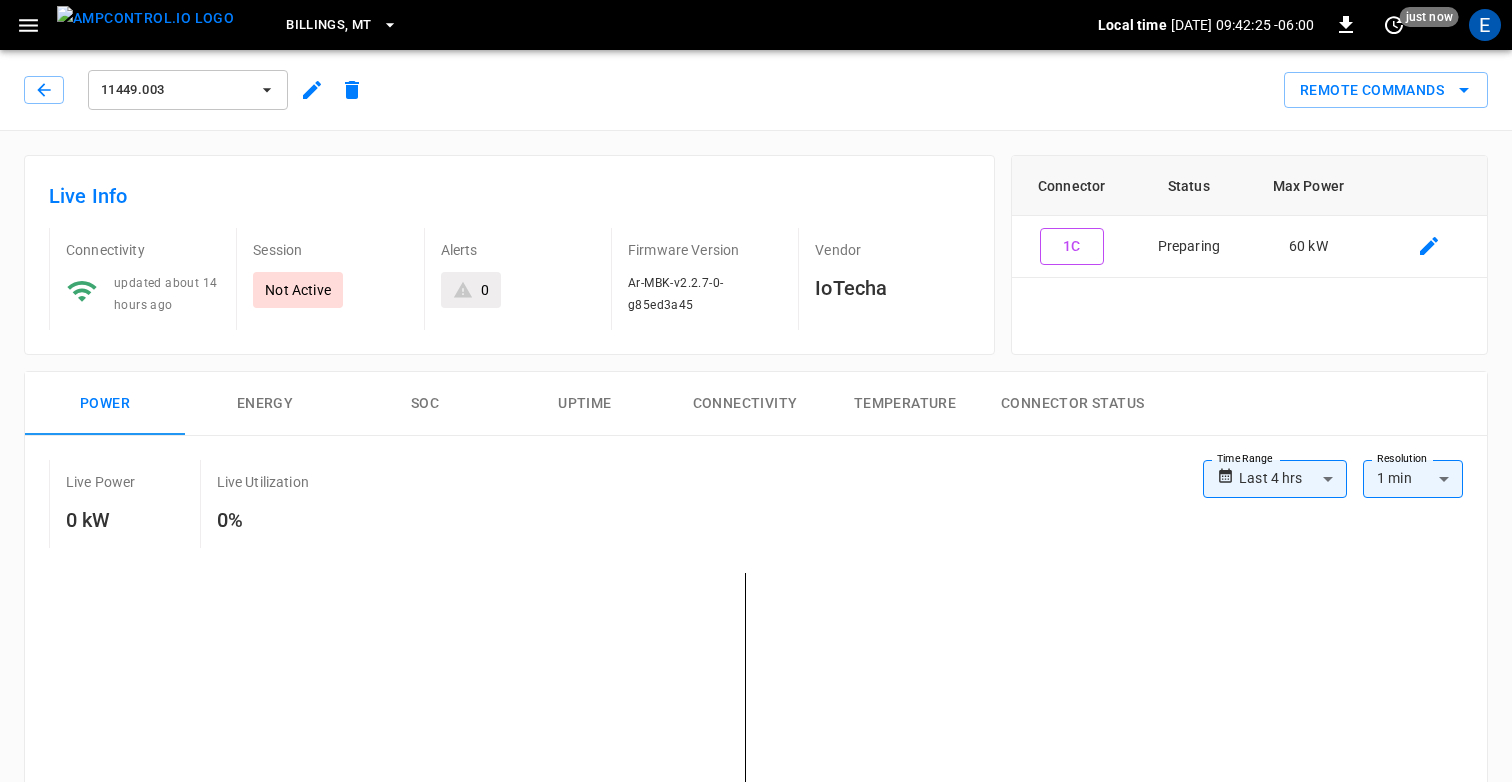 click on "E" at bounding box center [1485, 25] 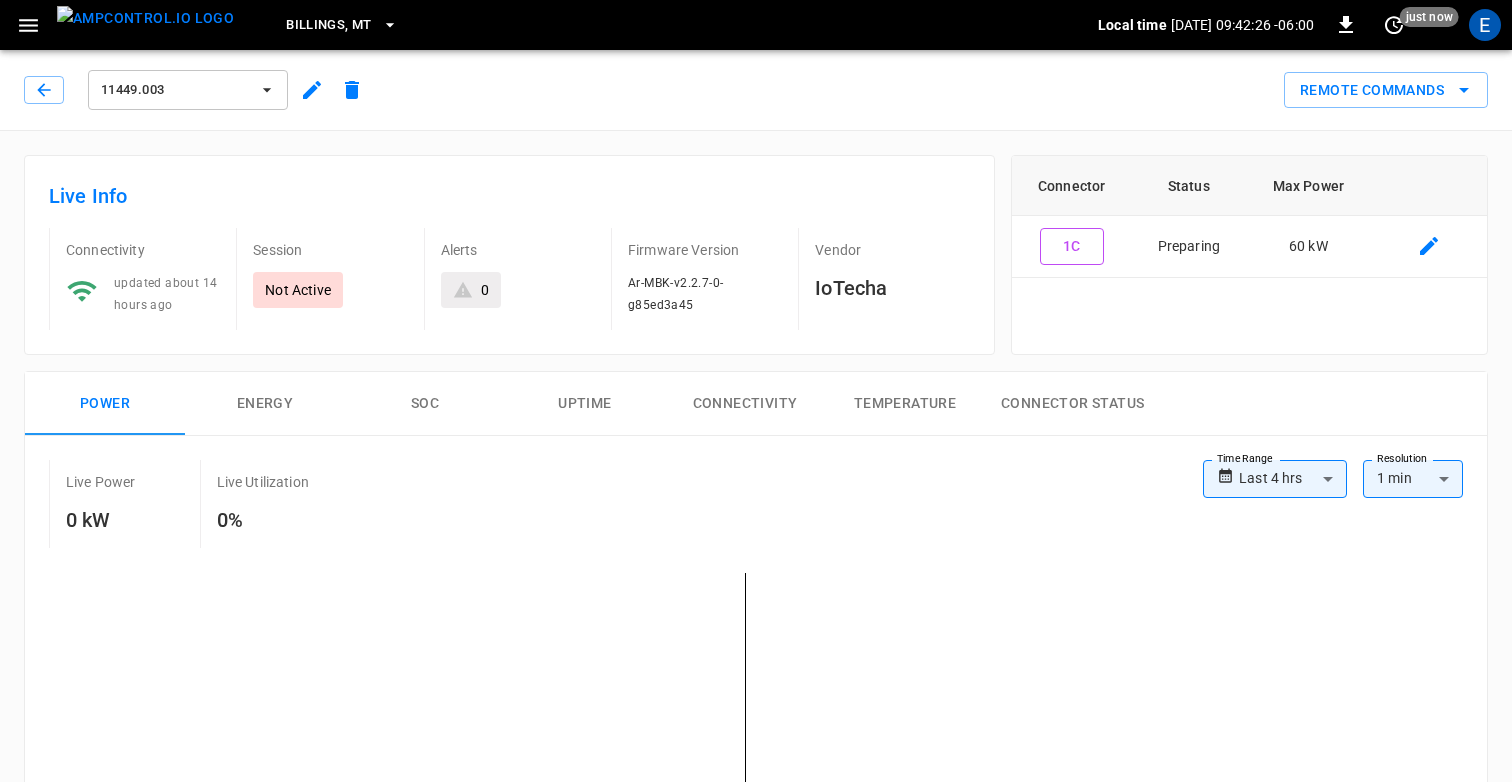 click on "E" at bounding box center [1485, 25] 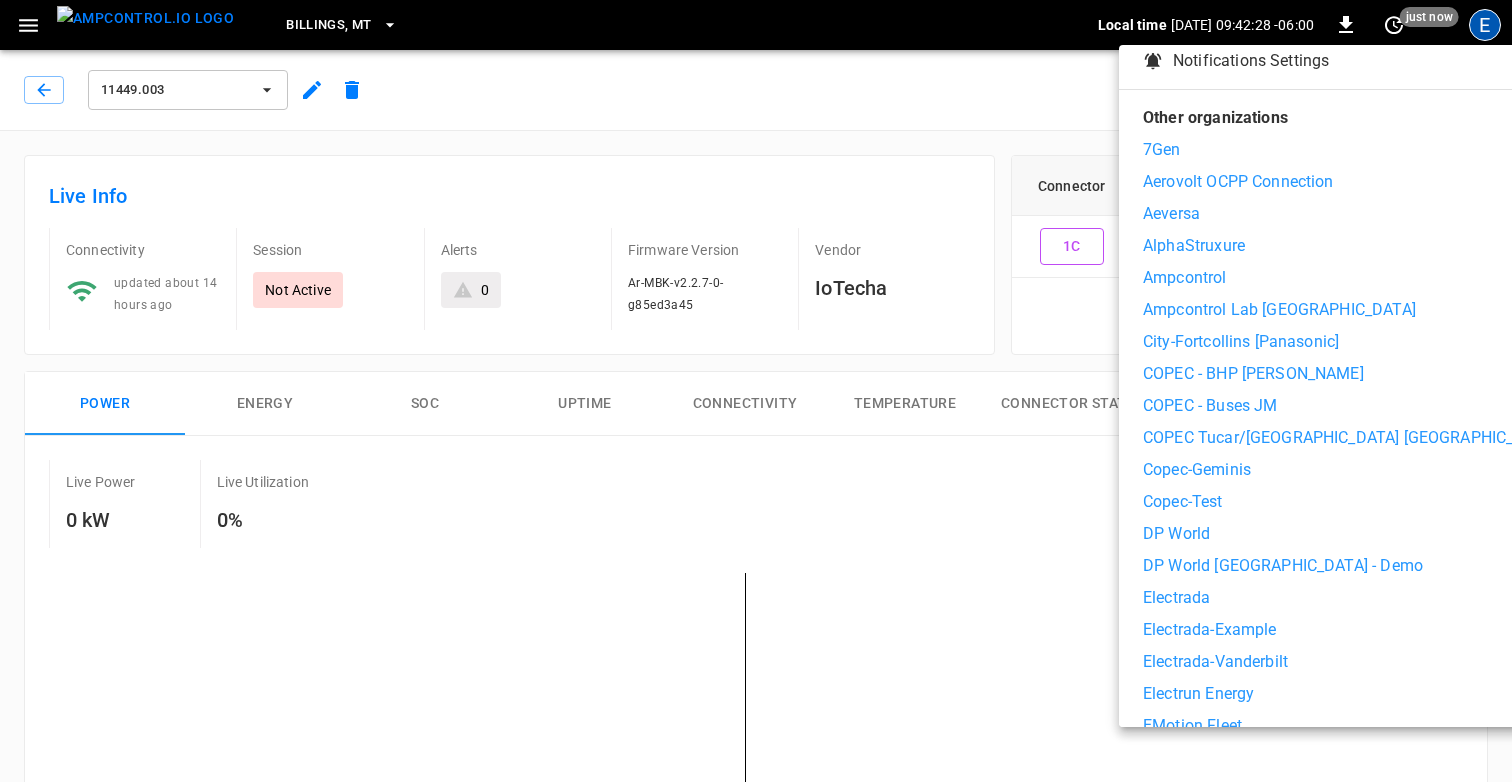 scroll, scrollTop: 253, scrollLeft: 0, axis: vertical 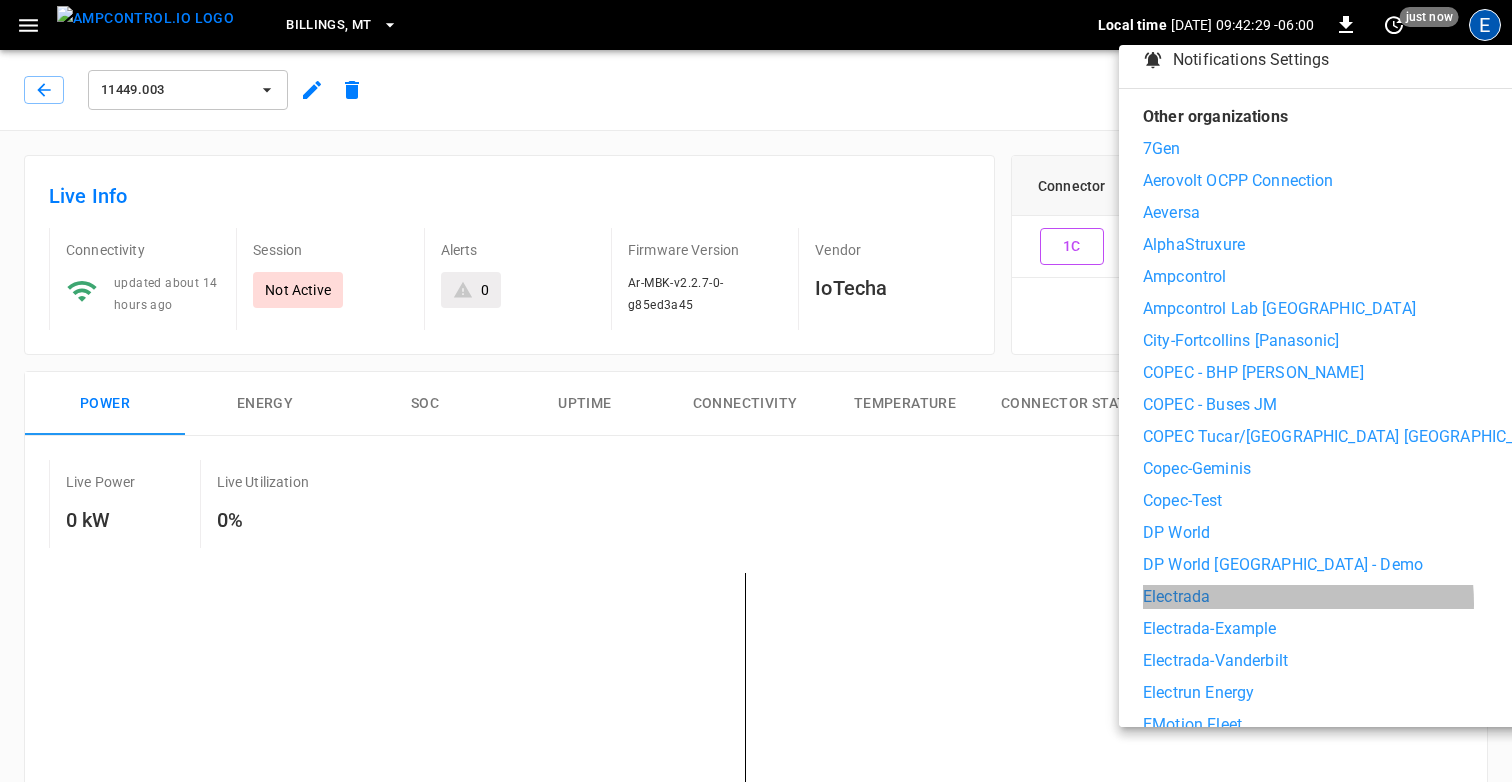 click on "Electrada" at bounding box center (1350, 597) 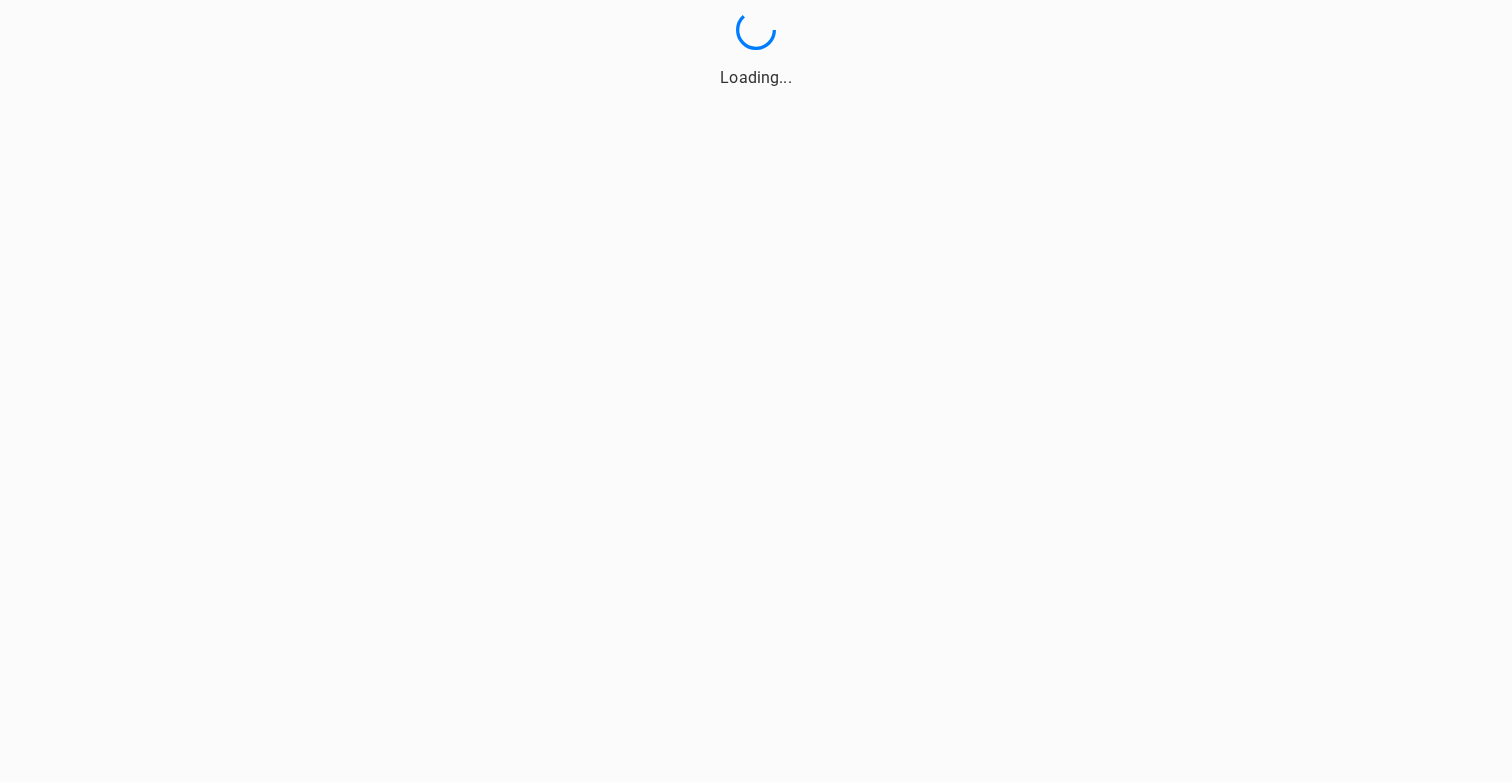 scroll, scrollTop: 0, scrollLeft: 0, axis: both 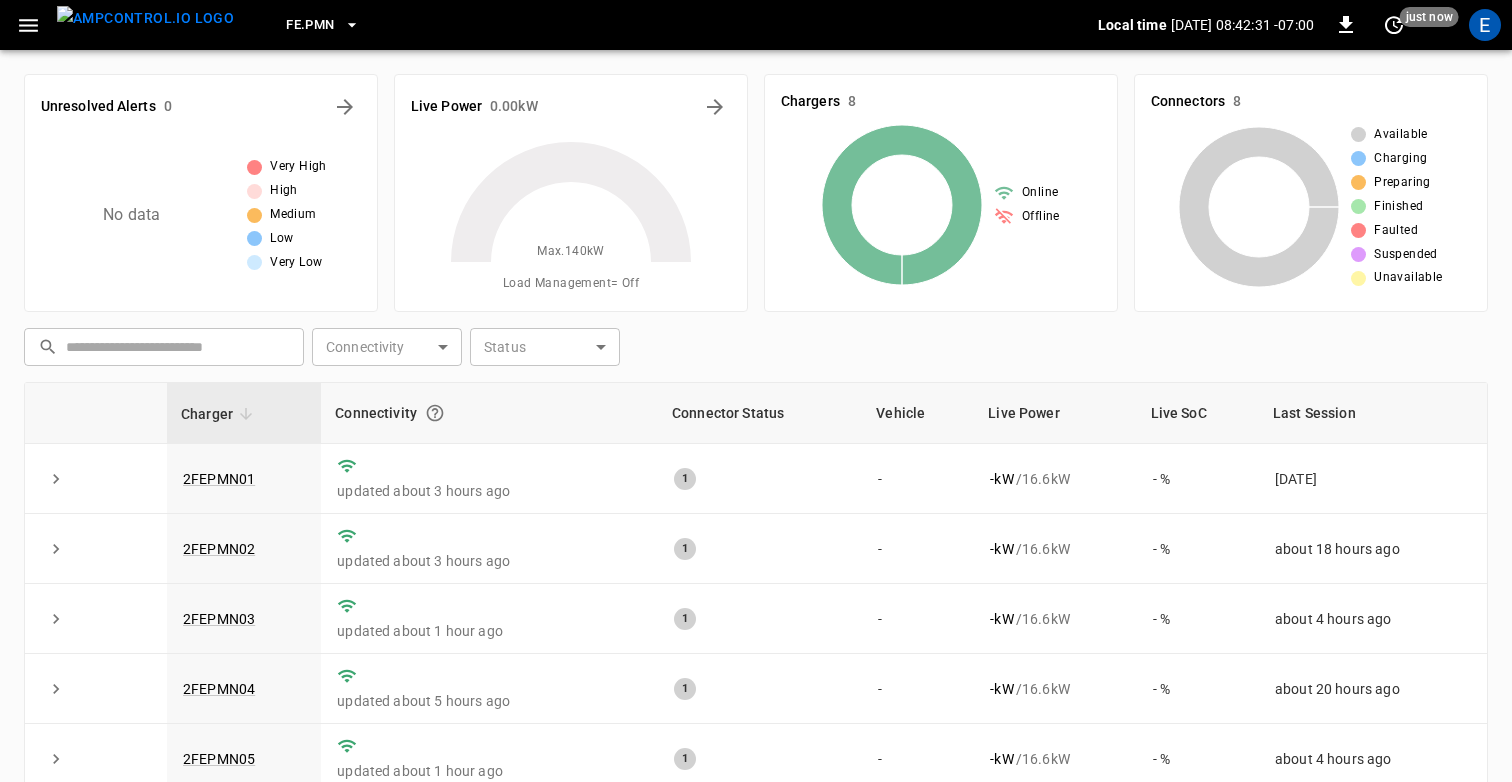 click 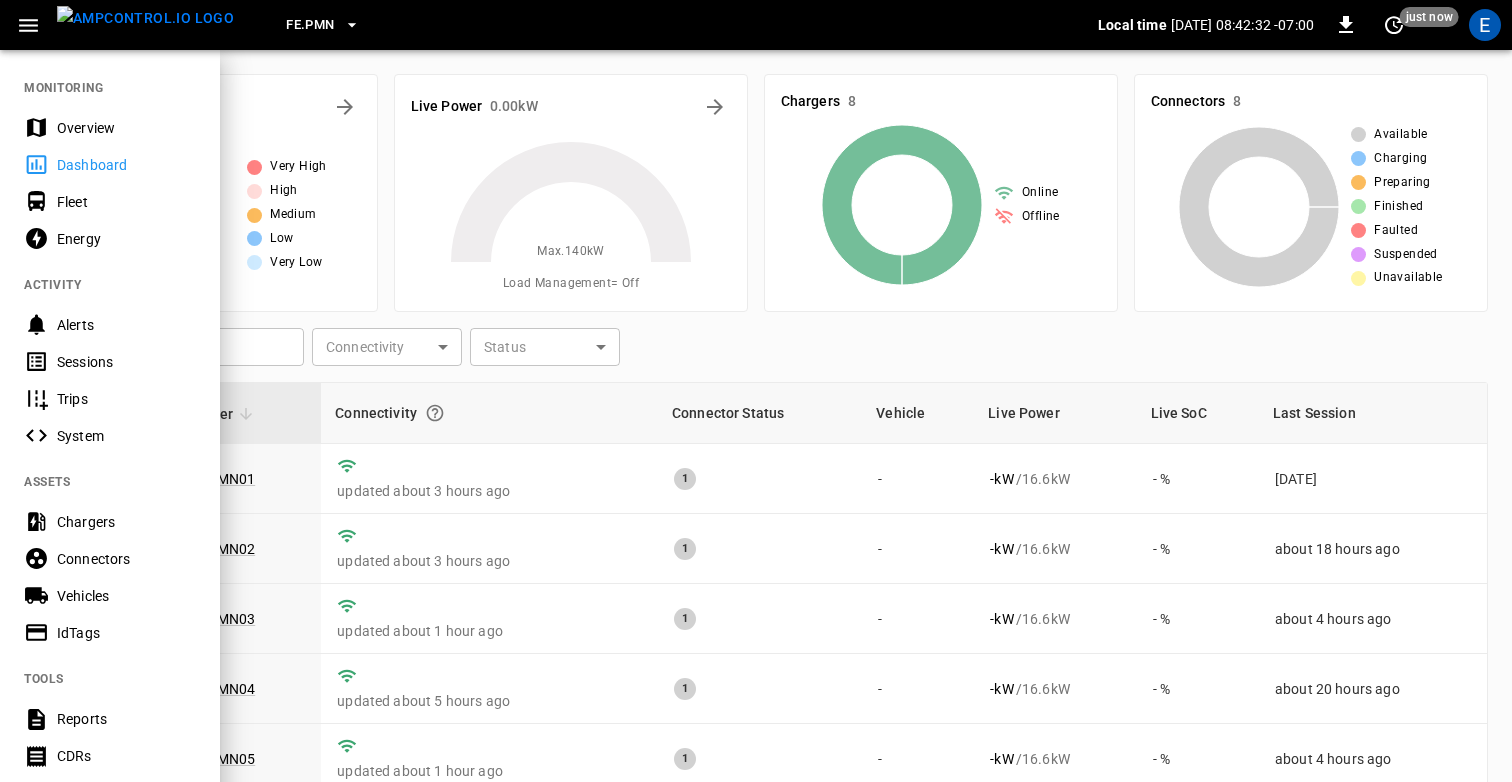 click on "Overview" at bounding box center [126, 128] 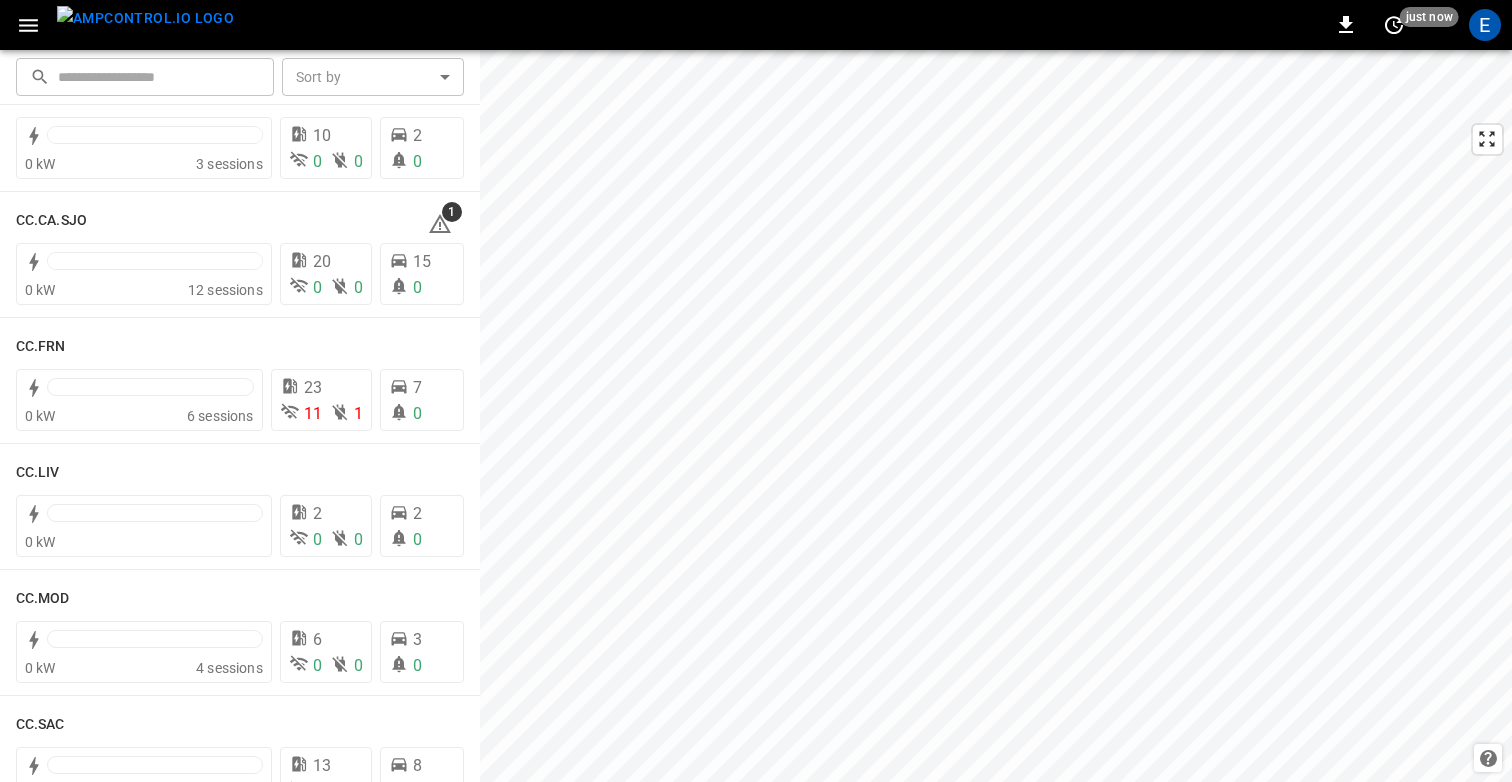 scroll, scrollTop: 909, scrollLeft: 0, axis: vertical 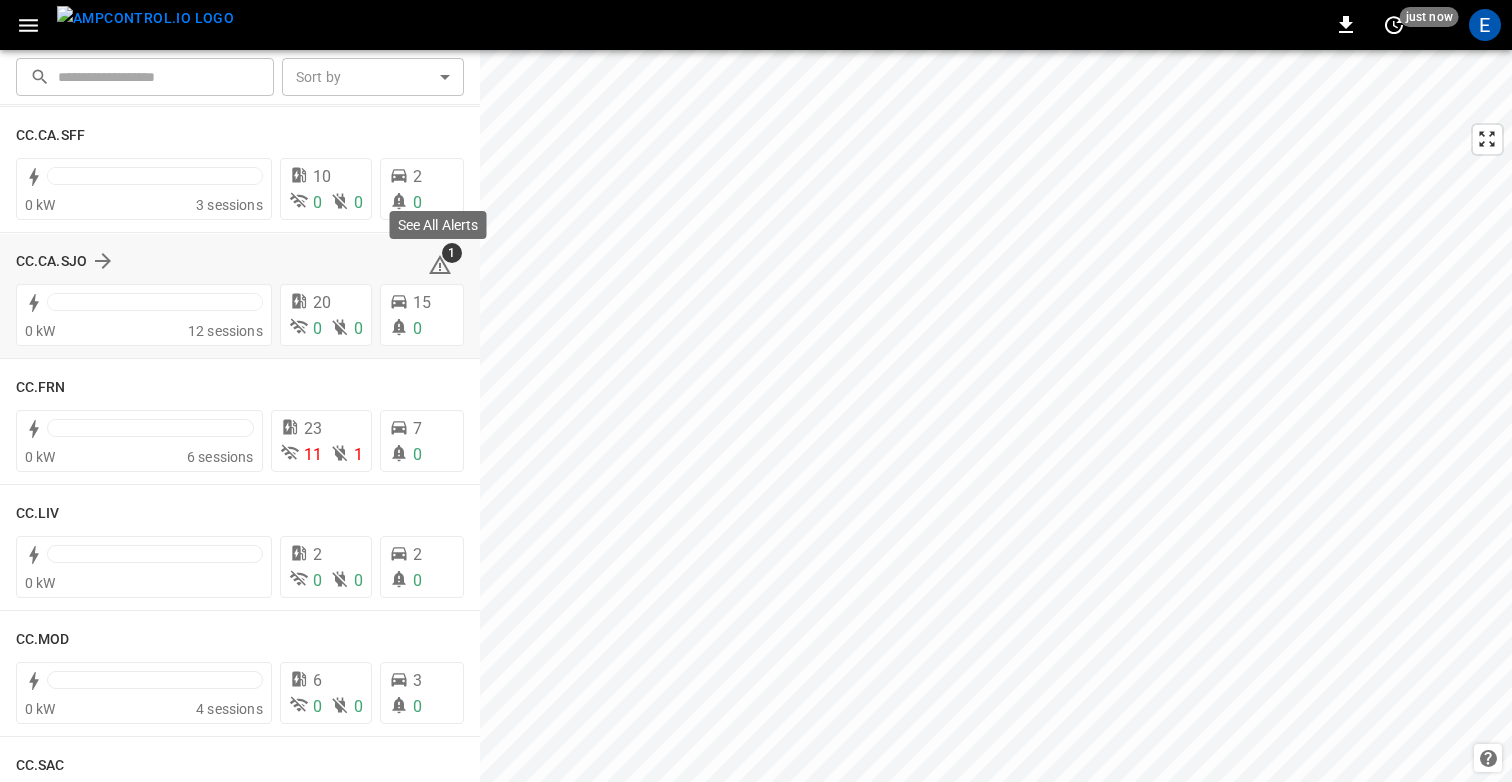 click on "1" at bounding box center (452, 253) 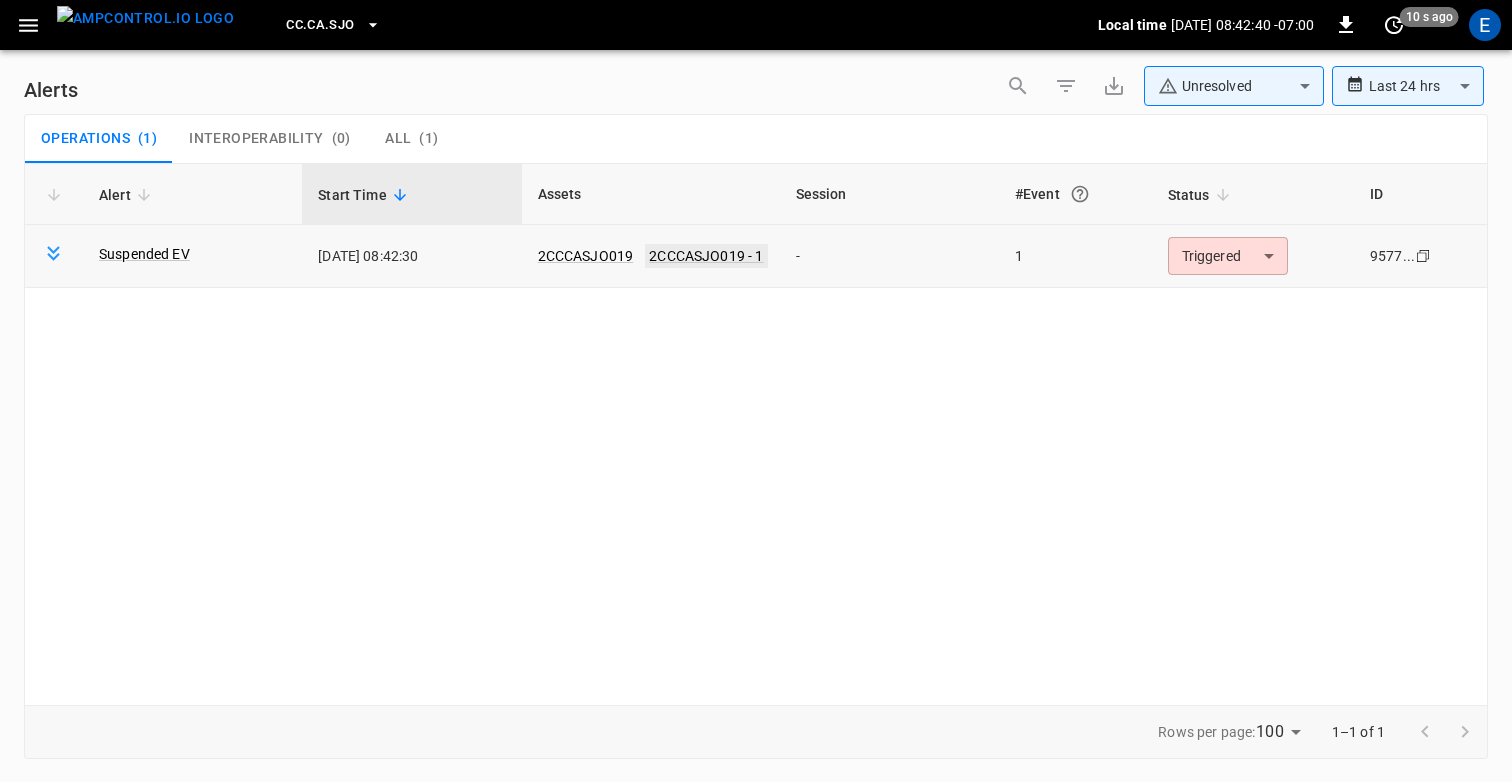 click on "2CCCASJO019 - 1" at bounding box center [706, 256] 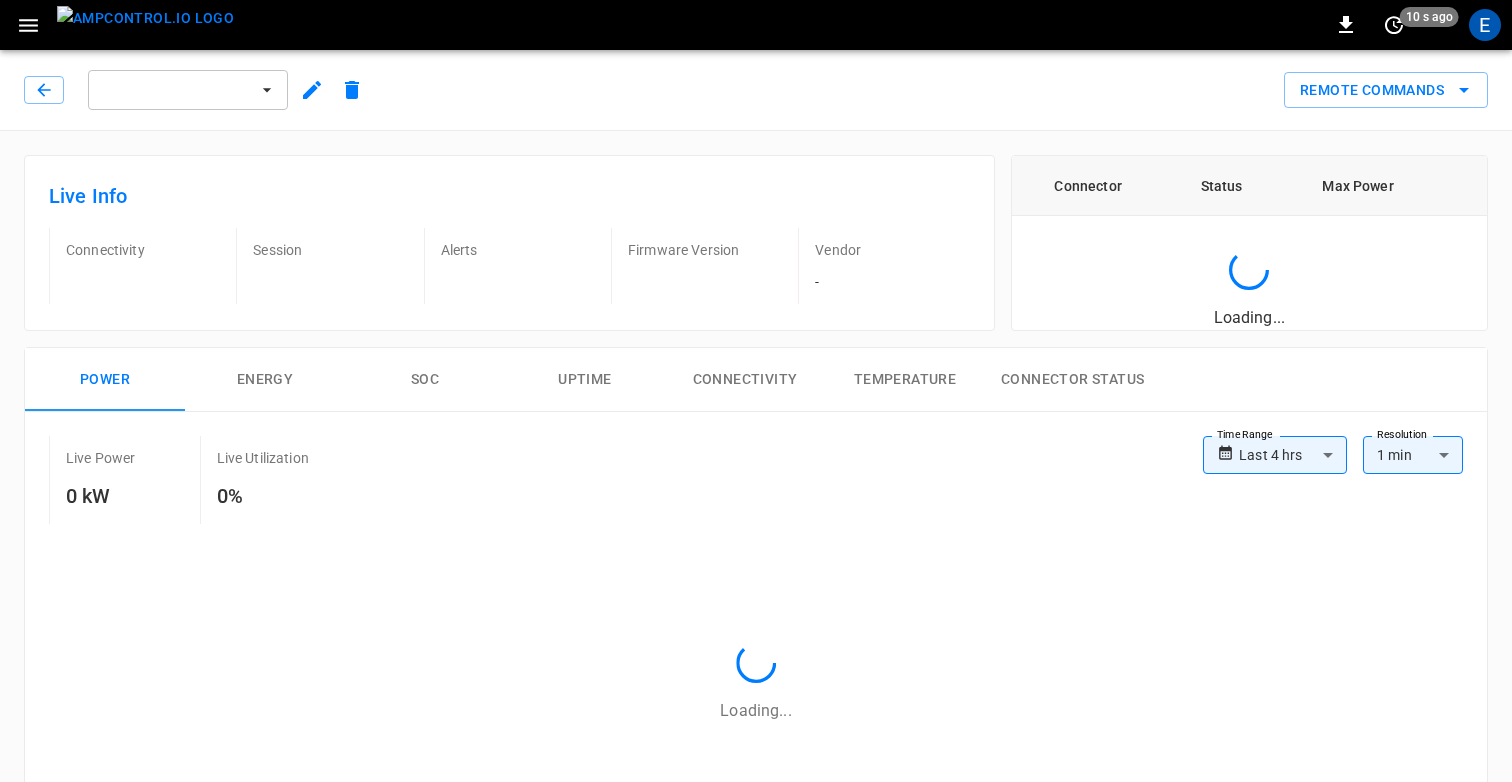 type on "**********" 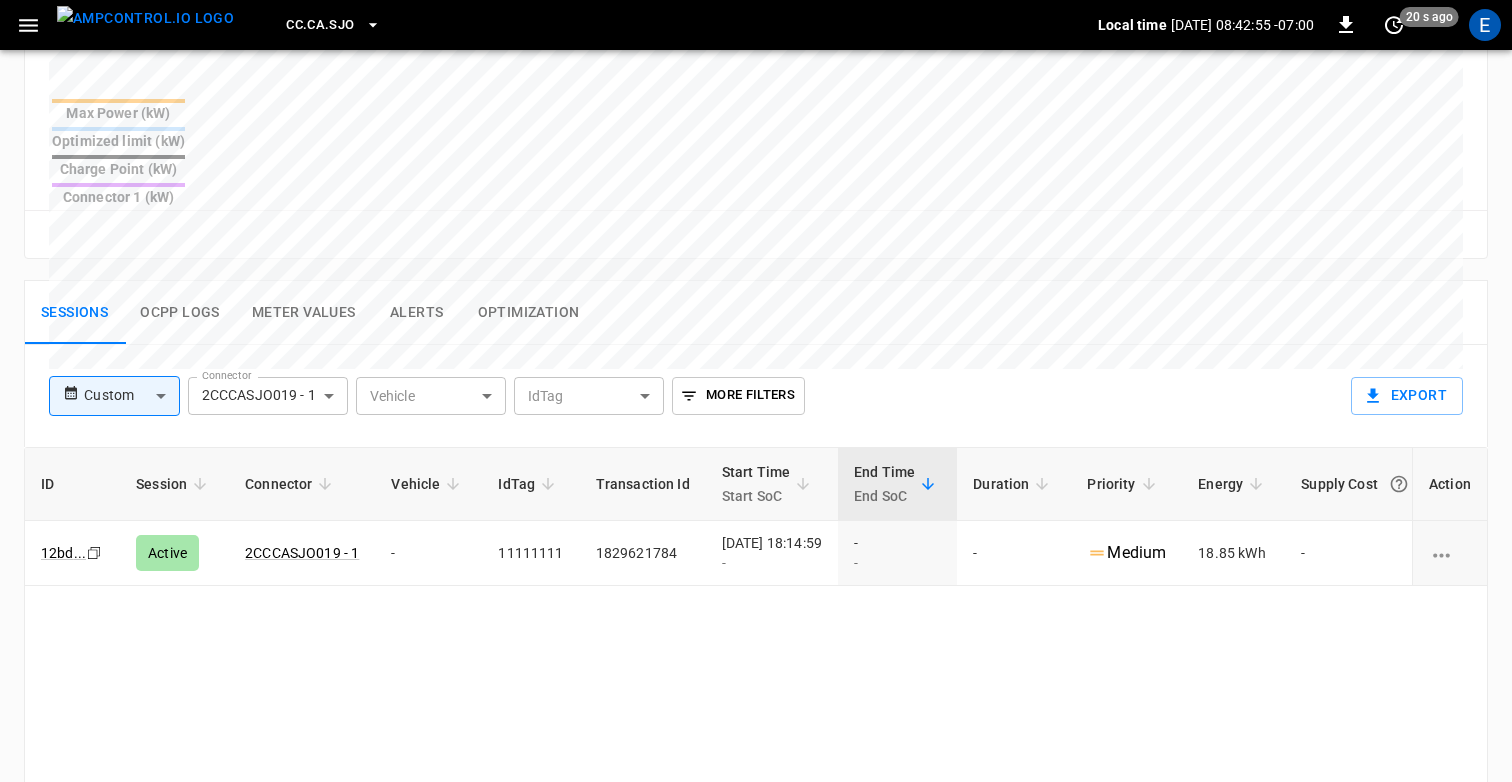 scroll, scrollTop: 816, scrollLeft: 0, axis: vertical 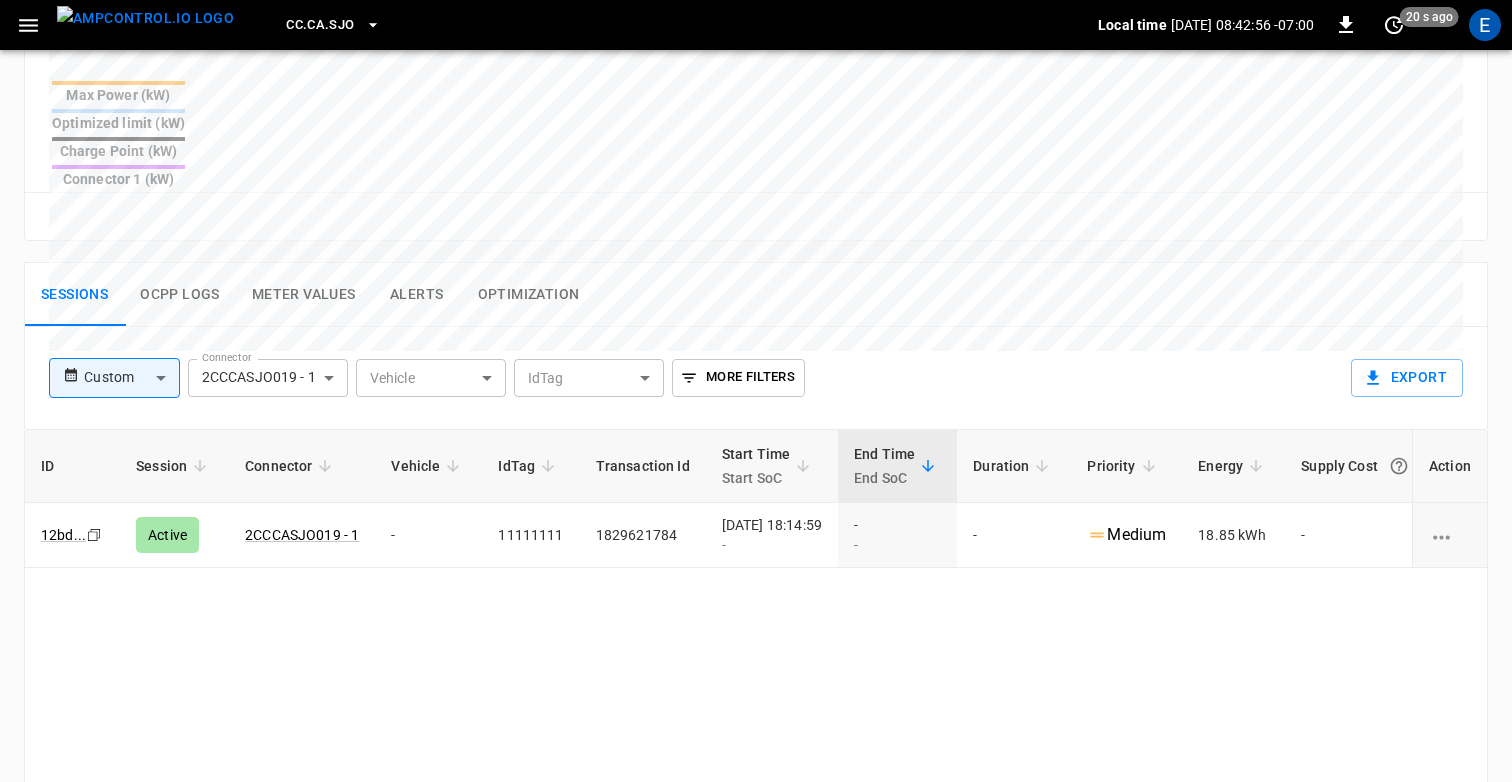 click on "**********" at bounding box center (756, 119) 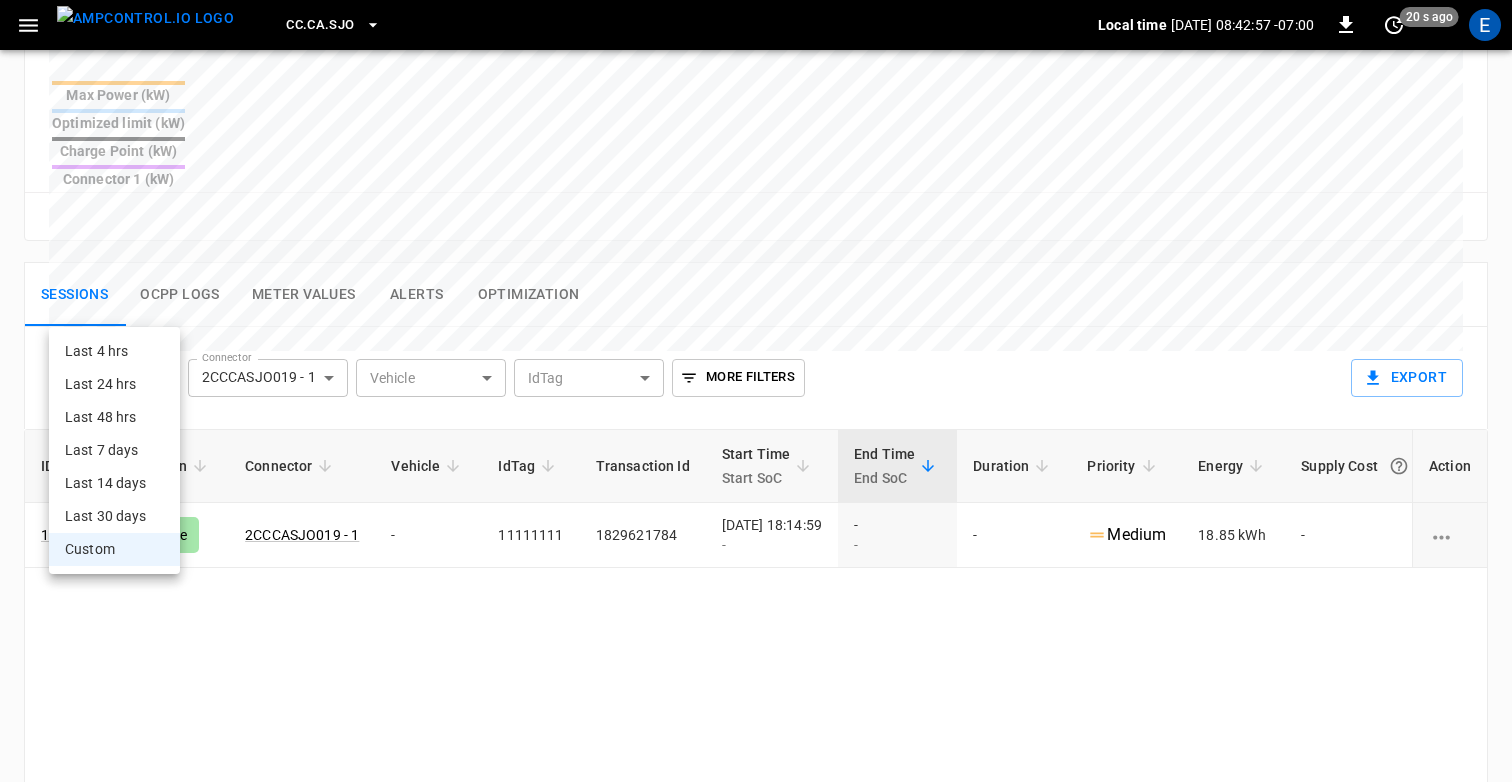 click on "Custom" at bounding box center (114, 549) 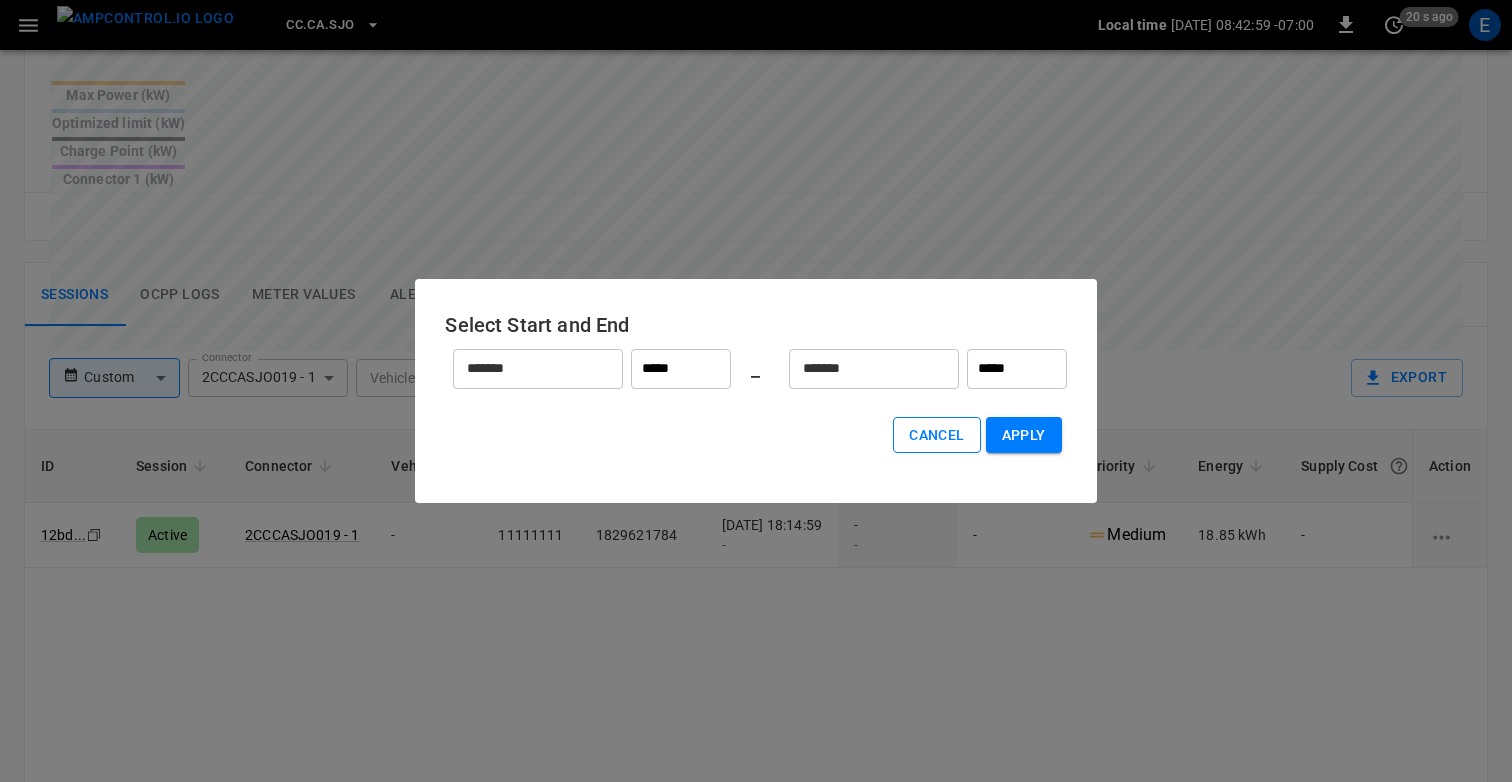 click on "Cancel" at bounding box center (936, 435) 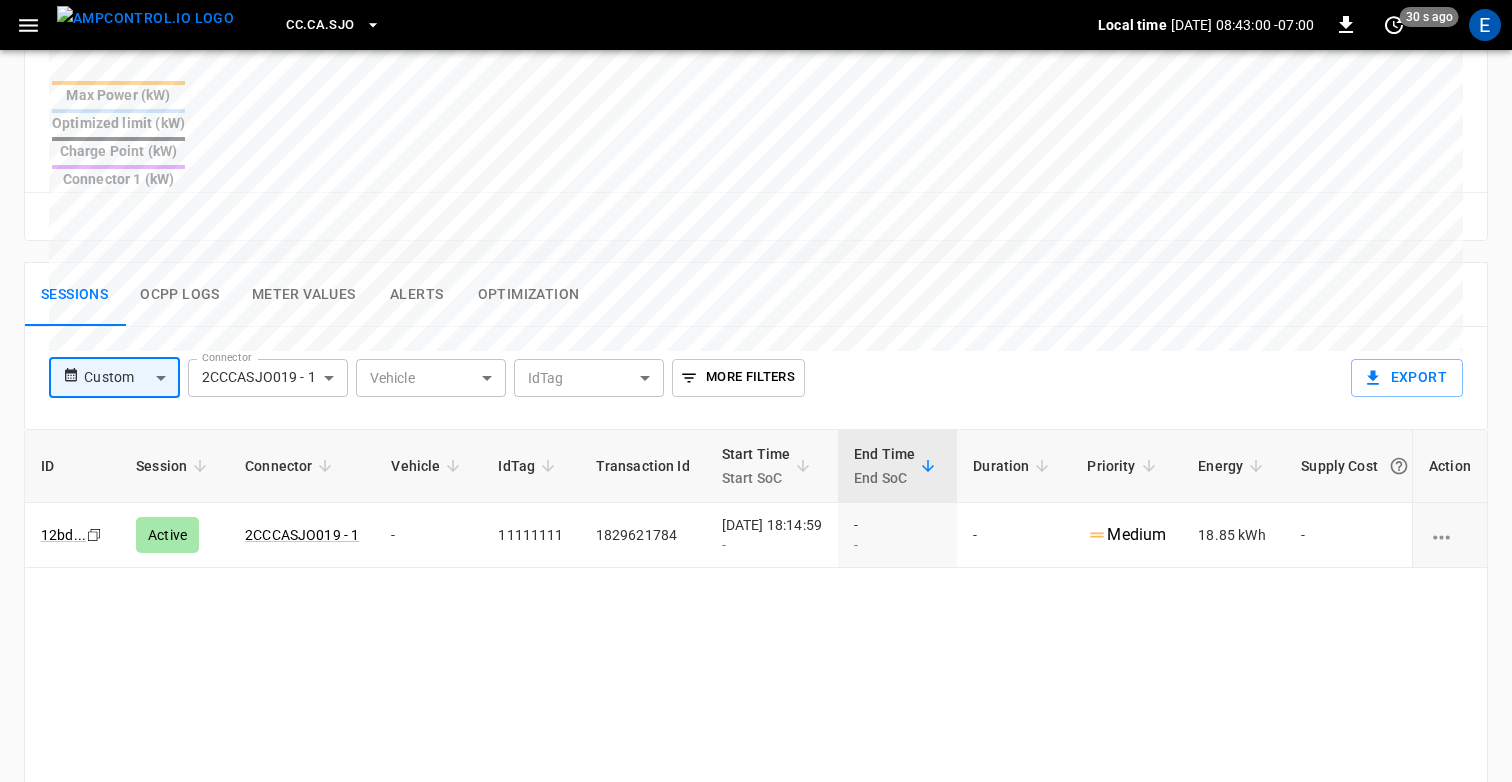click on "Sessions Ocpp logs Meter Values Alerts Optimization" at bounding box center [756, 295] 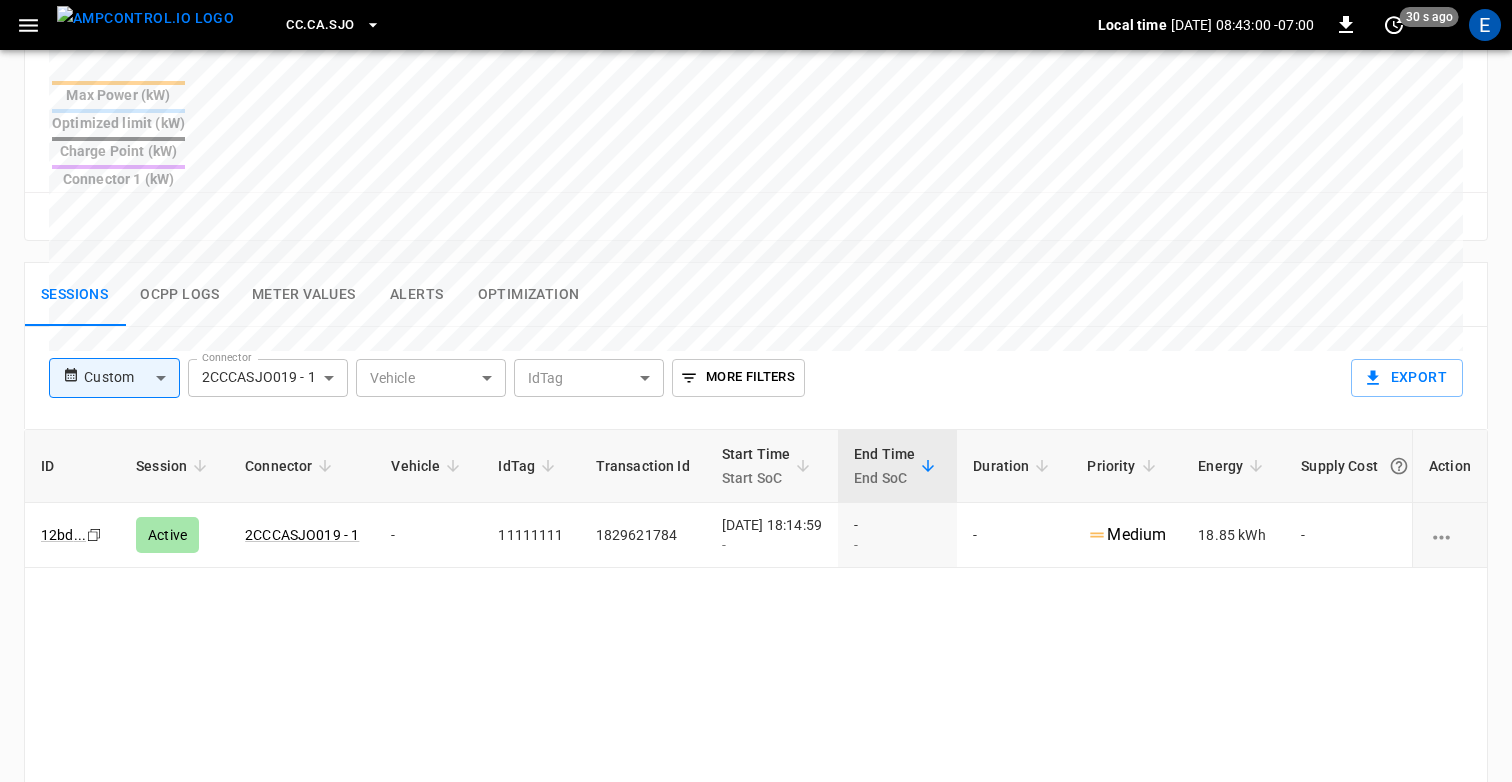 scroll, scrollTop: 0, scrollLeft: 0, axis: both 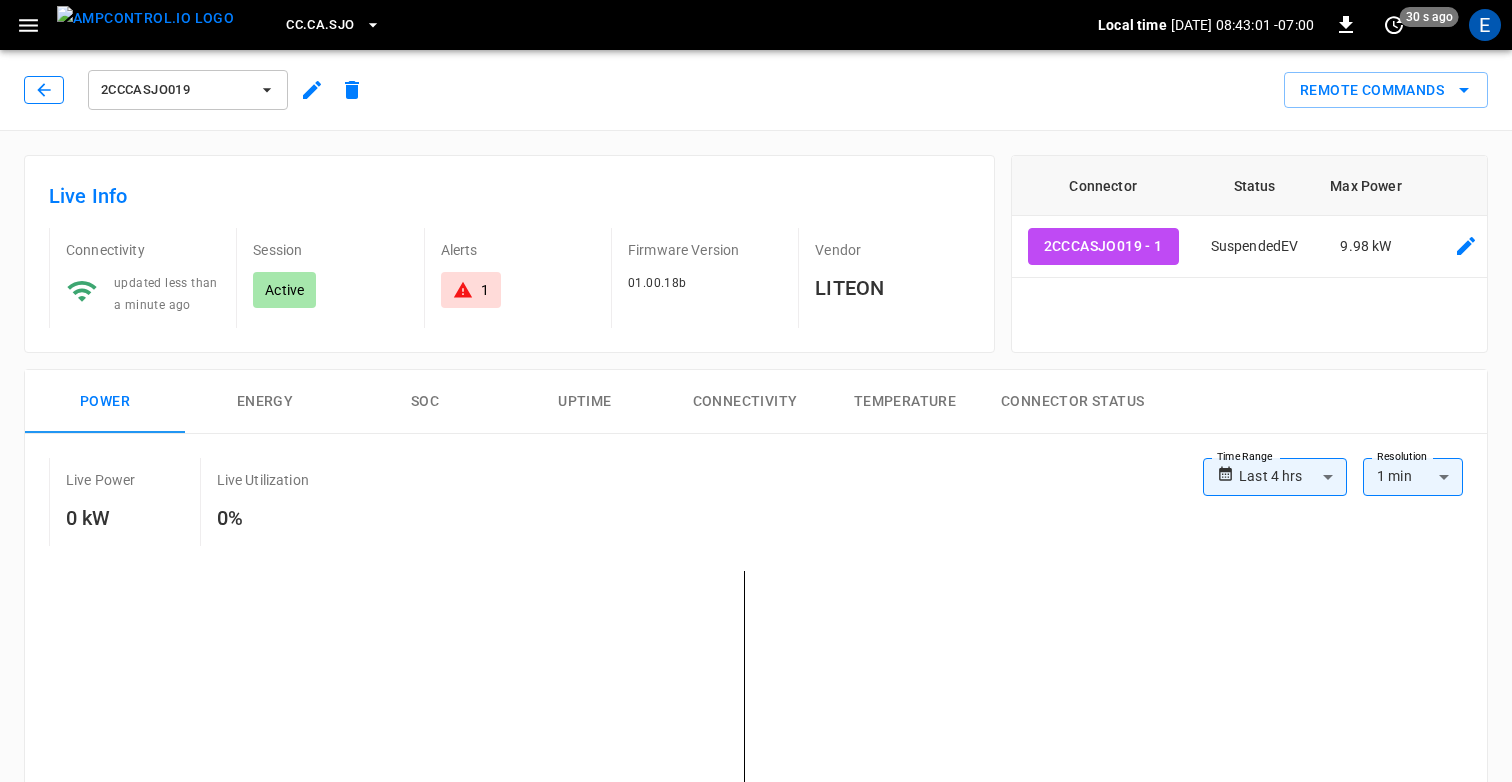 click at bounding box center (44, 90) 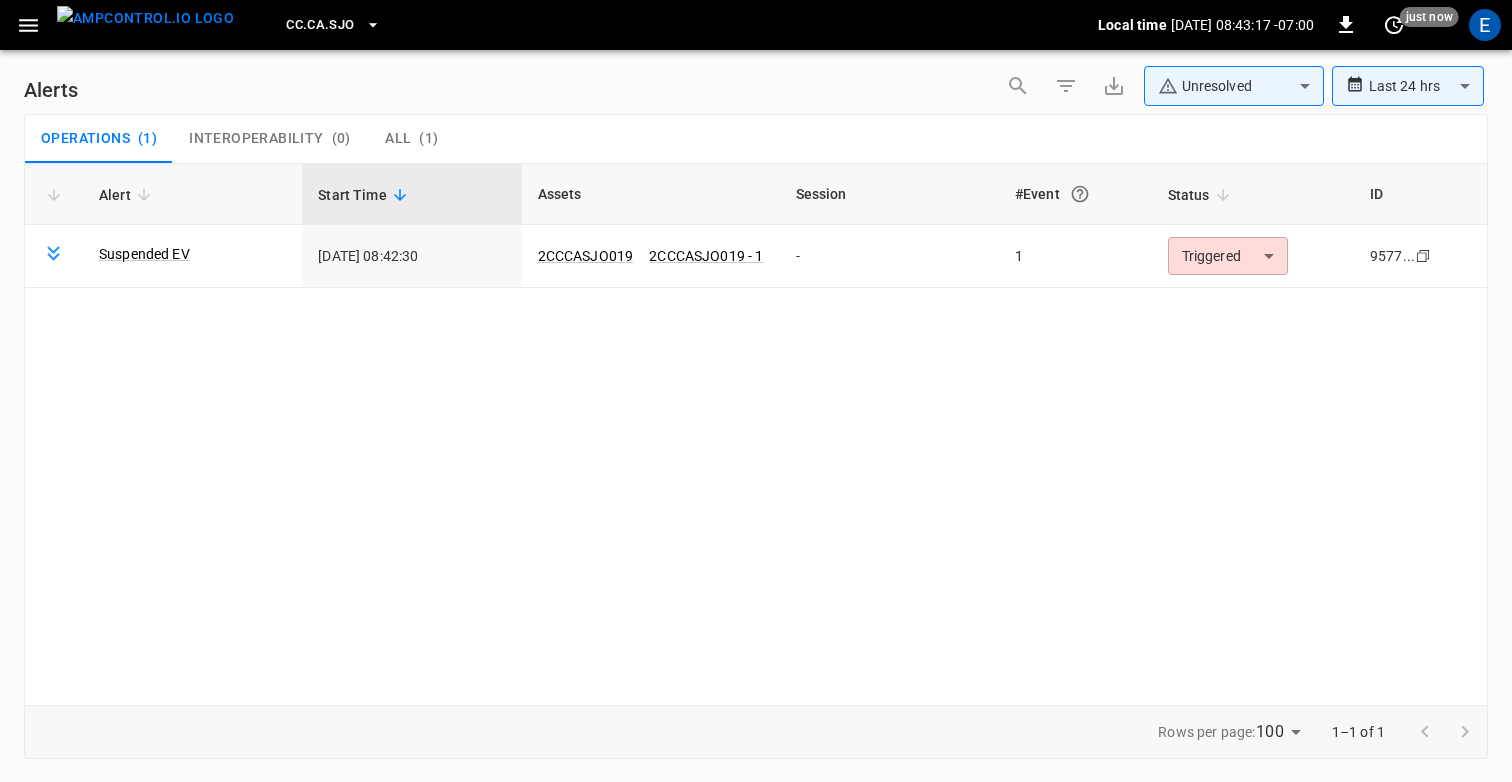 click on "Suspended EV" at bounding box center [144, 254] 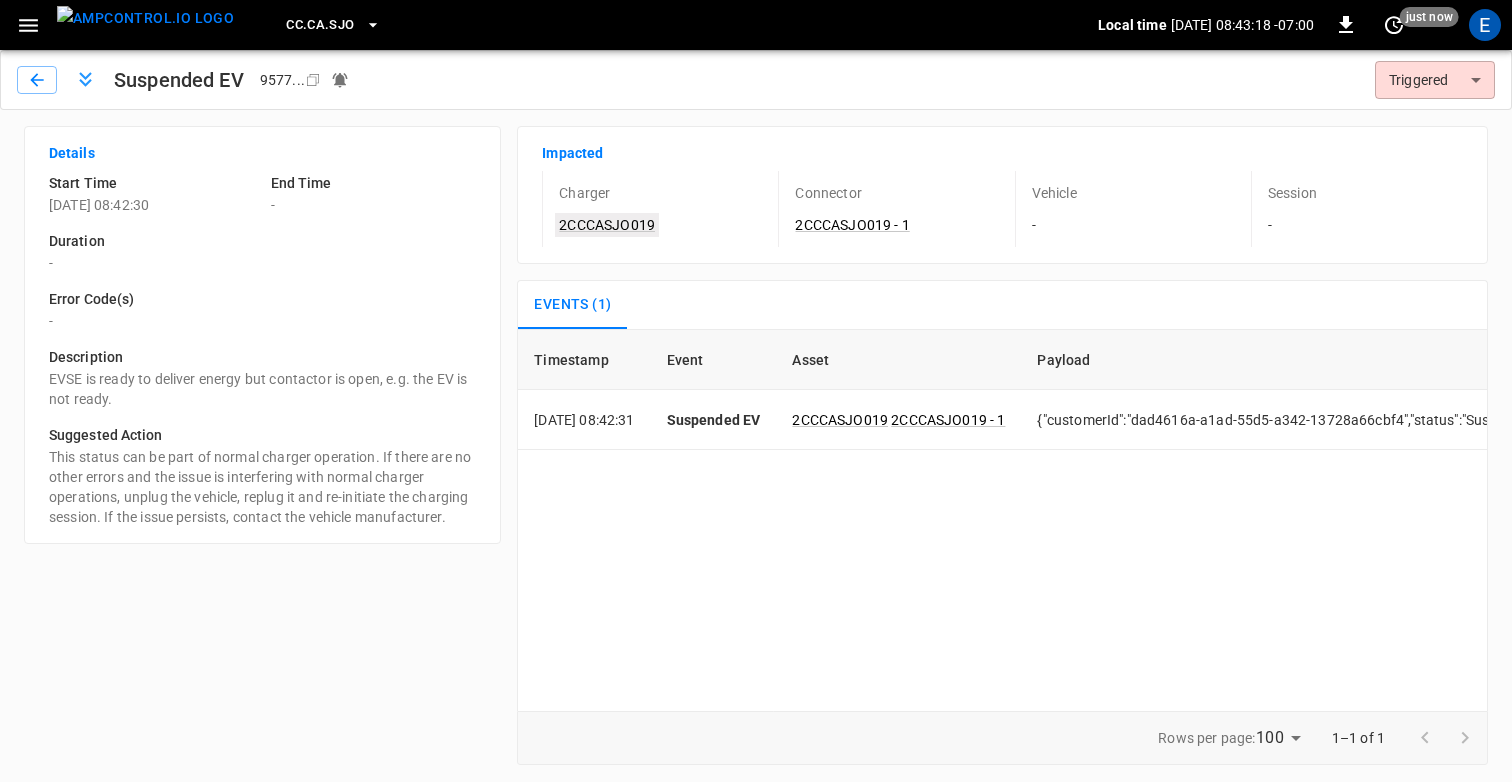 click on "2CCCASJO019" at bounding box center (607, 225) 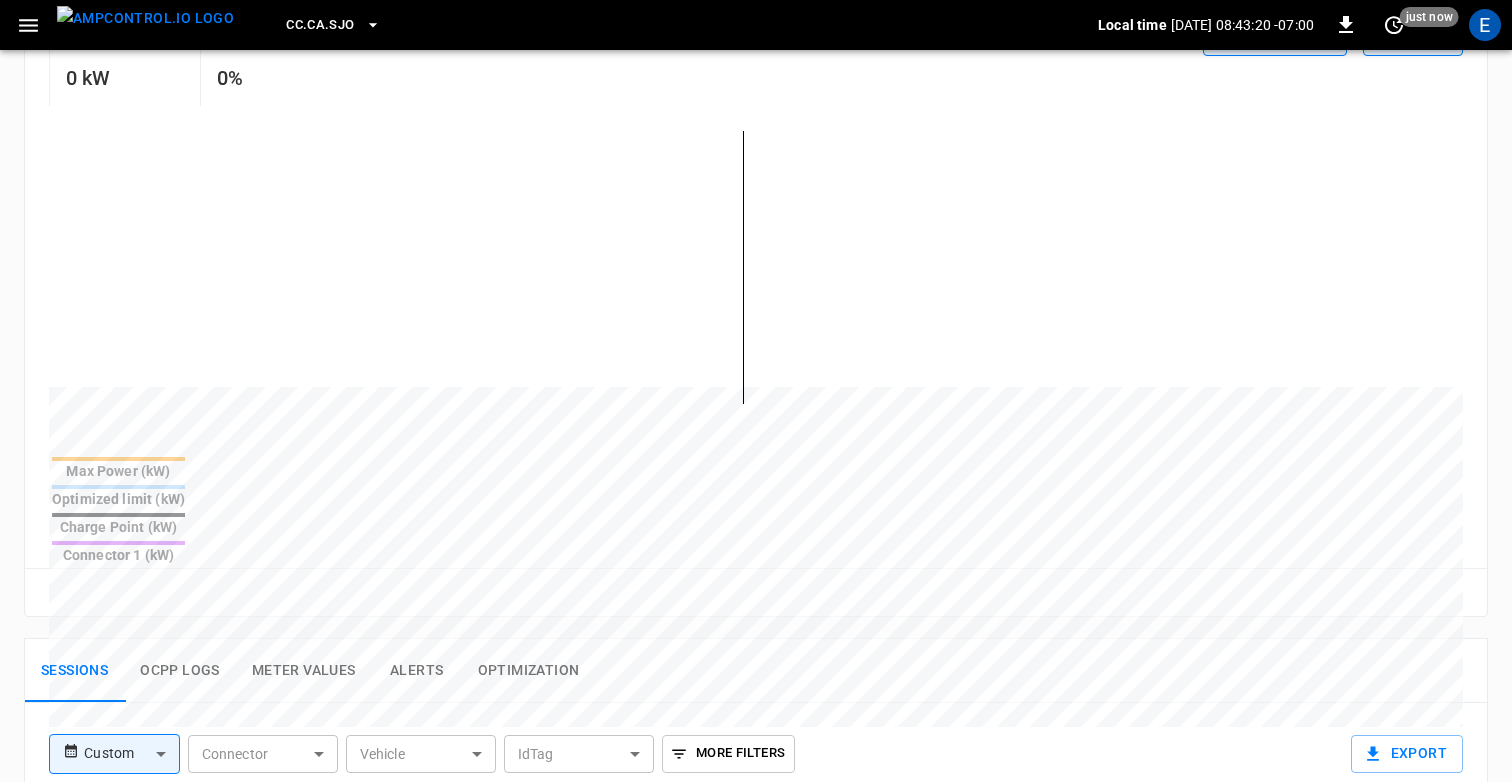 scroll, scrollTop: 448, scrollLeft: 0, axis: vertical 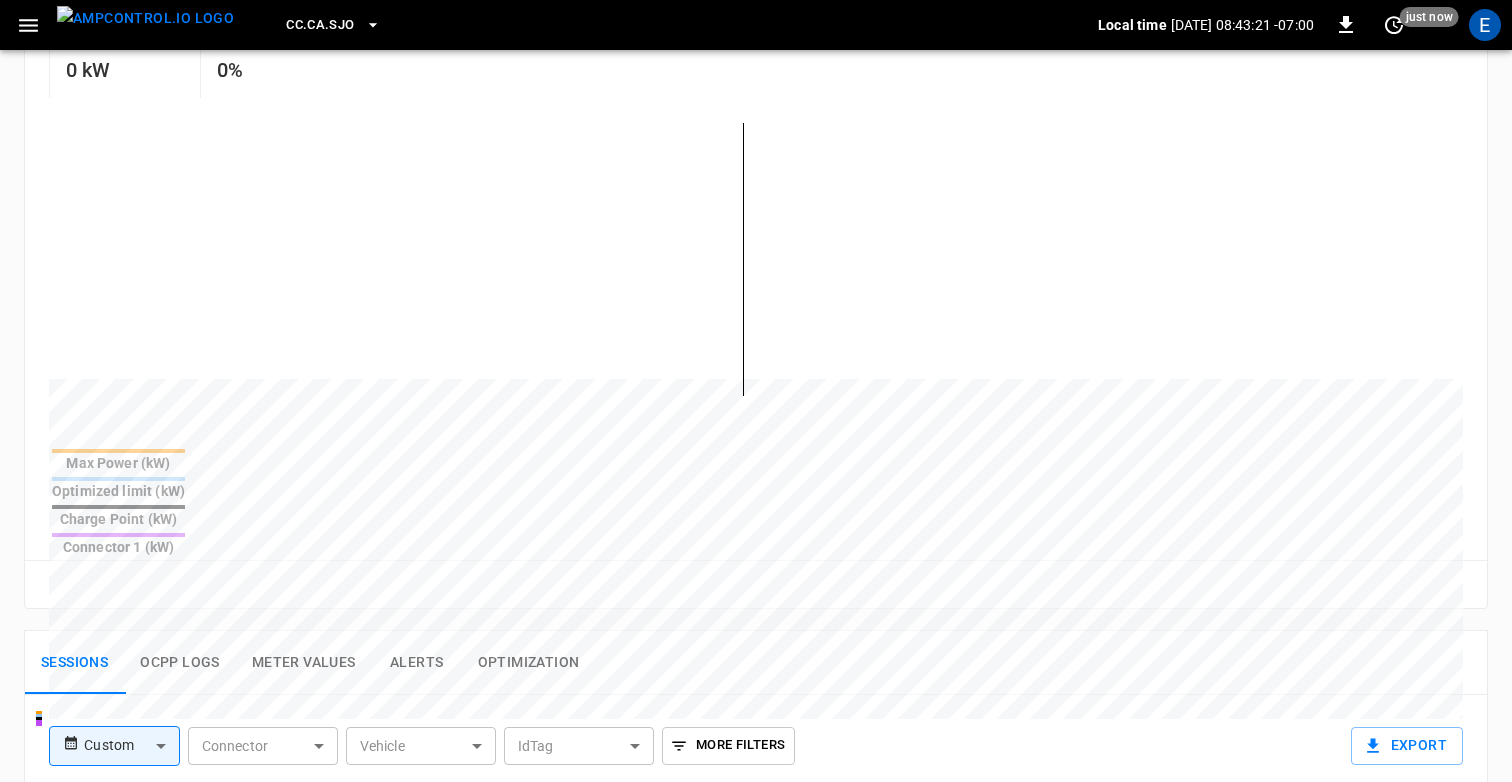 click on "**********" at bounding box center [756, 487] 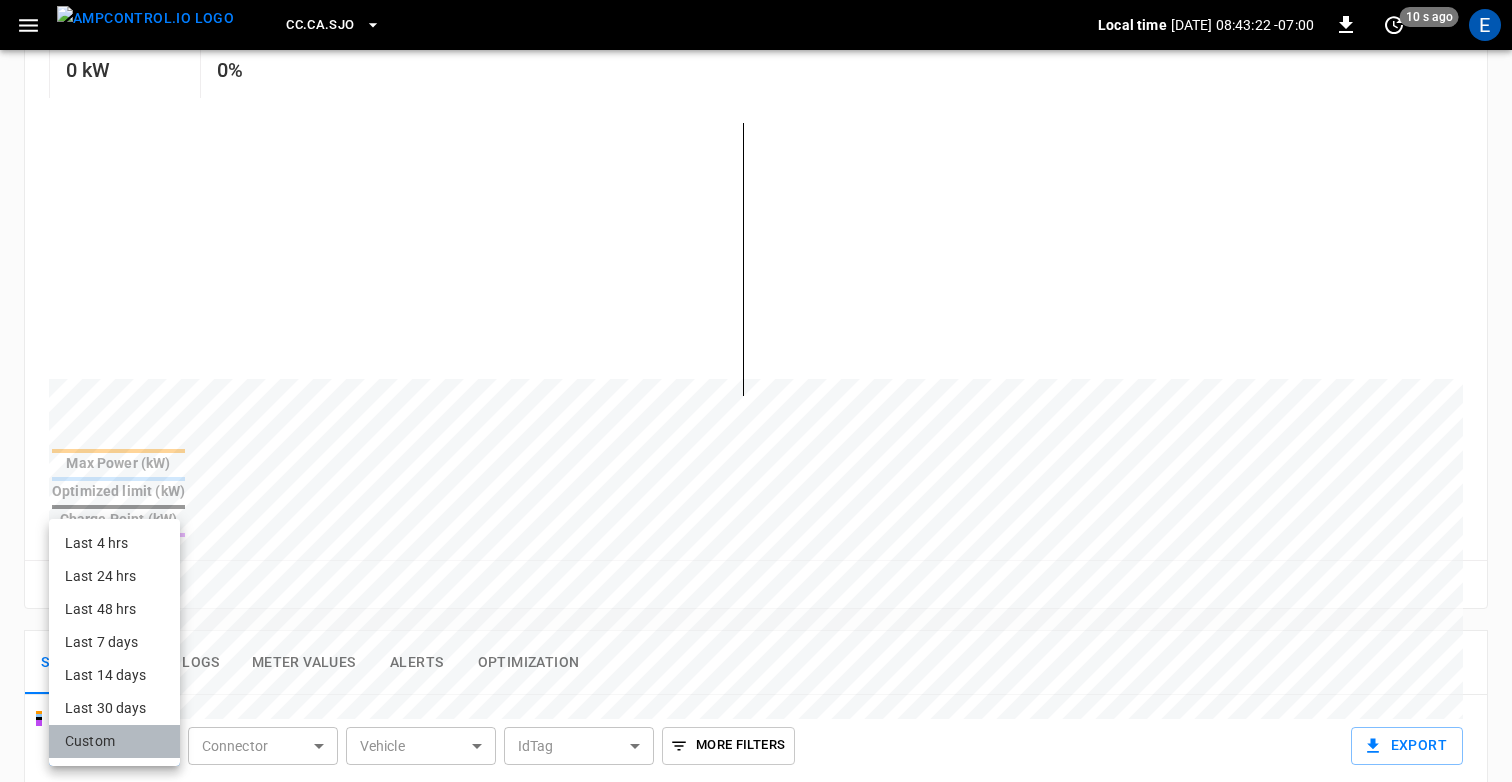 click on "Custom" at bounding box center [114, 741] 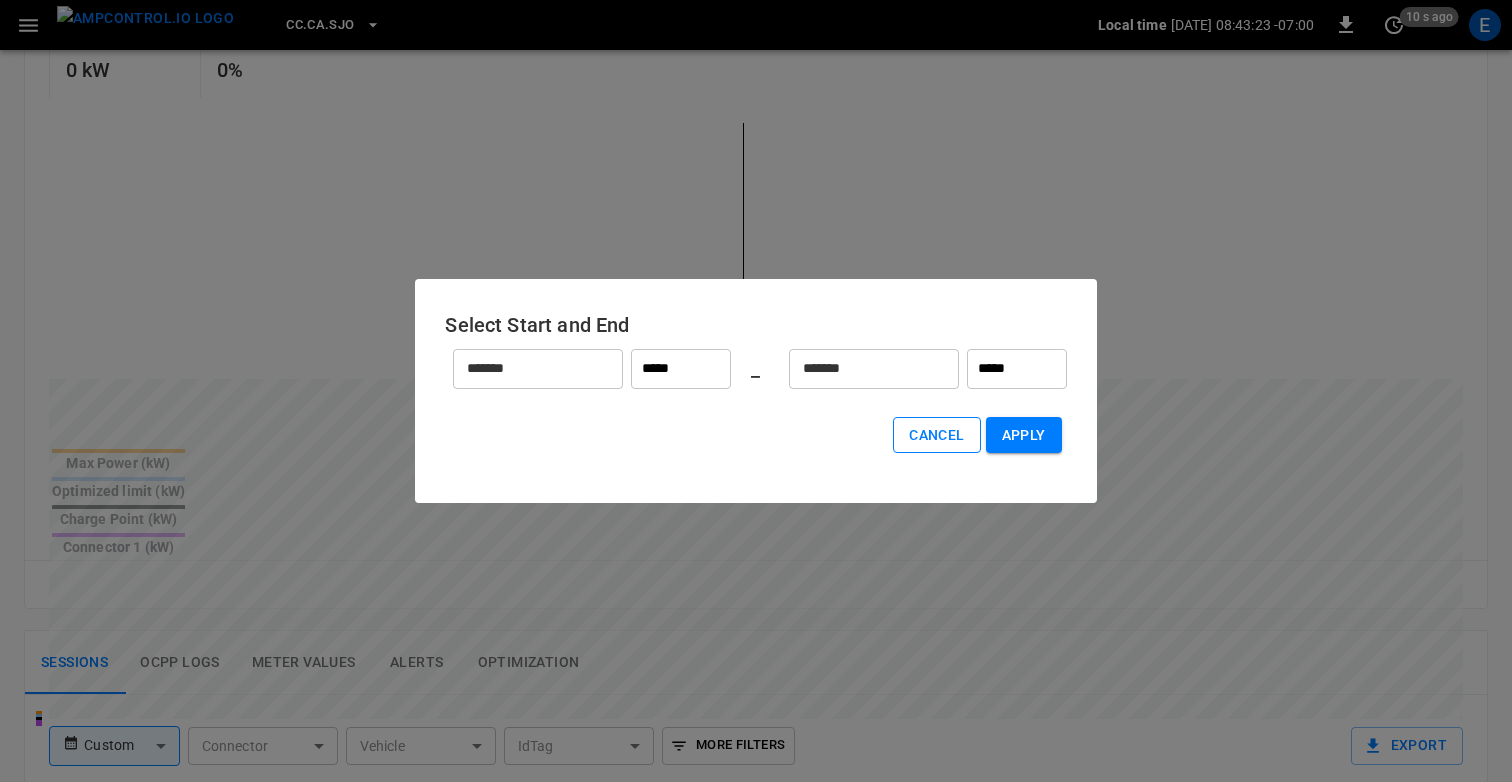 click on "Cancel" at bounding box center [936, 435] 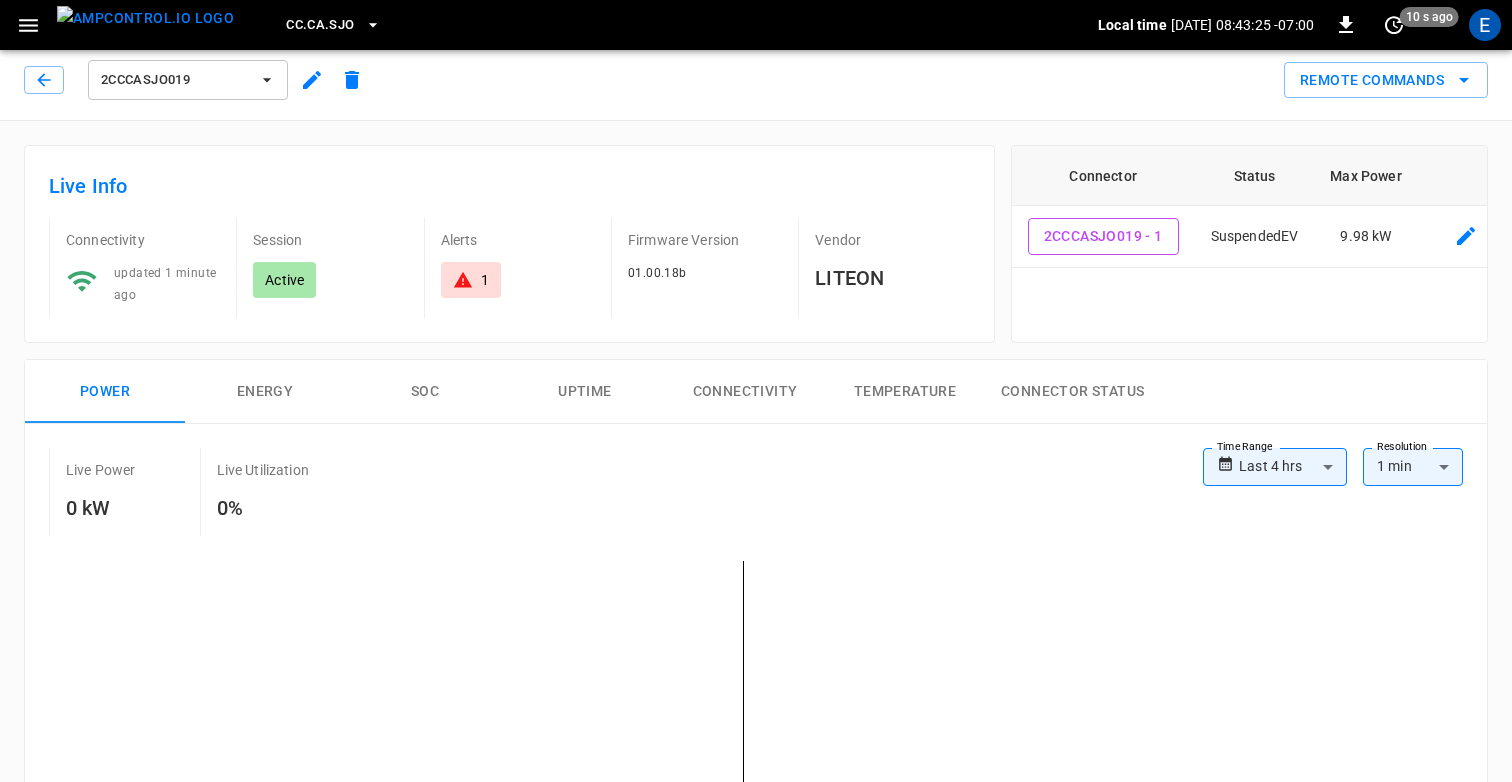 scroll, scrollTop: 0, scrollLeft: 0, axis: both 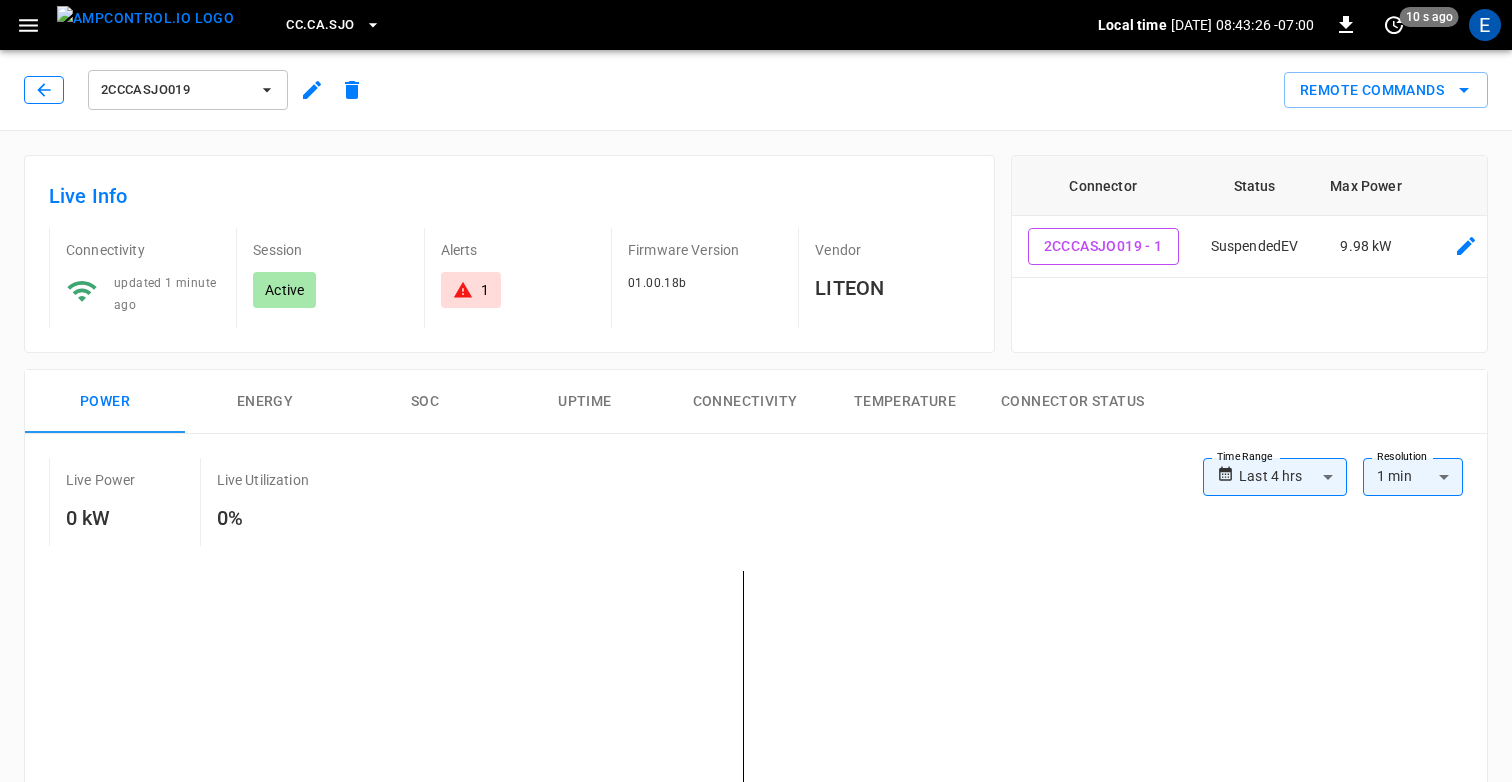 click 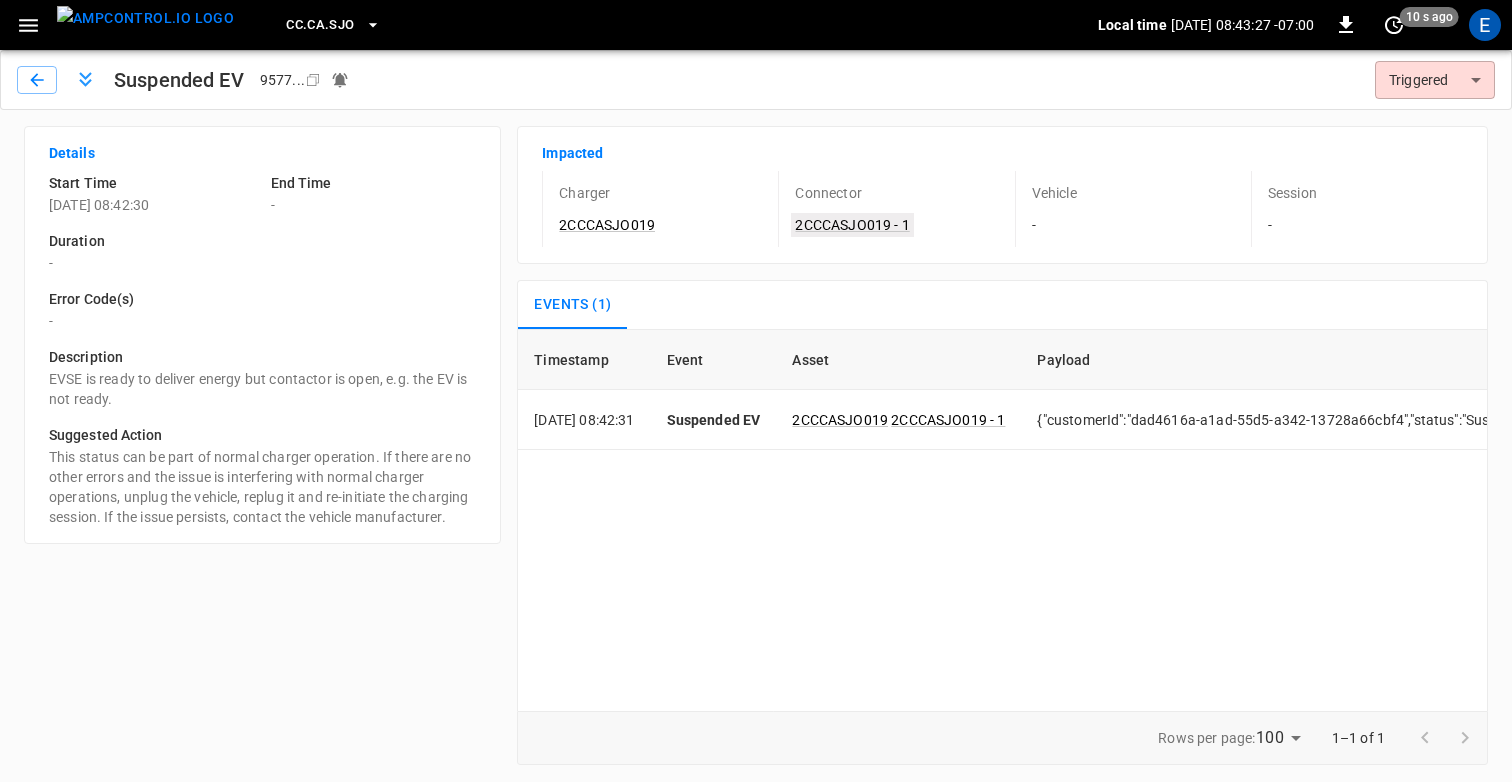 click on "2CCCASJO019 - 1" at bounding box center (852, 225) 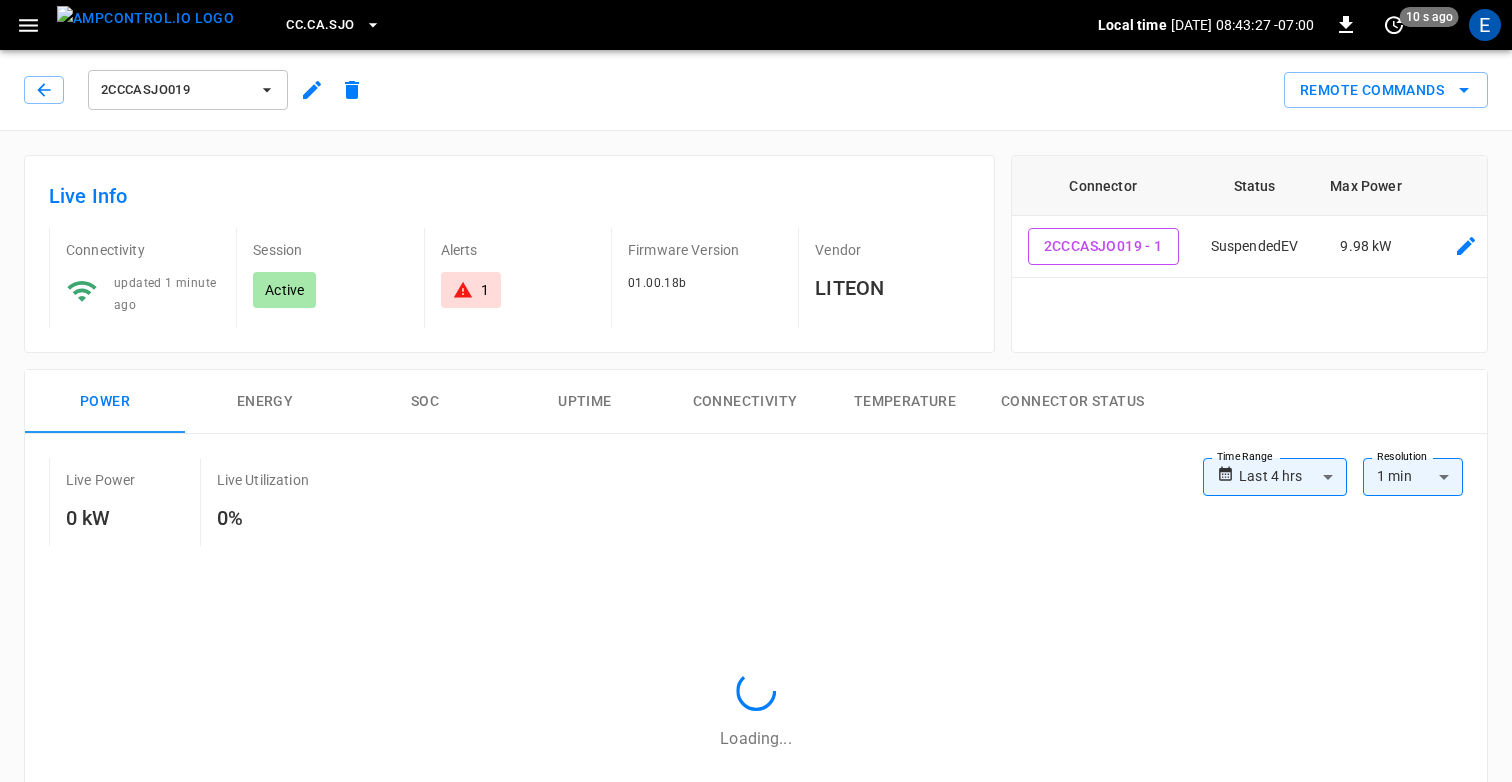 type on "**********" 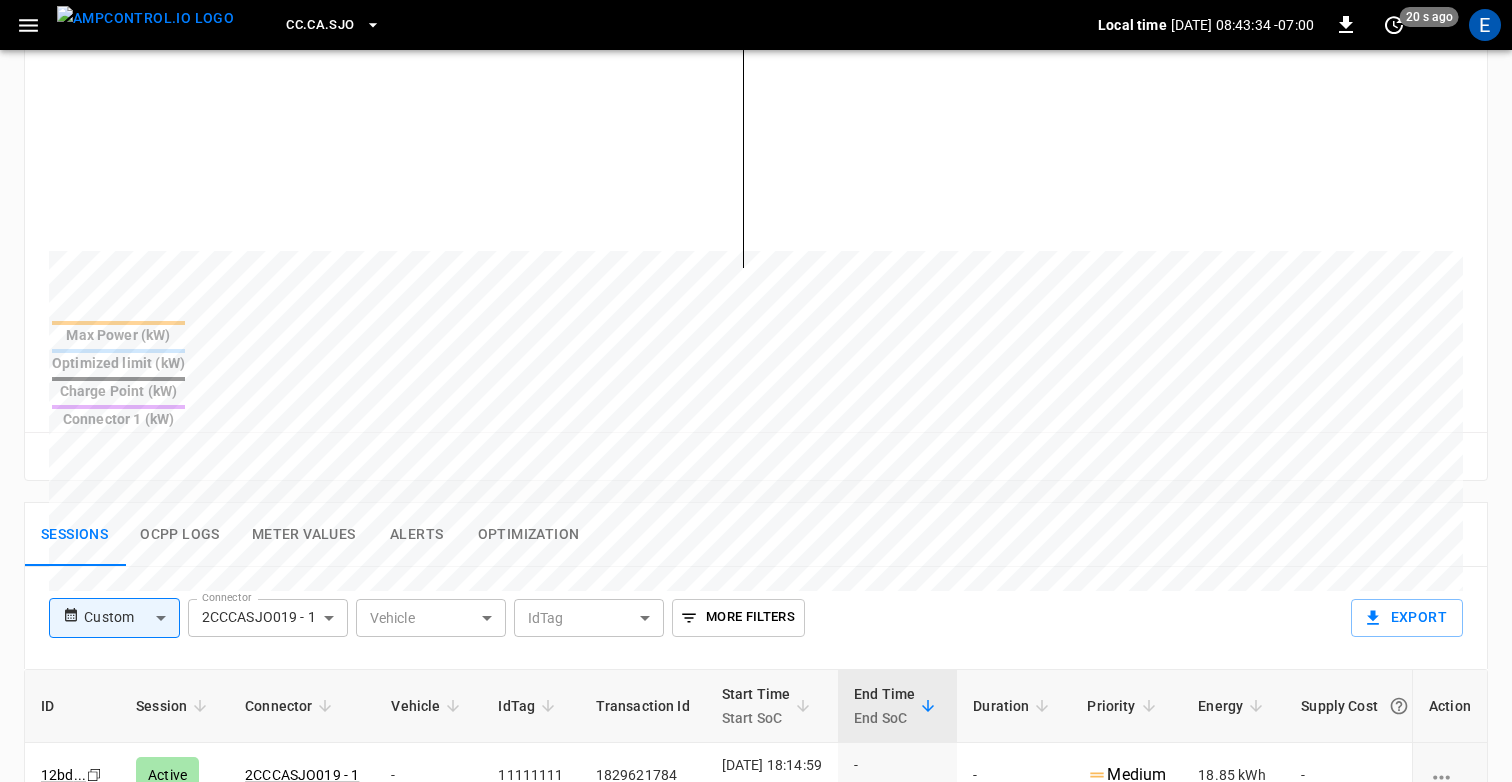 scroll, scrollTop: 585, scrollLeft: 0, axis: vertical 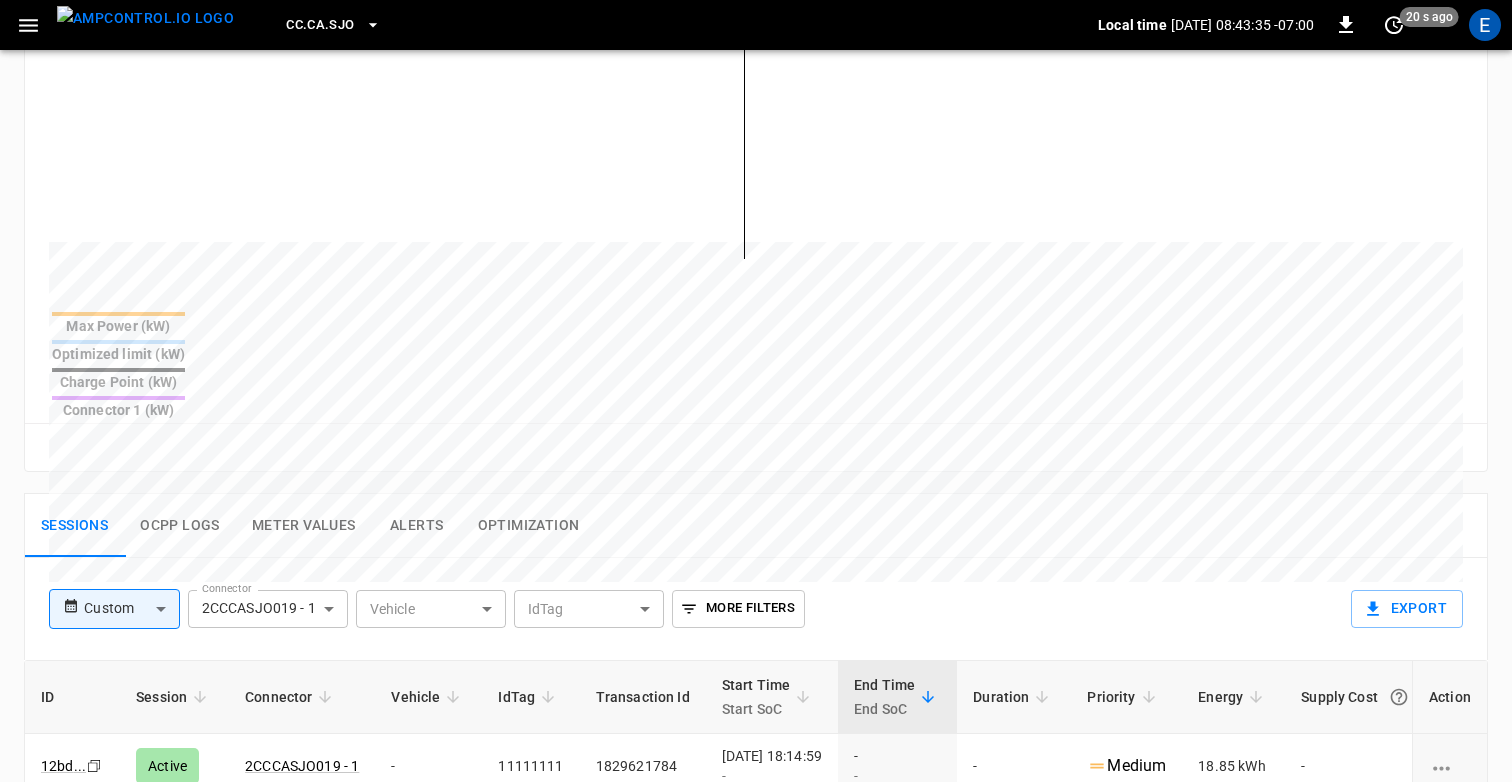 click on "Ocpp logs" at bounding box center (180, 526) 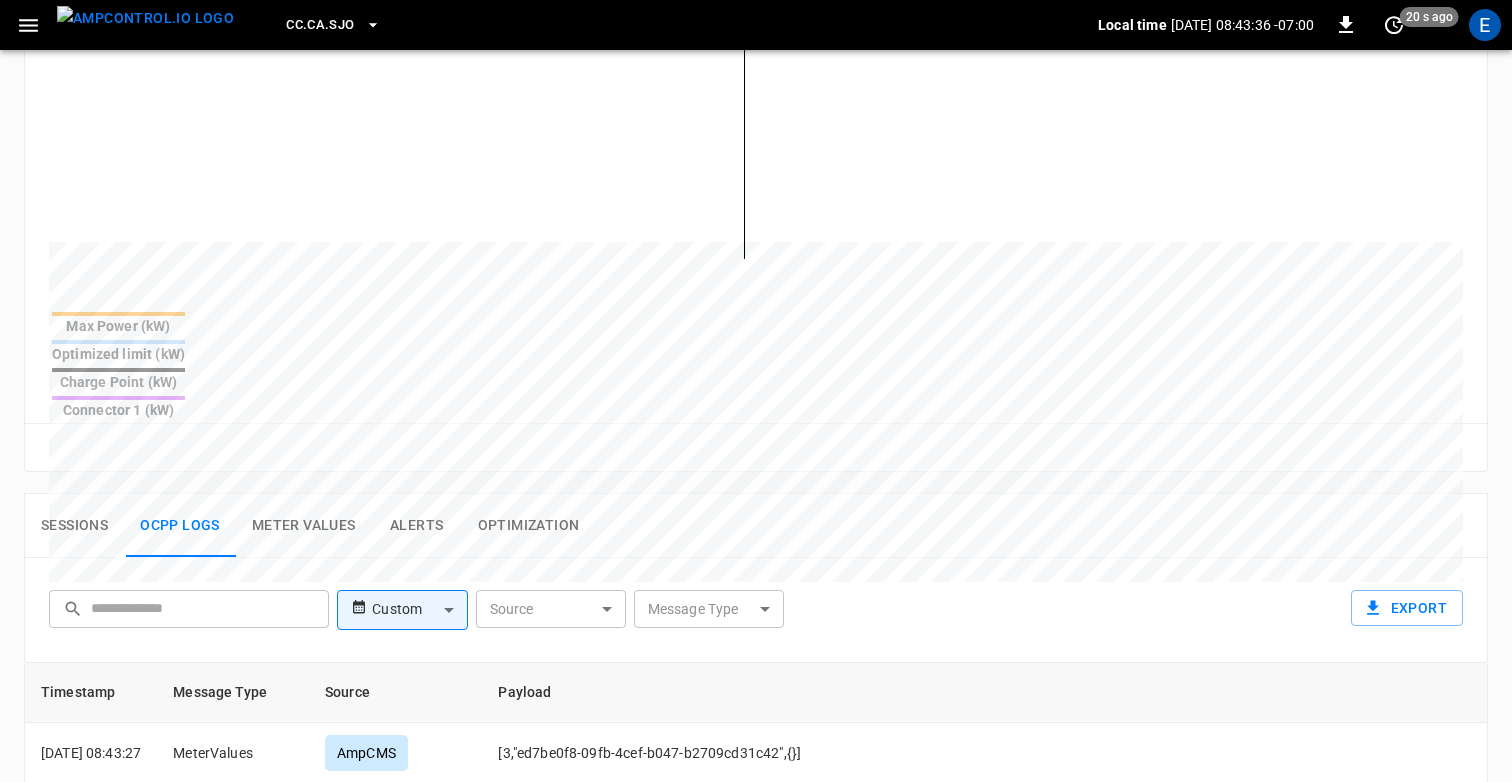 click on "**********" at bounding box center (756, 351) 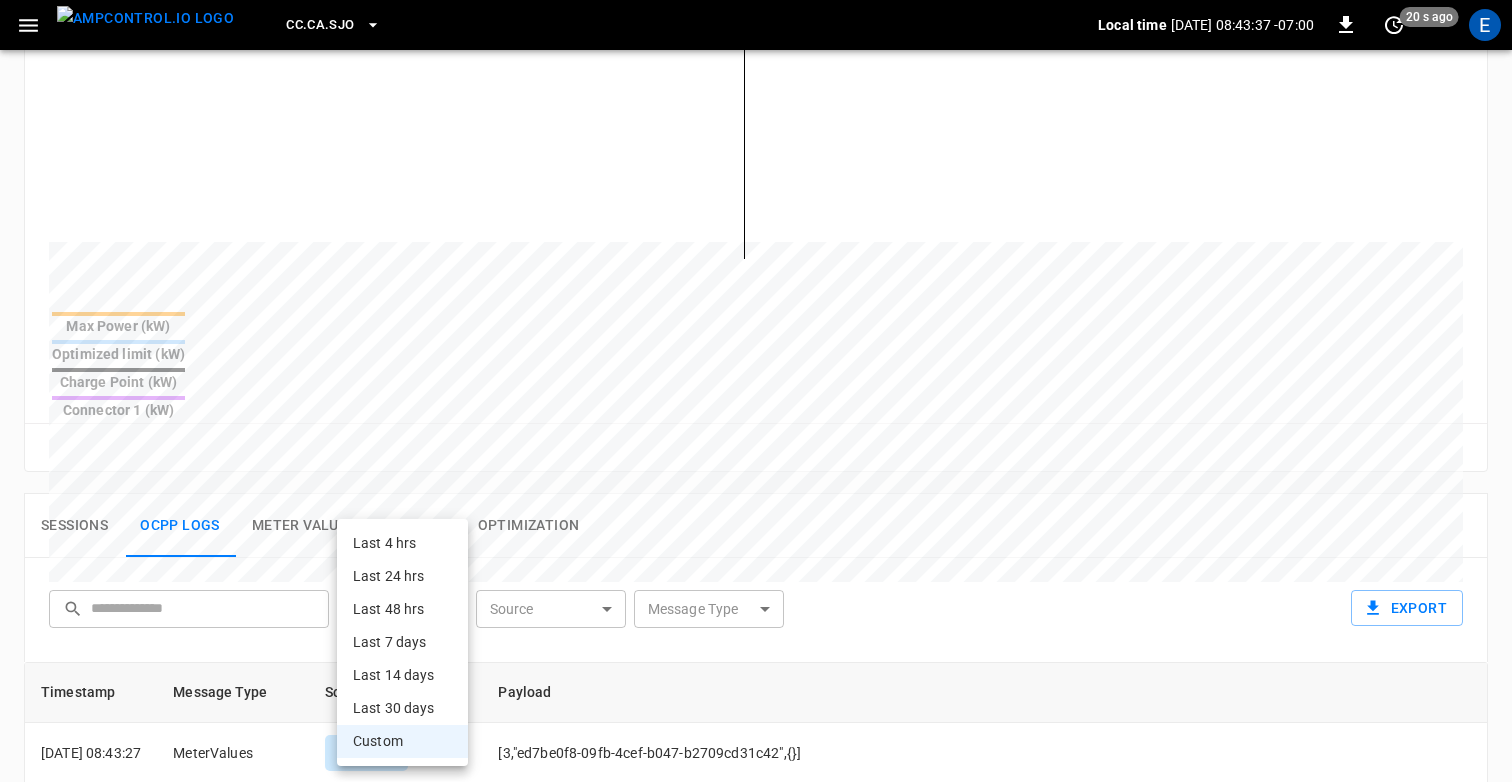 click at bounding box center (756, 391) 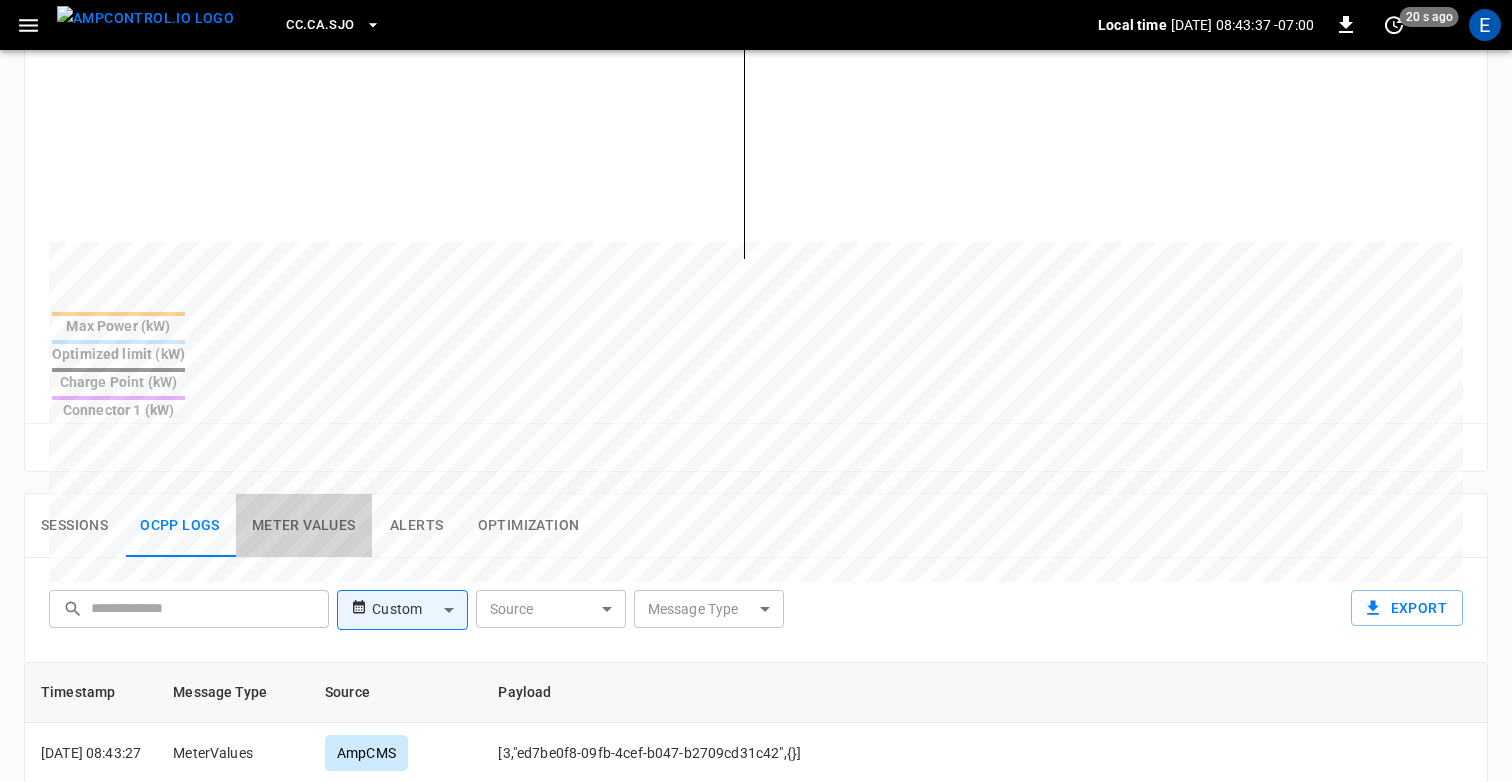 click on "Meter Values" at bounding box center (304, 526) 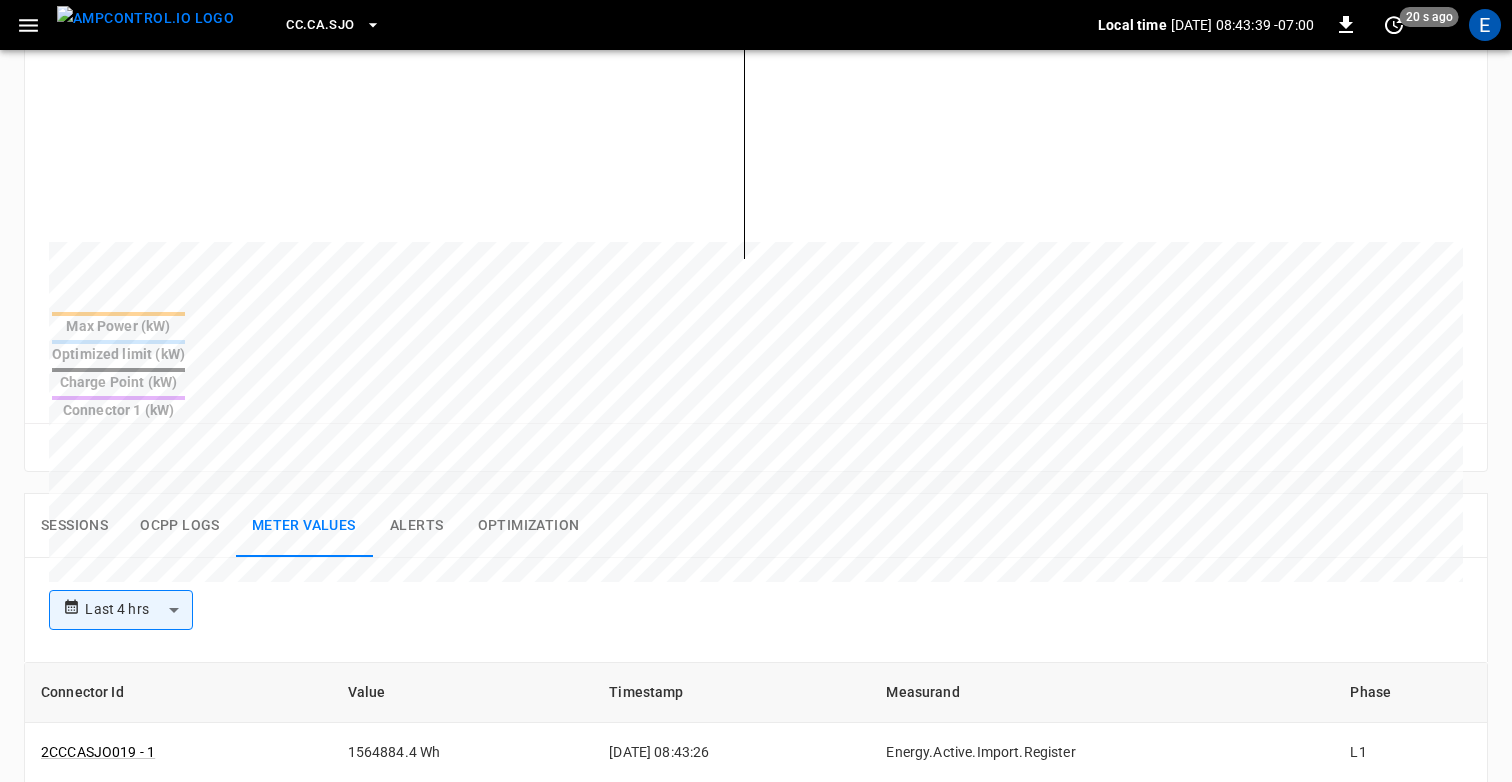 click on "Sessions" at bounding box center [74, 526] 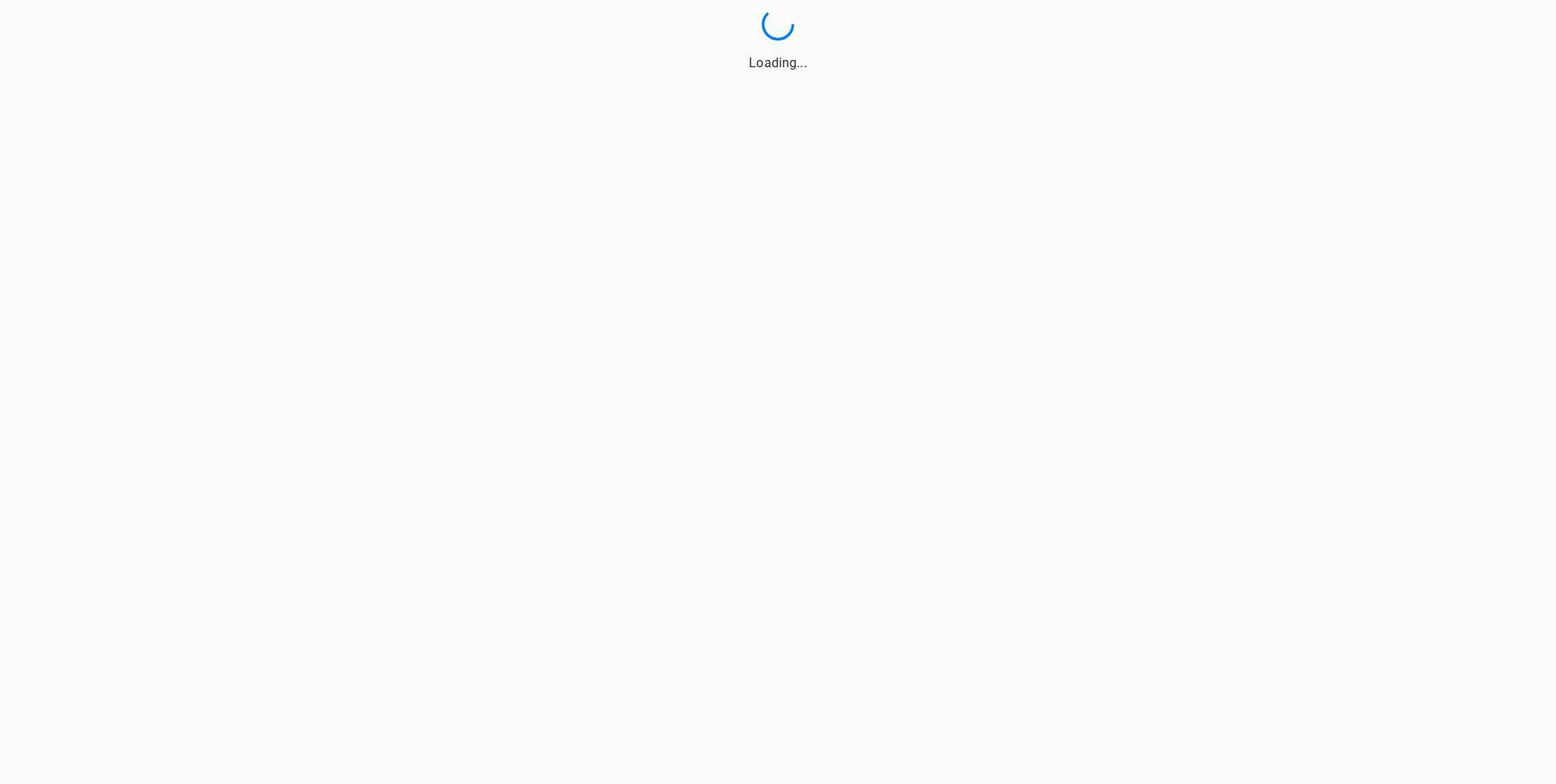 scroll, scrollTop: 0, scrollLeft: 0, axis: both 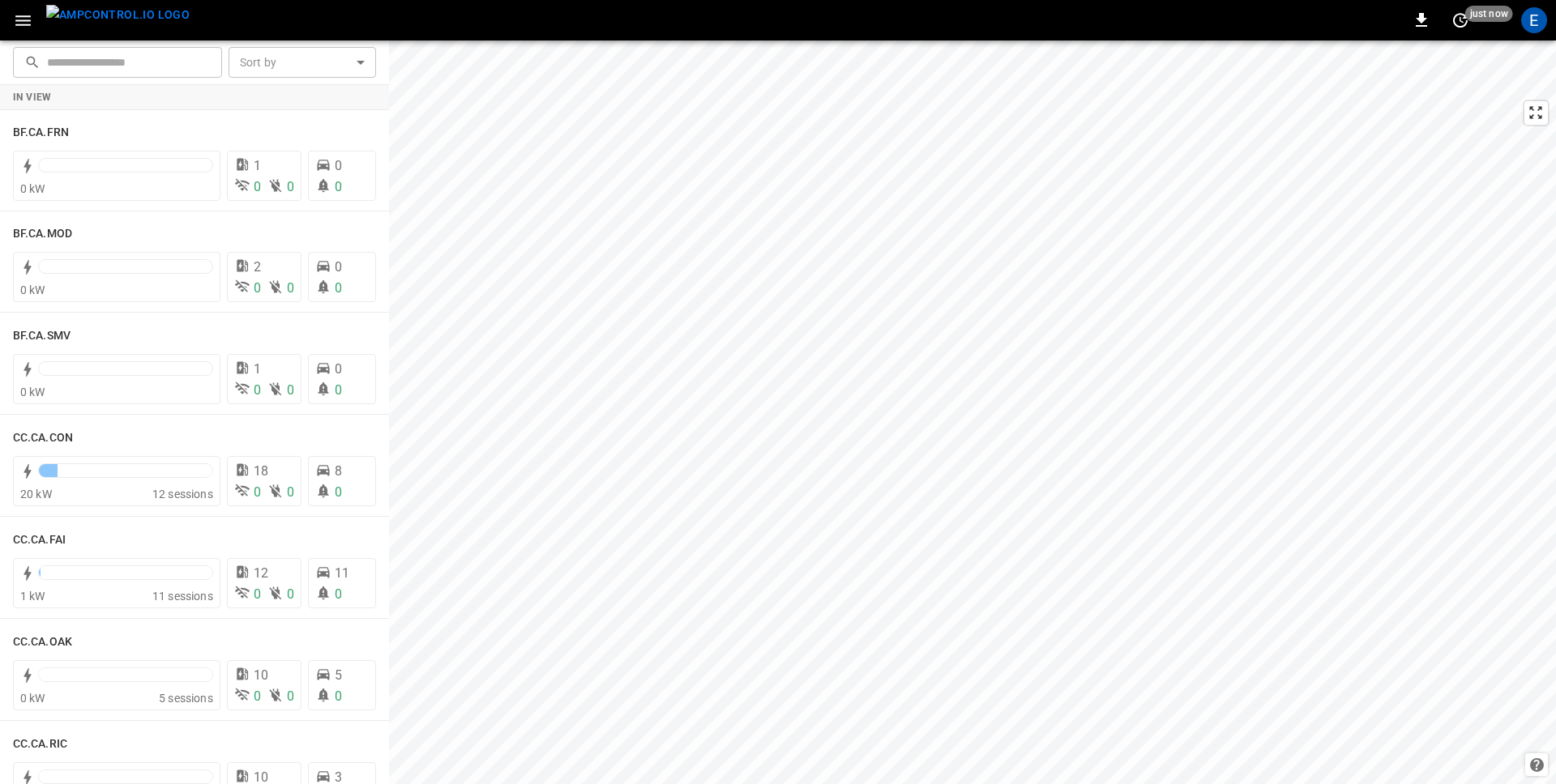 click 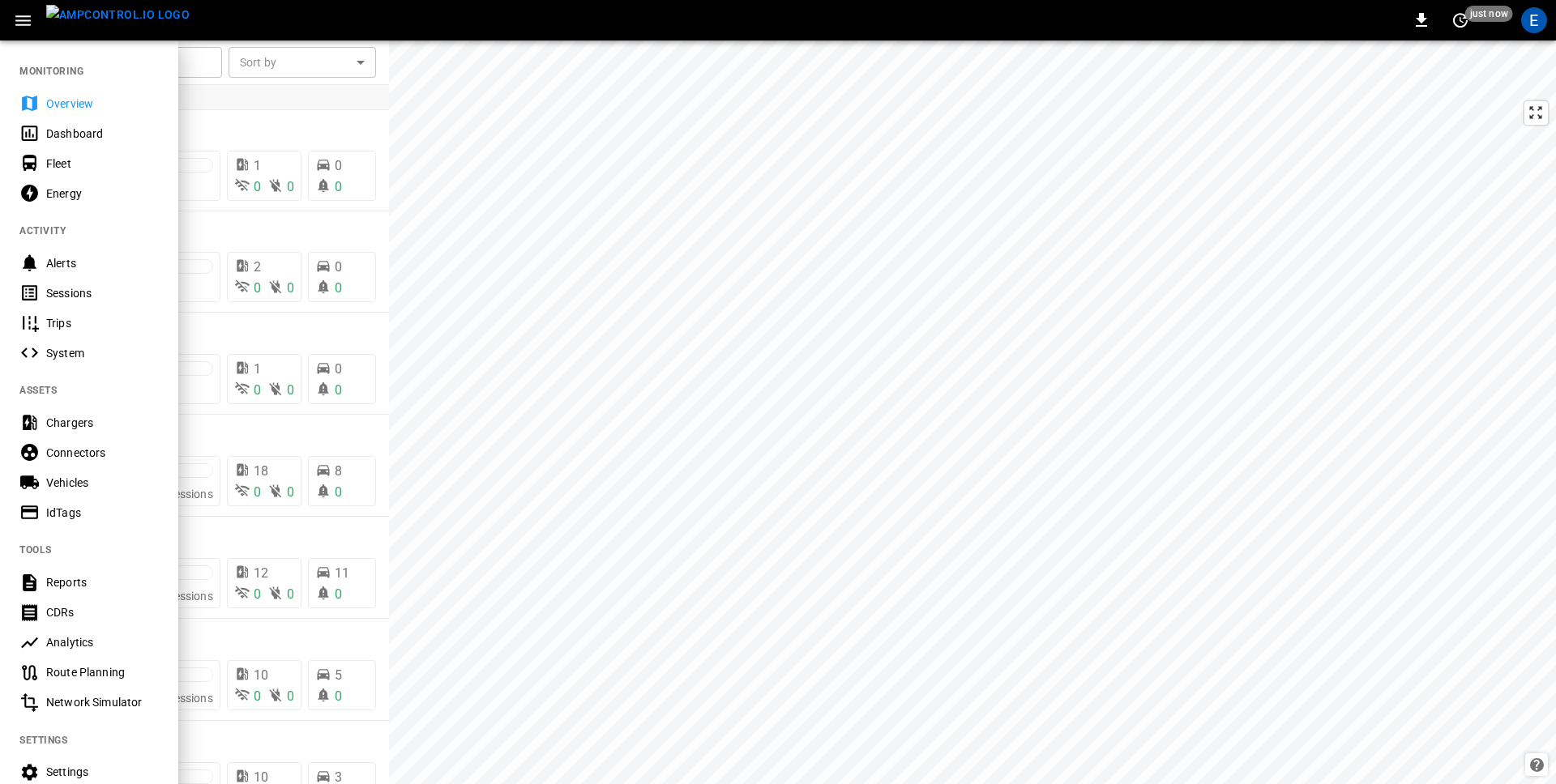 click on "Connectors" at bounding box center [102, 453] 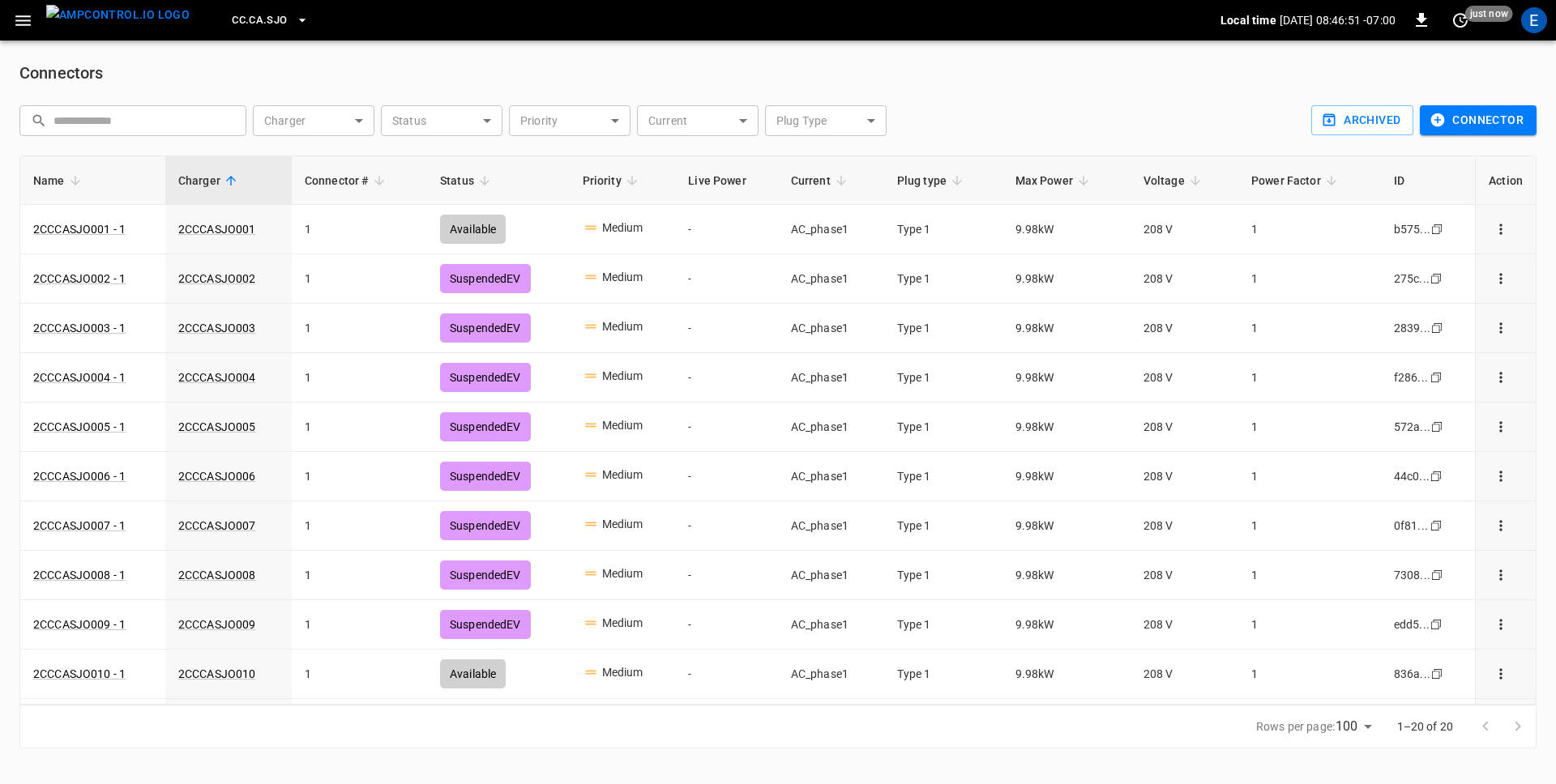 click on "CC.CA.SJO" at bounding box center (259, 20) 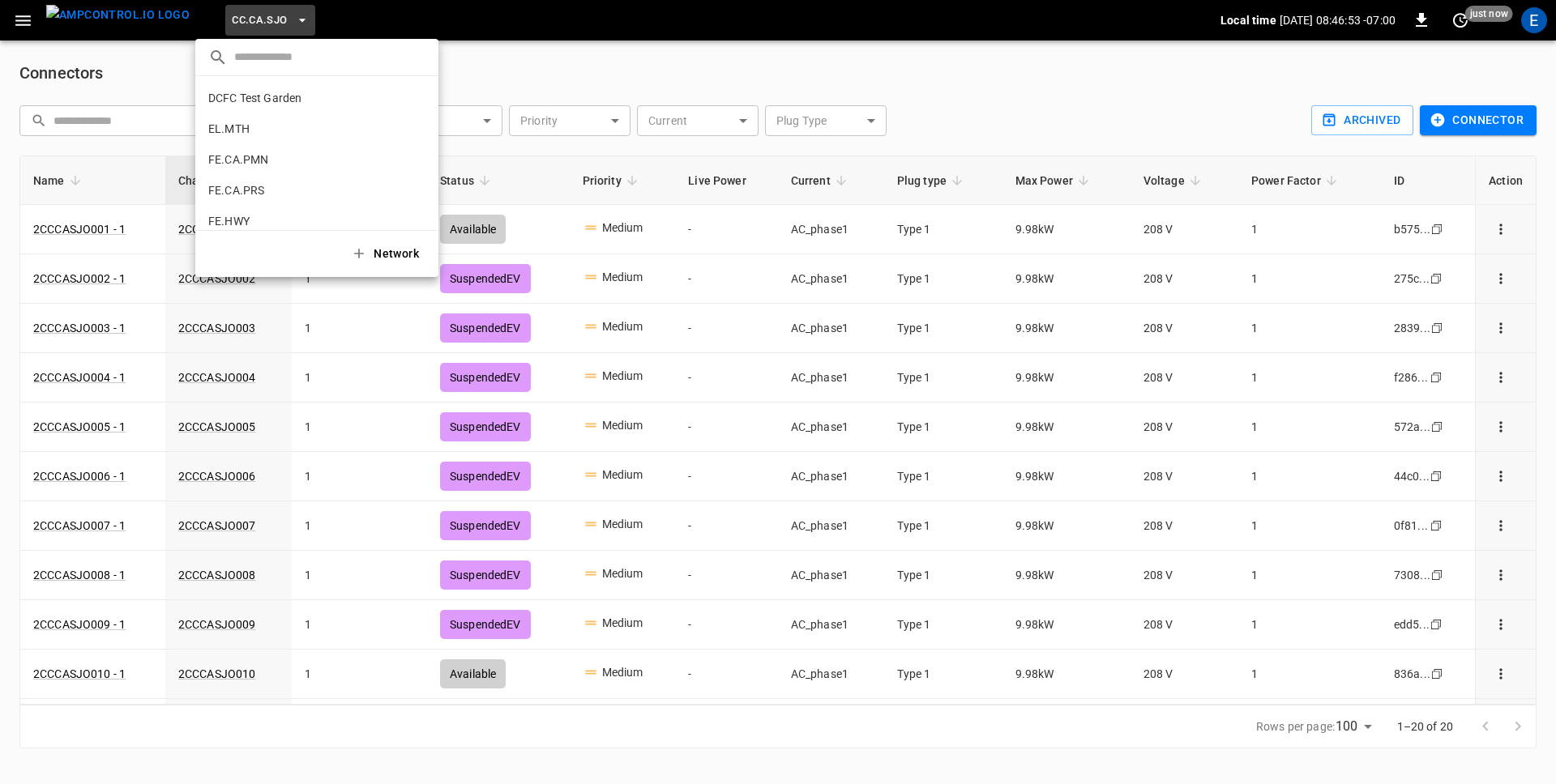 scroll, scrollTop: 594, scrollLeft: 0, axis: vertical 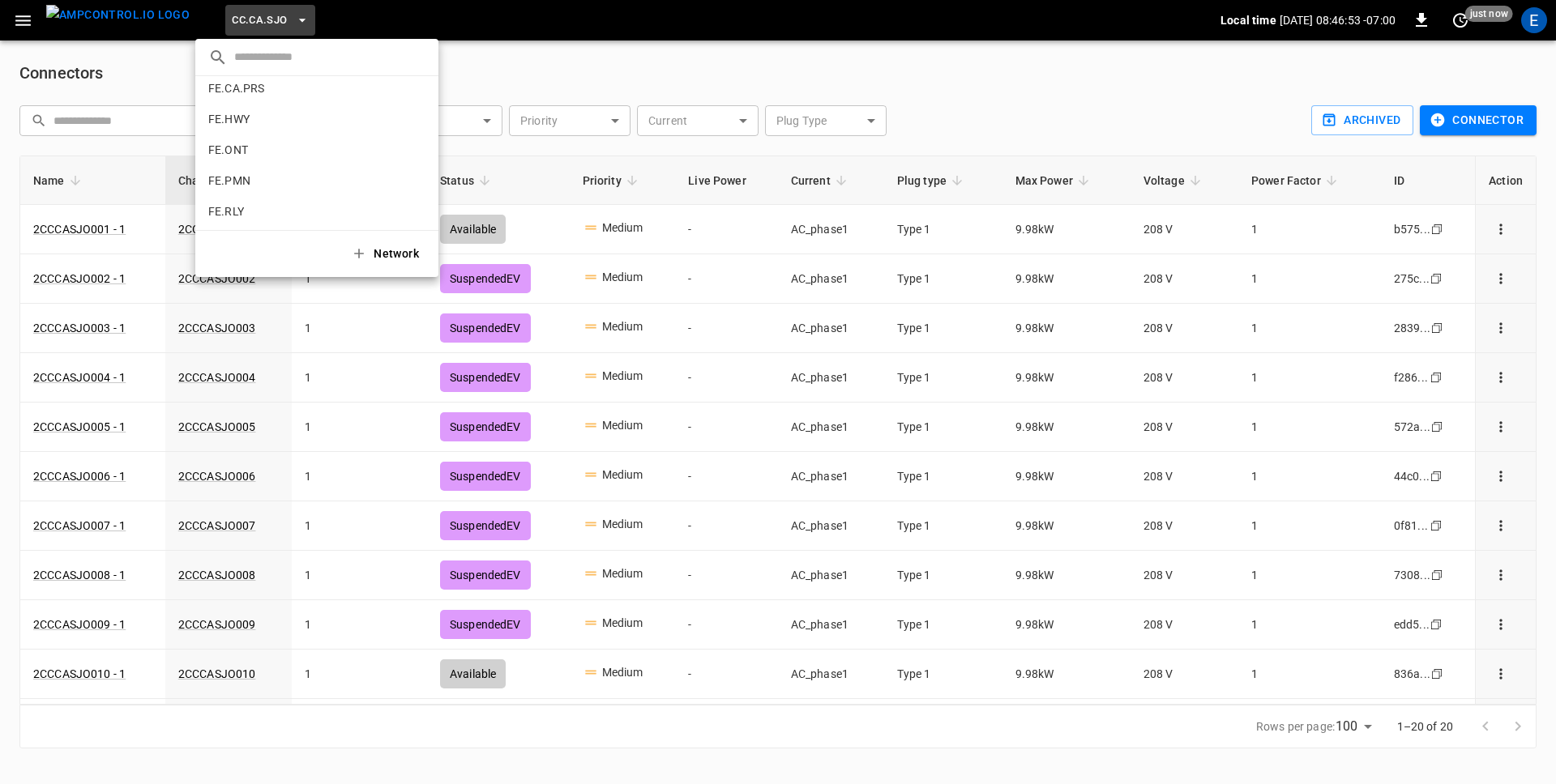 click at bounding box center [778, 392] 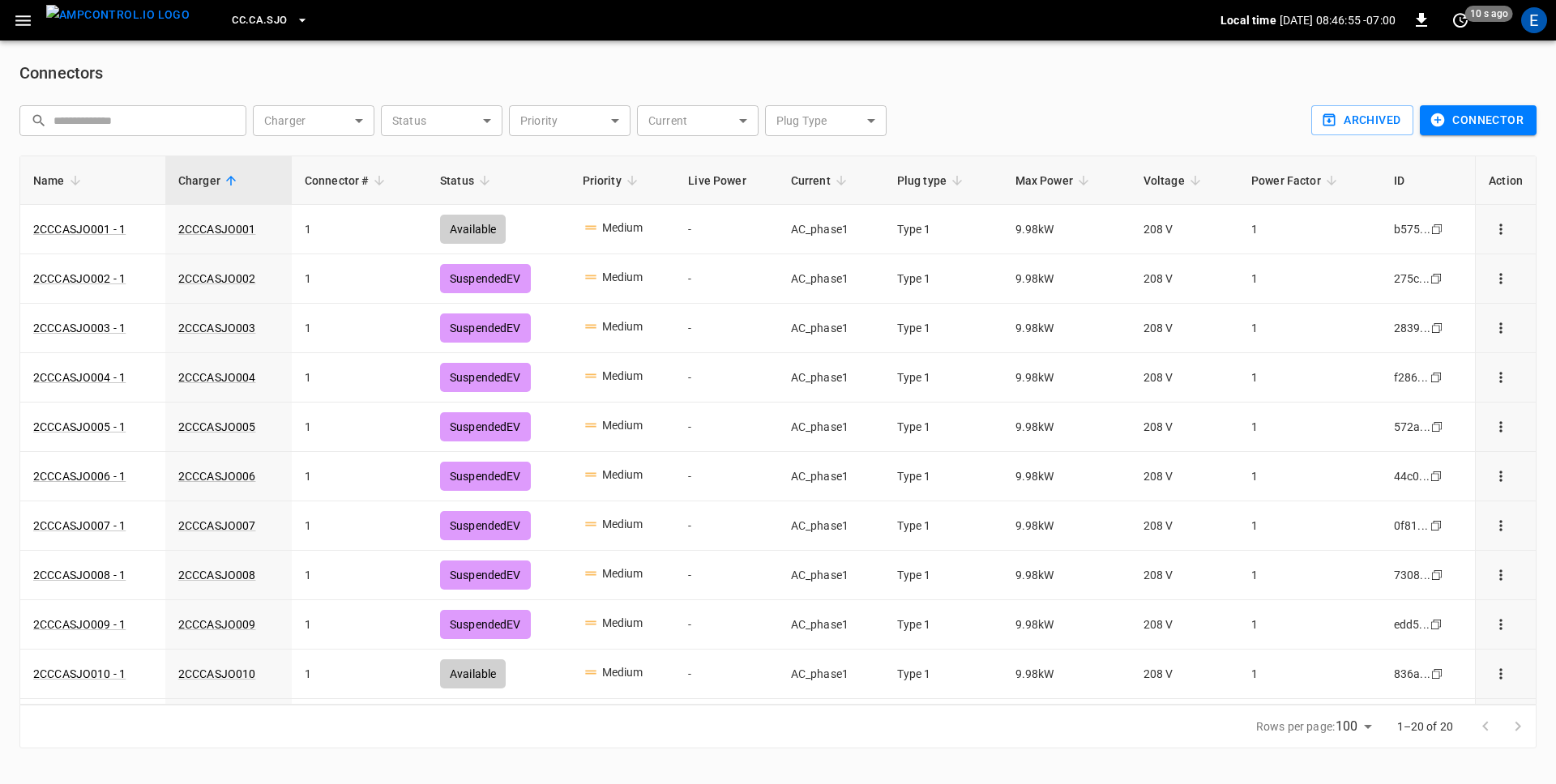 click on "E" at bounding box center [1534, 20] 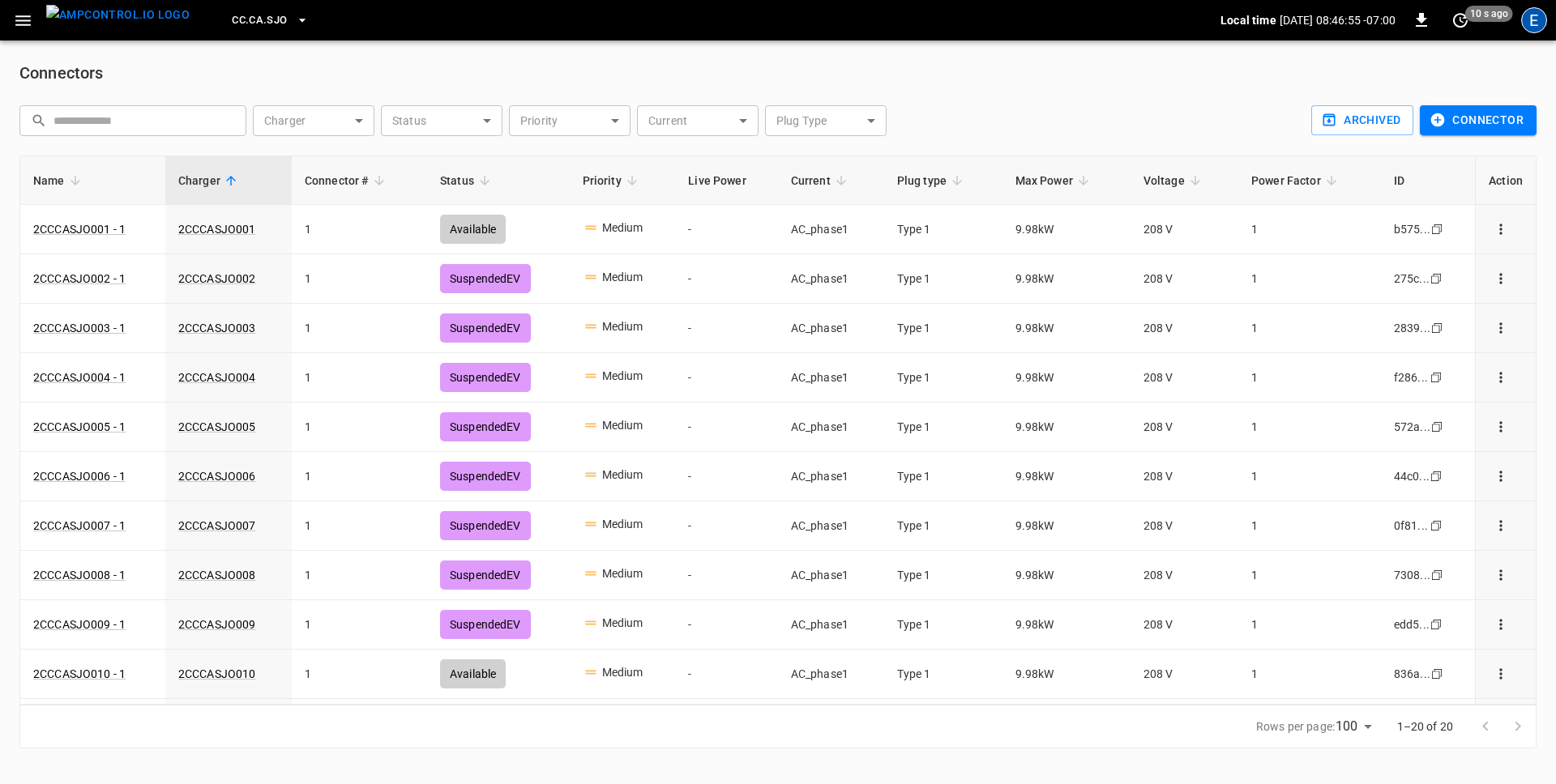 click on "E" at bounding box center (1534, 20) 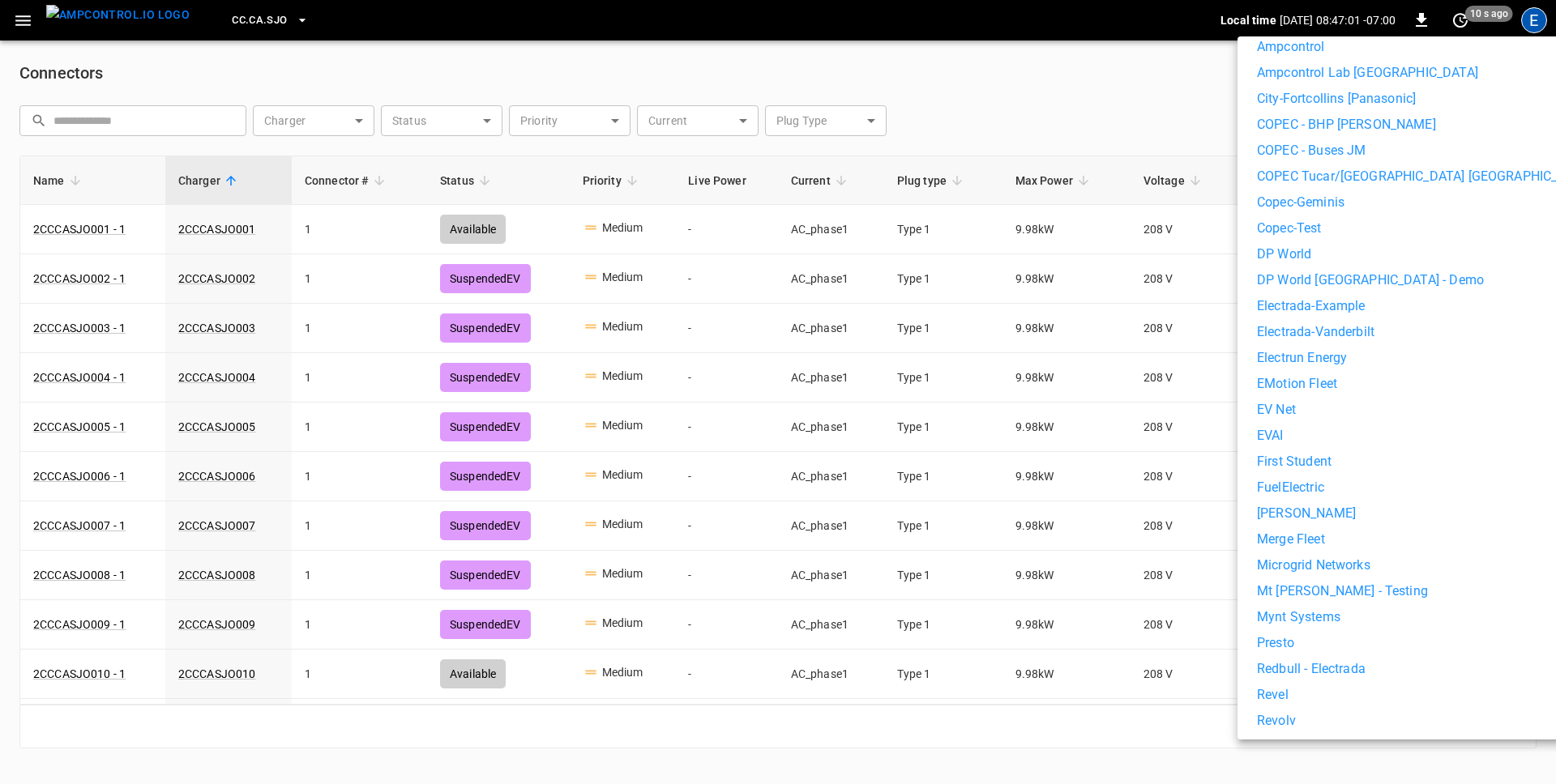 scroll, scrollTop: 394, scrollLeft: 0, axis: vertical 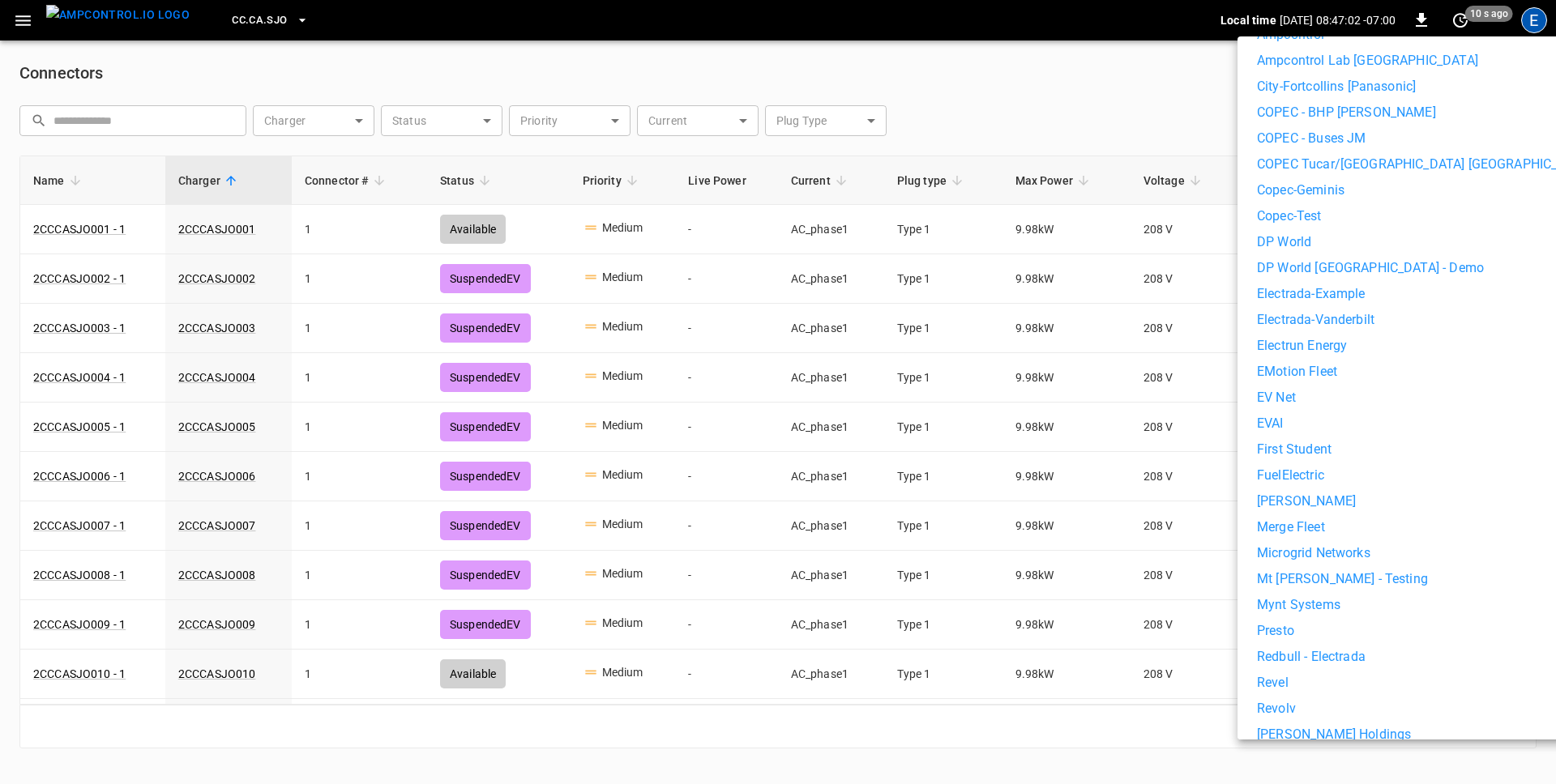click on "Revel" at bounding box center [1272, 683] 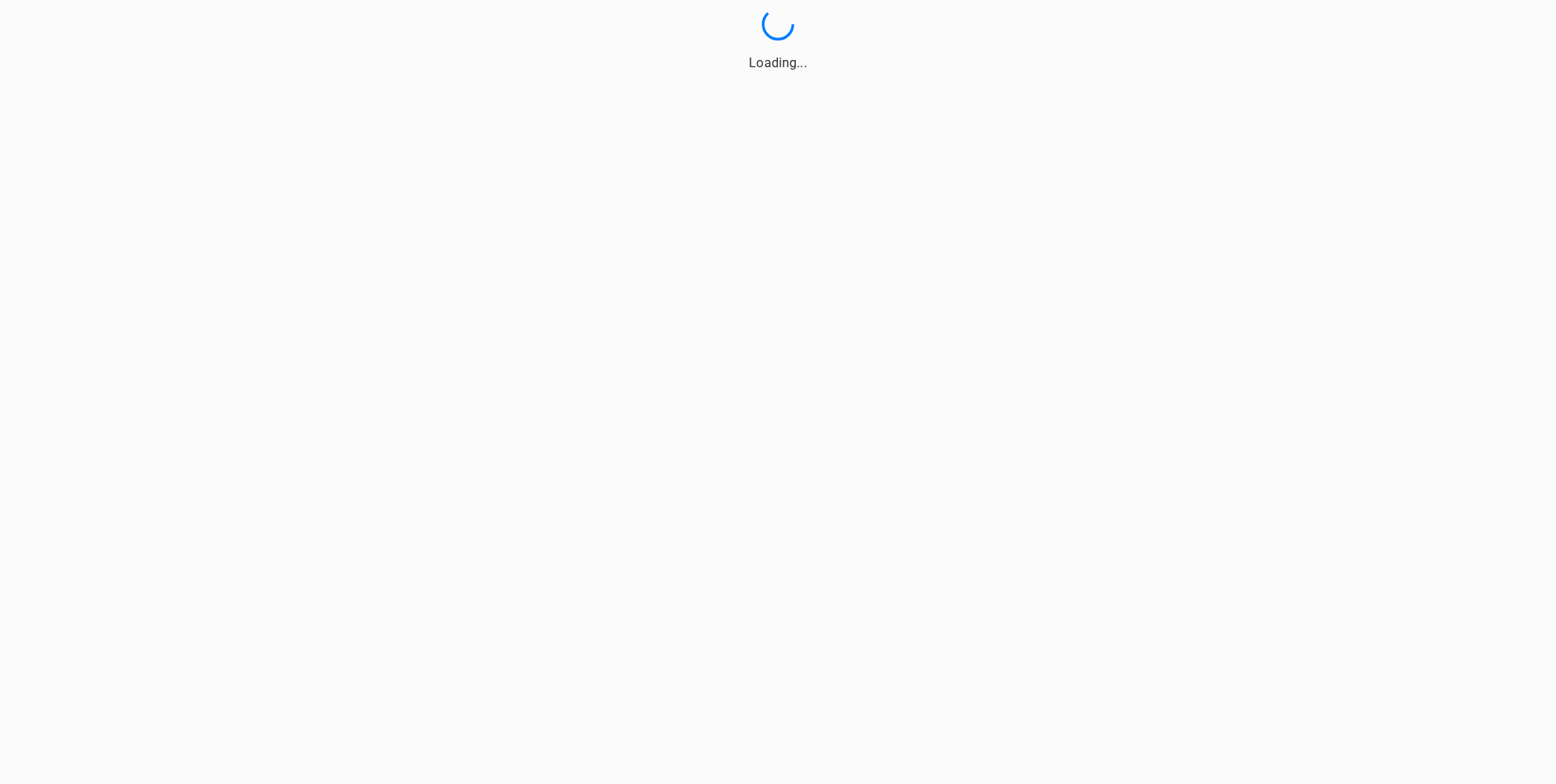 scroll, scrollTop: 0, scrollLeft: 0, axis: both 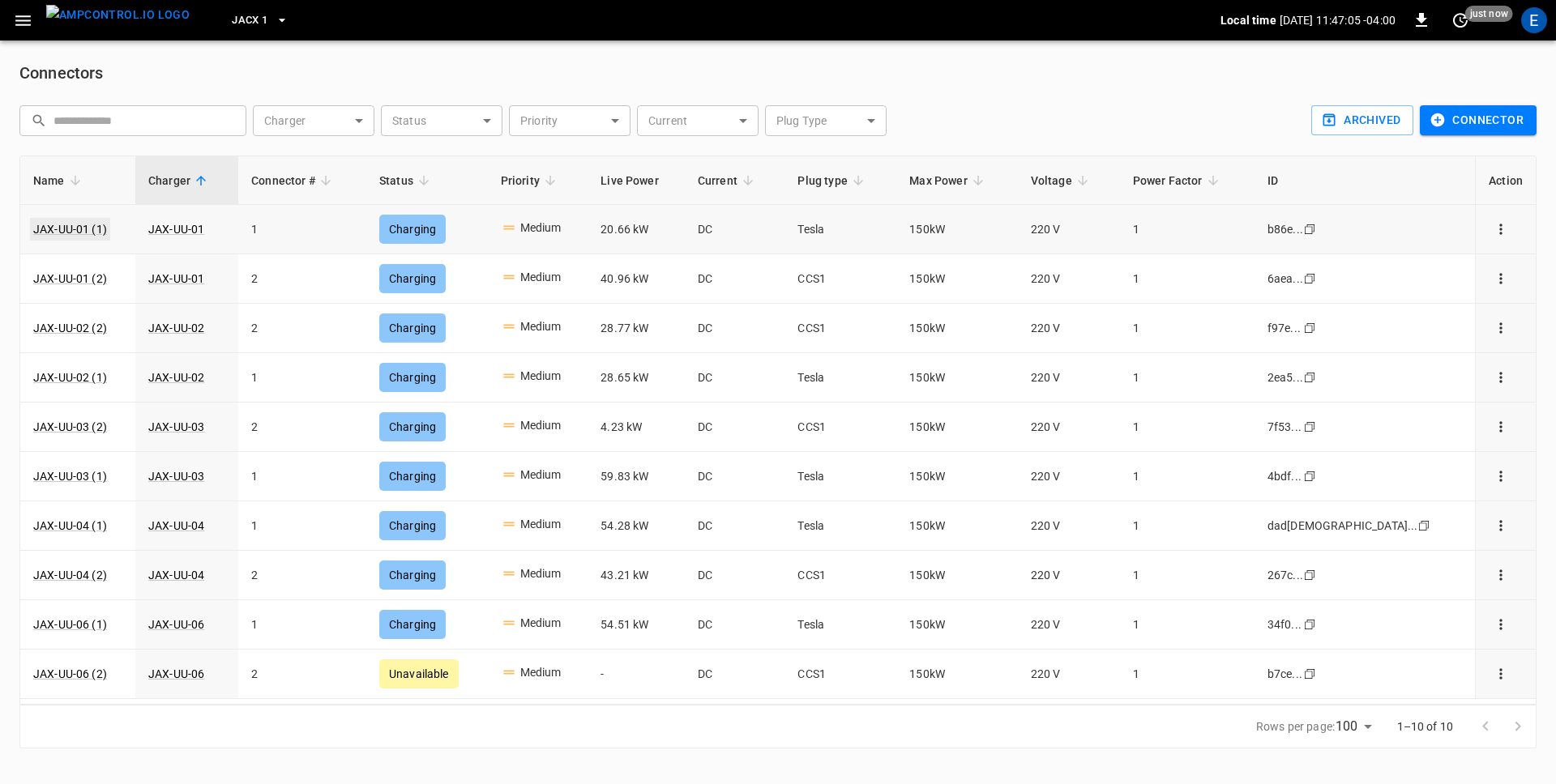 click on "JAX-UU-01 (1)" at bounding box center (70, 229) 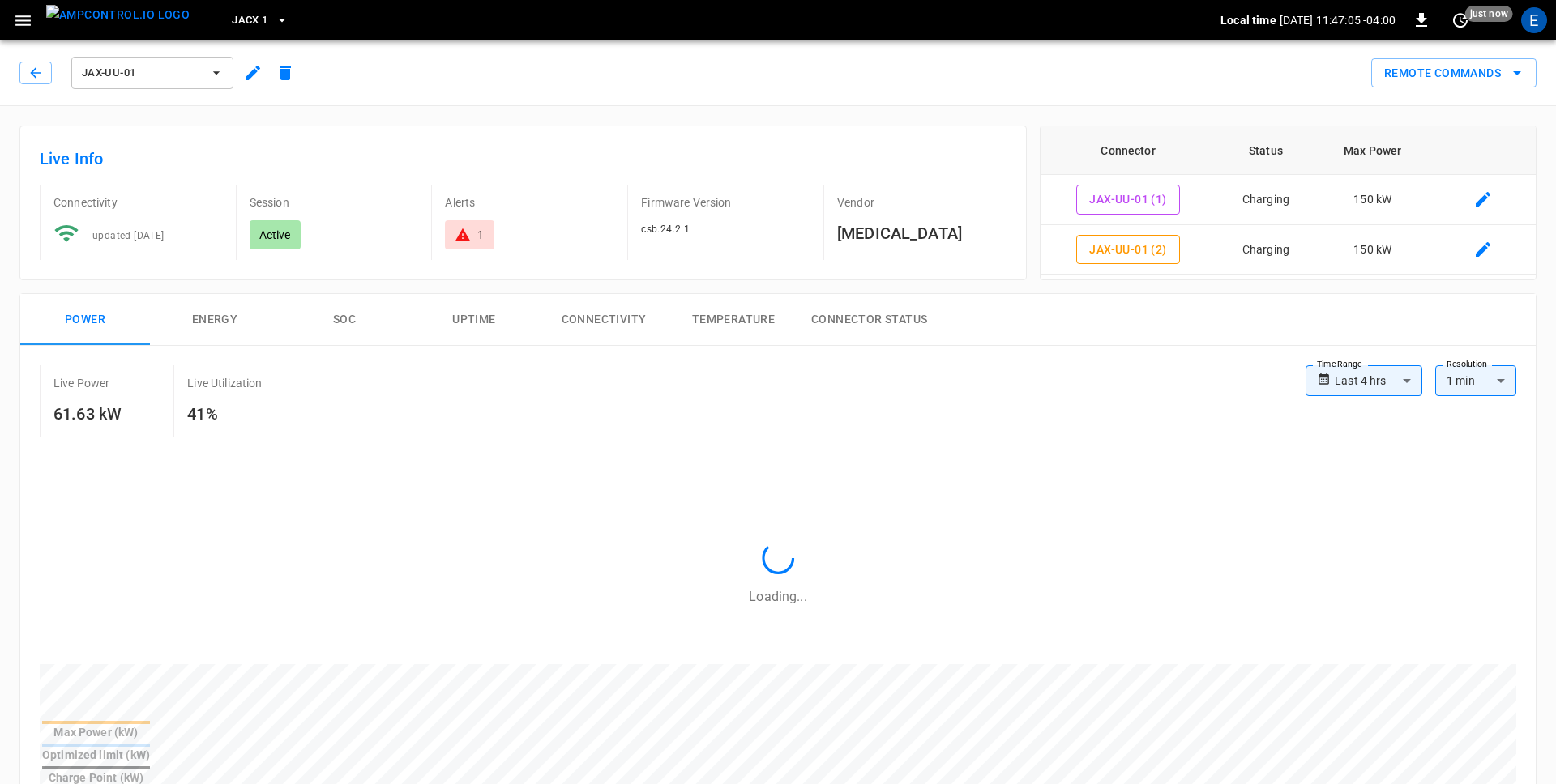 type on "**********" 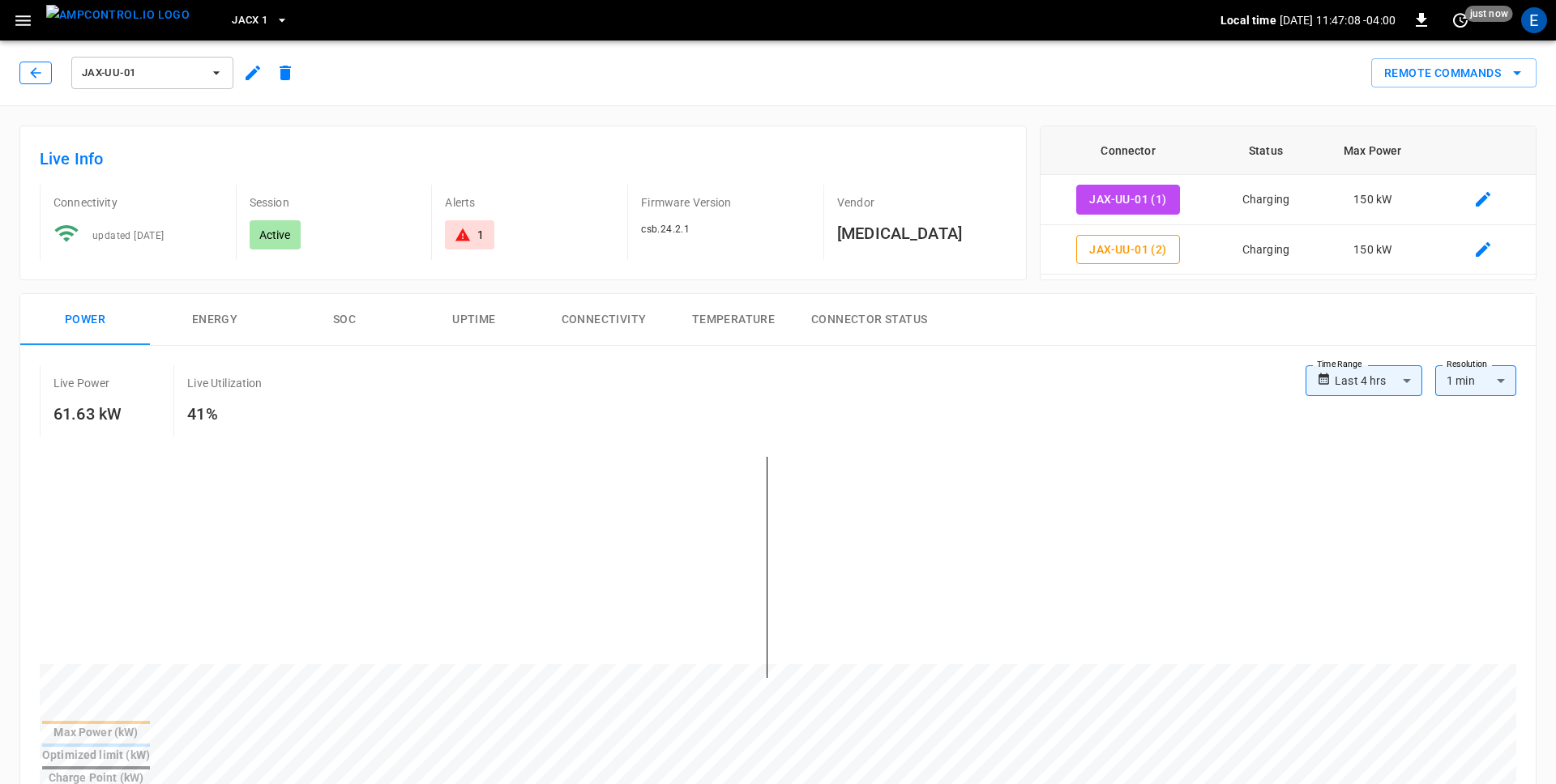 click 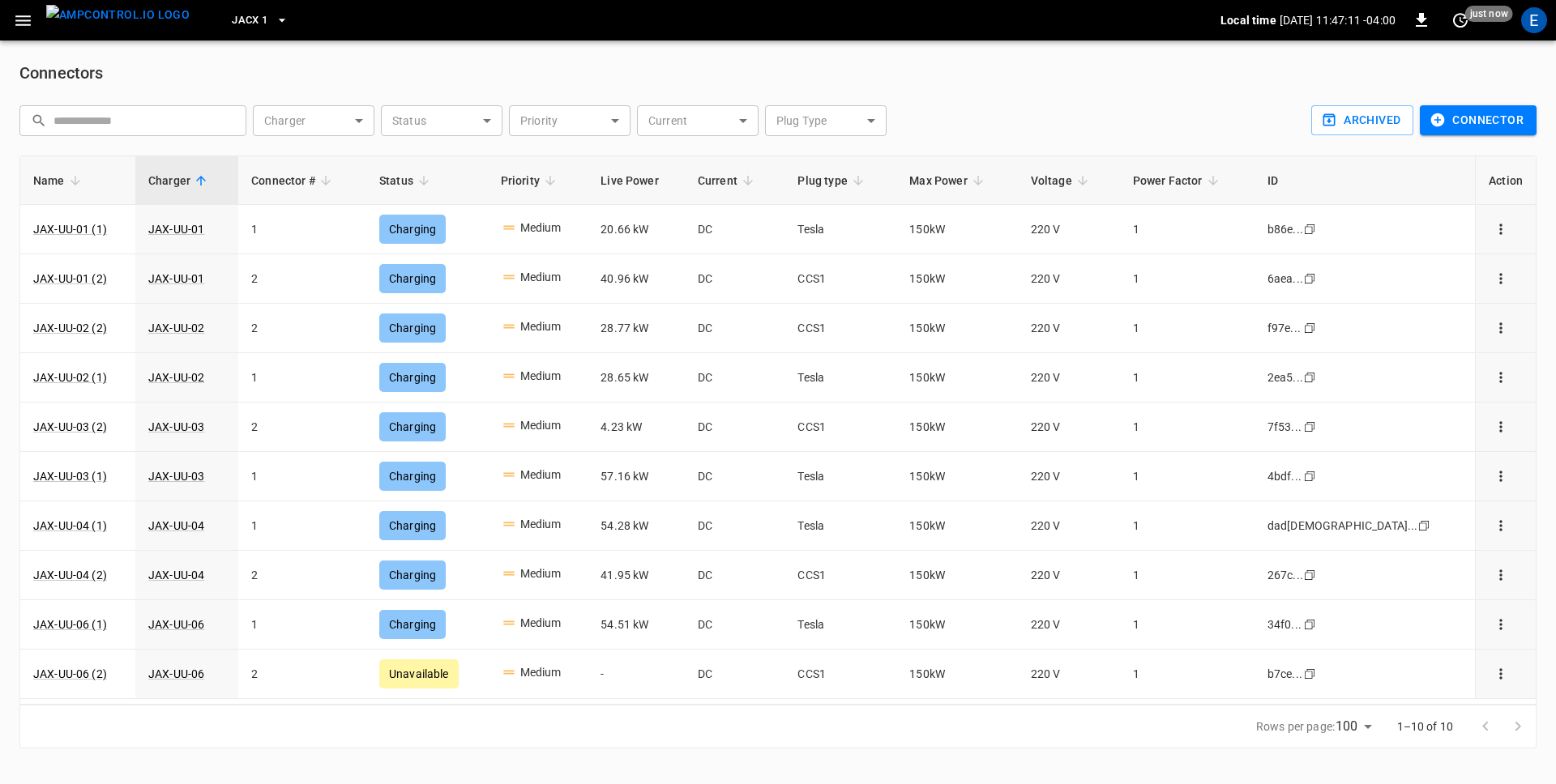 click on "JAX-UU-02 (2)" at bounding box center (70, 328) 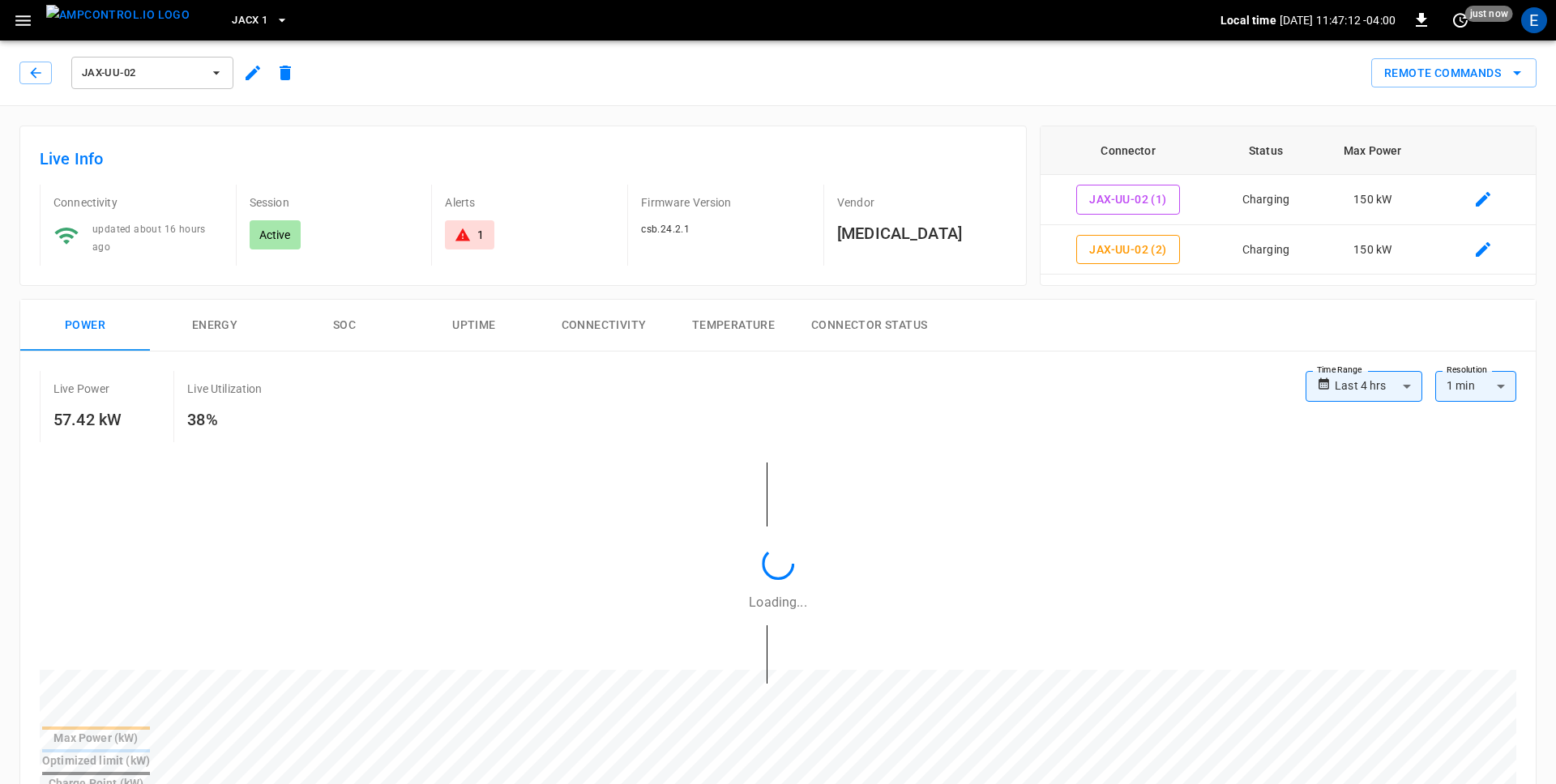 type on "**********" 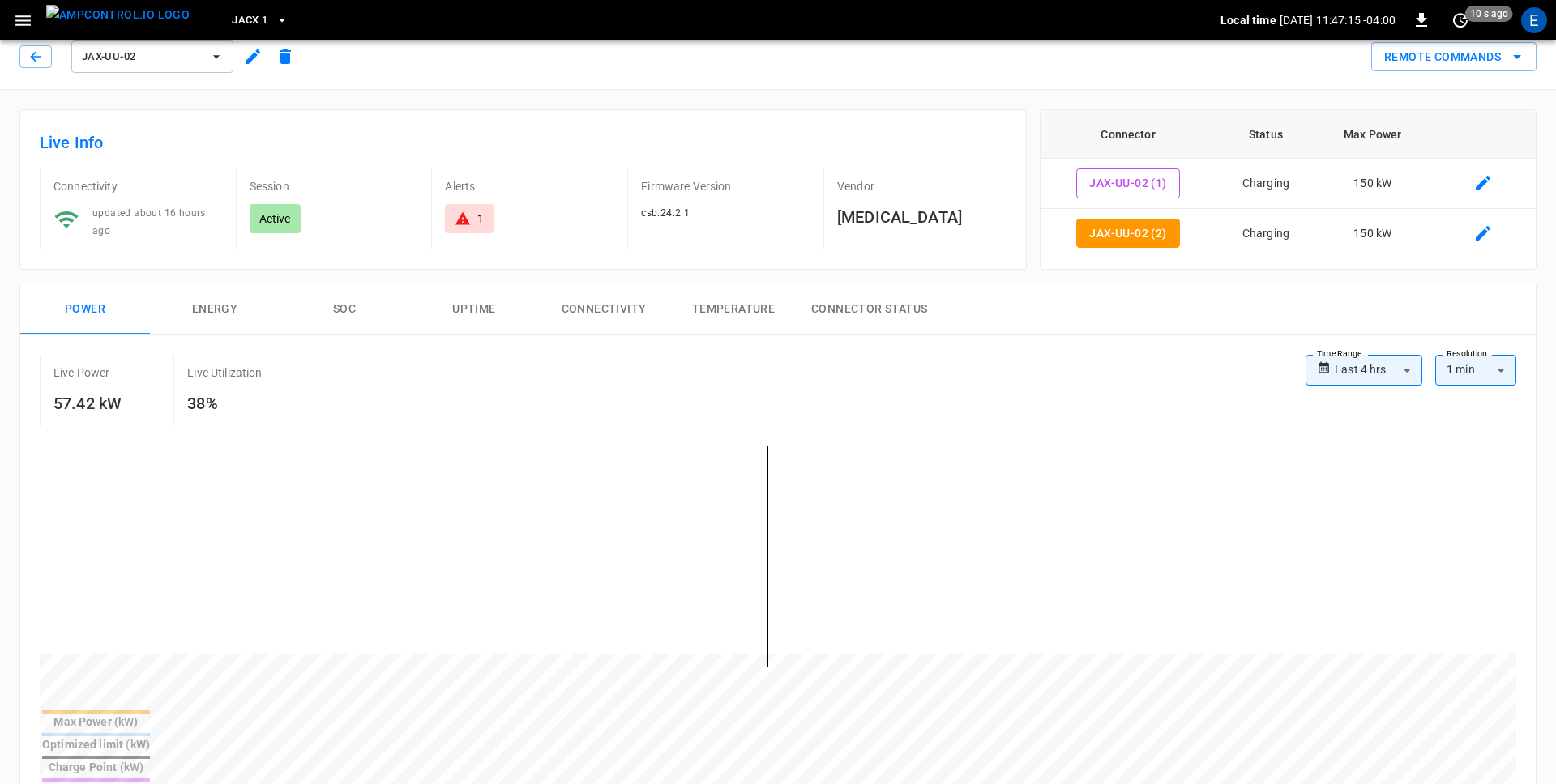 scroll, scrollTop: 17, scrollLeft: 0, axis: vertical 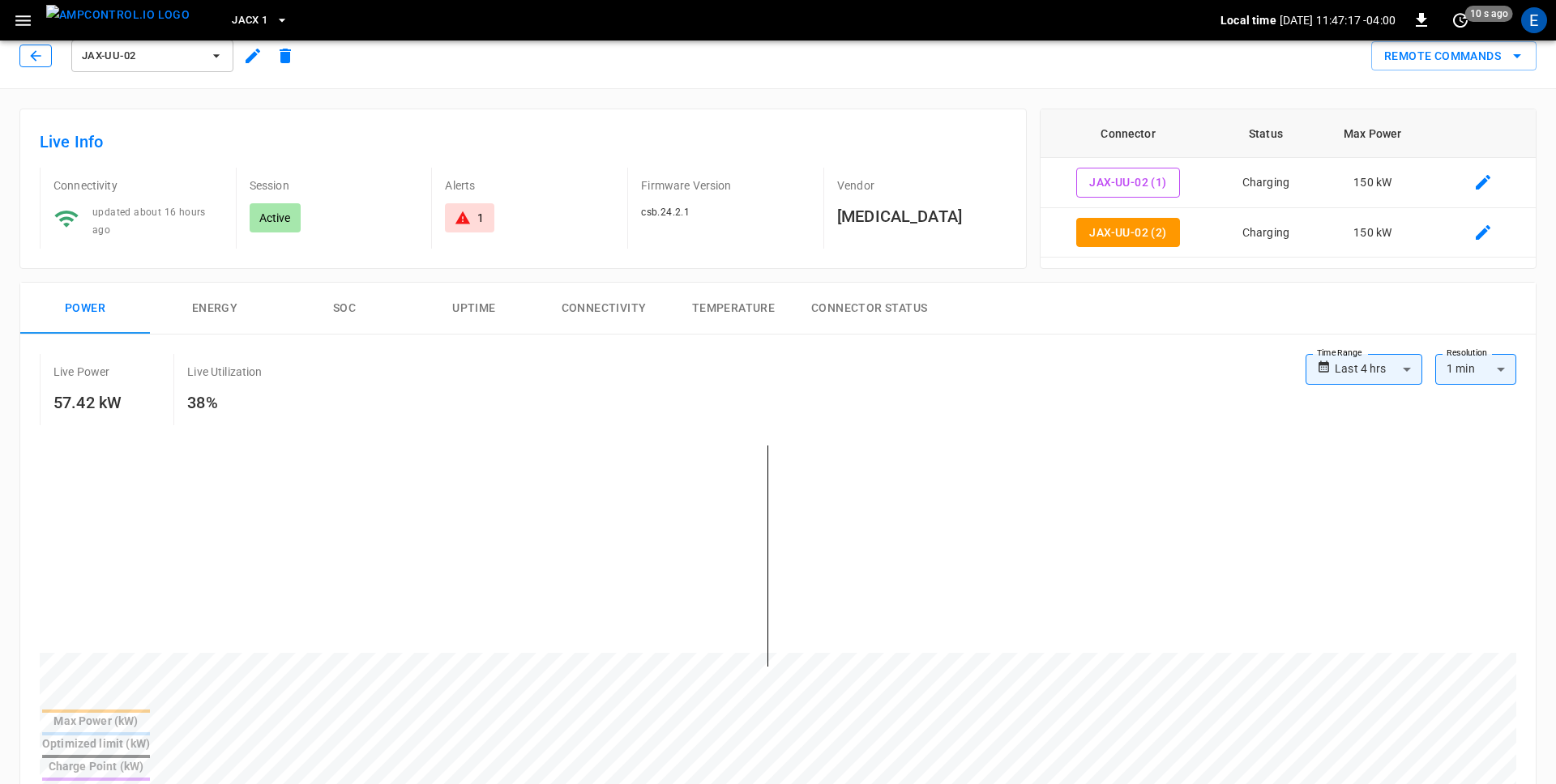 click 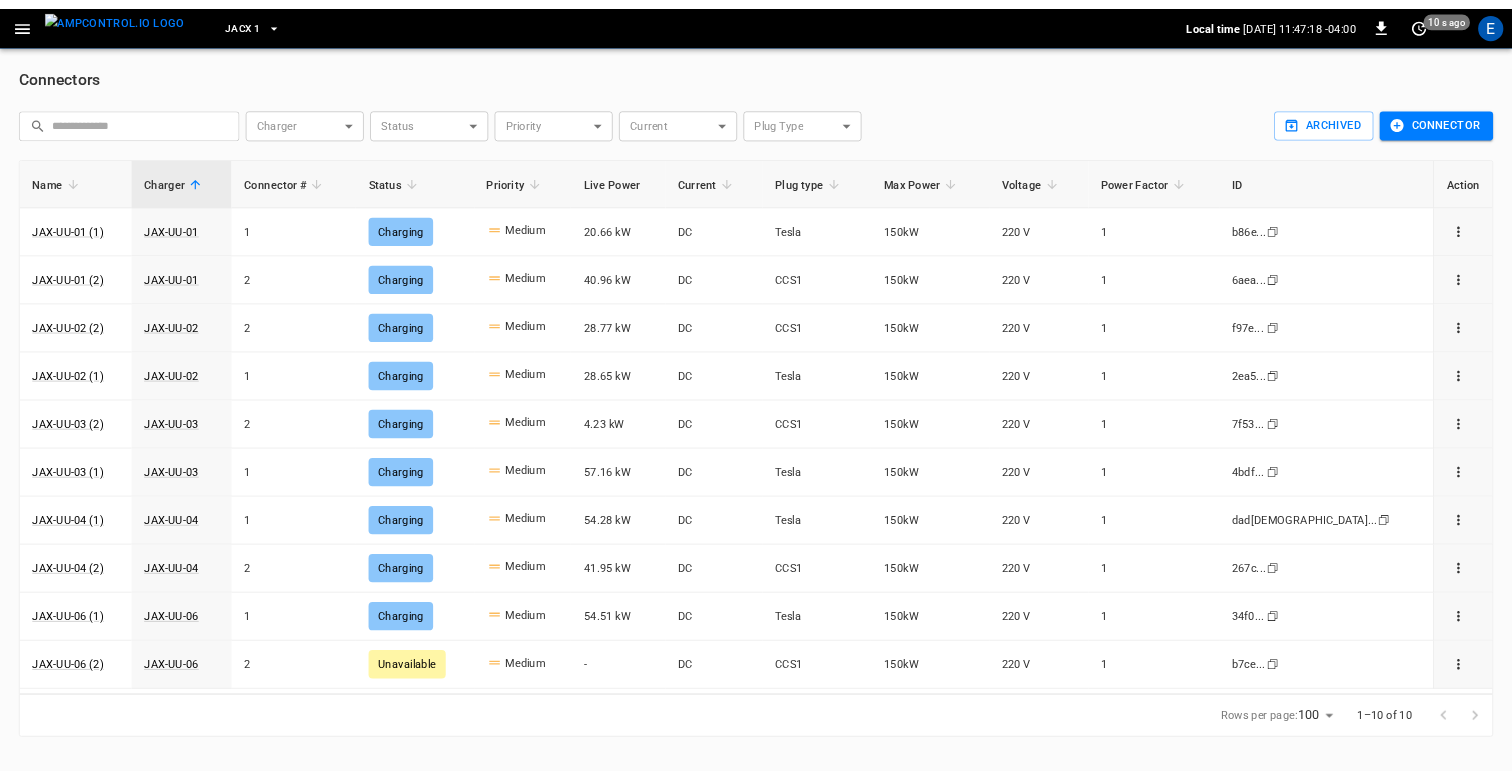 scroll, scrollTop: 0, scrollLeft: 0, axis: both 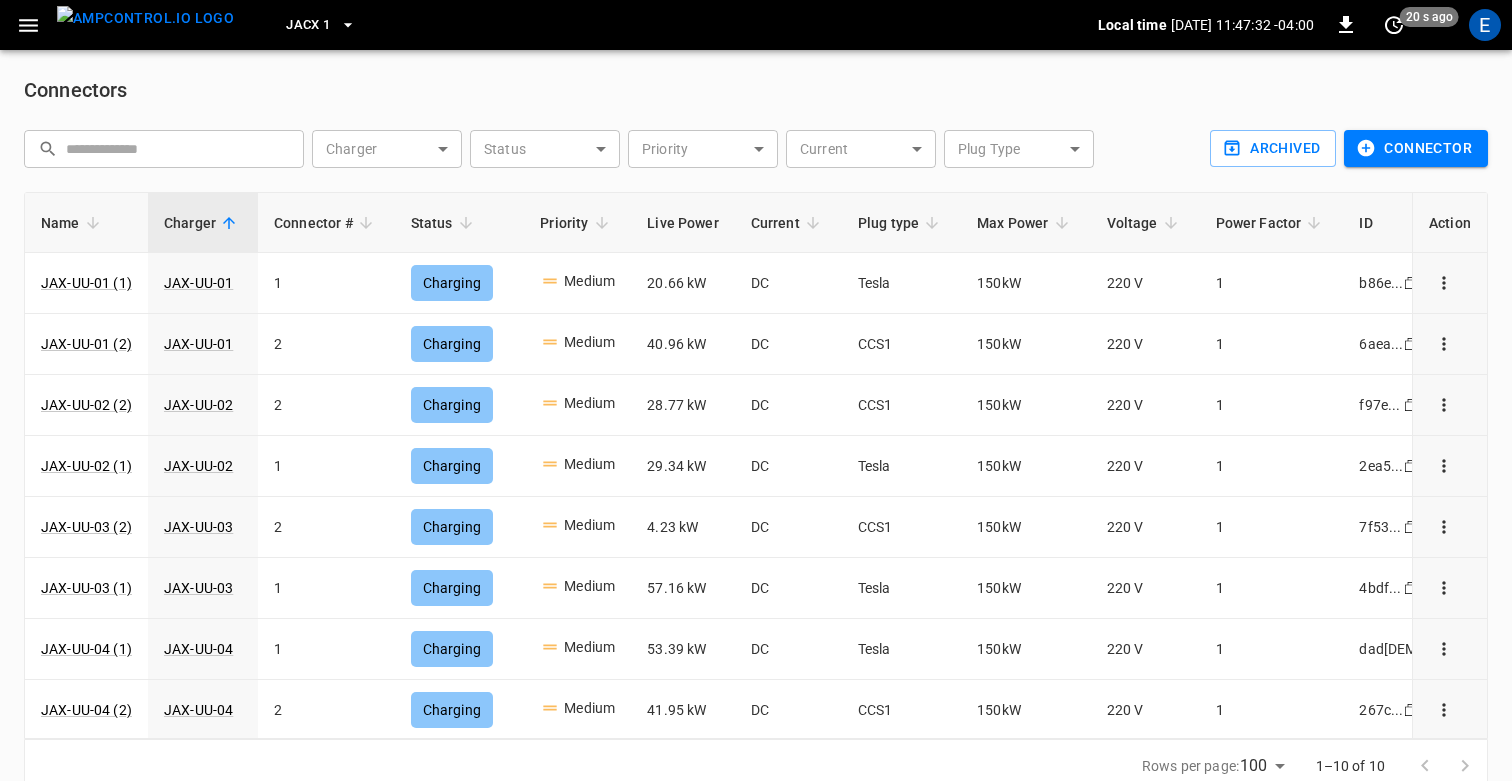 click on "Connectors" at bounding box center [756, 90] 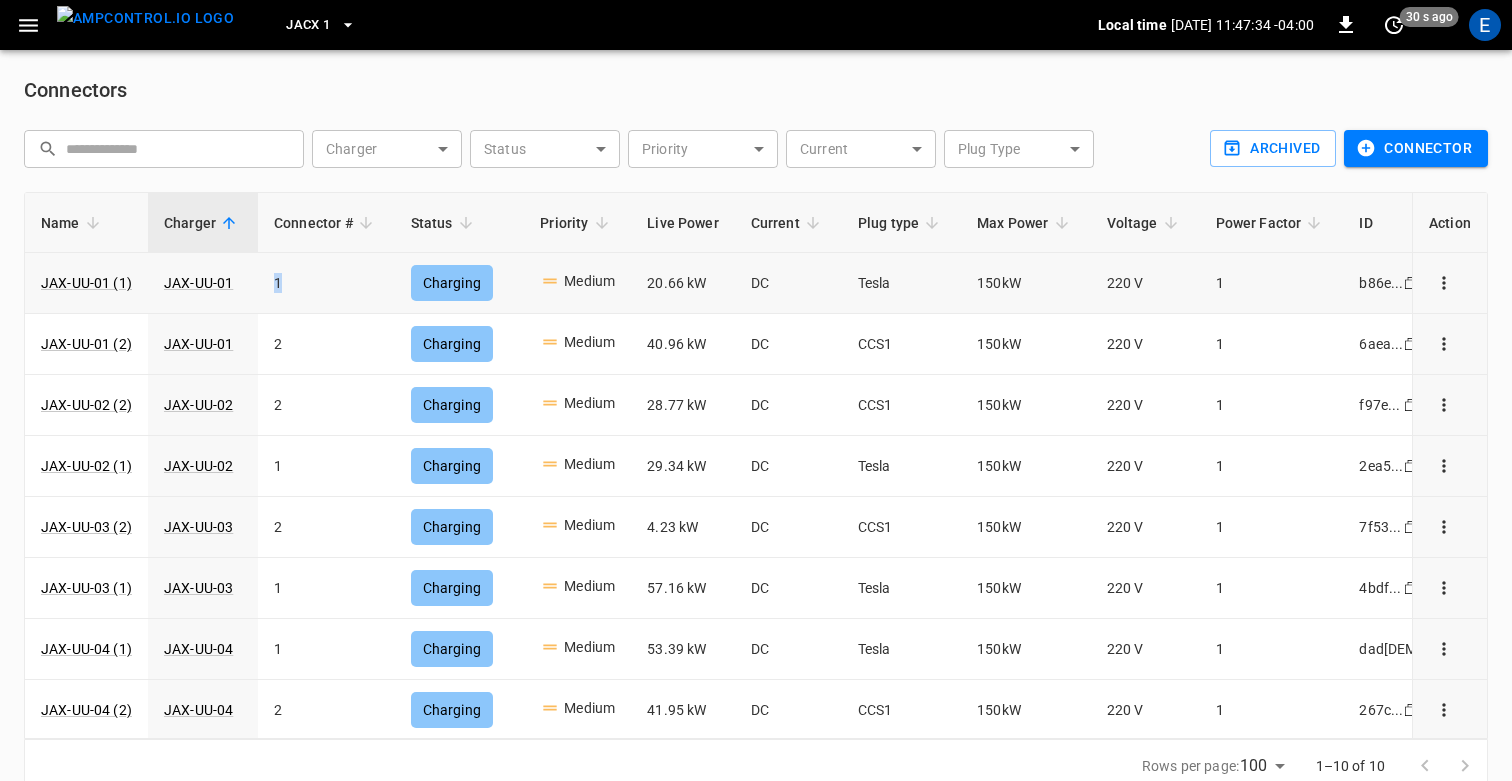 drag, startPoint x: 300, startPoint y: 286, endPoint x: 268, endPoint y: 286, distance: 32 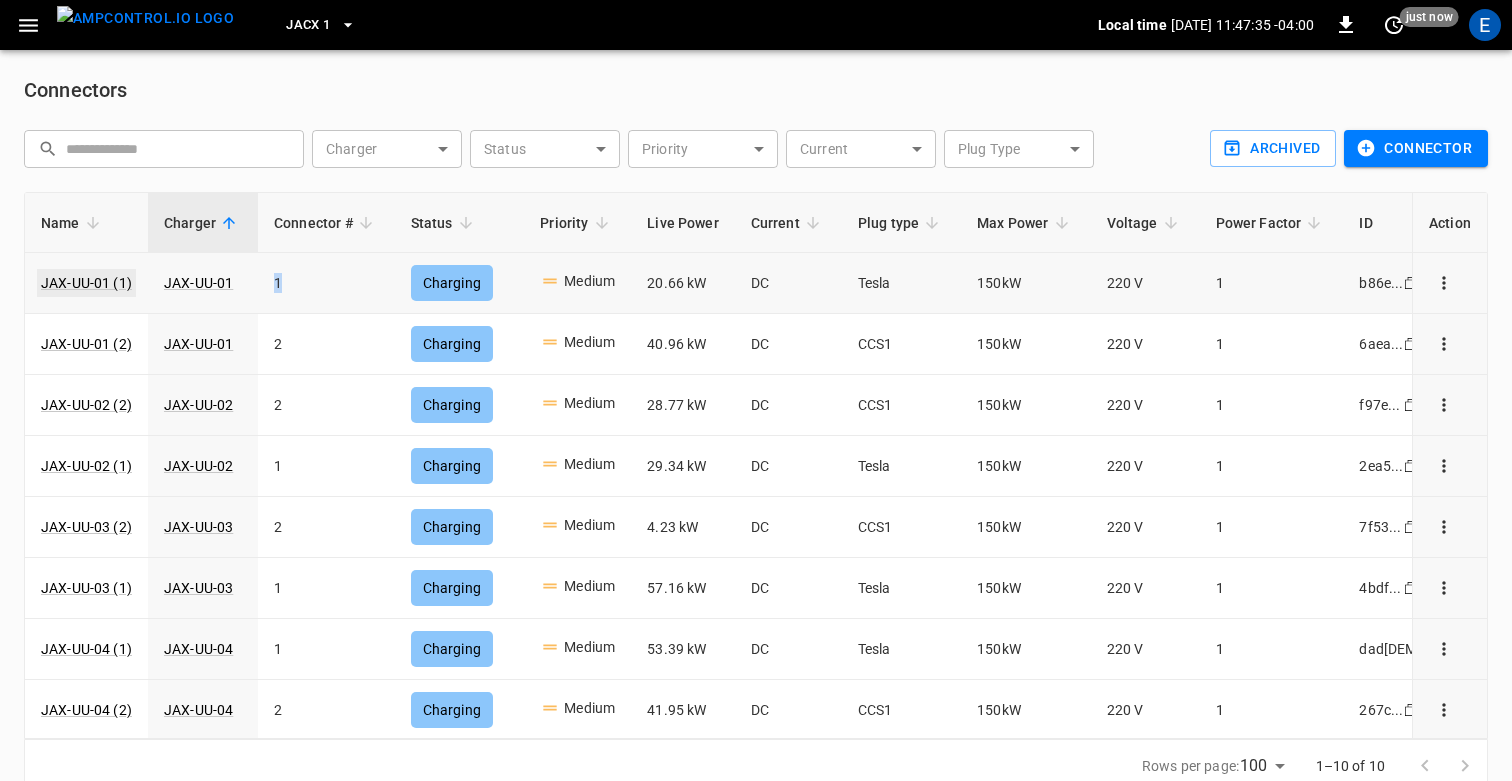 click on "JAX-UU-01 (1)" at bounding box center (86, 283) 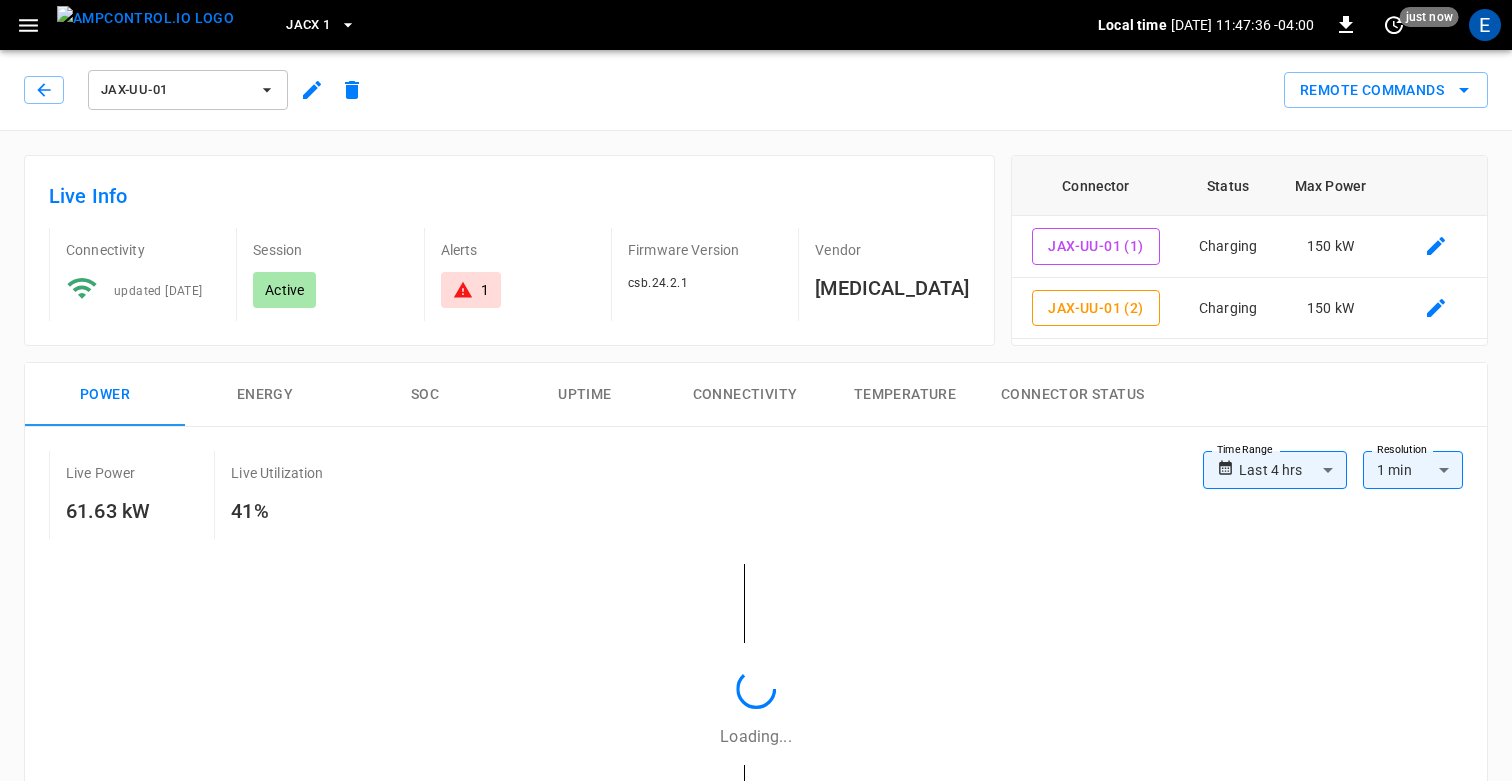 type on "**********" 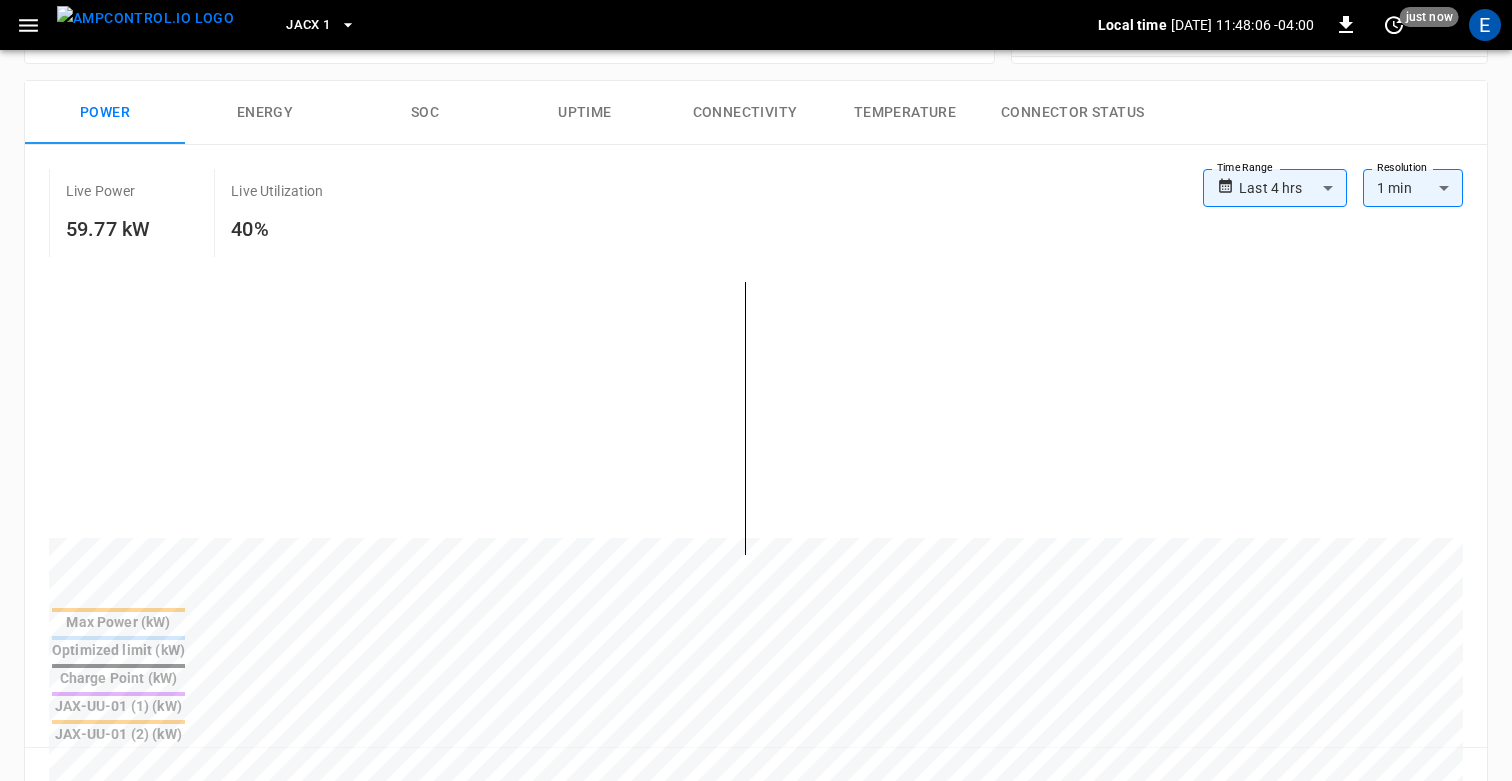 scroll, scrollTop: 303, scrollLeft: 0, axis: vertical 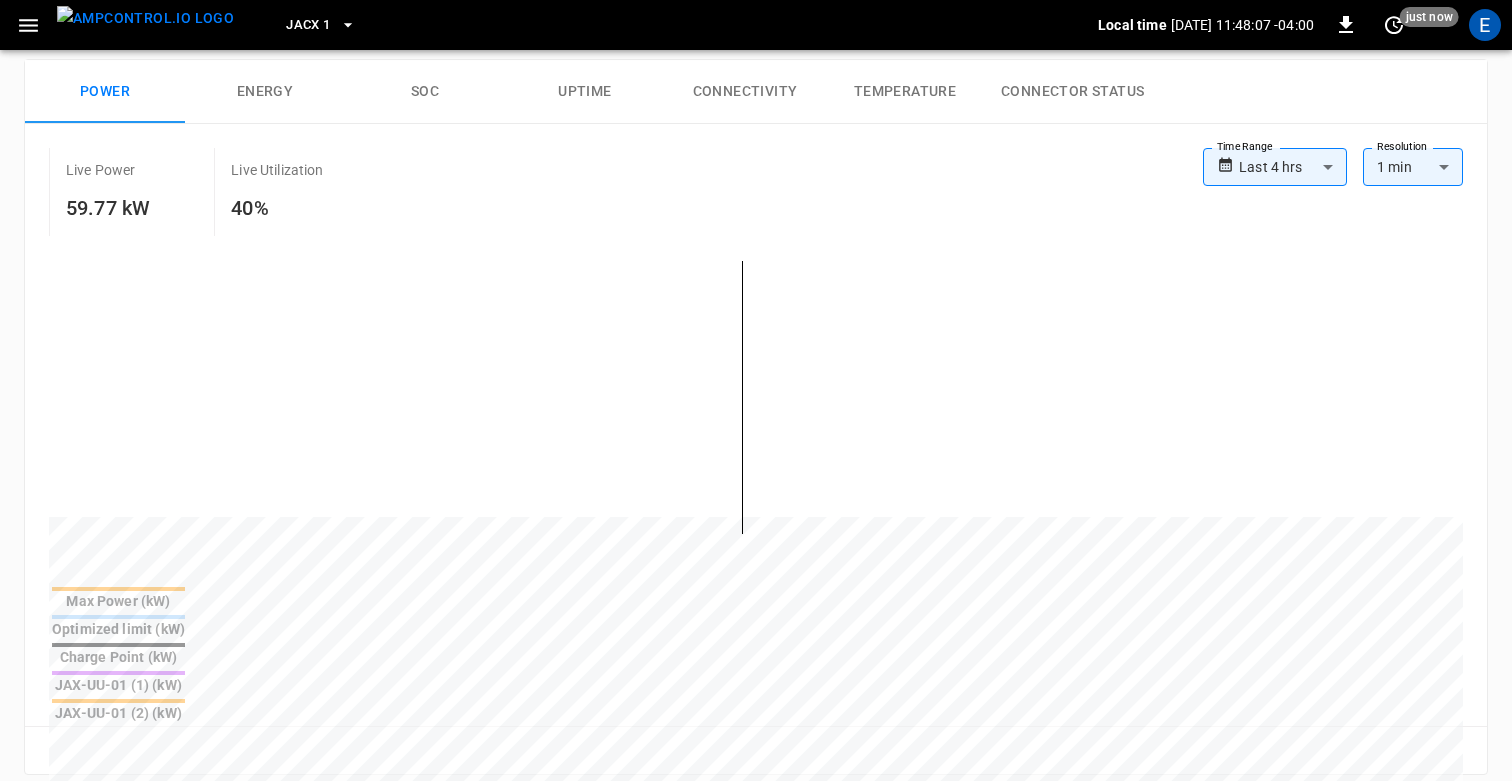 click on "Energy" at bounding box center [265, 92] 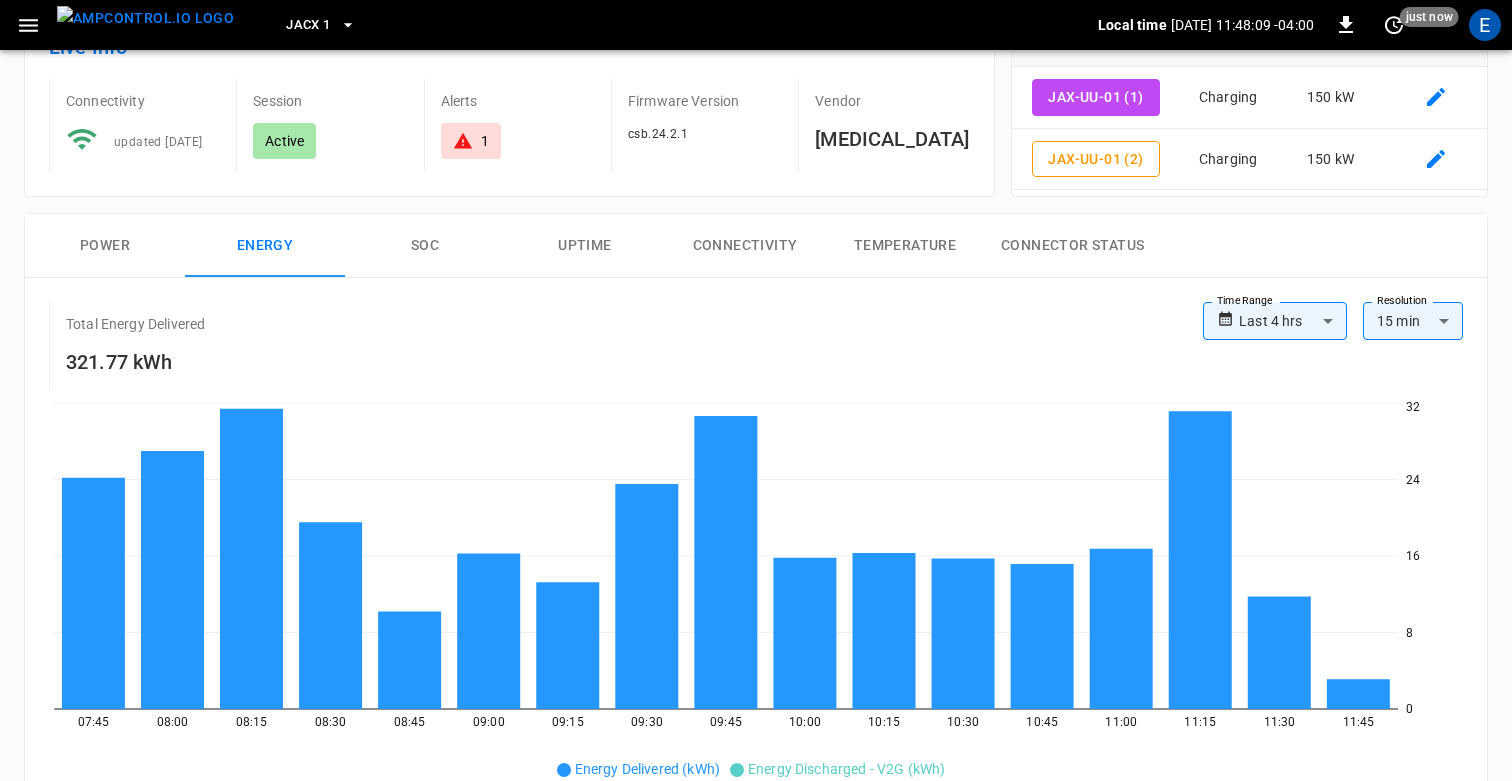 scroll, scrollTop: 143, scrollLeft: 0, axis: vertical 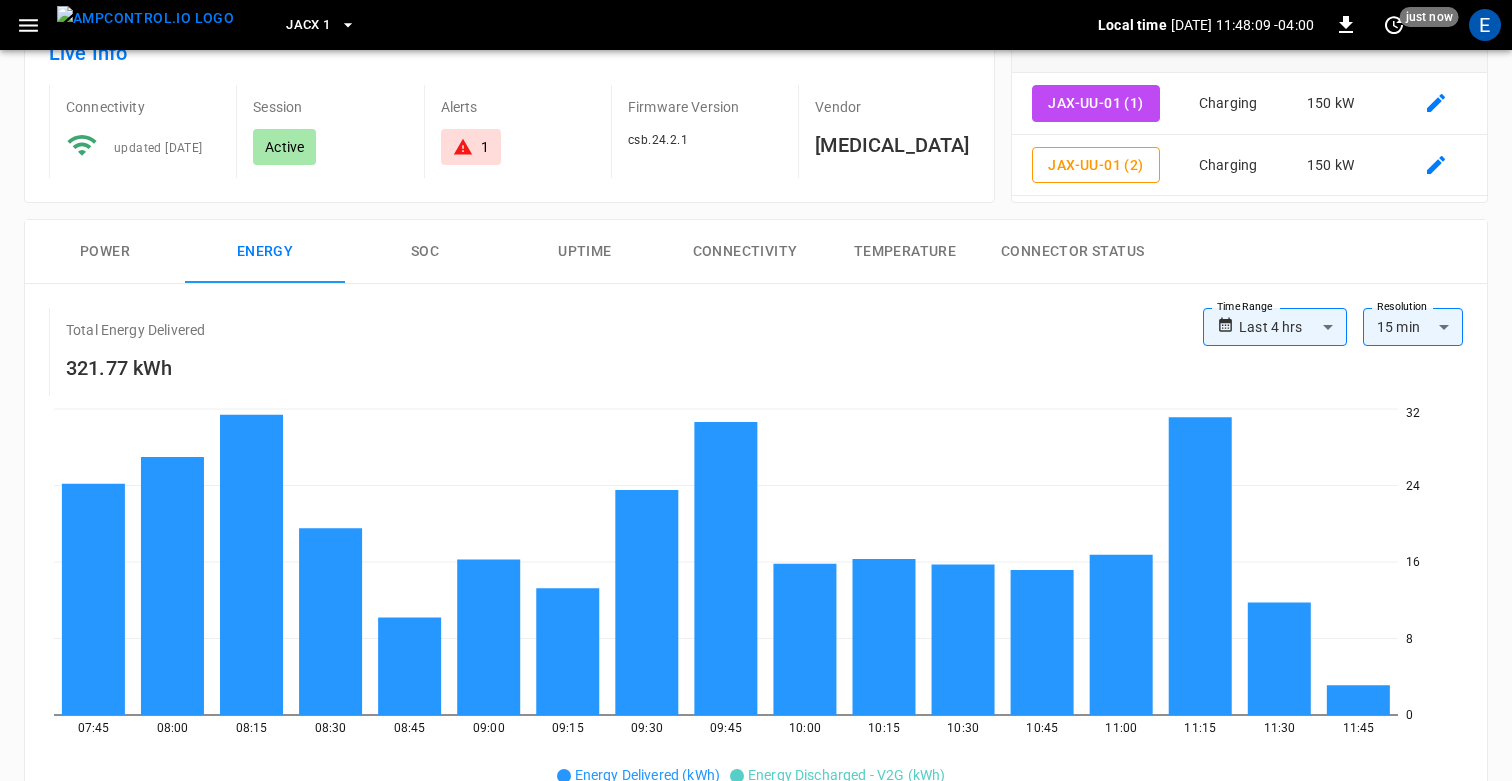 click on "SOC" at bounding box center (425, 252) 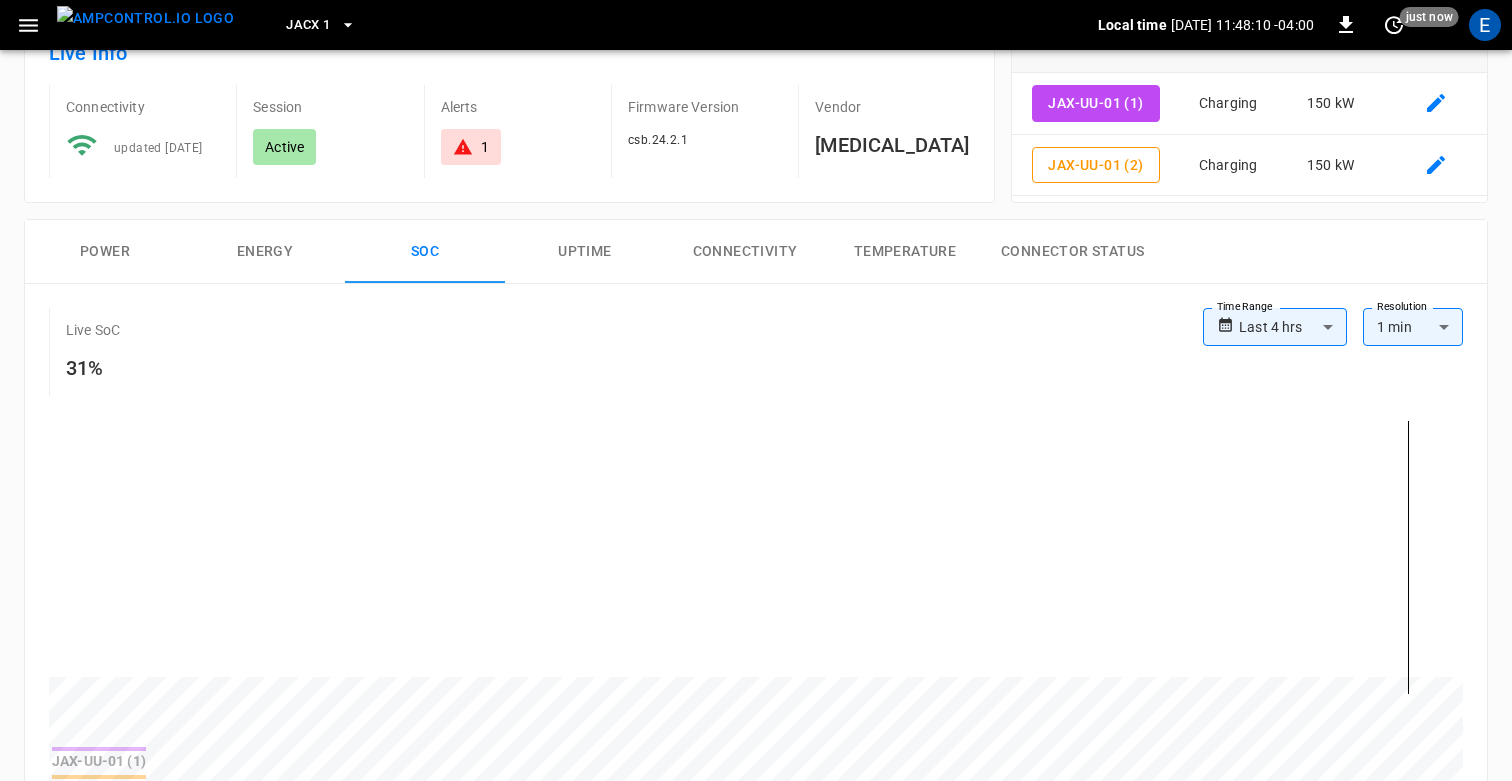 scroll, scrollTop: 199, scrollLeft: 0, axis: vertical 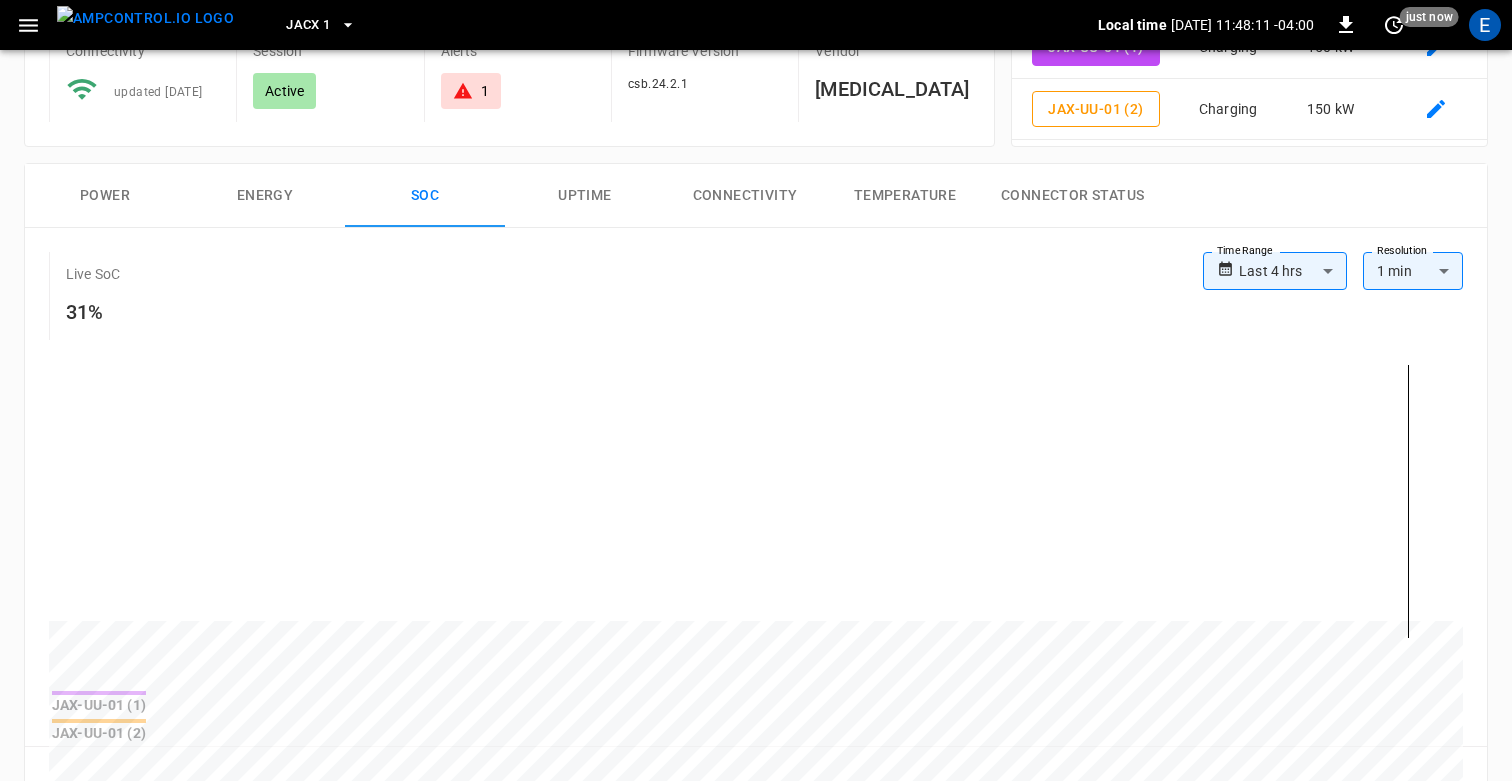 click on "**********" at bounding box center (756, 511) 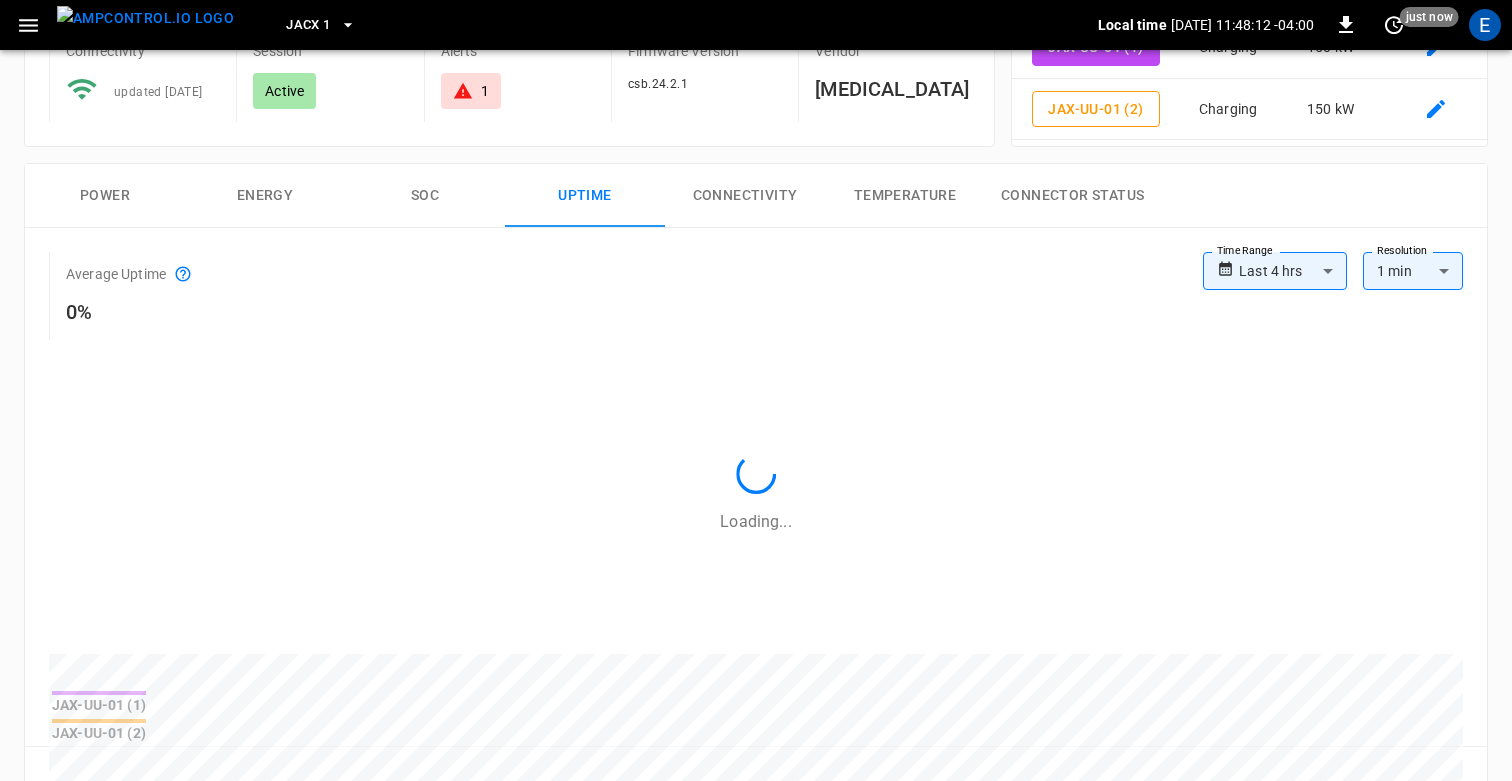 click on "Temperature" at bounding box center (905, 196) 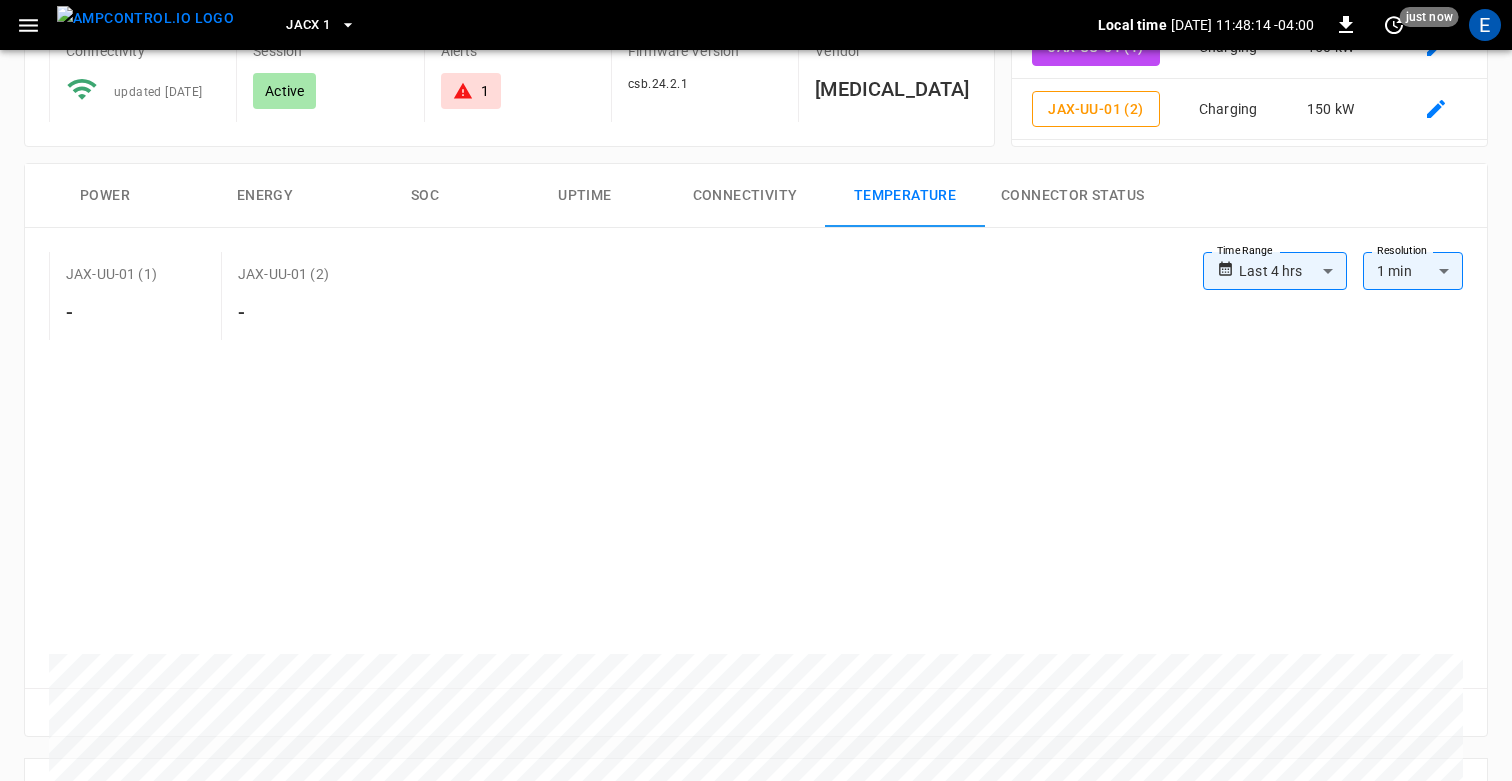 click on "Connector Status" at bounding box center (1072, 196) 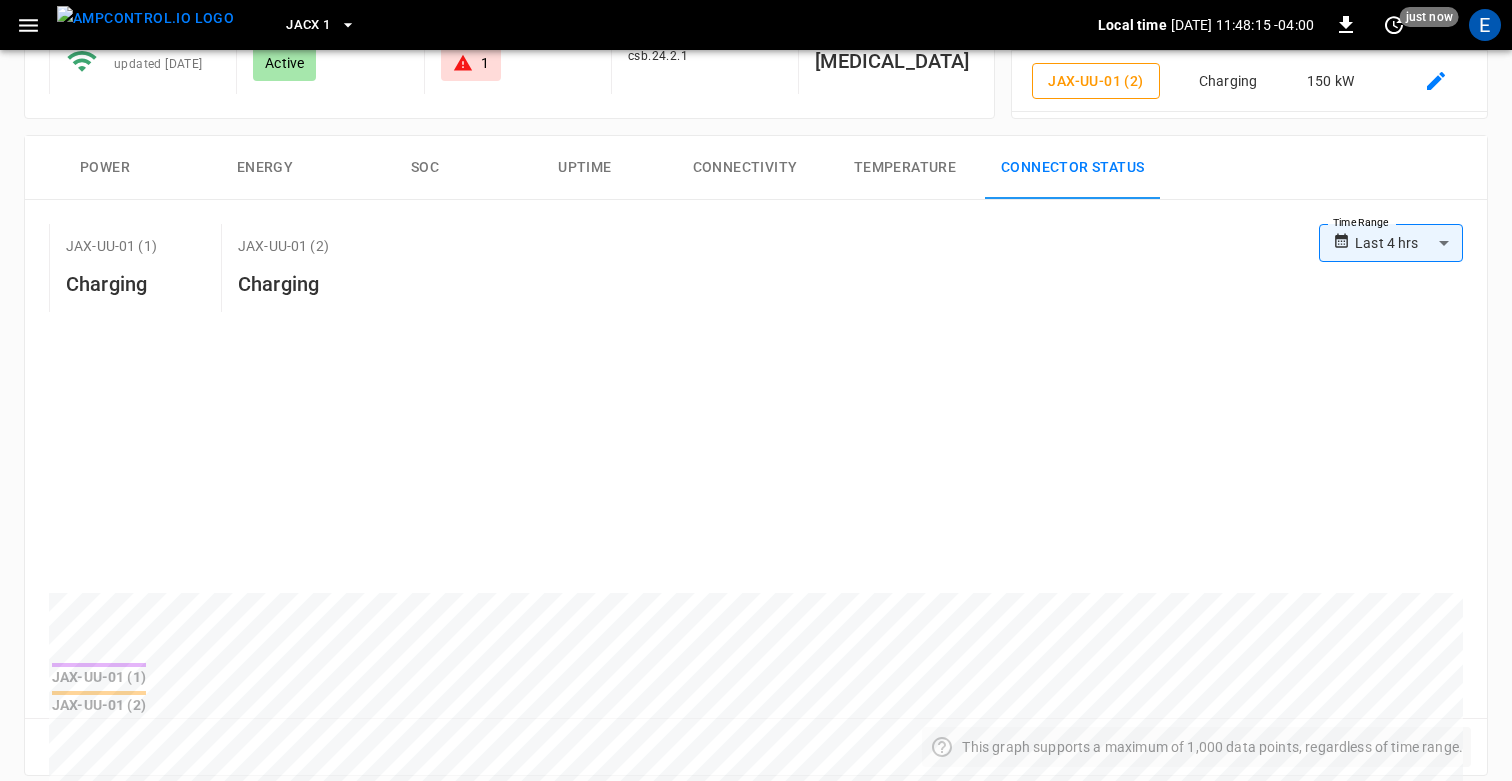 scroll, scrollTop: 197, scrollLeft: 0, axis: vertical 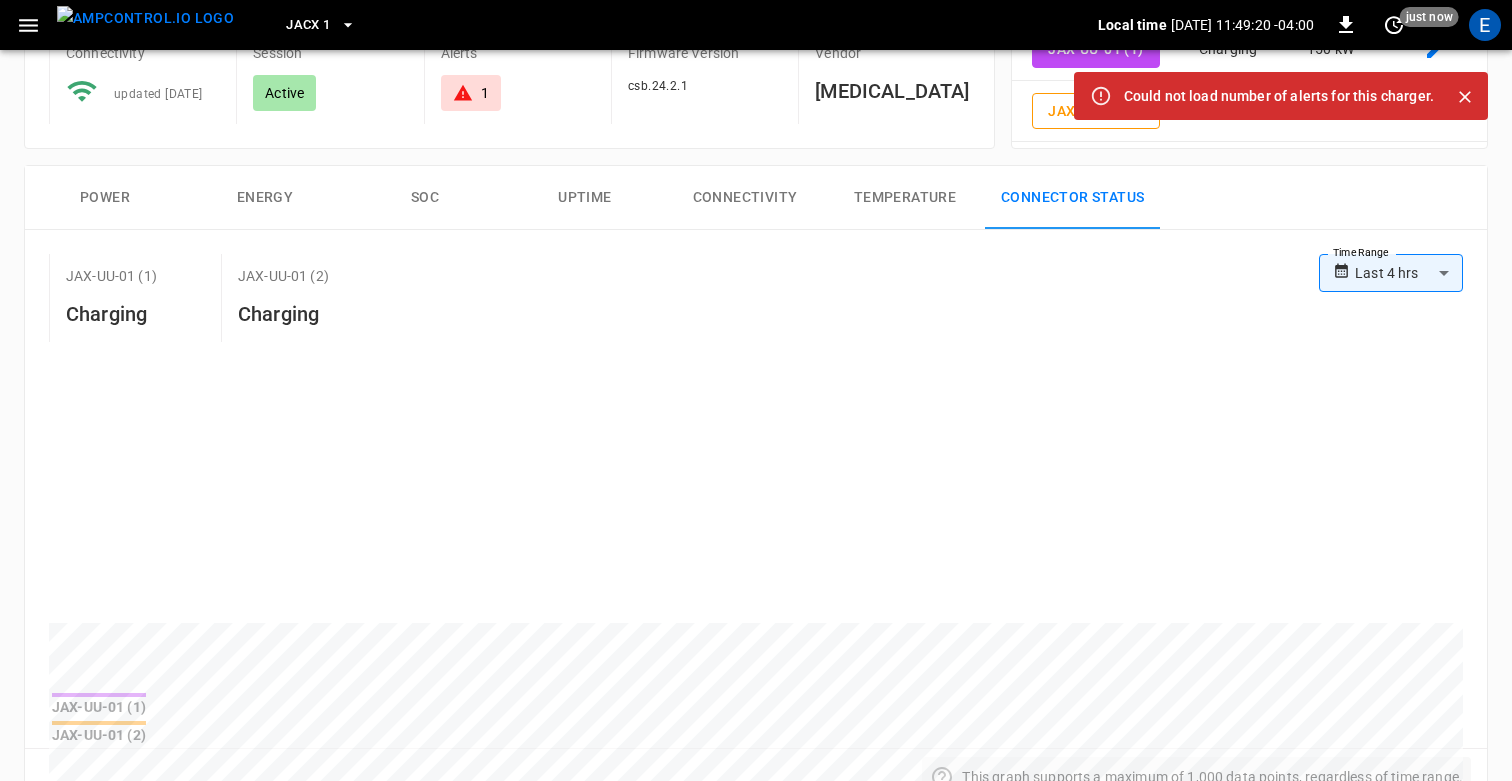 click 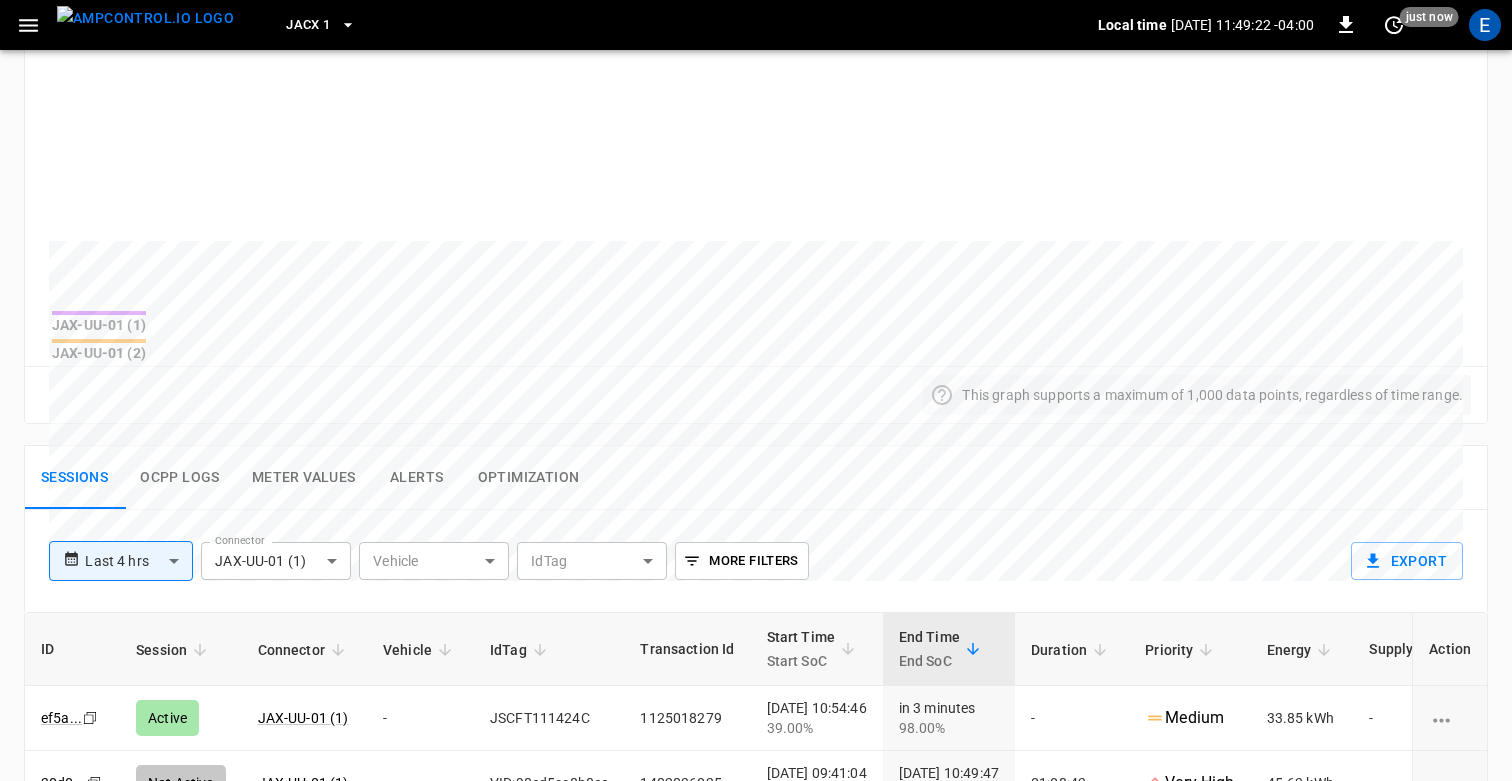 scroll, scrollTop: 769, scrollLeft: 0, axis: vertical 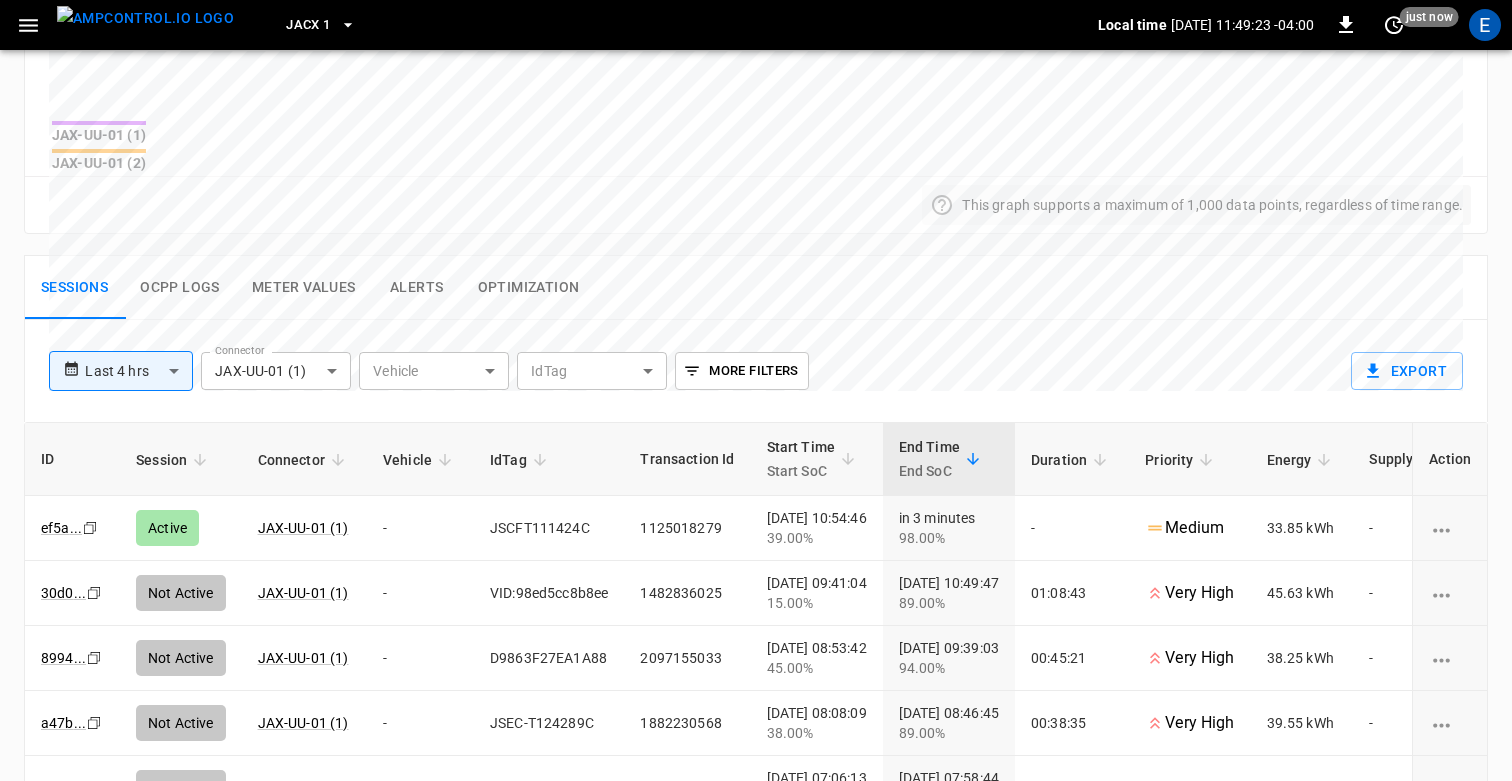 click on "Alerts" at bounding box center [417, 288] 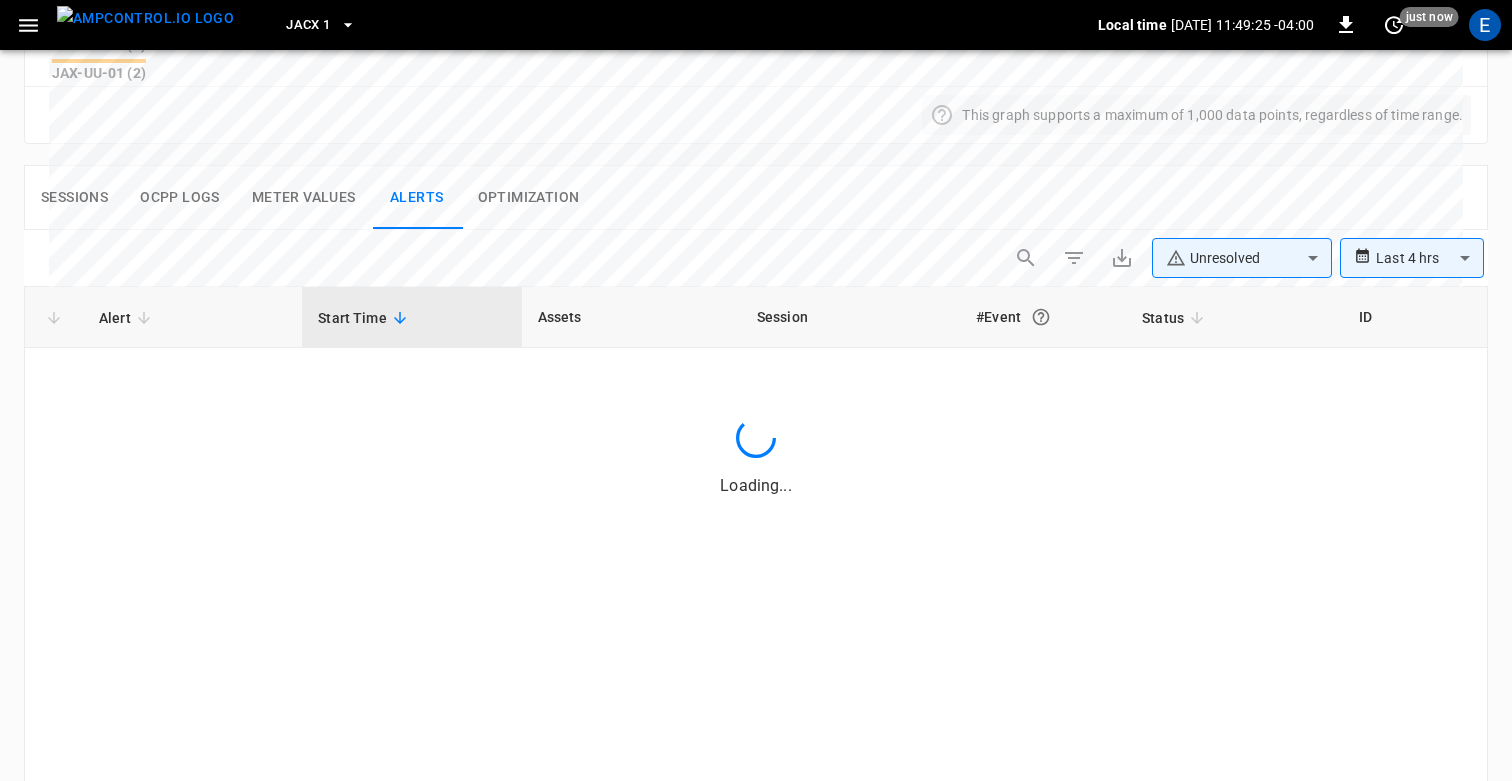 scroll, scrollTop: 869, scrollLeft: 0, axis: vertical 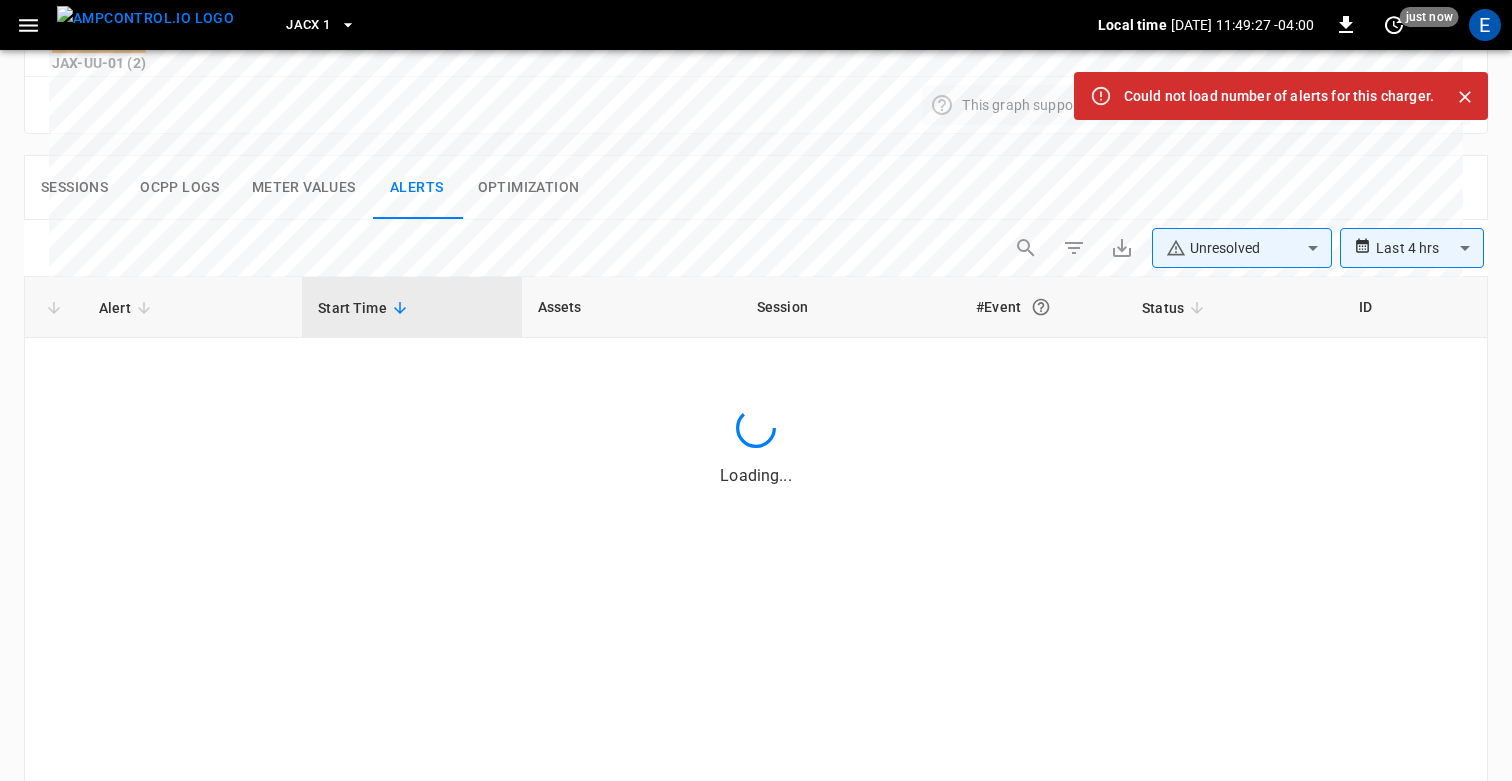 type 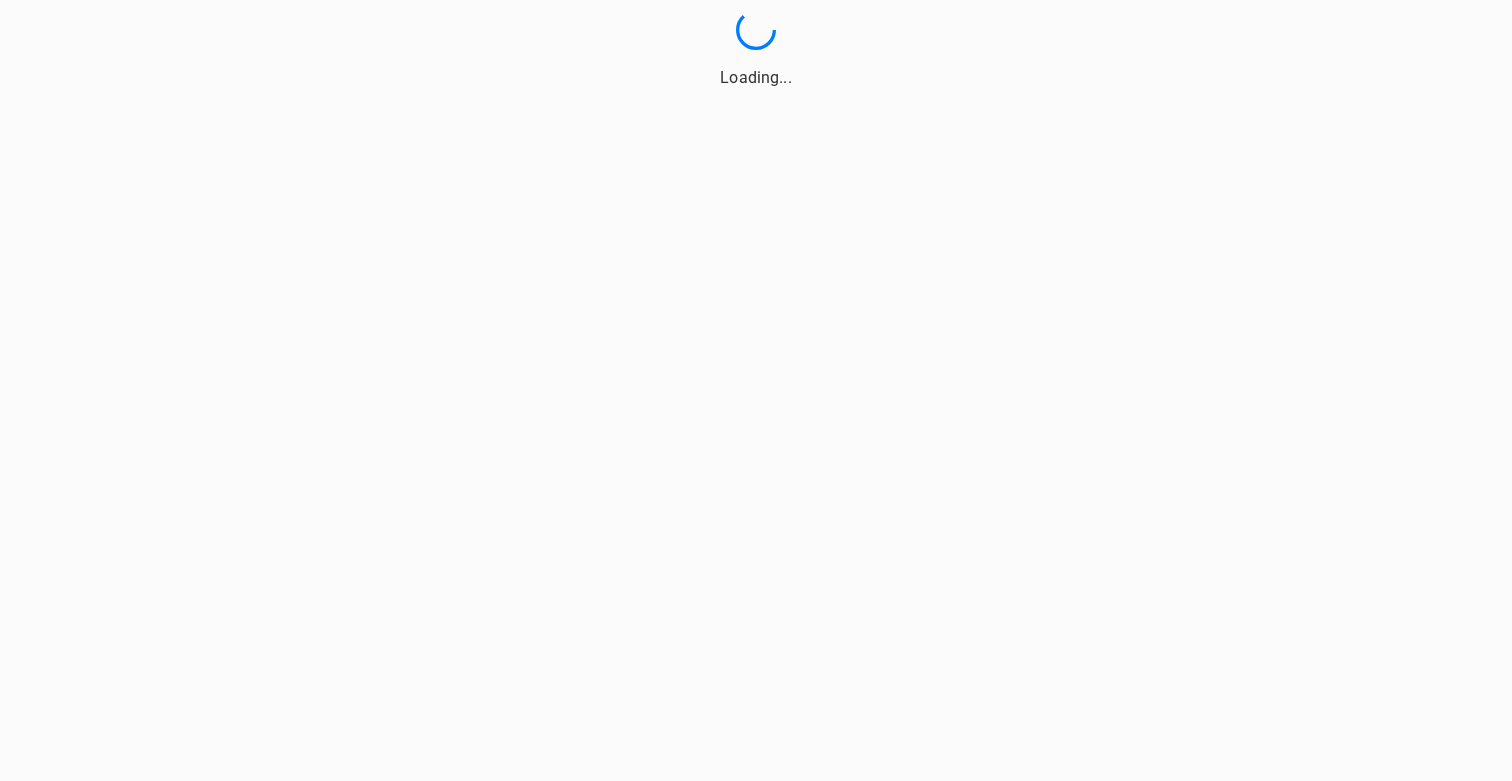 scroll, scrollTop: 0, scrollLeft: 0, axis: both 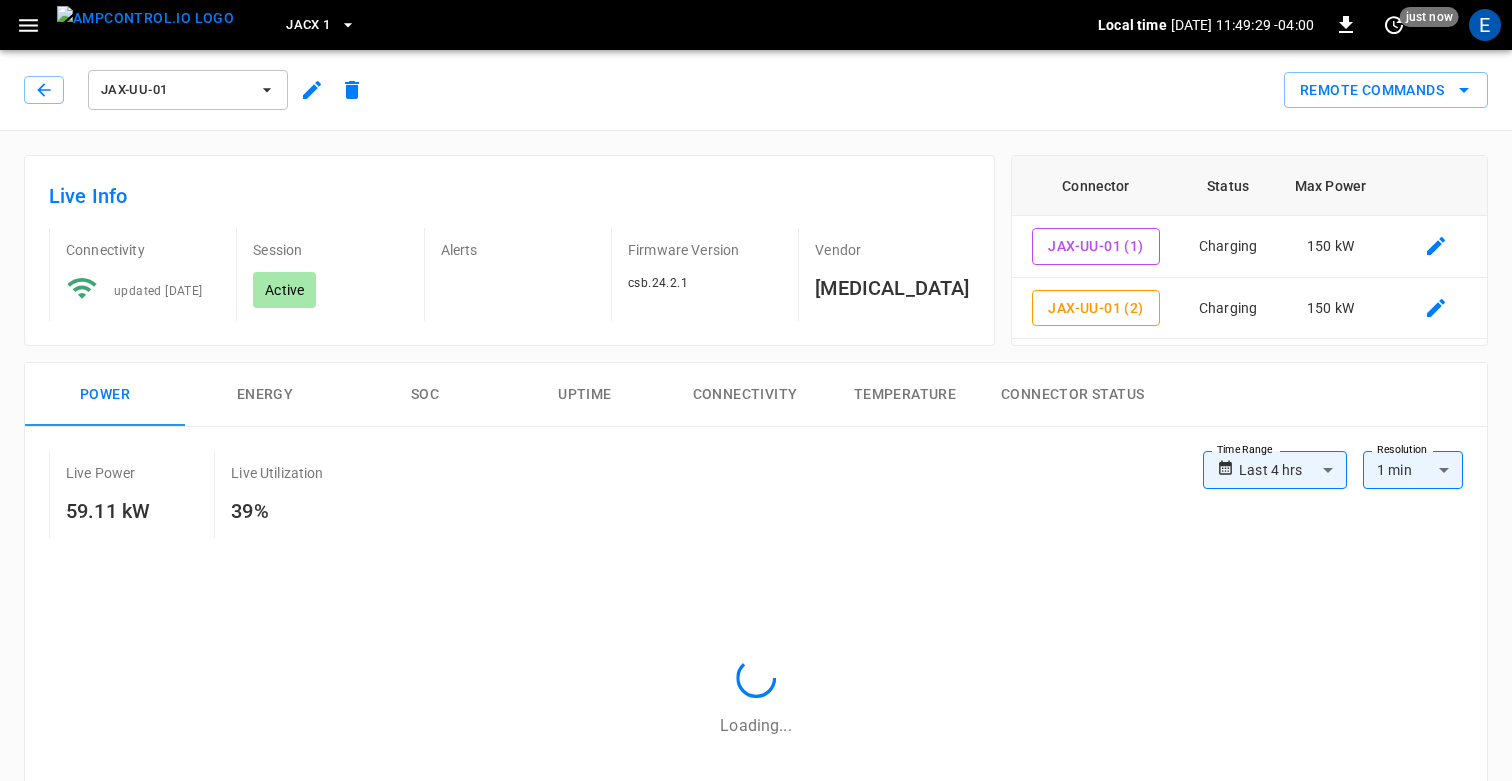 type on "**********" 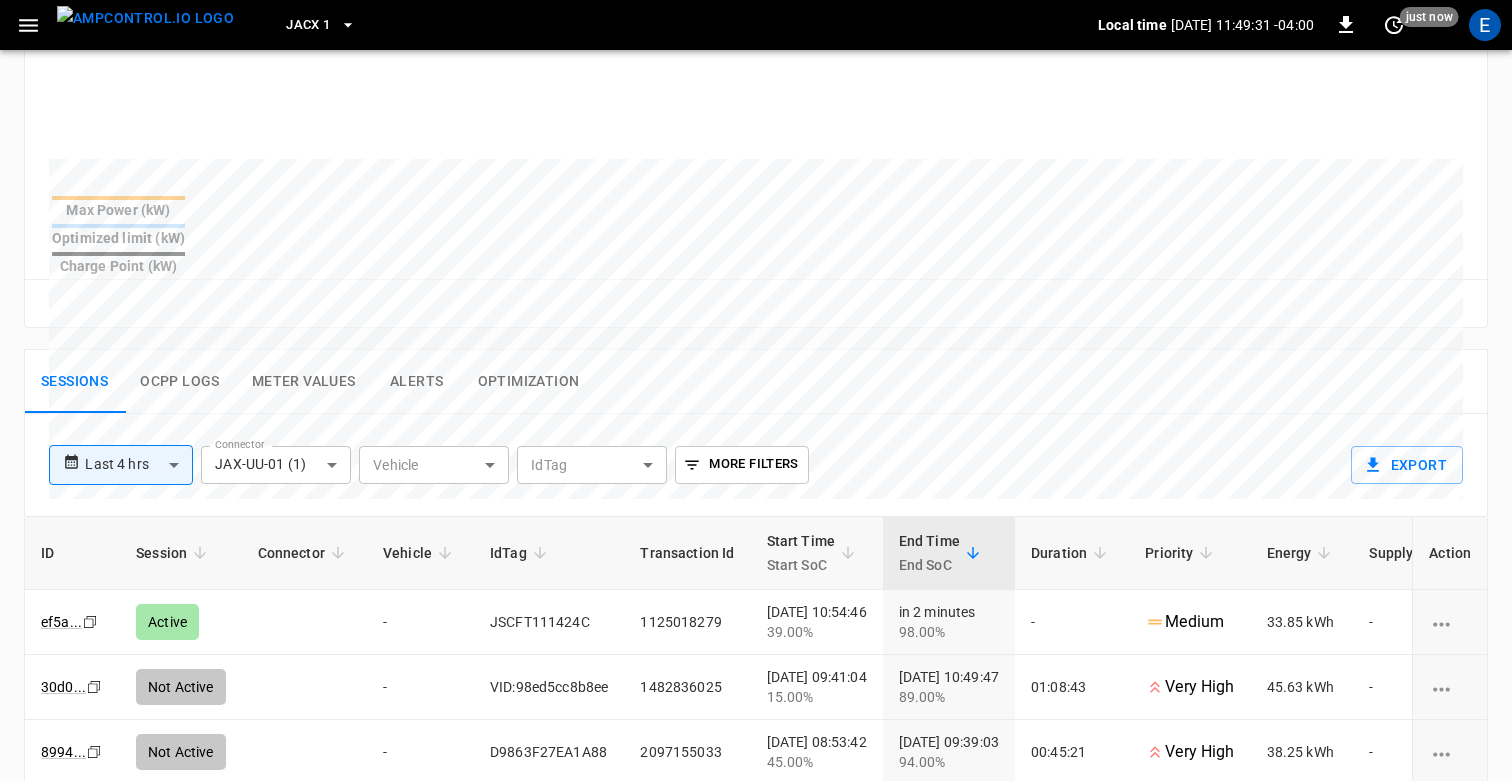 scroll, scrollTop: 697, scrollLeft: 0, axis: vertical 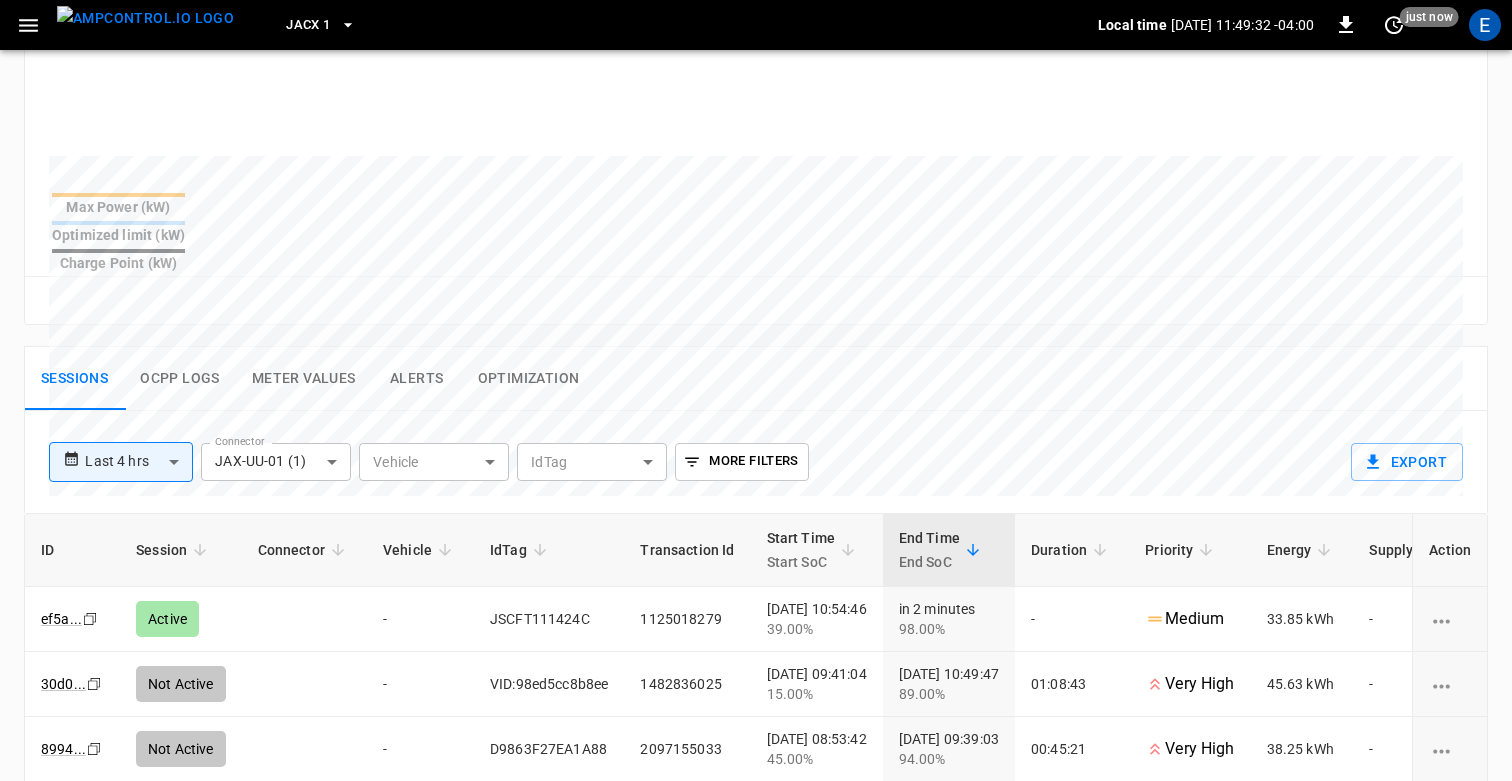 click on "Alerts" at bounding box center (417, 379) 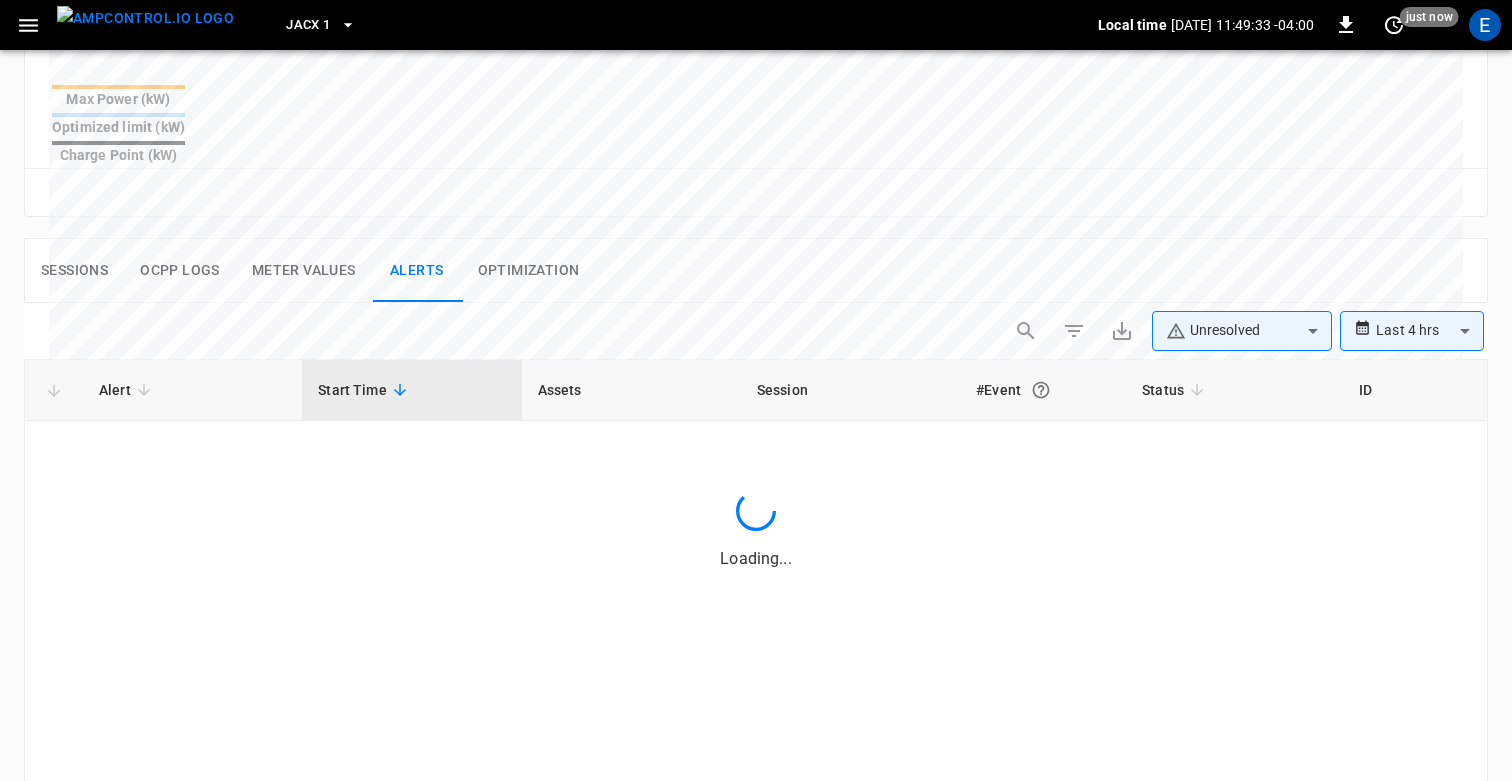 scroll, scrollTop: 815, scrollLeft: 0, axis: vertical 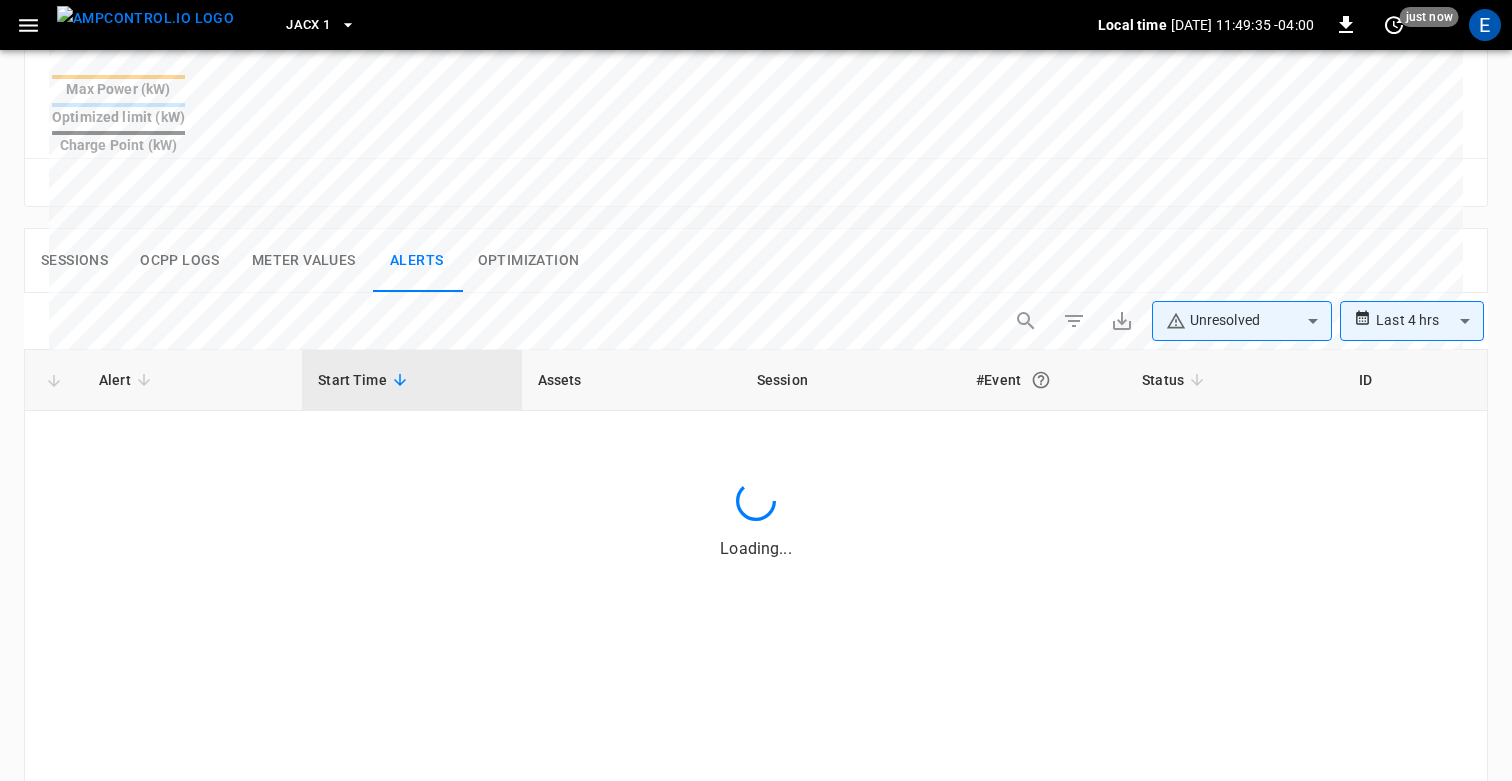 type 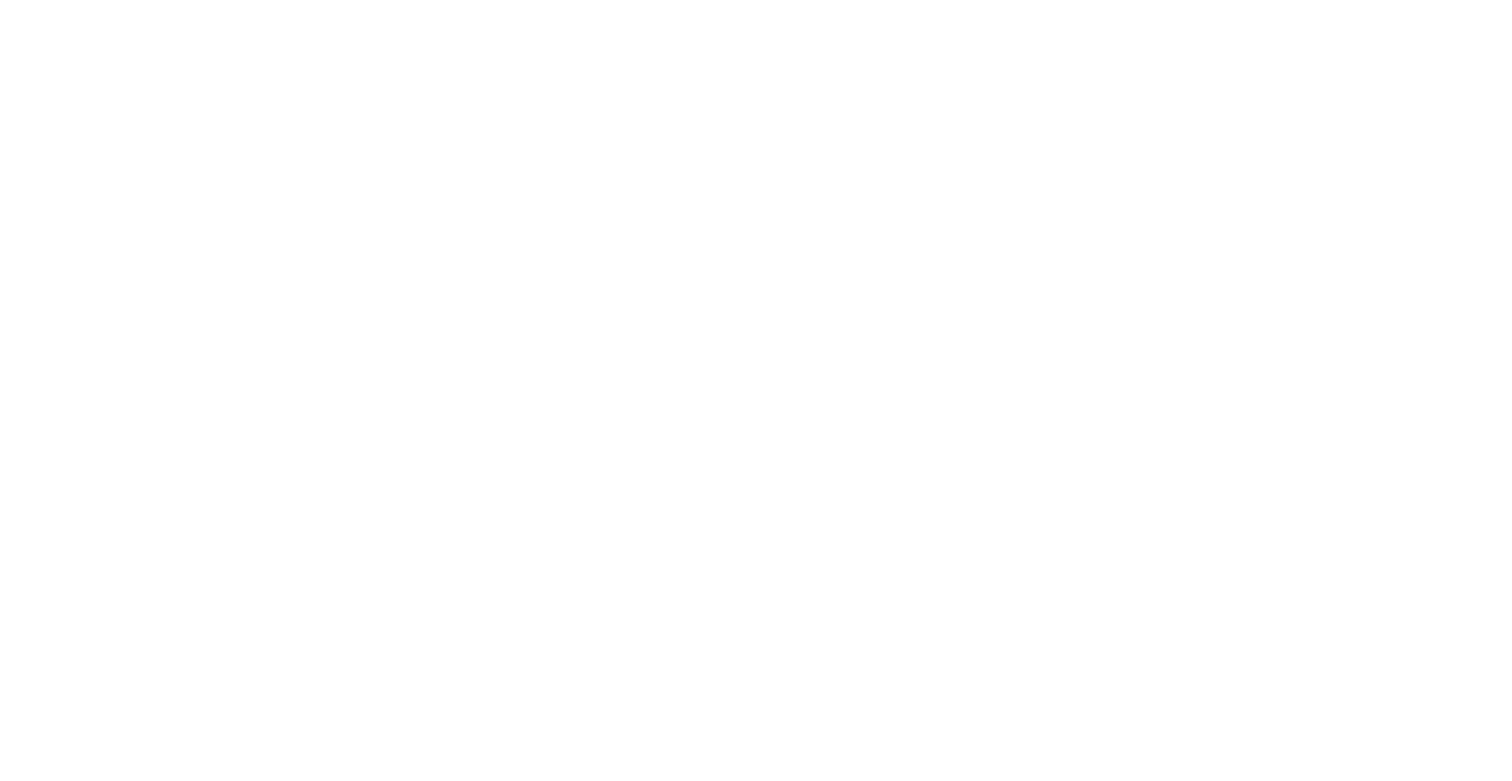 scroll, scrollTop: 0, scrollLeft: 0, axis: both 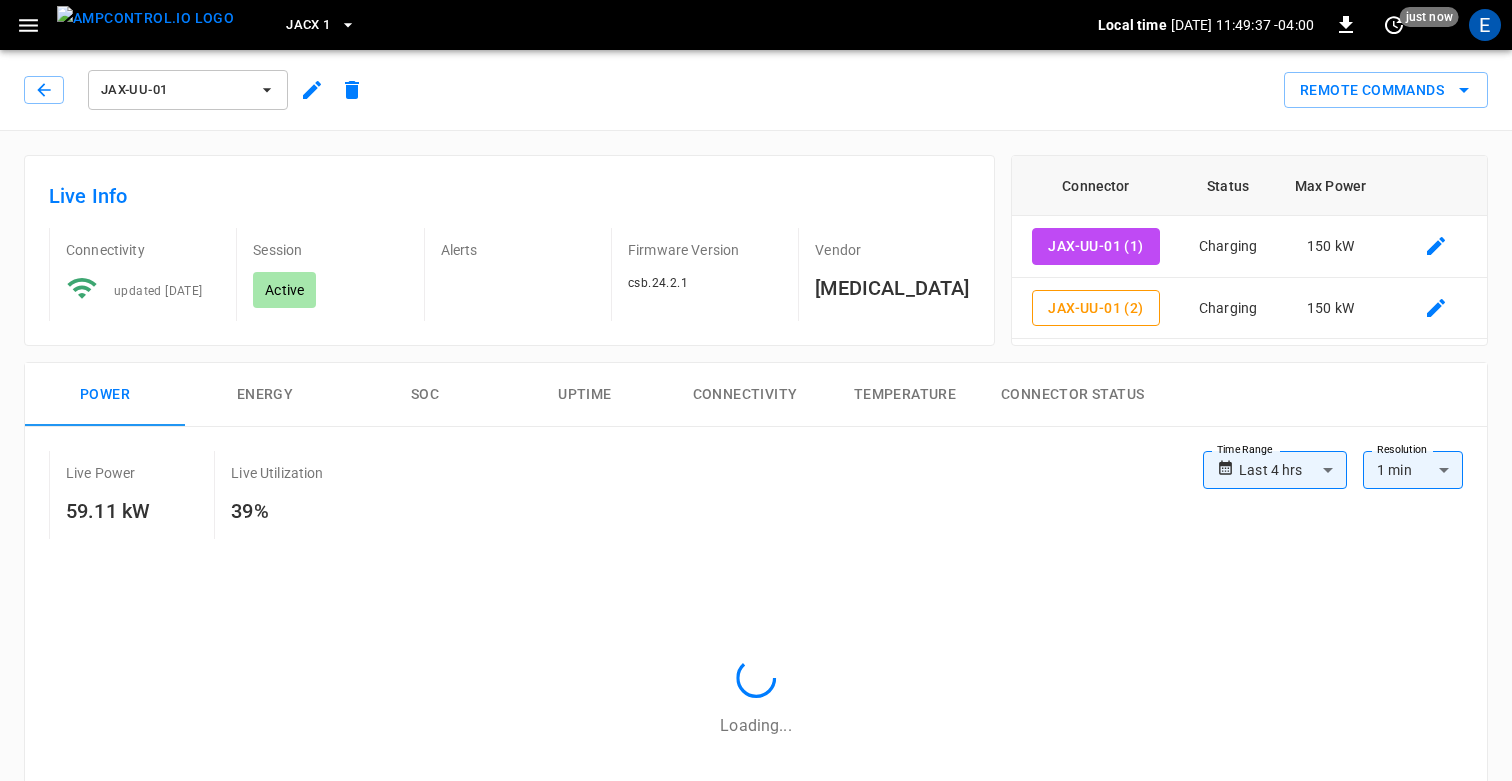 type on "**********" 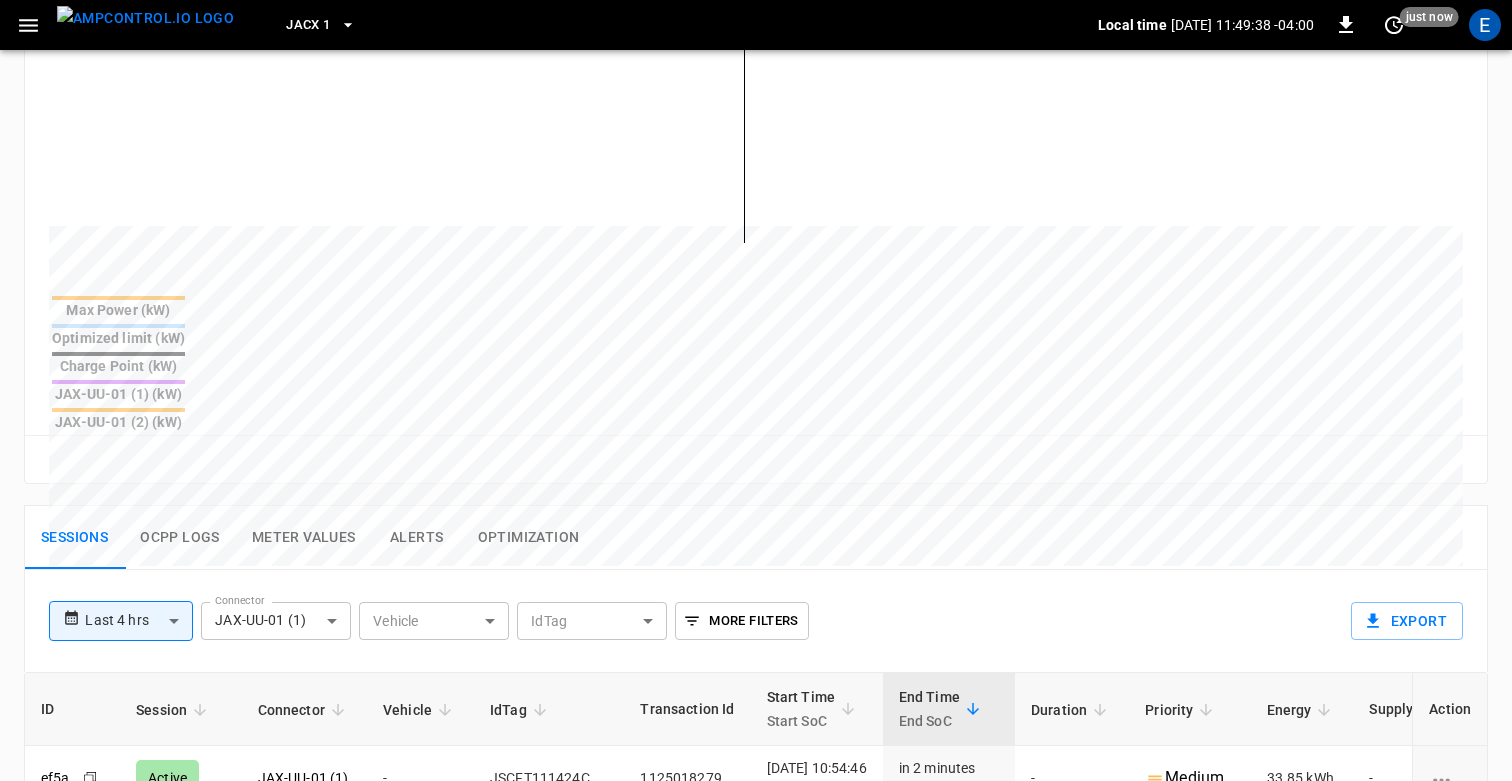 scroll, scrollTop: 632, scrollLeft: 0, axis: vertical 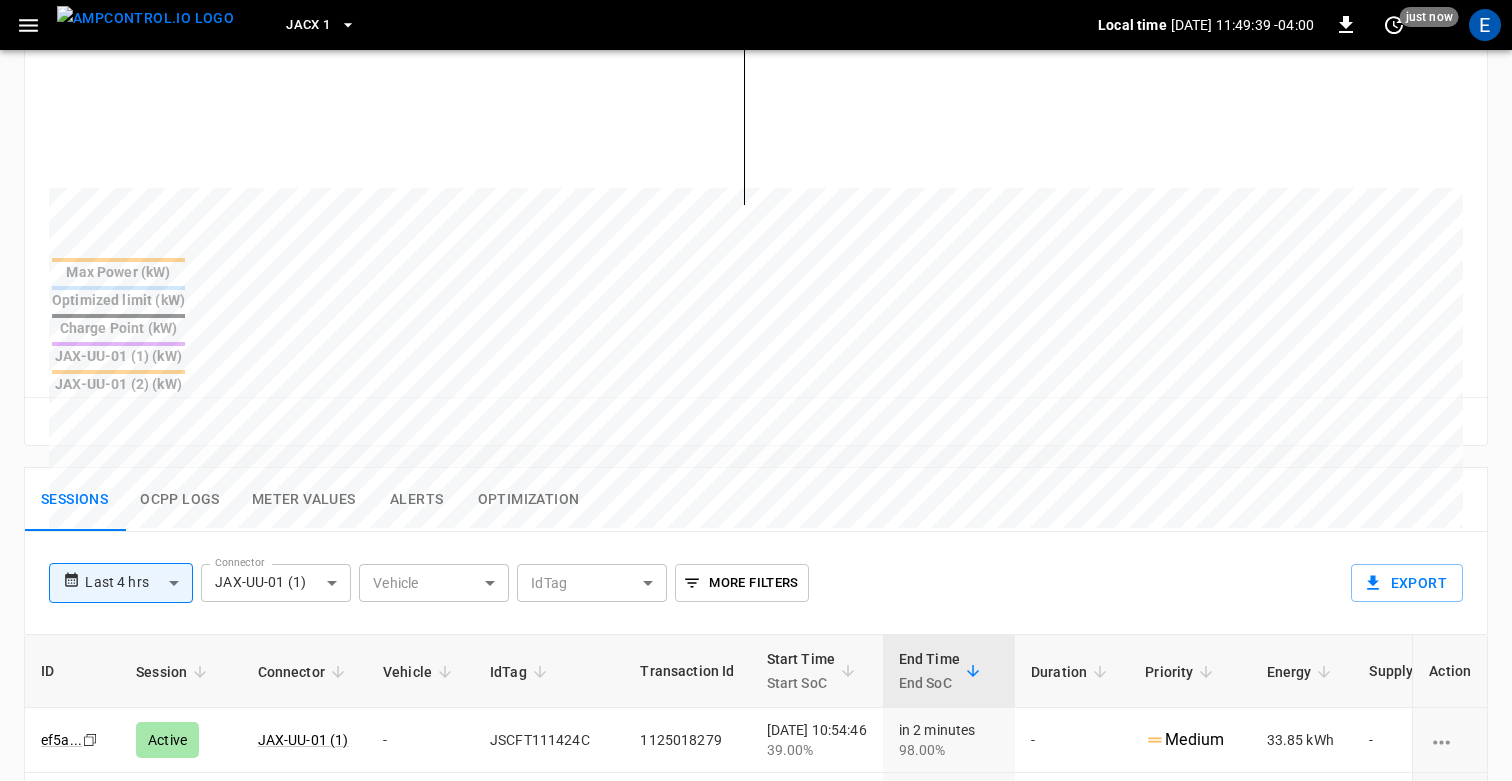 click on "Alerts" at bounding box center (417, 500) 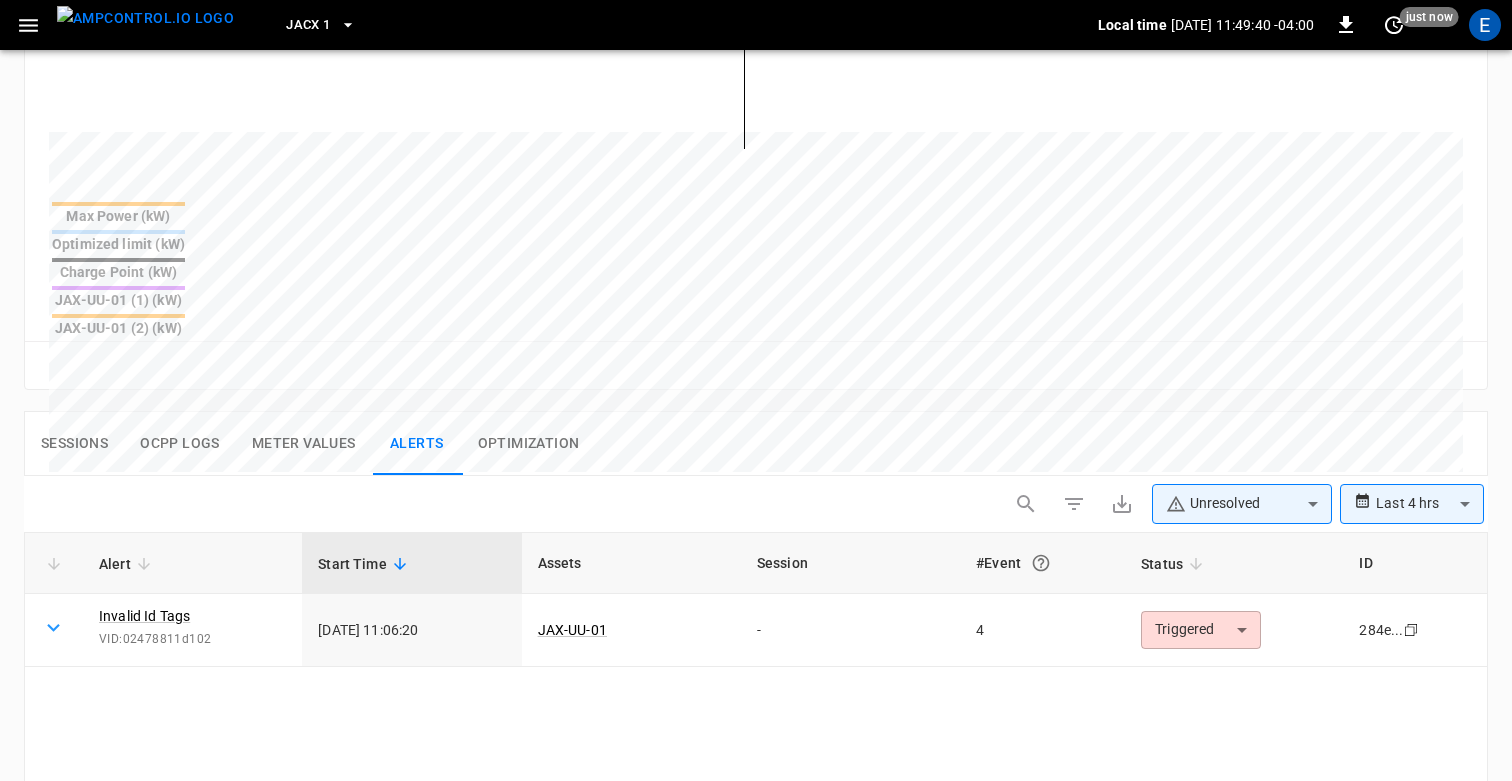 scroll, scrollTop: 712, scrollLeft: 0, axis: vertical 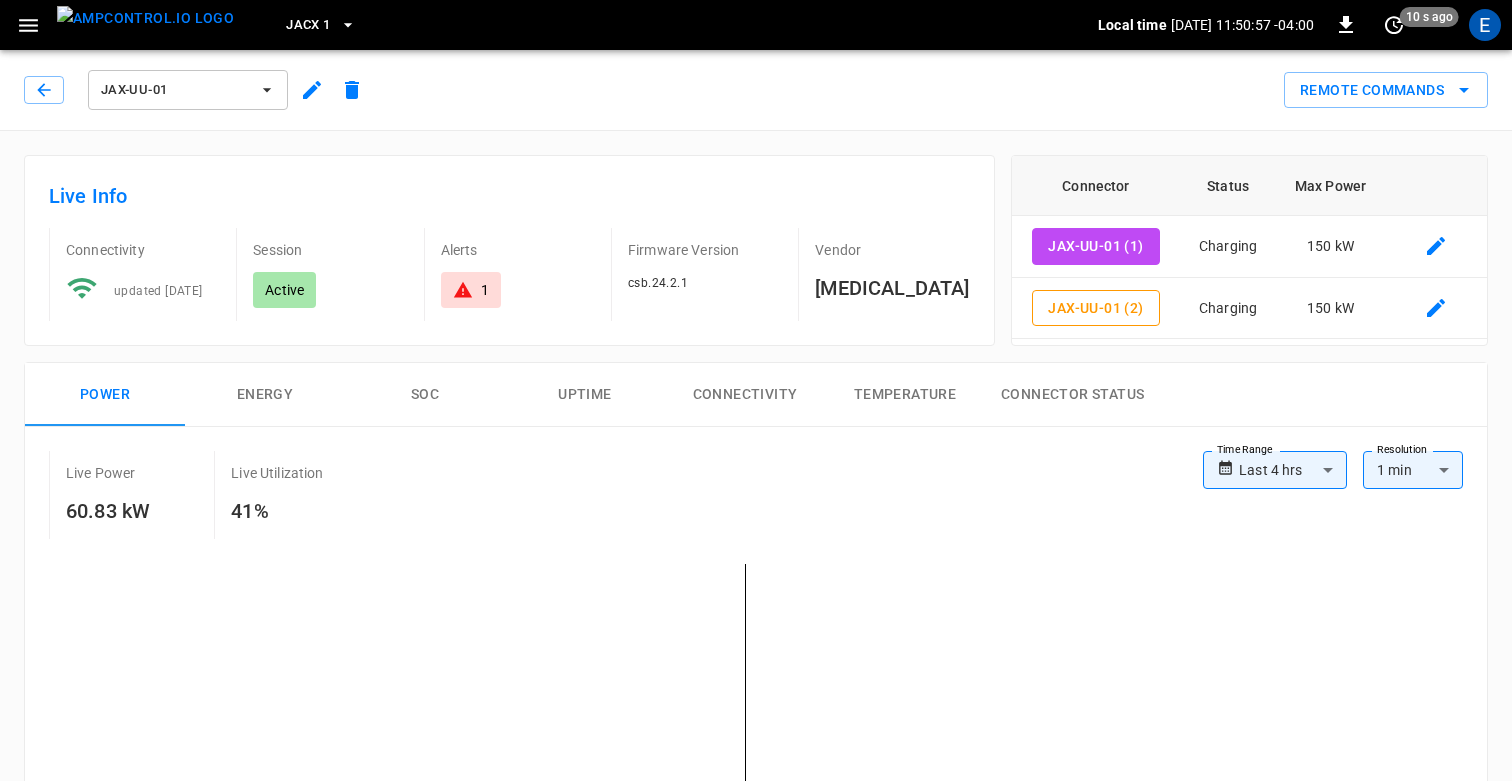 click at bounding box center [145, 18] 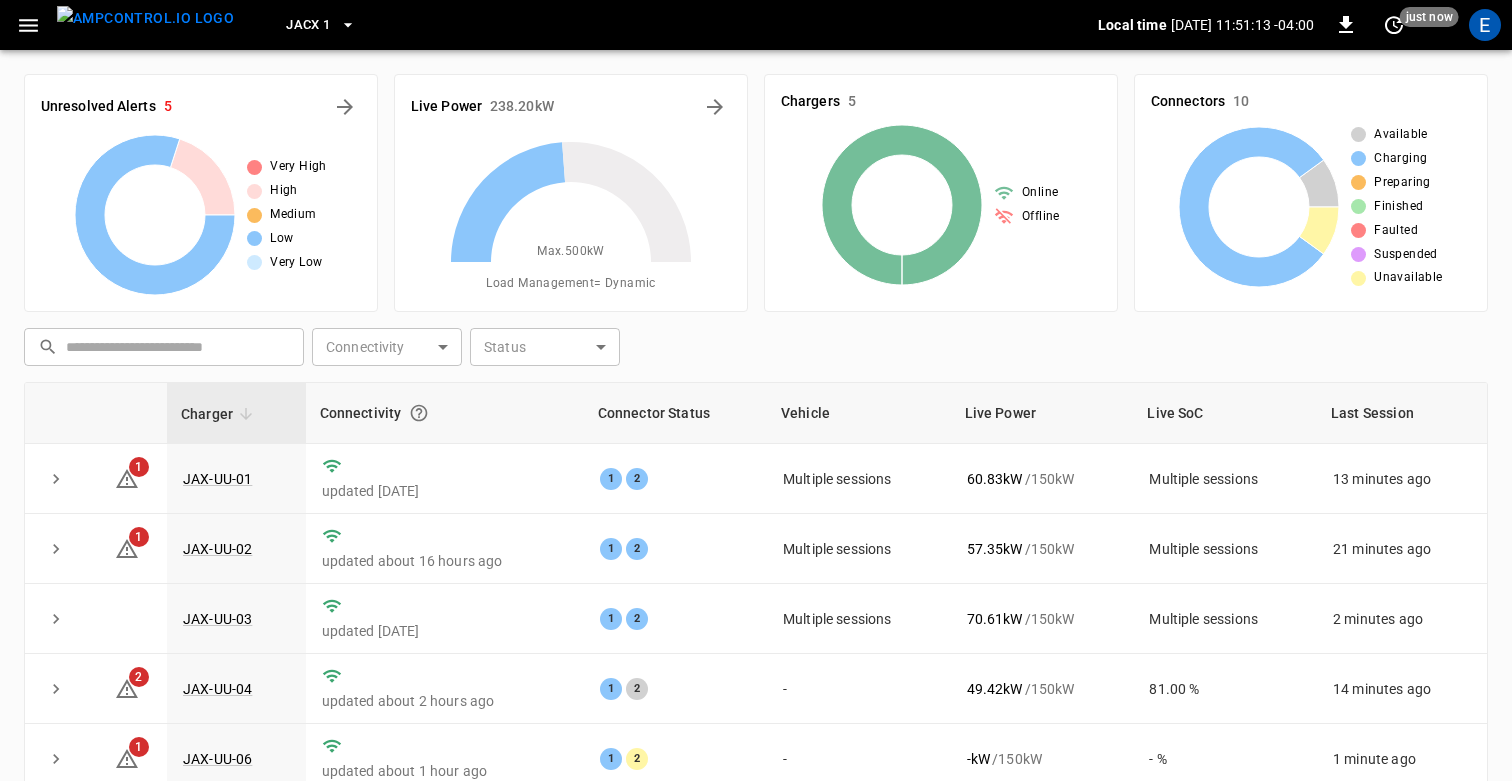 click on "Live Power 238.20  kW Max.  500  kW Load Management  =   Dynamic" at bounding box center [563, 185] 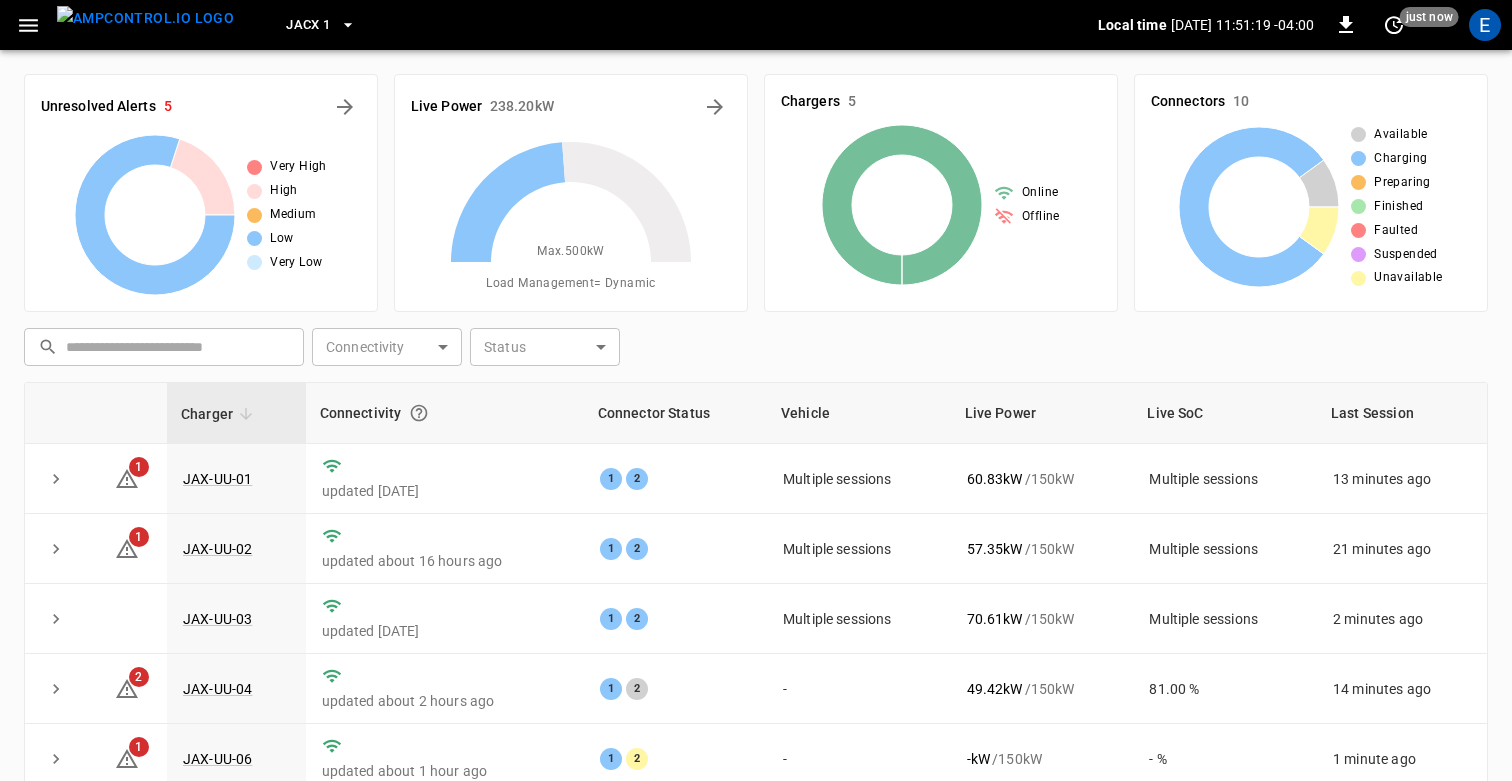 click on "JACX 1" at bounding box center (674, 25) 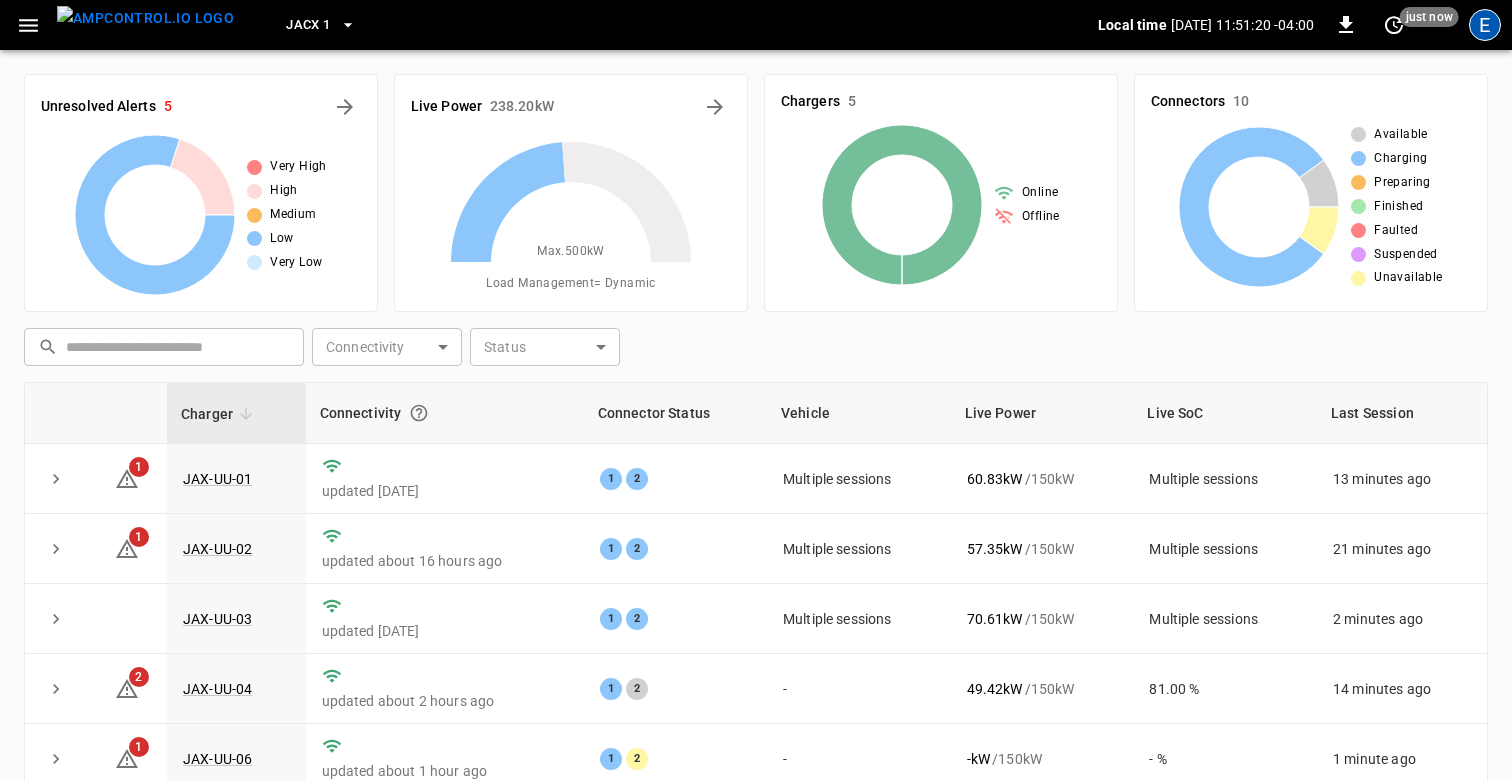 click on "E" at bounding box center (1485, 25) 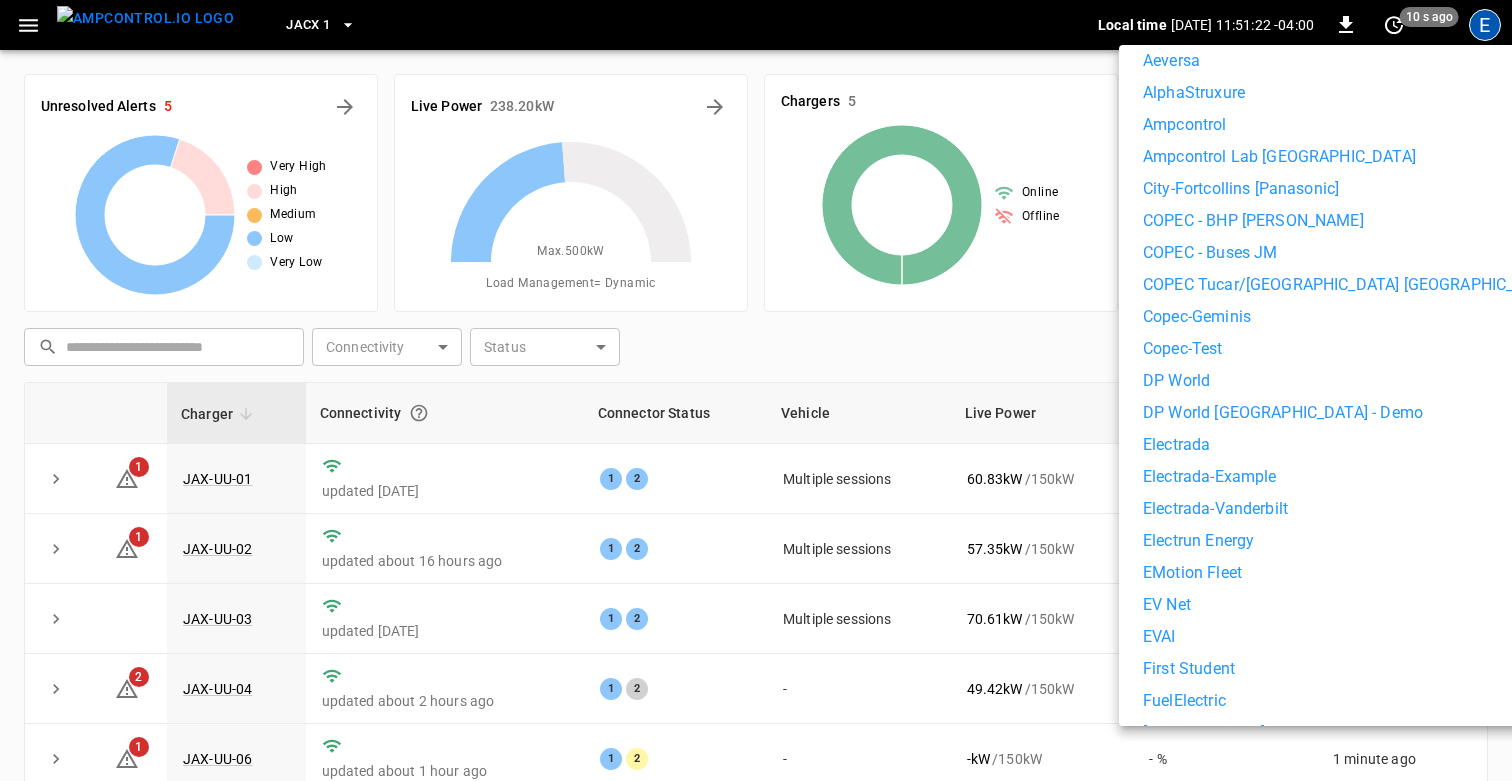 scroll, scrollTop: 0, scrollLeft: 0, axis: both 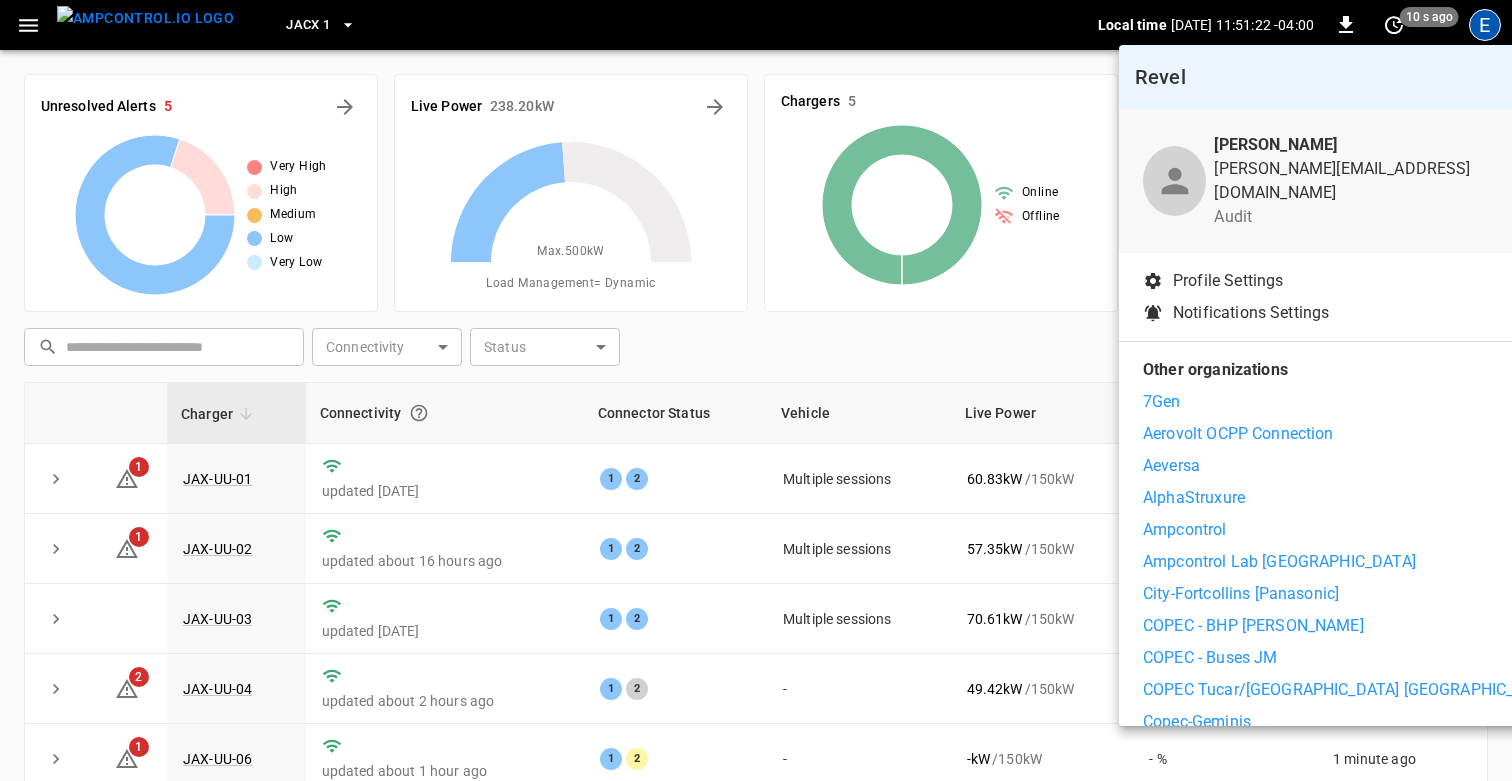 click at bounding box center [756, 390] 